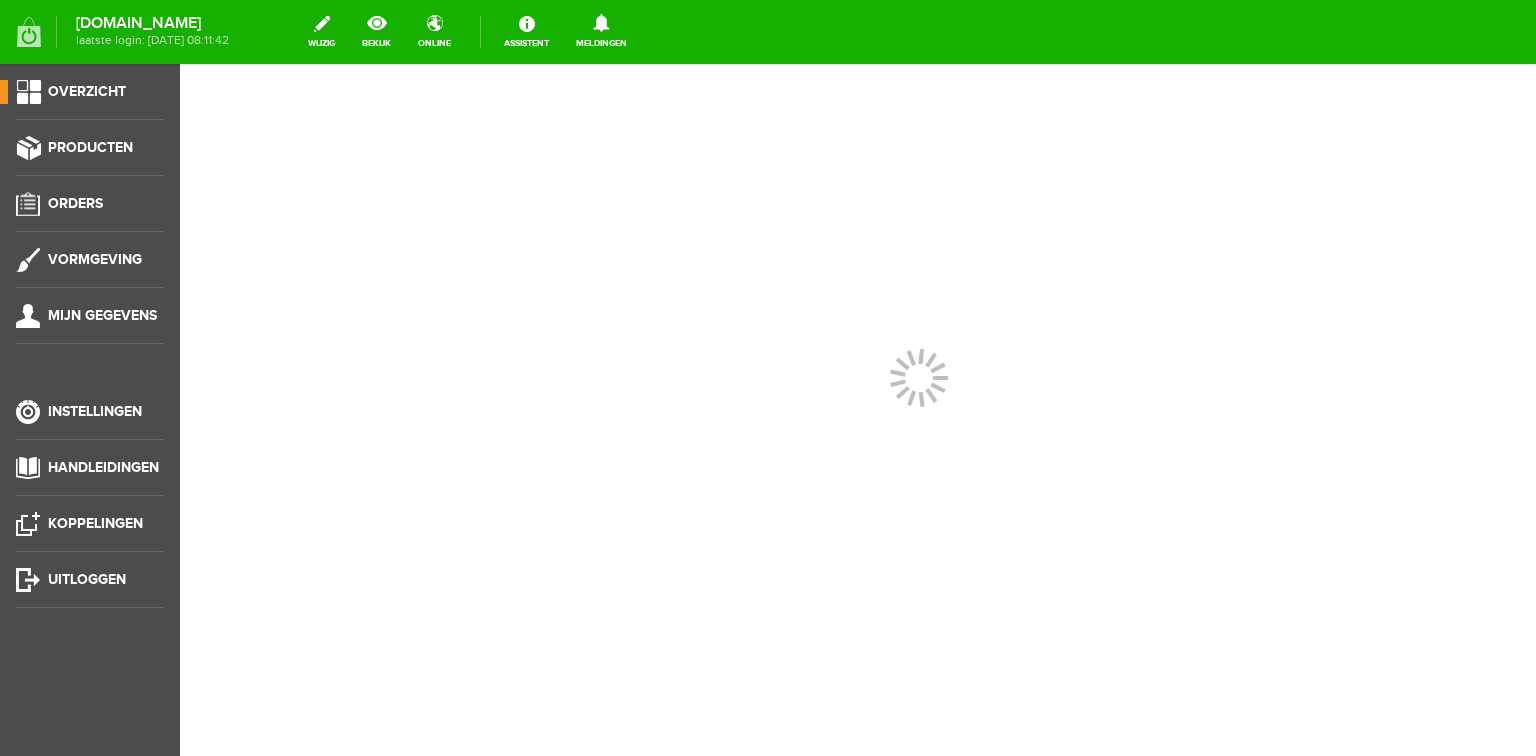 scroll, scrollTop: 0, scrollLeft: 0, axis: both 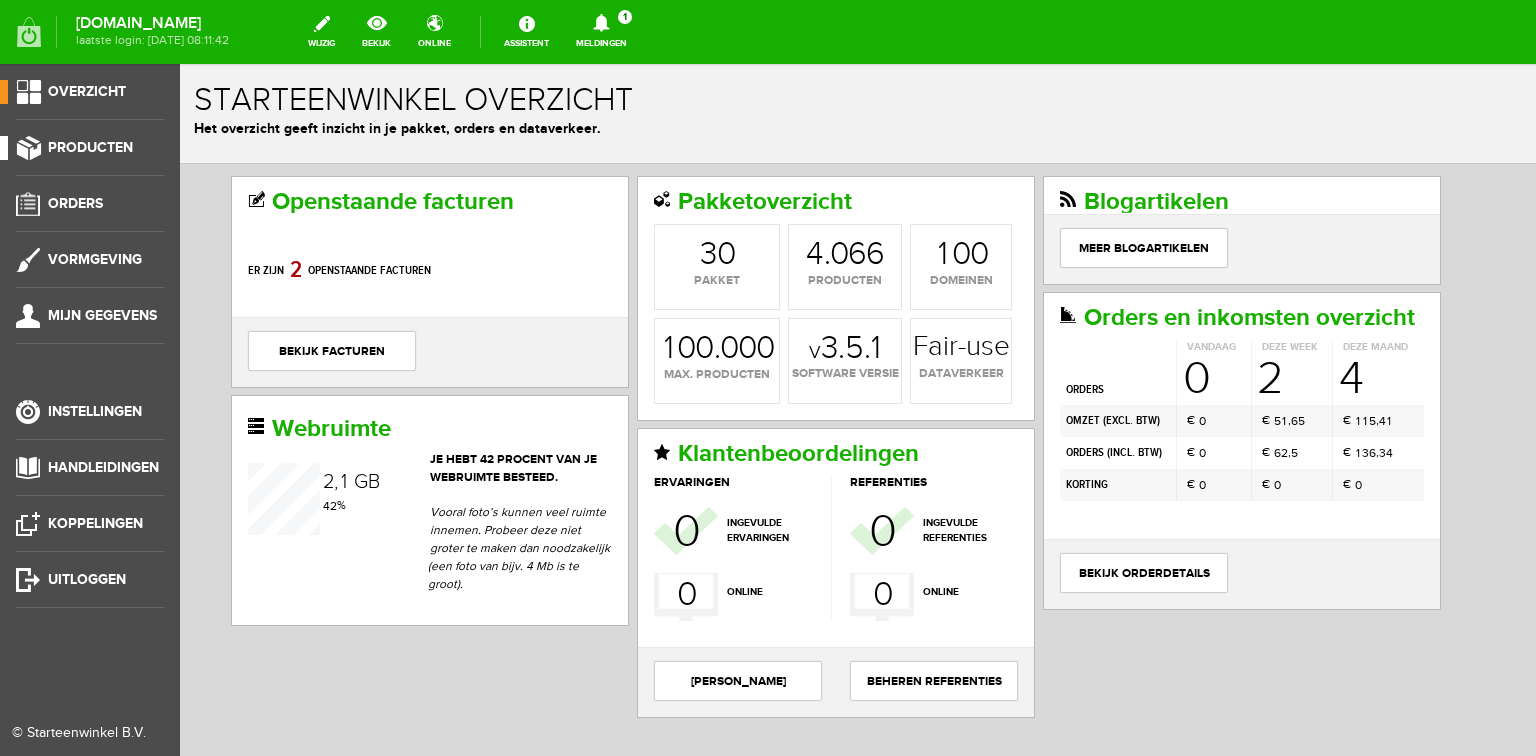 click on "Producten" at bounding box center (90, 147) 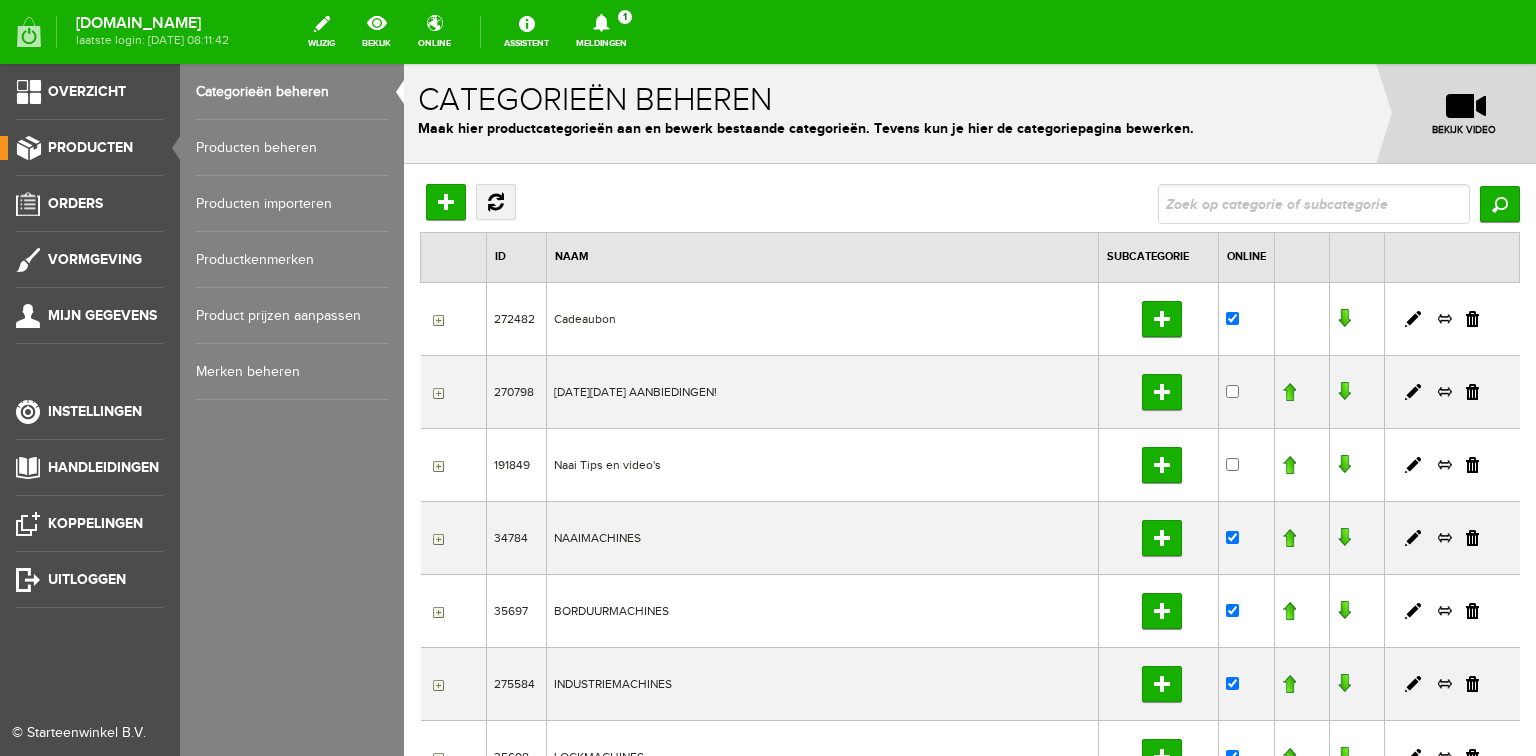 scroll, scrollTop: 0, scrollLeft: 0, axis: both 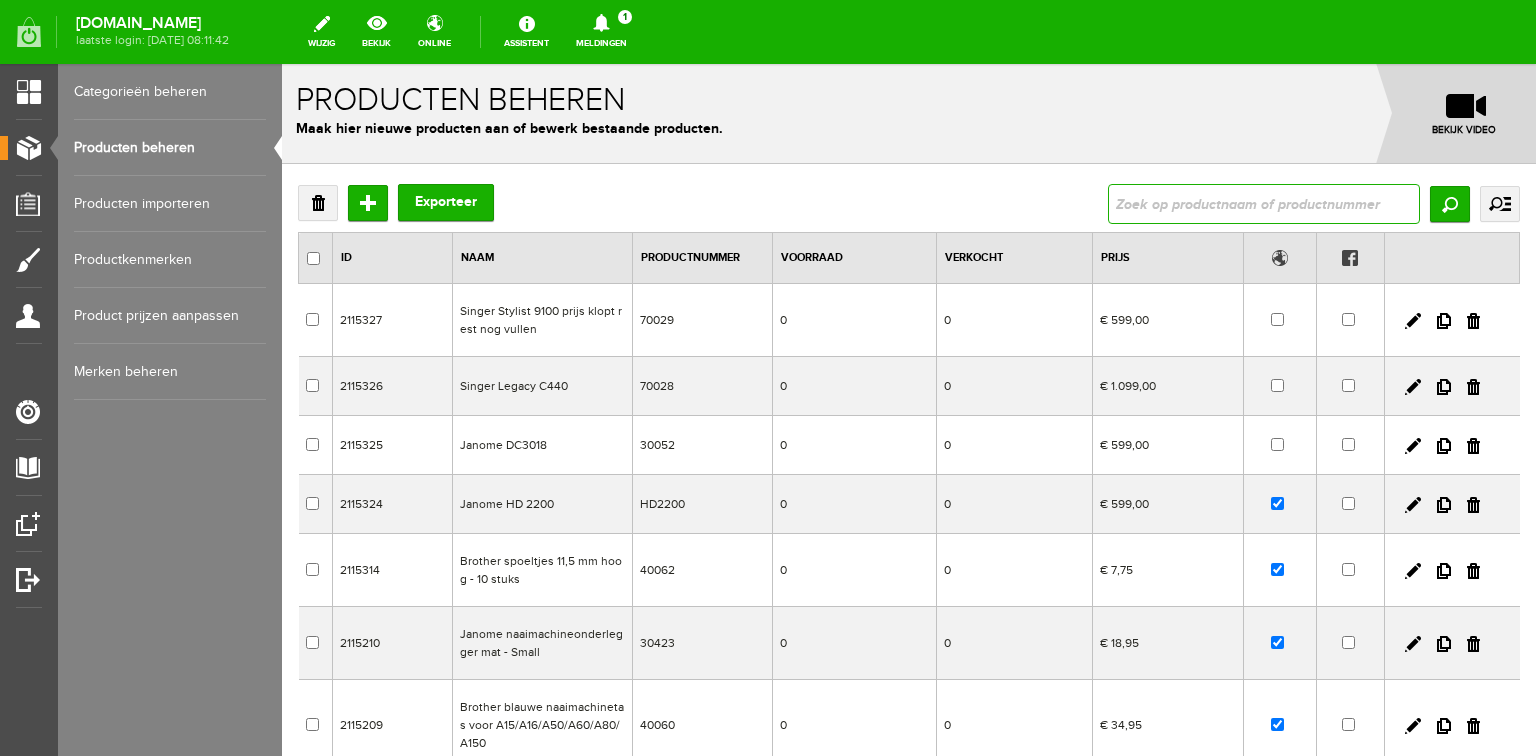 click at bounding box center [1264, 204] 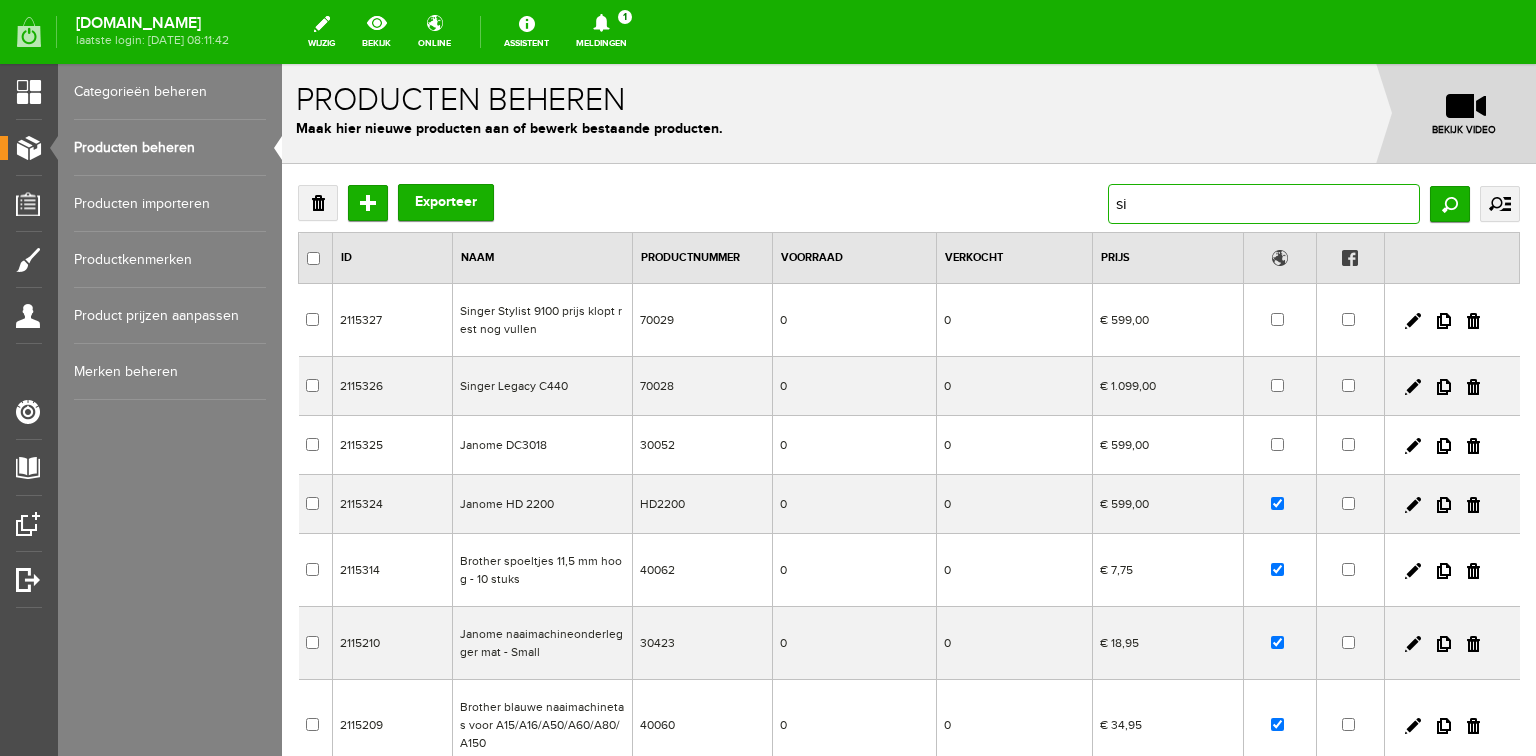 type on "s" 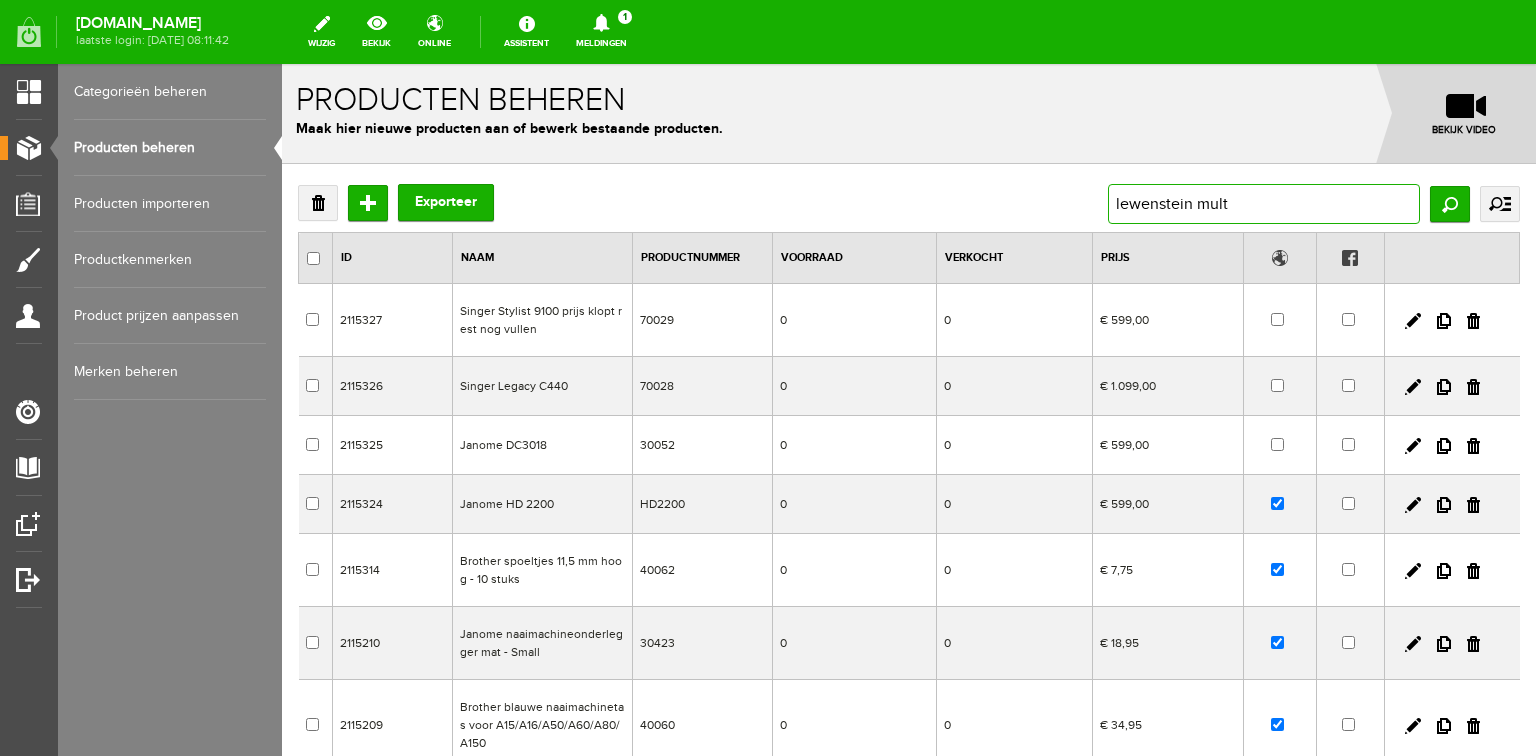 type on "lewenstein multi" 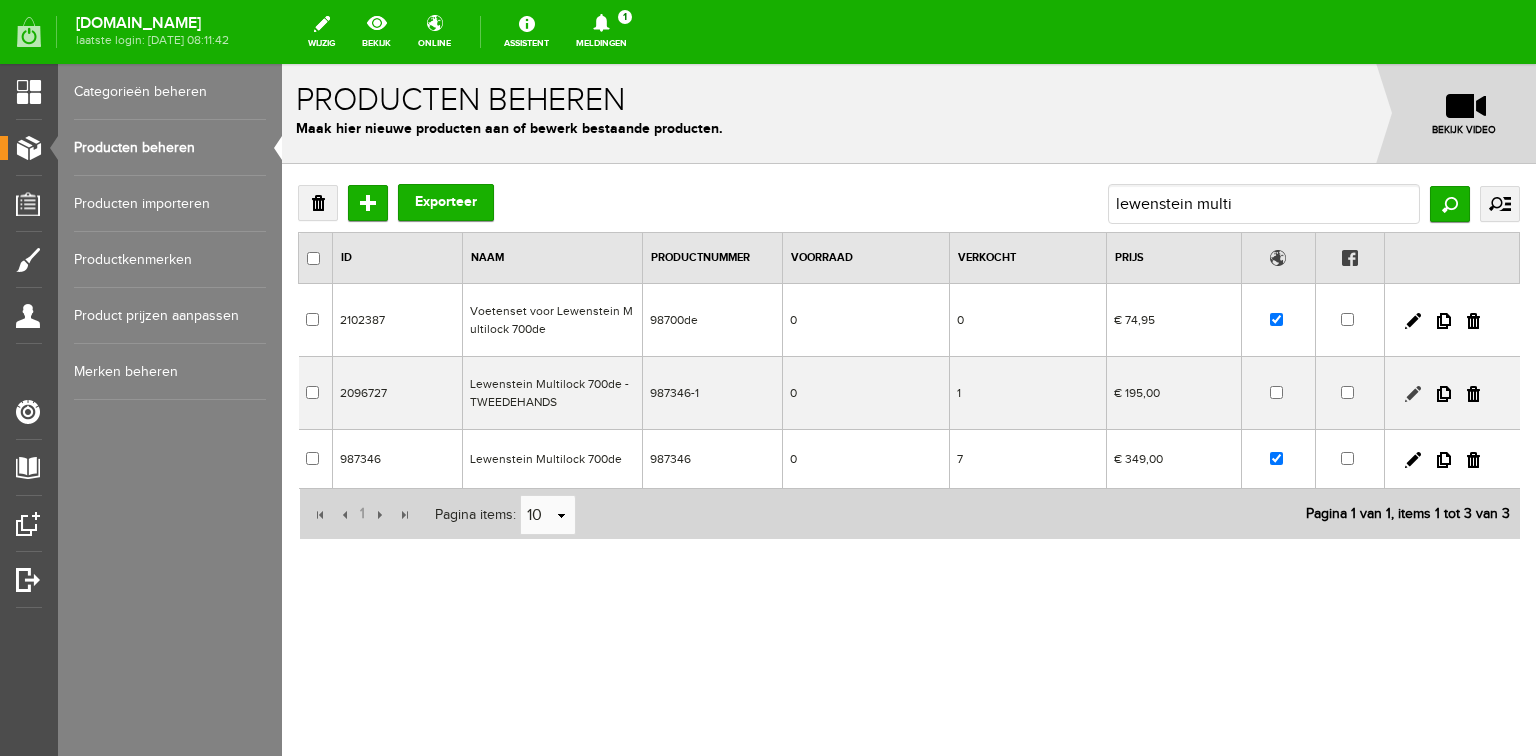 click at bounding box center (1413, 394) 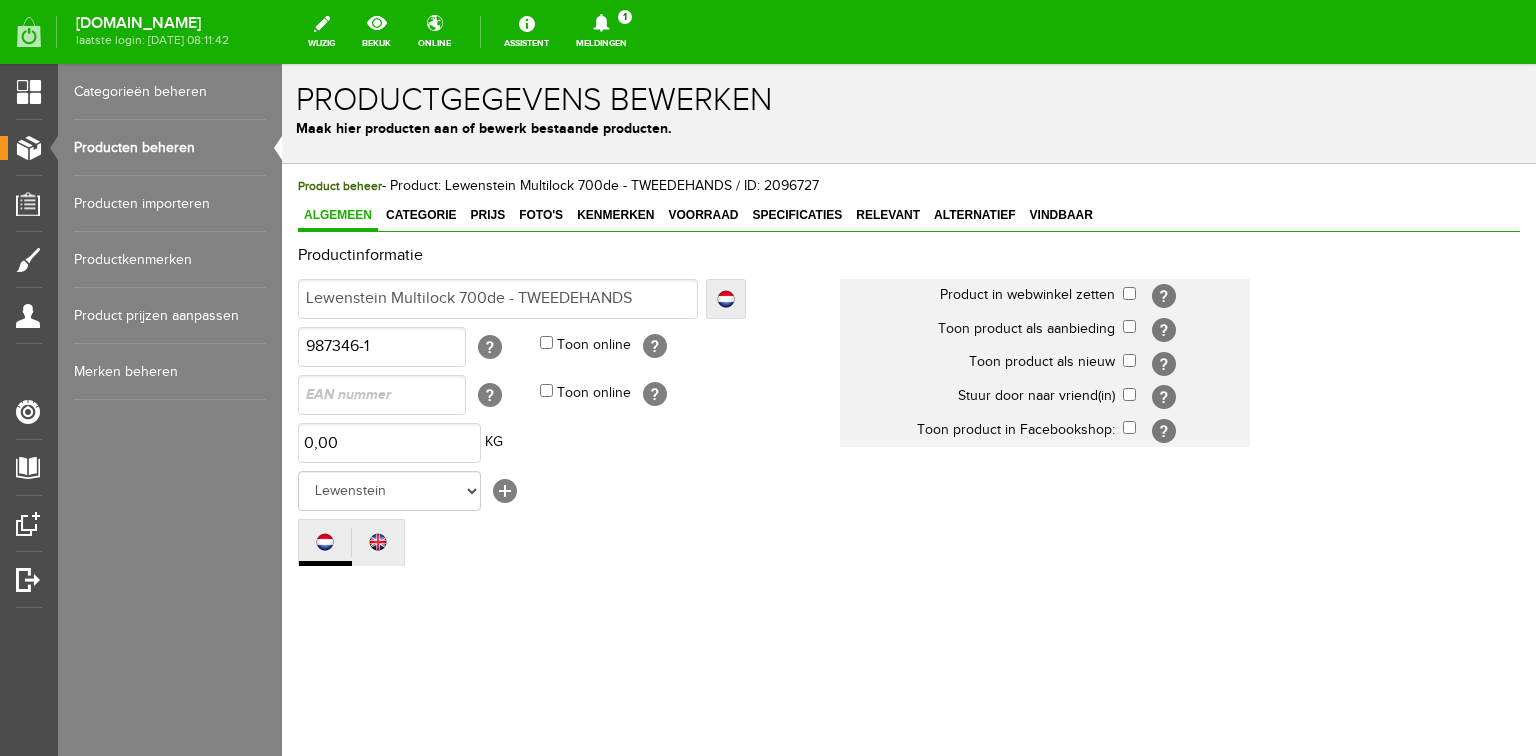 scroll, scrollTop: 0, scrollLeft: 0, axis: both 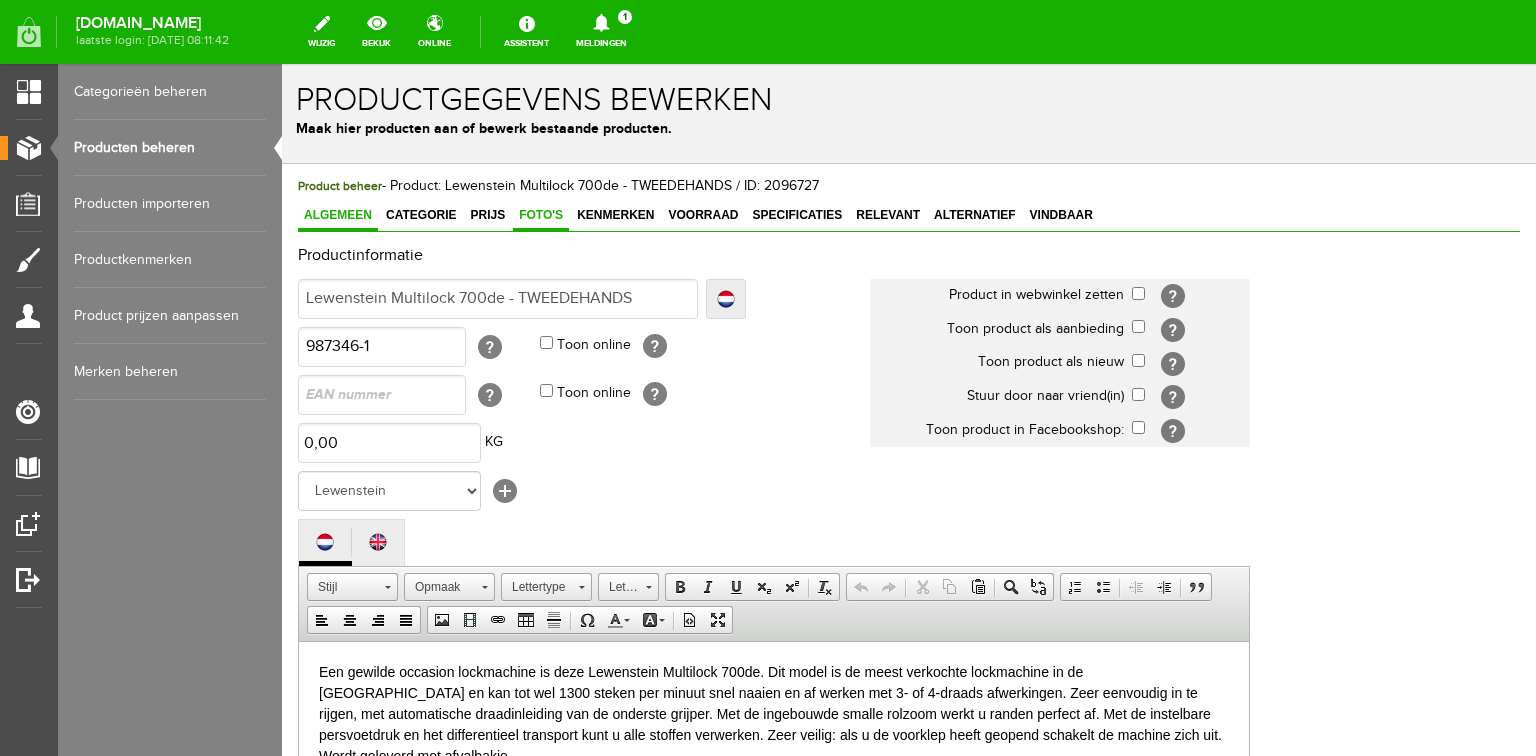 click on "Foto's" at bounding box center [541, 215] 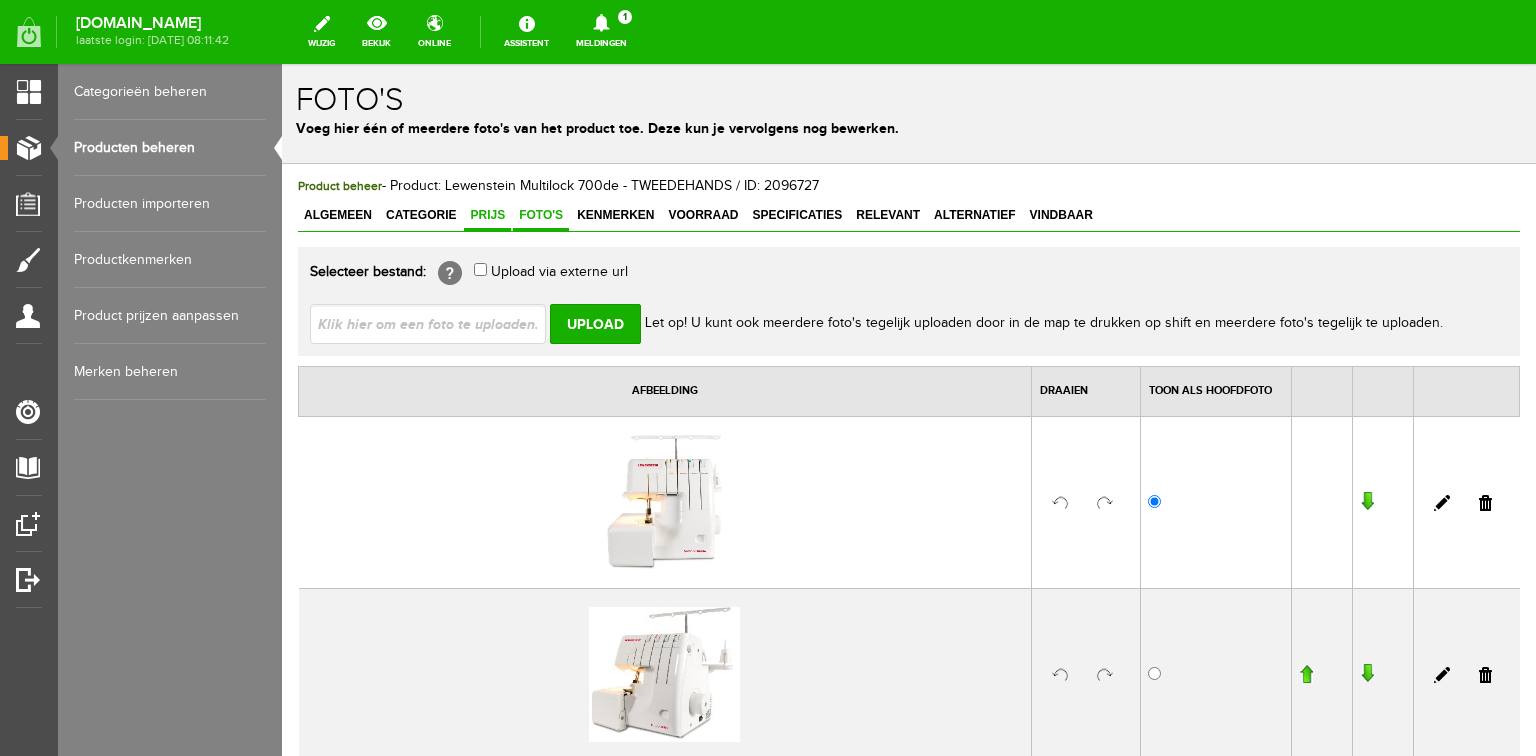 click on "Prijs" at bounding box center (487, 215) 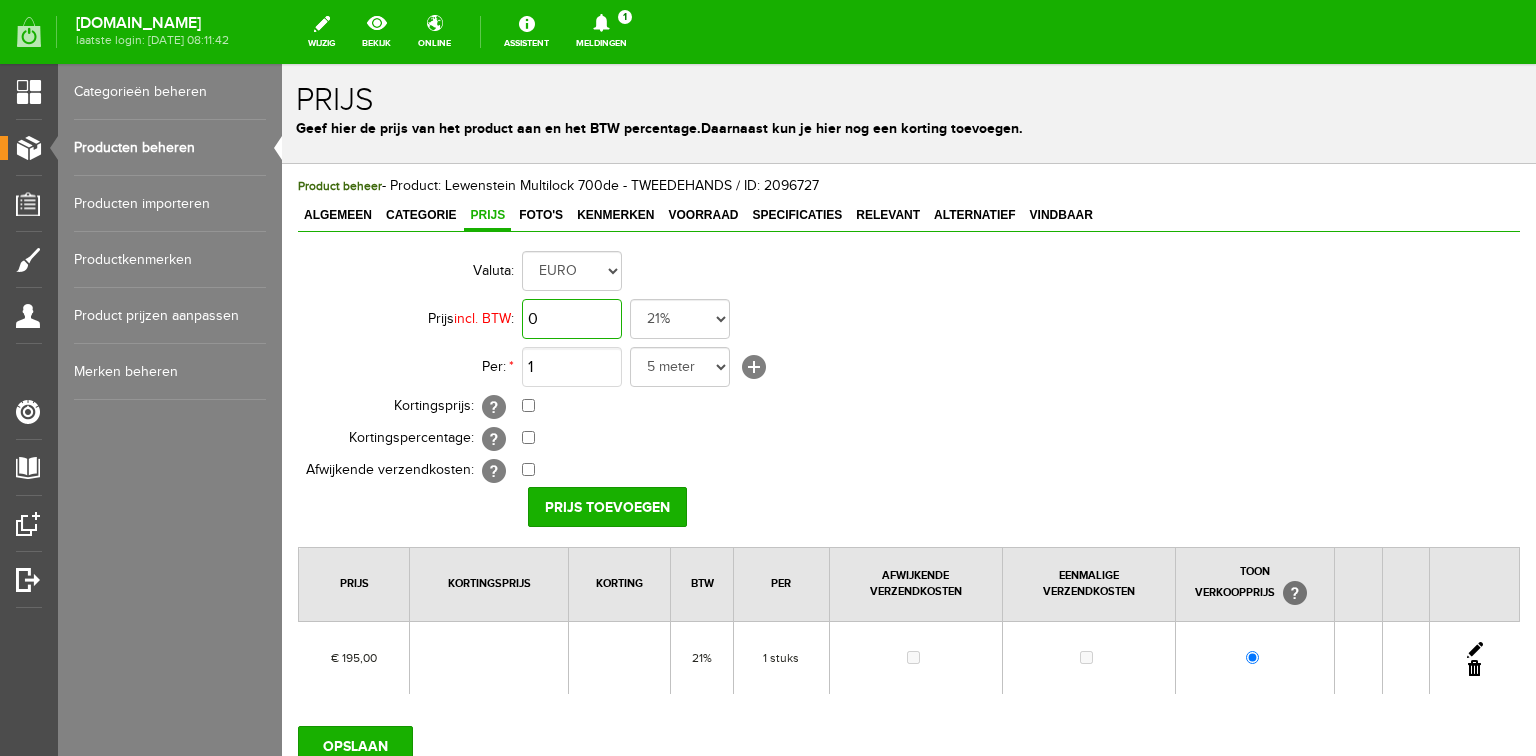click on "0" at bounding box center (572, 319) 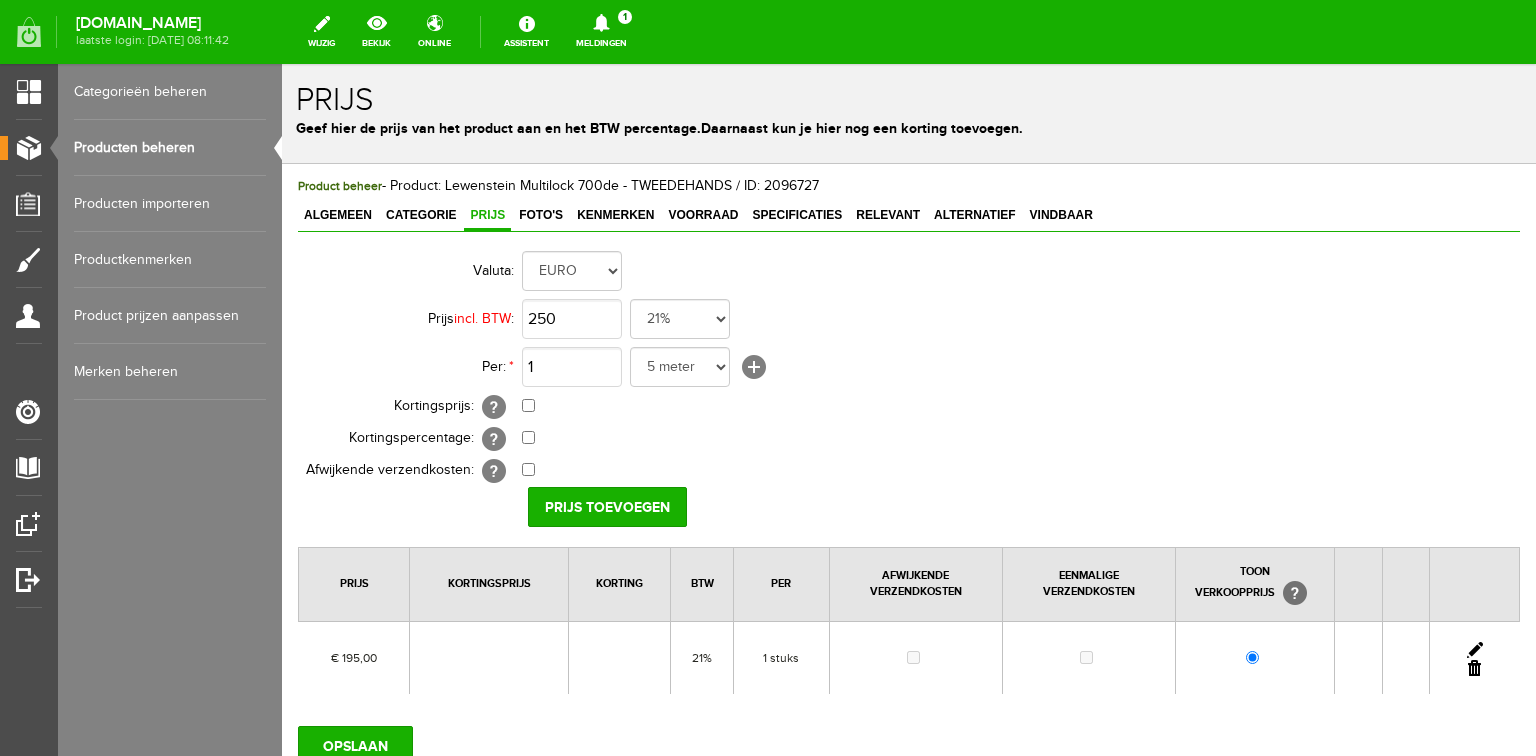 type on "€ 250,00" 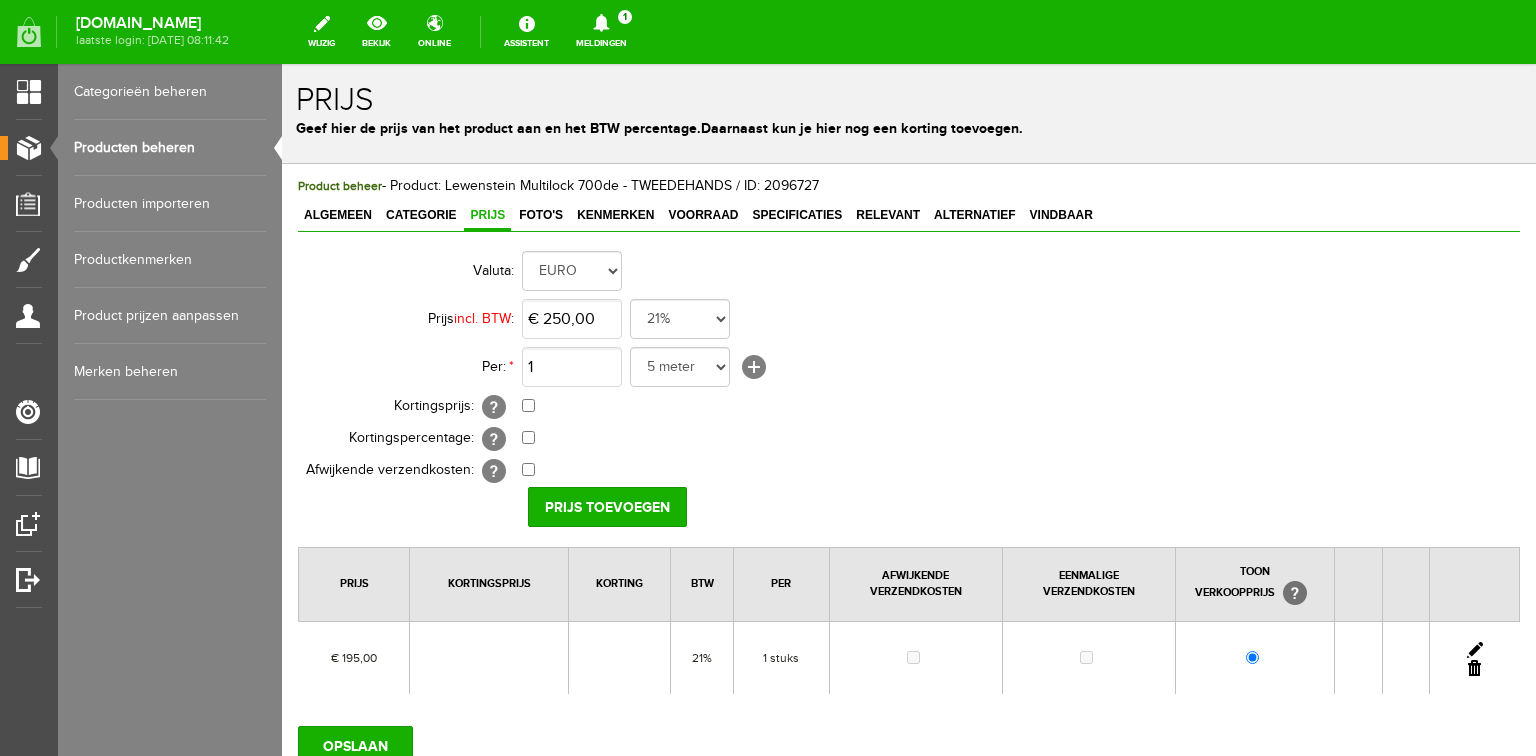 click at bounding box center (1475, 650) 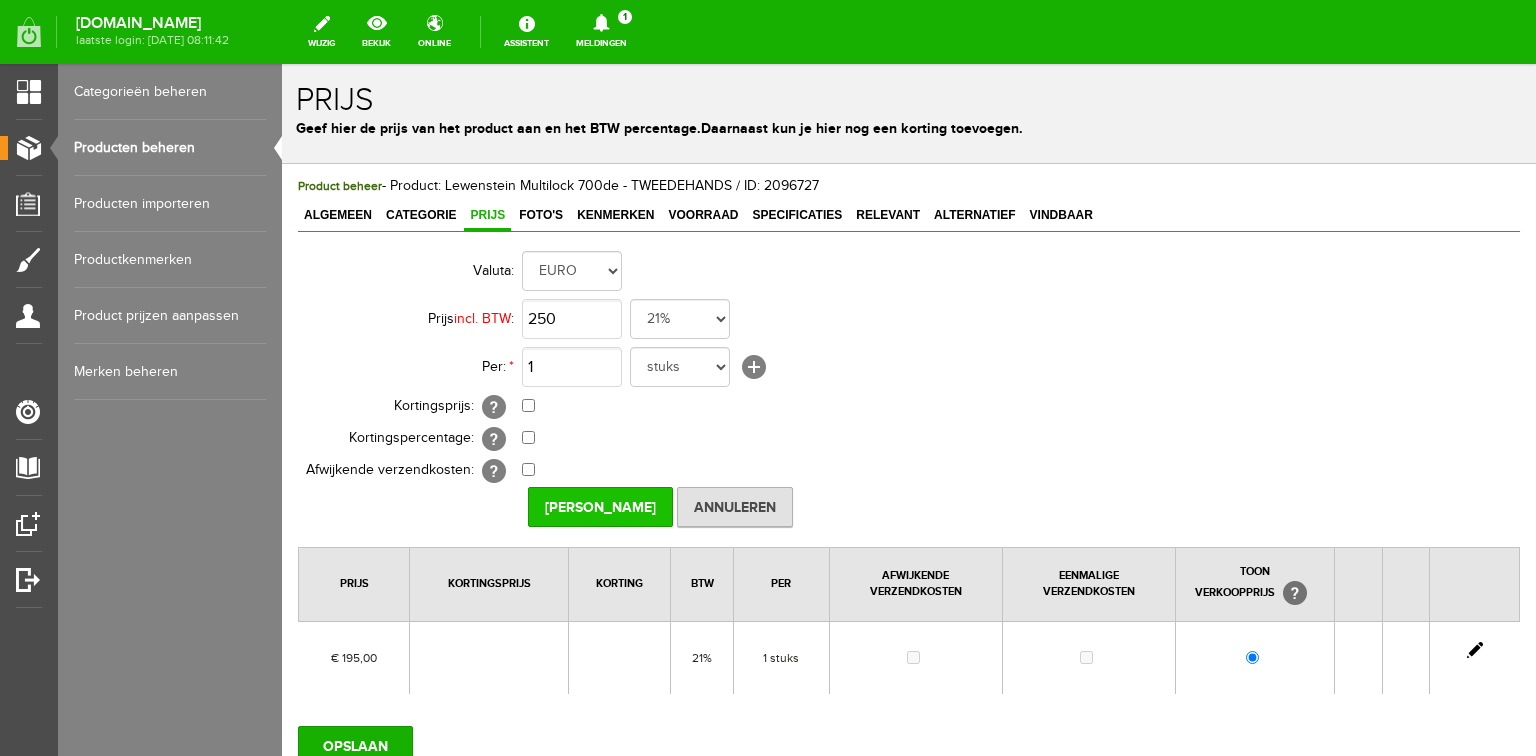 type on "€ 250,00" 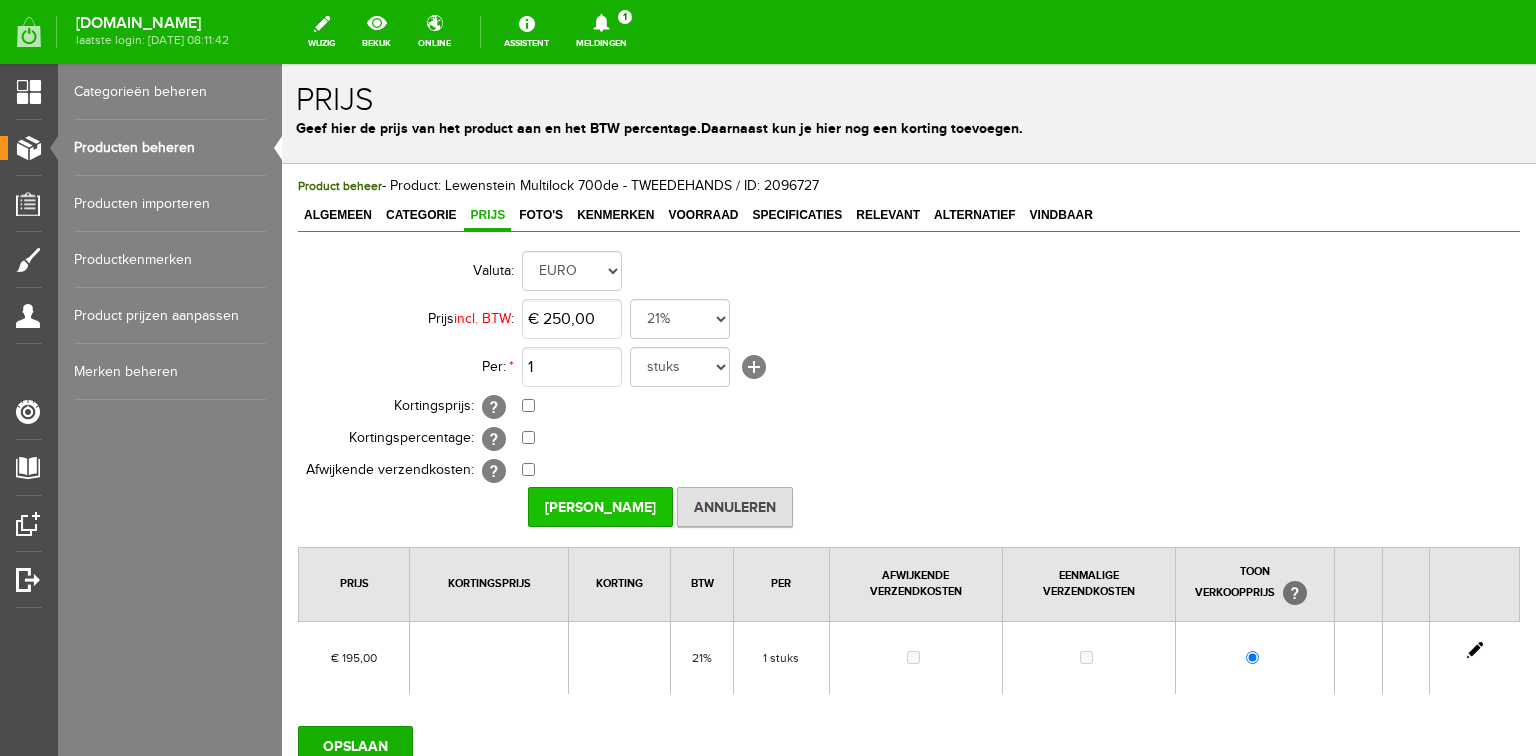 click on "Prijs Opslaan" at bounding box center [600, 507] 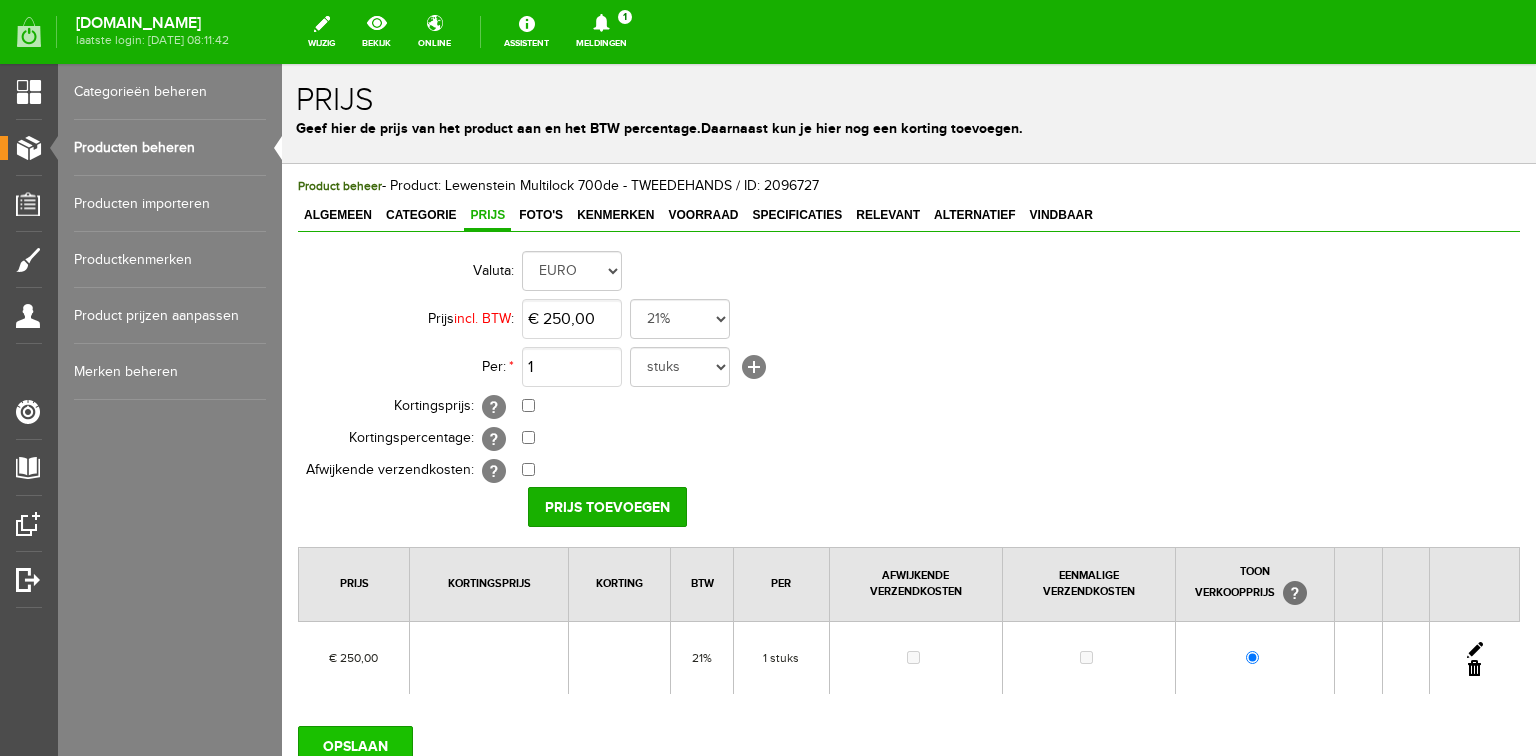 click on "OPSLAAN" at bounding box center [355, 746] 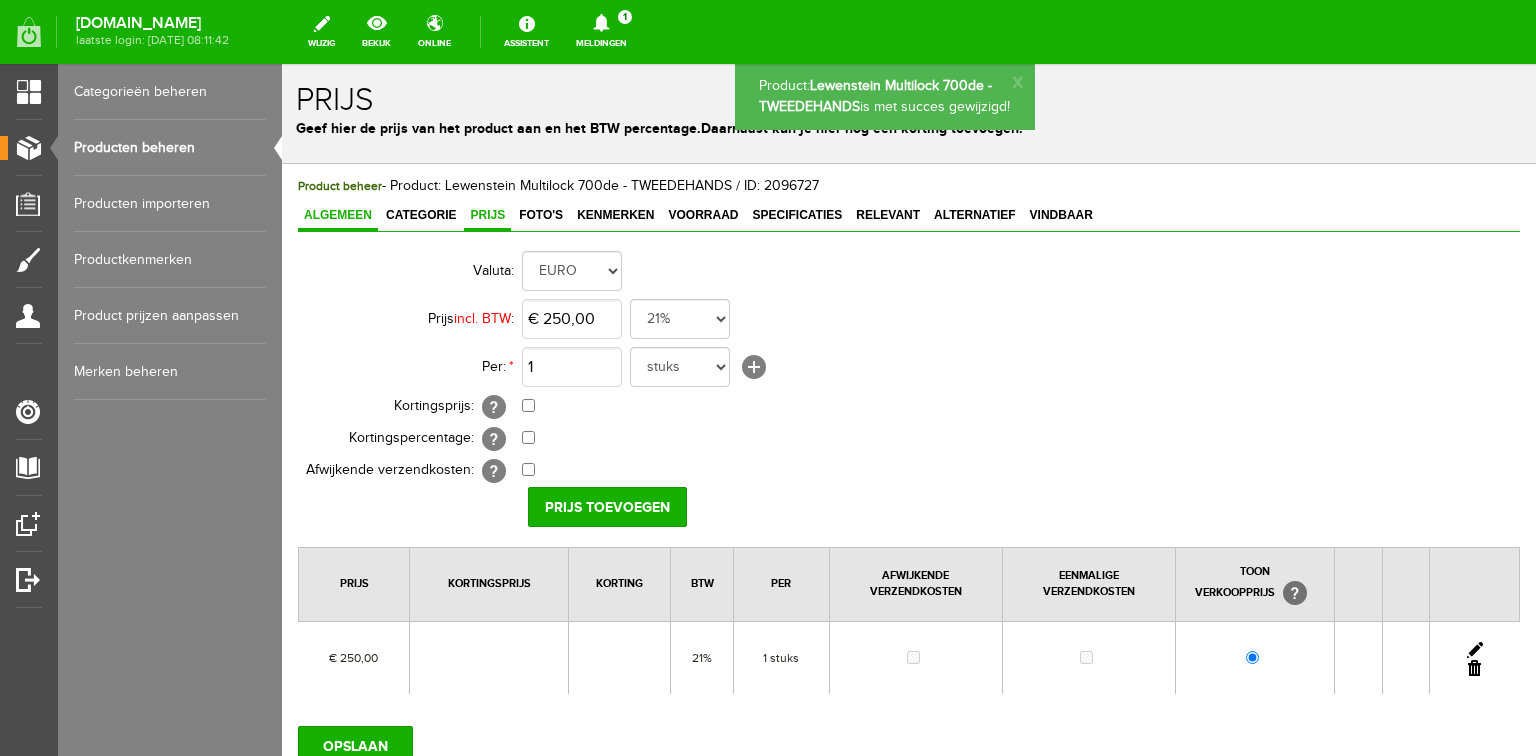 scroll, scrollTop: 0, scrollLeft: 0, axis: both 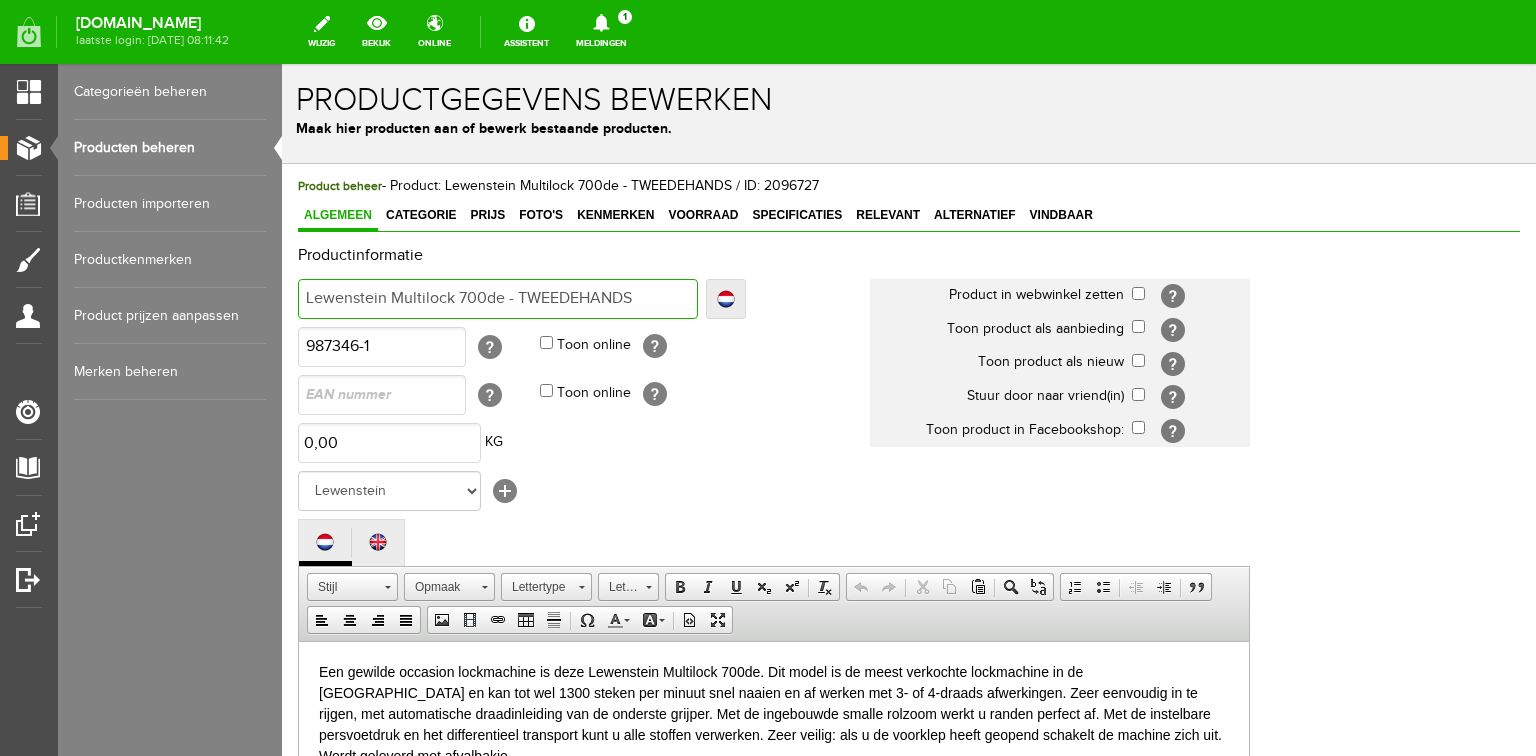 click on "Lewenstein Multilock 700de - TWEEDEHANDS" at bounding box center [498, 299] 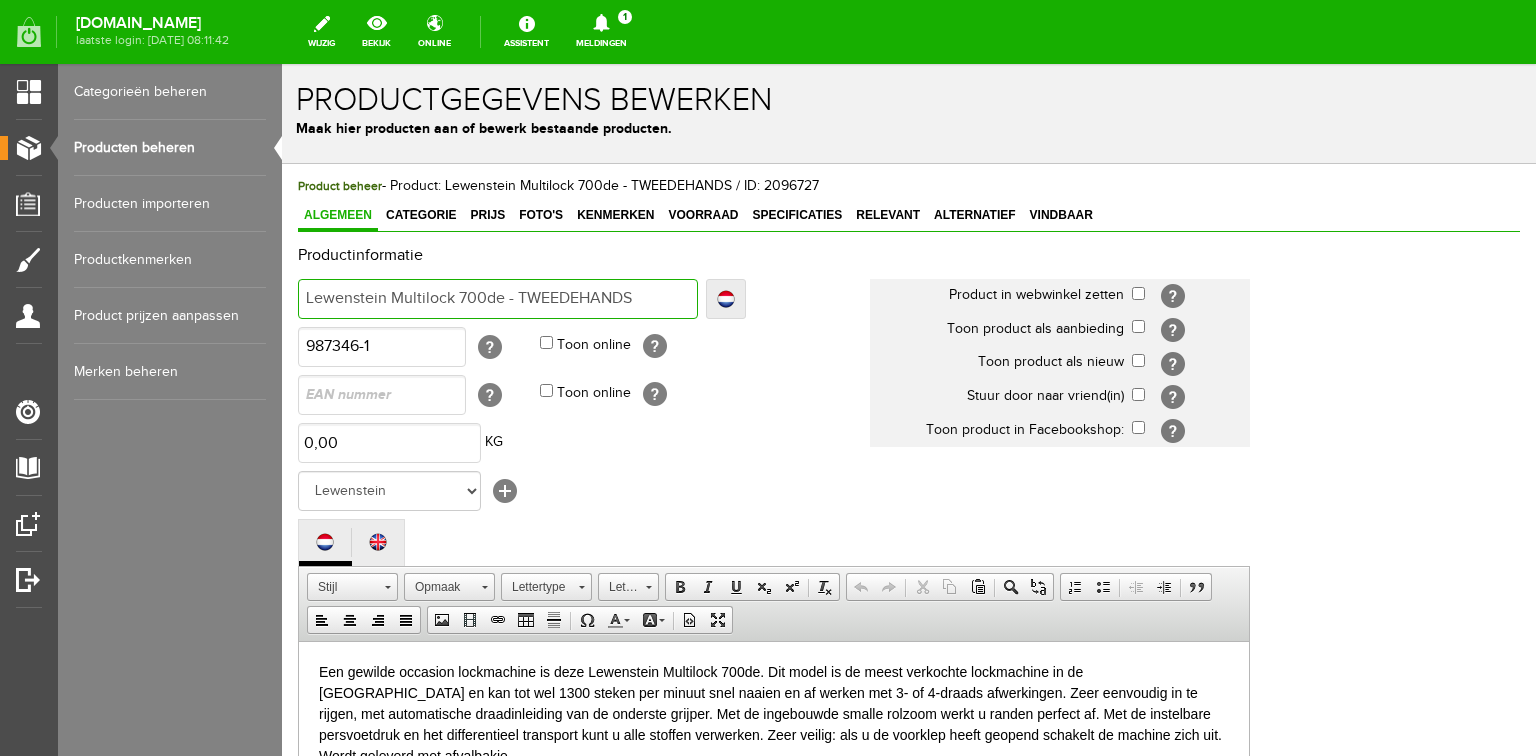 type on "Lewenstein Multilock 700de - TWEEDEHANDS" 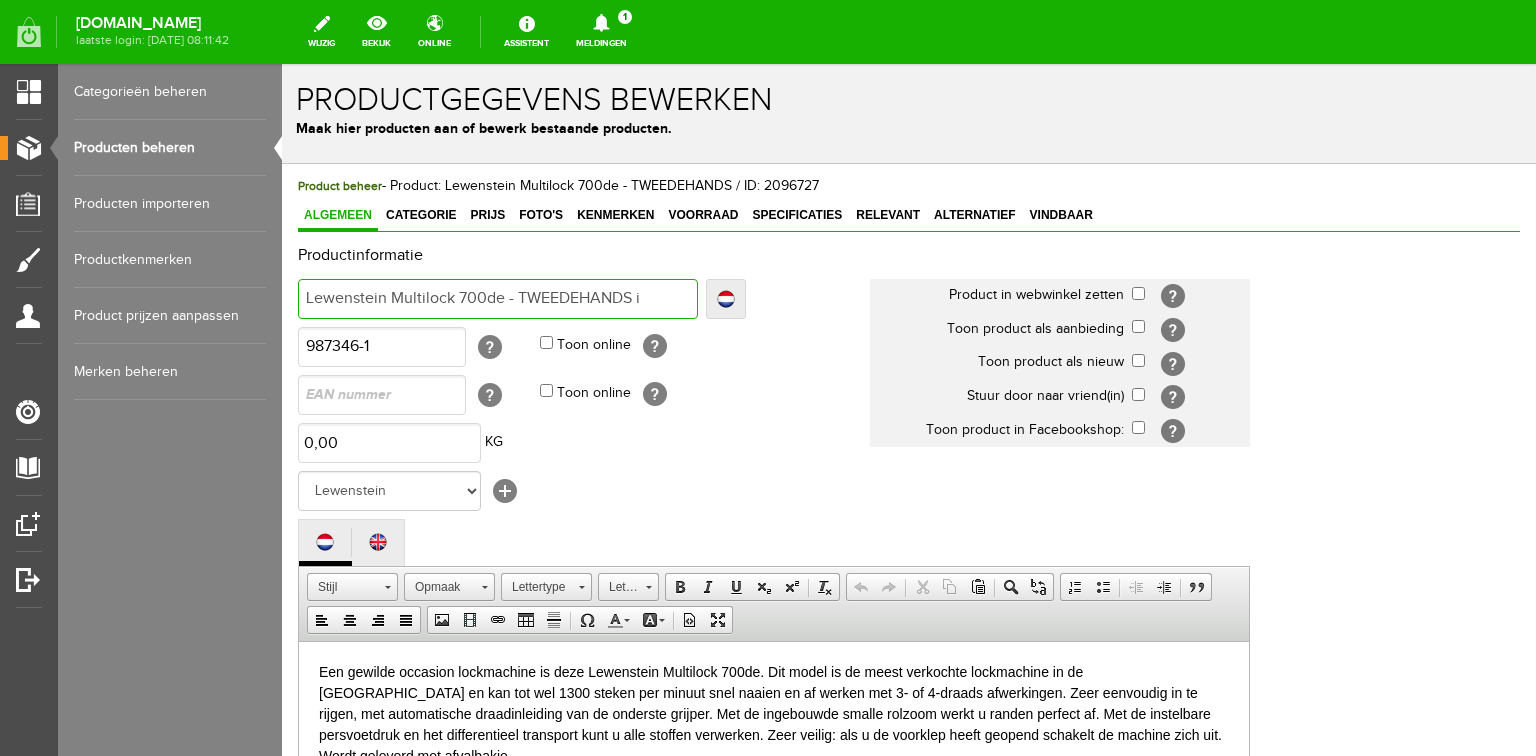 type on "Lewenstein Multilock 700de - TWEEDEHANDS i" 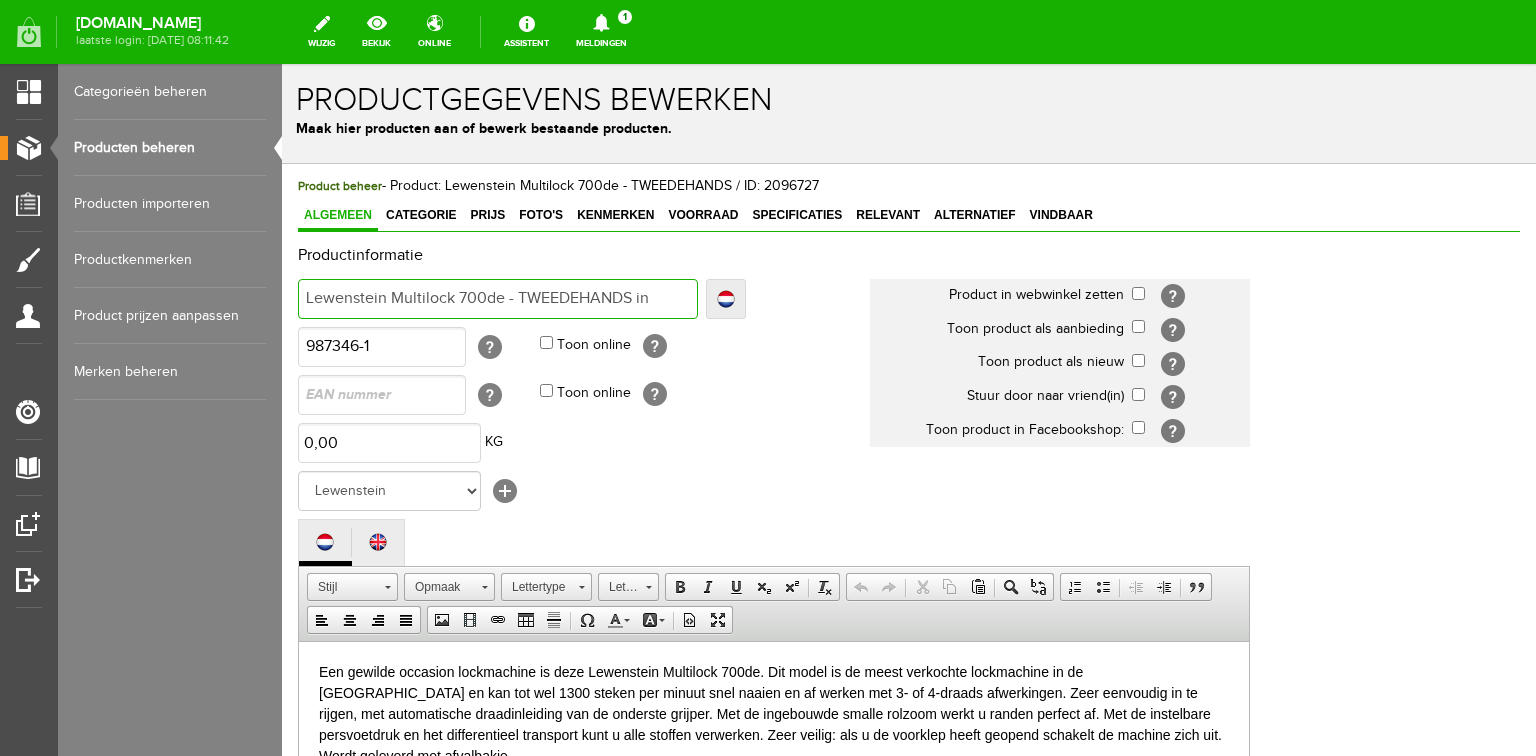 type on "Lewenstein Multilock 700de - TWEEDEHANDS in" 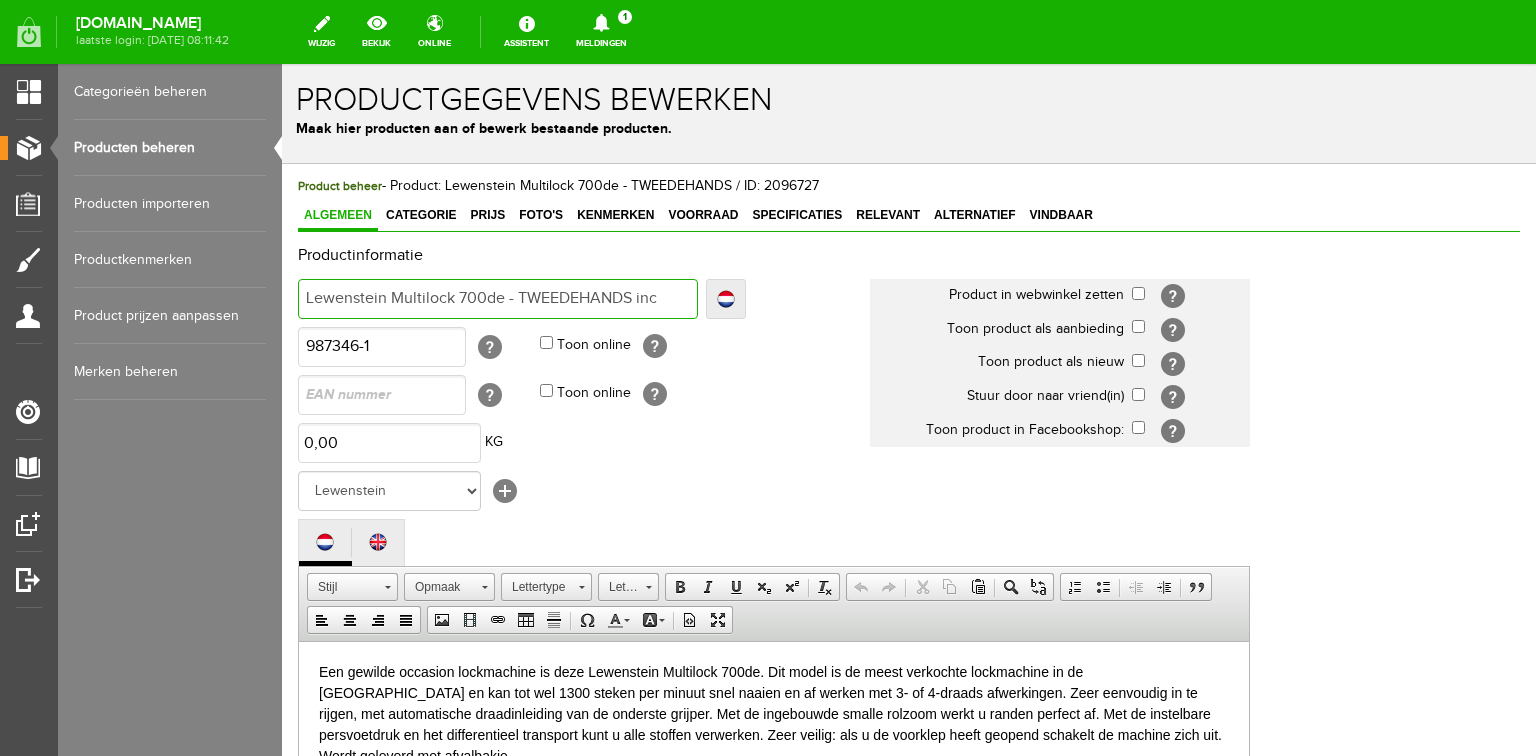 type on "Lewenstein Multilock 700de - TWEEDEHANDS inc" 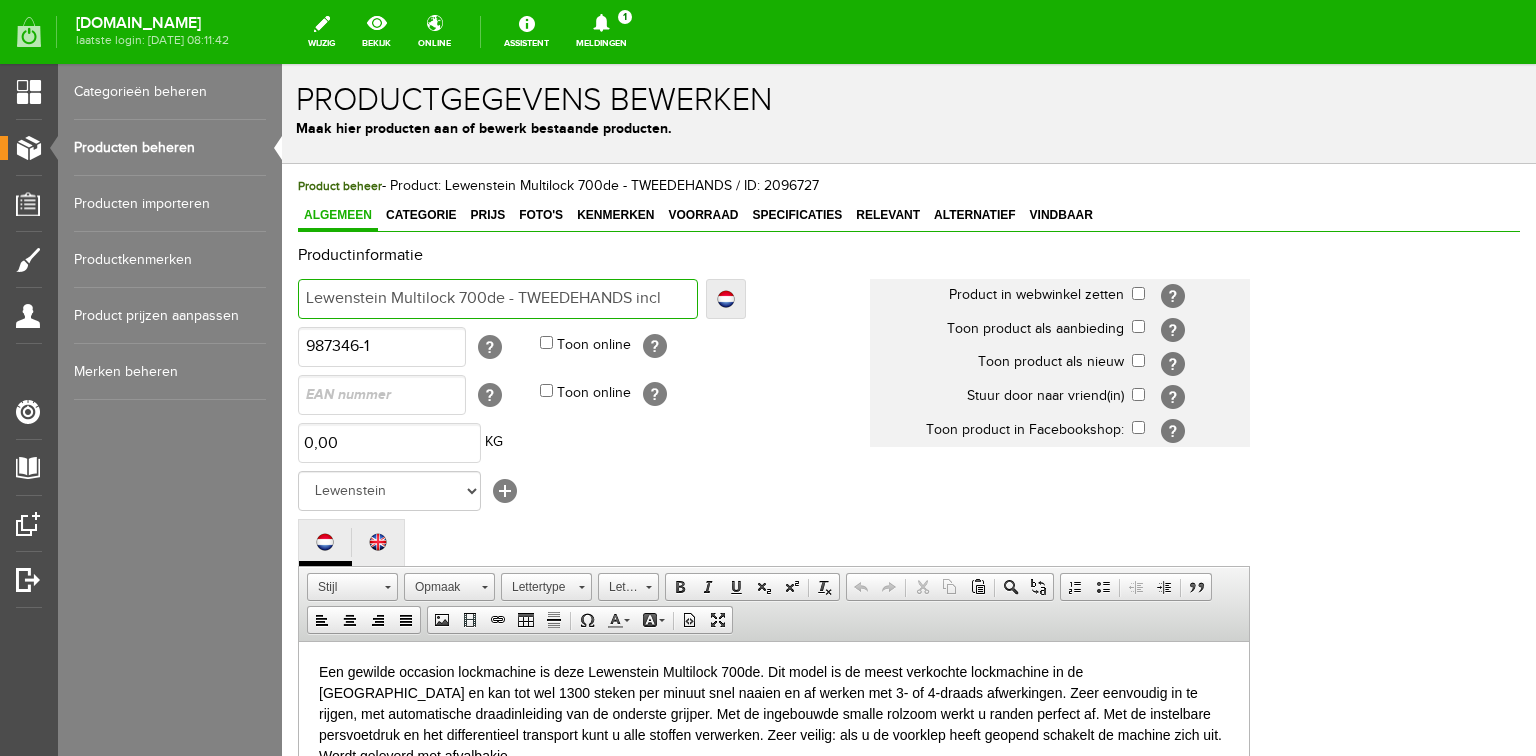 type on "Lewenstein Multilock 700de - TWEEDEHANDS incl" 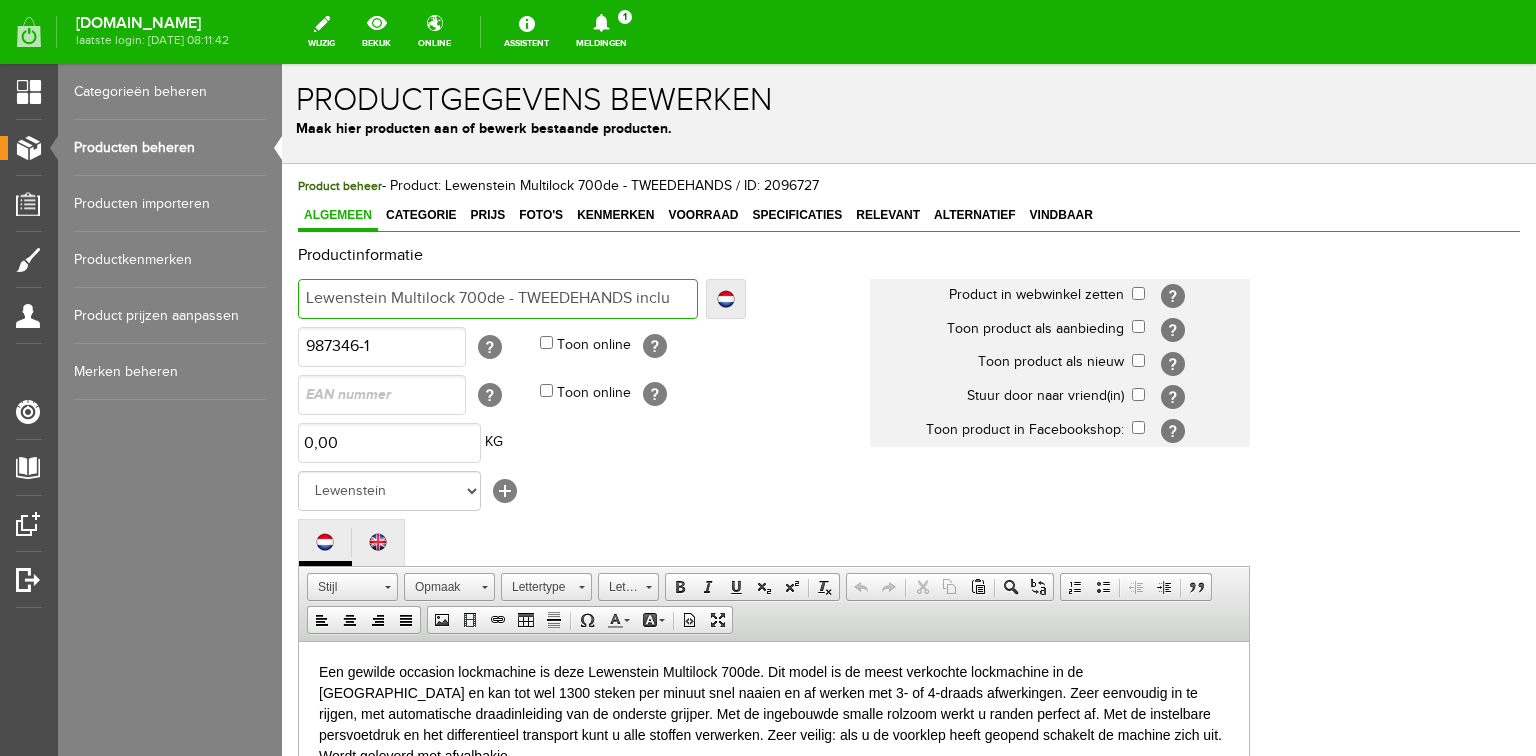 type on "Lewenstein Multilock 700de - TWEEDEHANDS inclu" 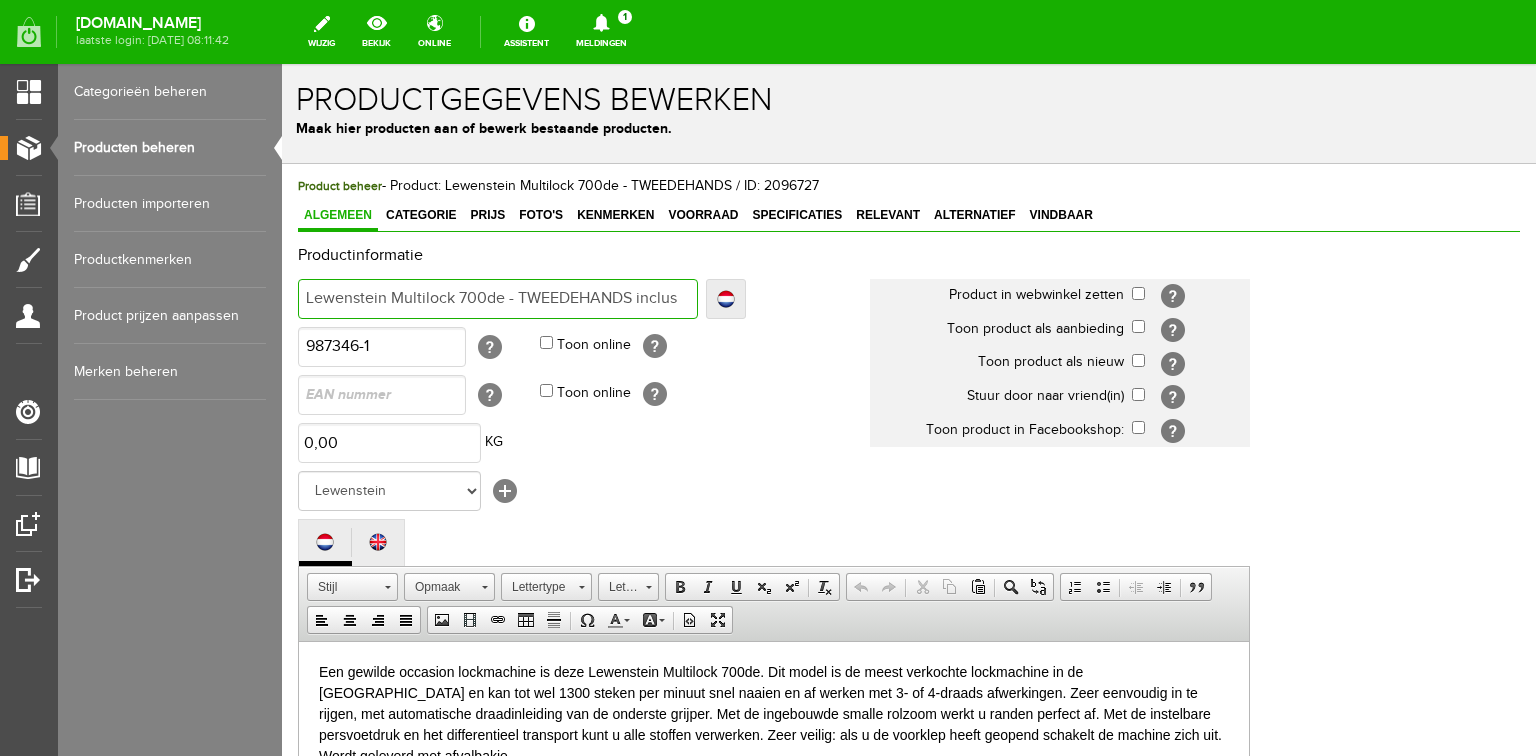 type on "Lewenstein Multilock 700de - TWEEDEHANDS inclus" 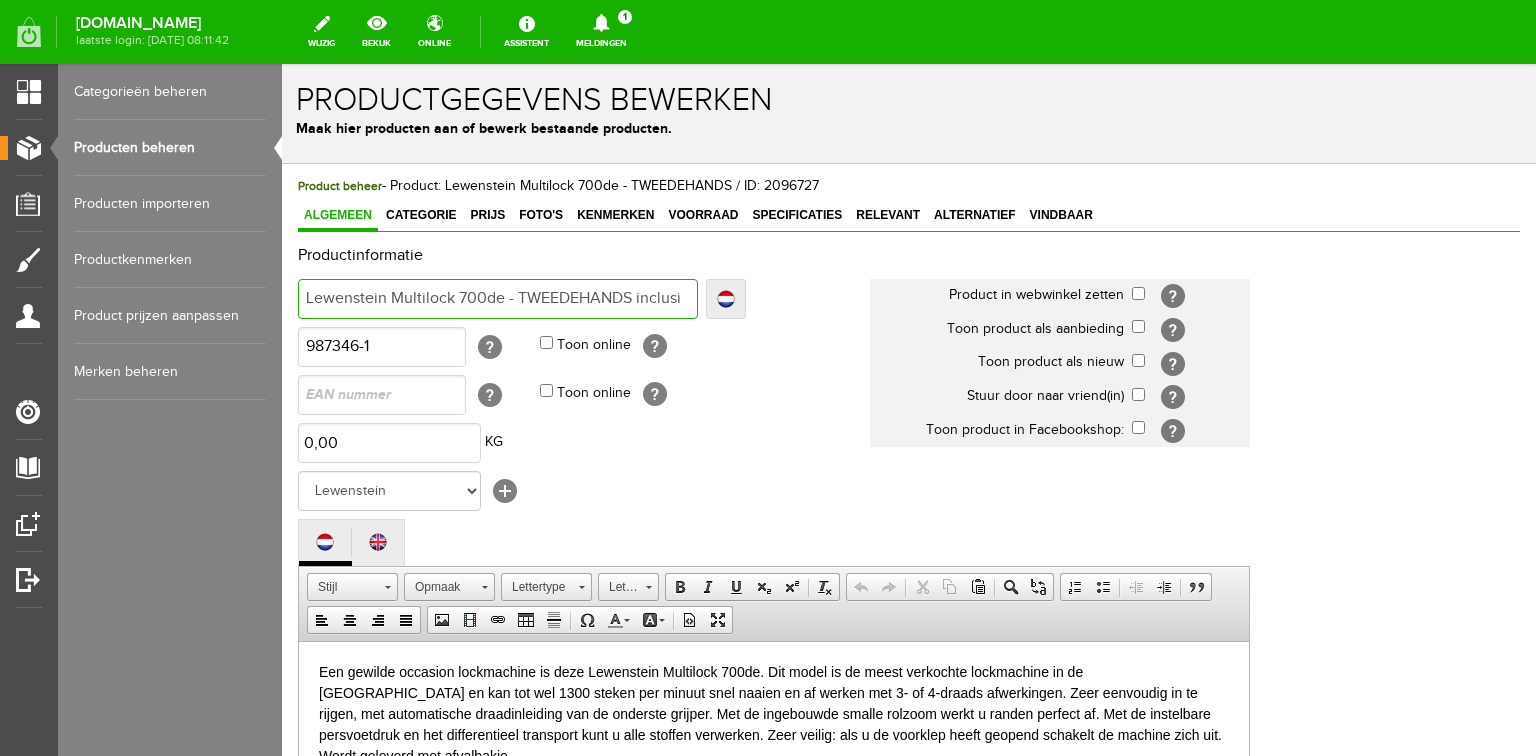 type on "Lewenstein Multilock 700de - TWEEDEHANDS inclusi" 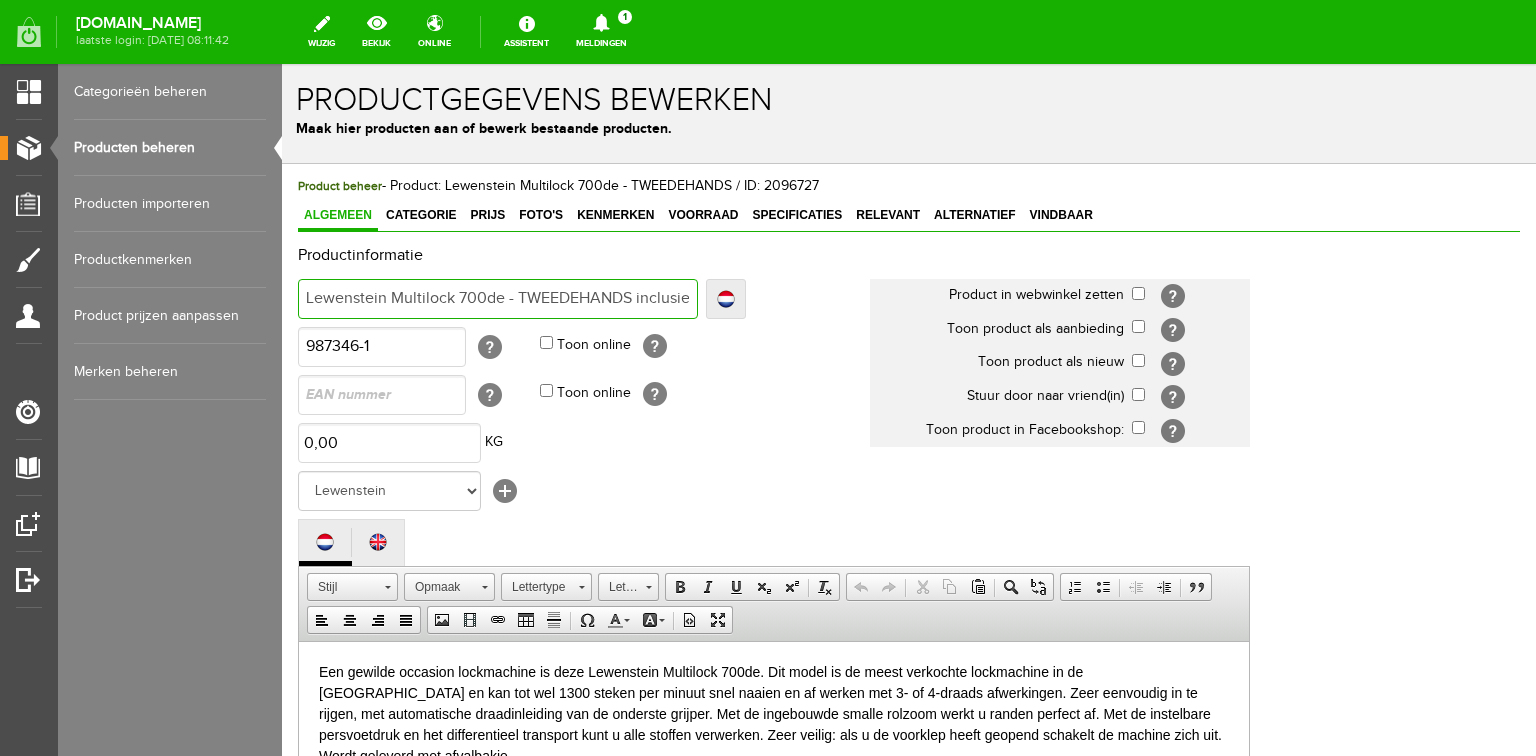 type on "Lewenstein Multilock 700de - TWEEDEHANDS inclusie" 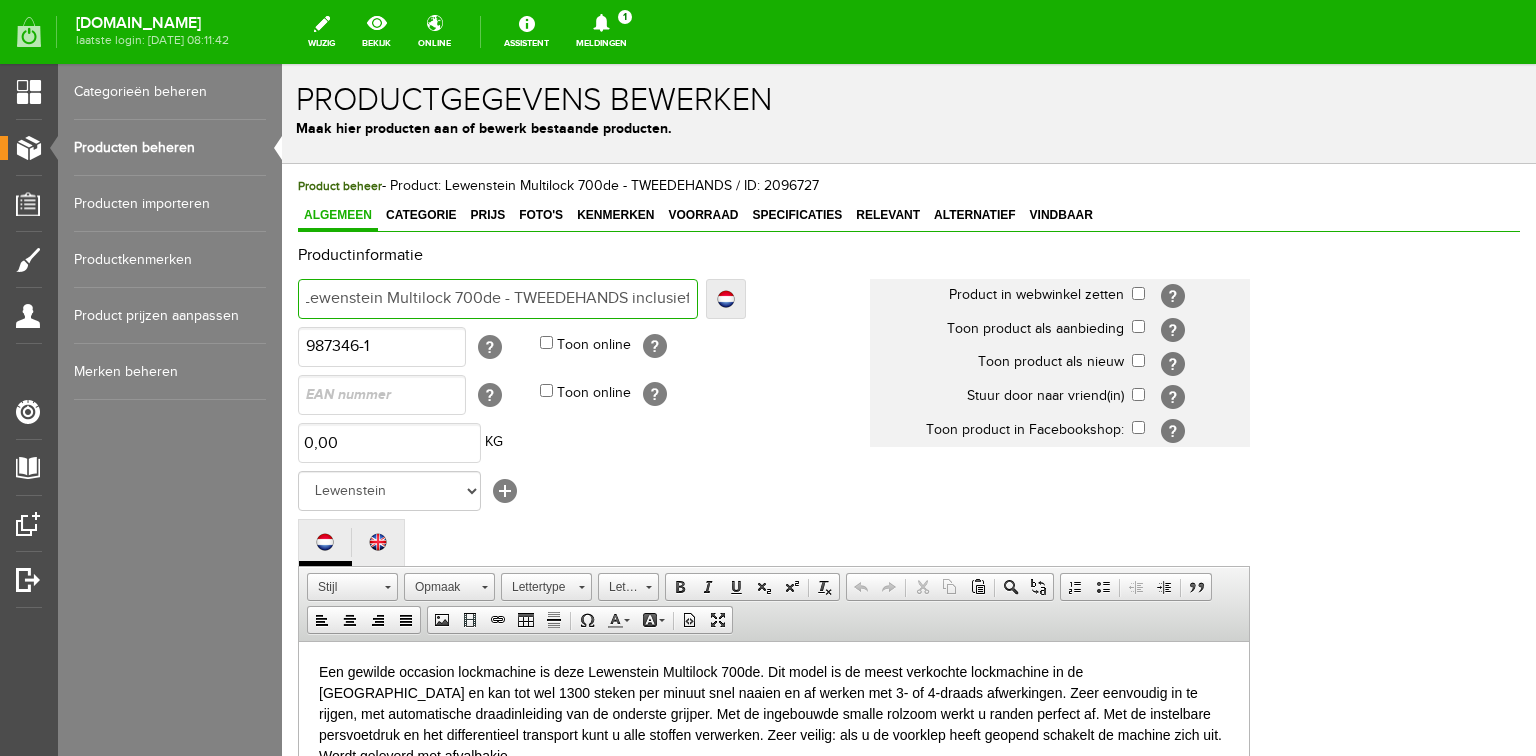 type on "Lewenstein Multilock 700de - TWEEDEHANDS inclusief" 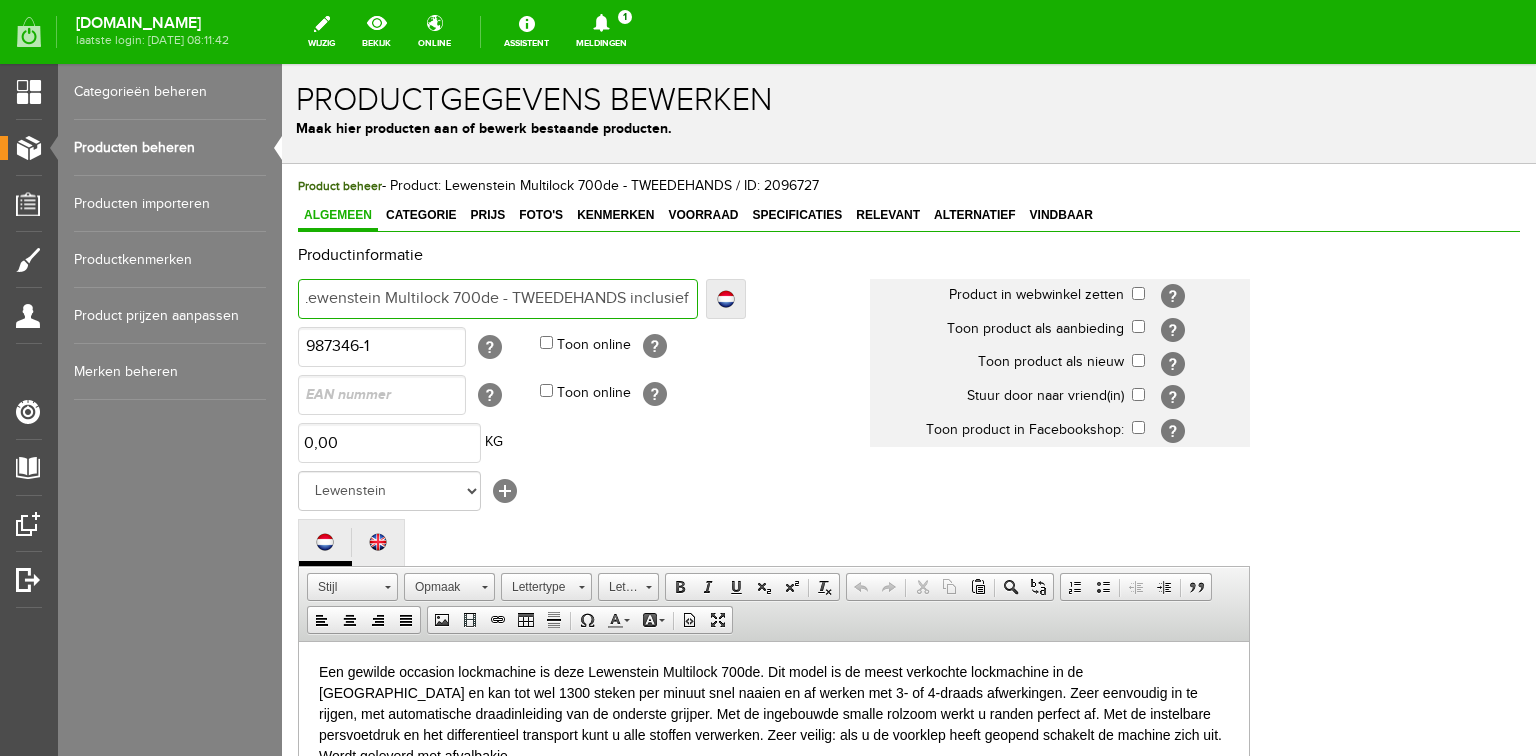 type on "Lewenstein Multilock 700de - TWEEDEHANDS inclusief" 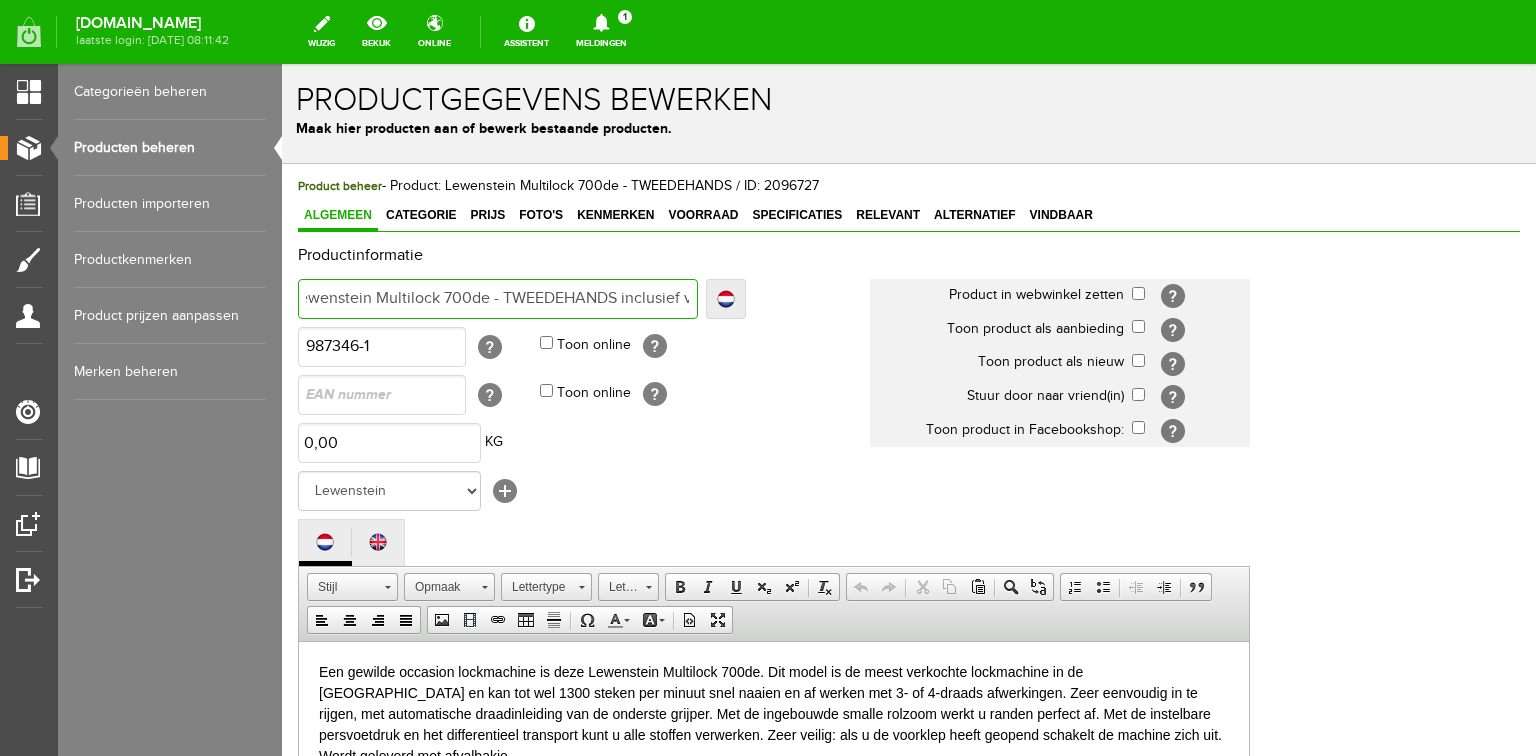 type on "Lewenstein Multilock 700de - TWEEDEHANDS inclusief v" 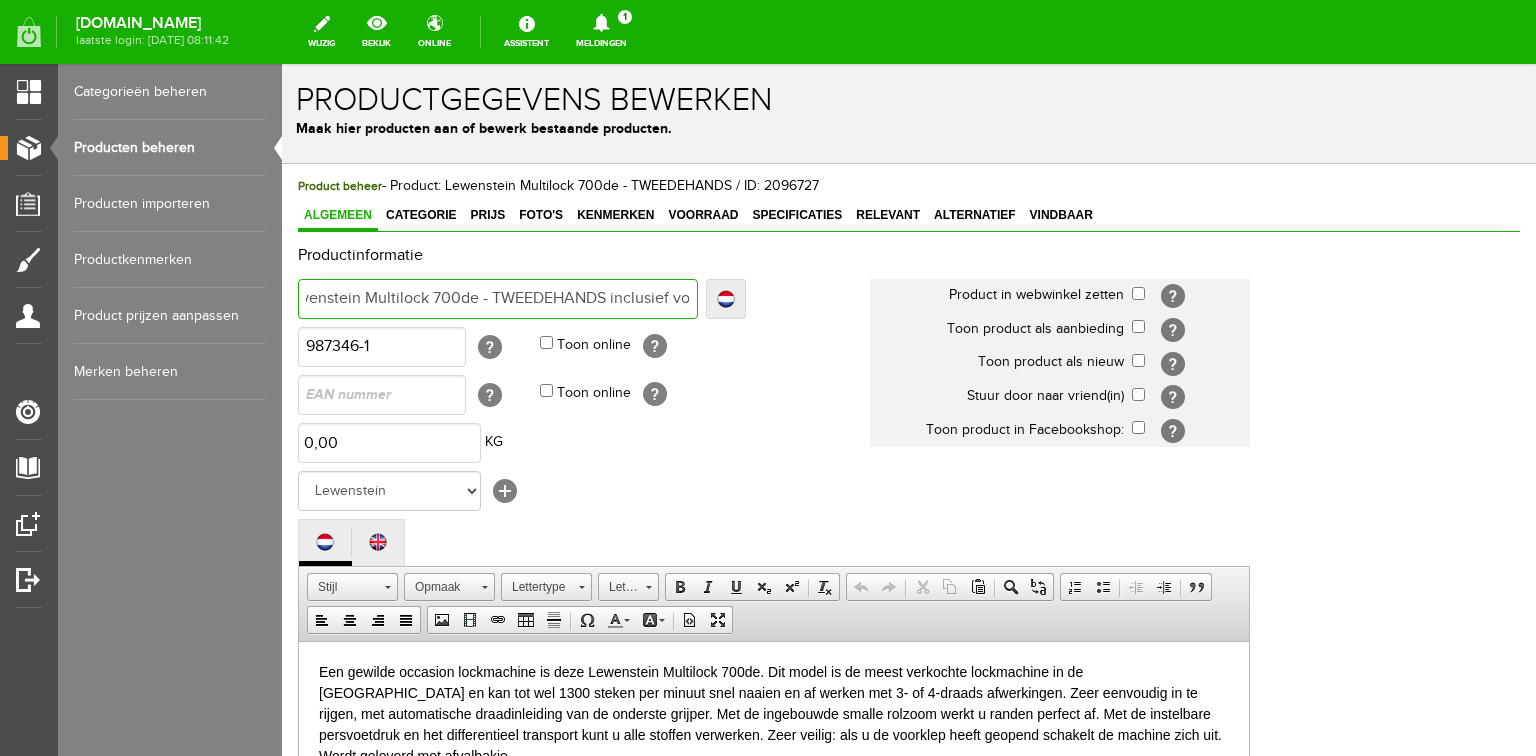 type on "Lewenstein Multilock 700de - TWEEDEHANDS inclusief voe" 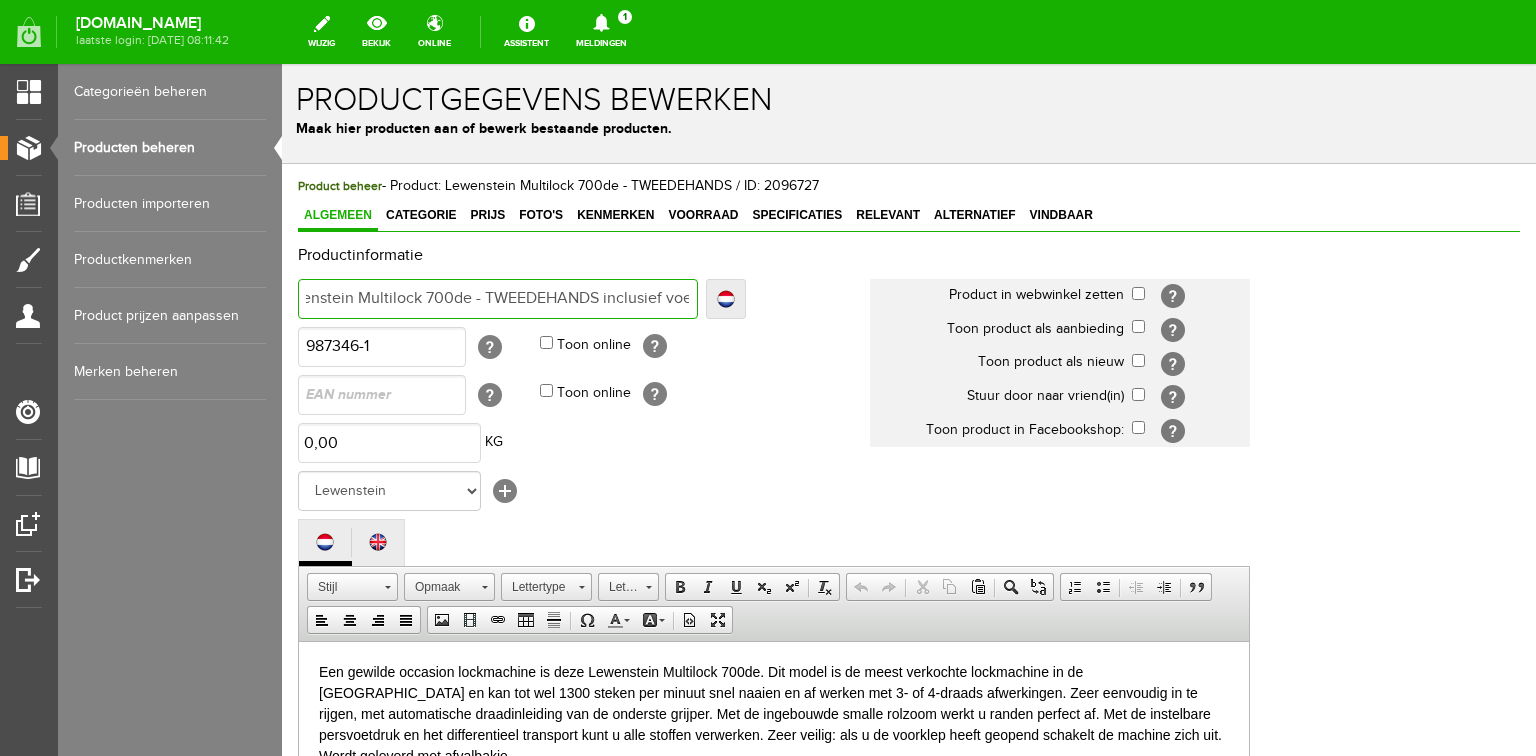 type on "Lewenstein Multilock 700de - TWEEDEHANDS inclusief voe" 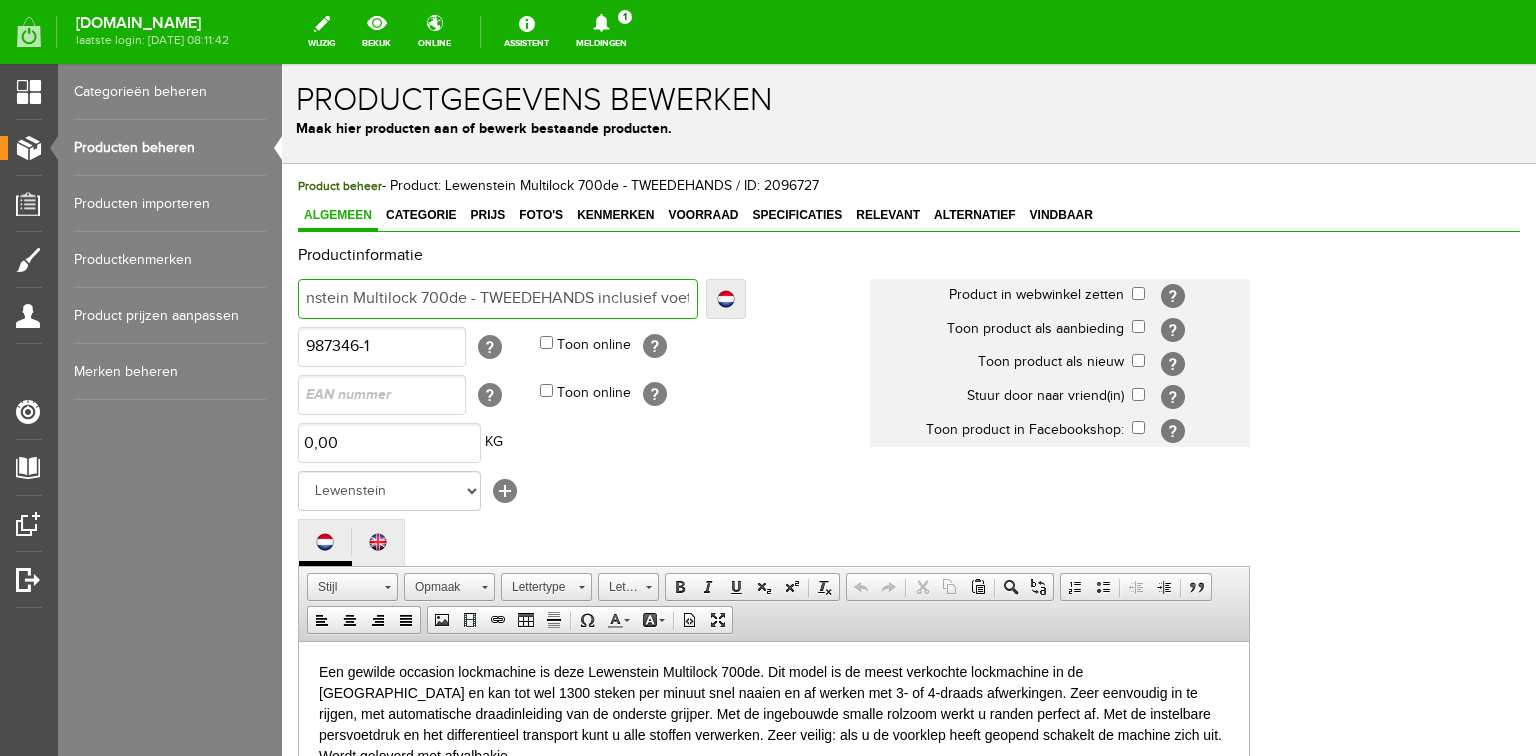 type on "Lewenstein Multilock 700de - TWEEDEHANDS inclusief voet" 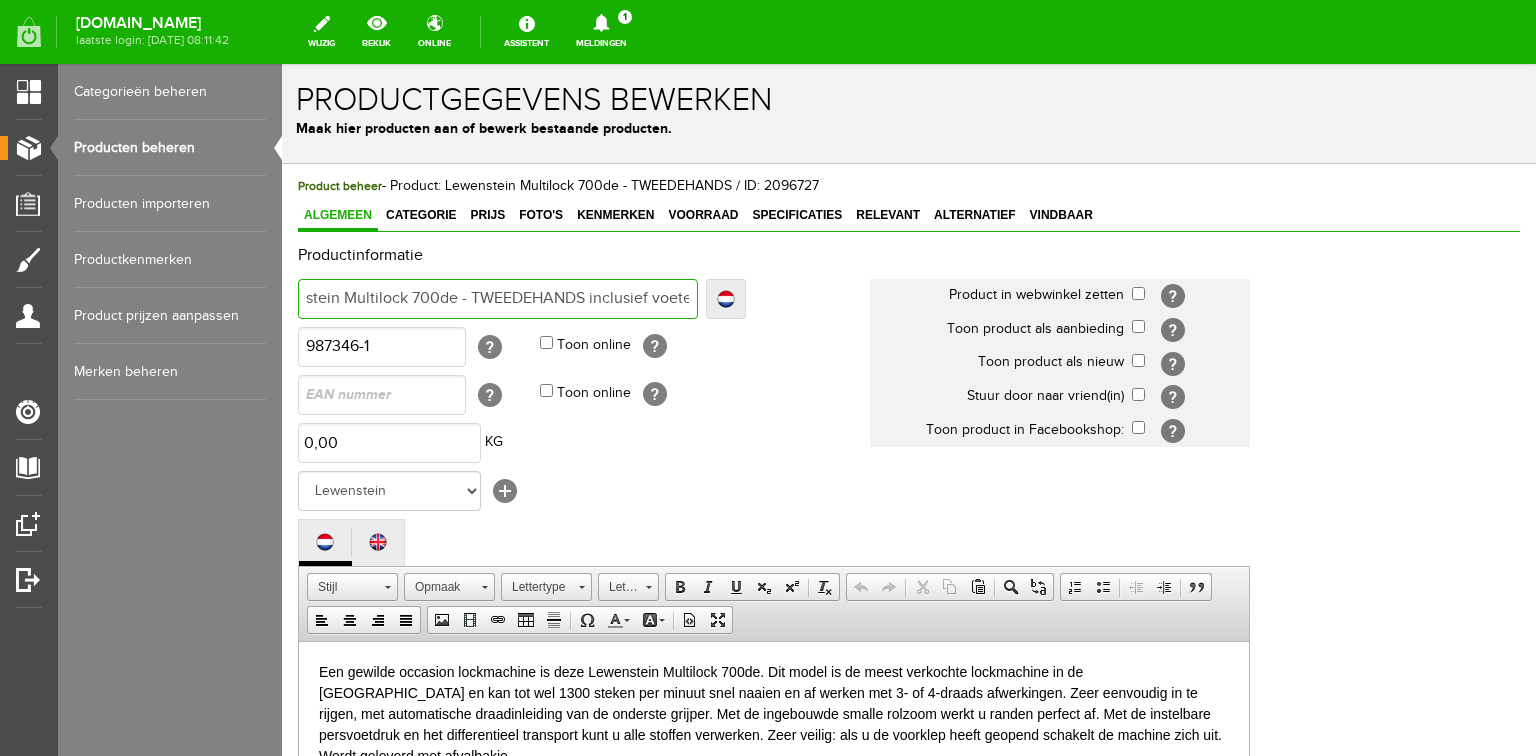 type on "Lewenstein Multilock 700de - TWEEDEHANDS inclusief voete" 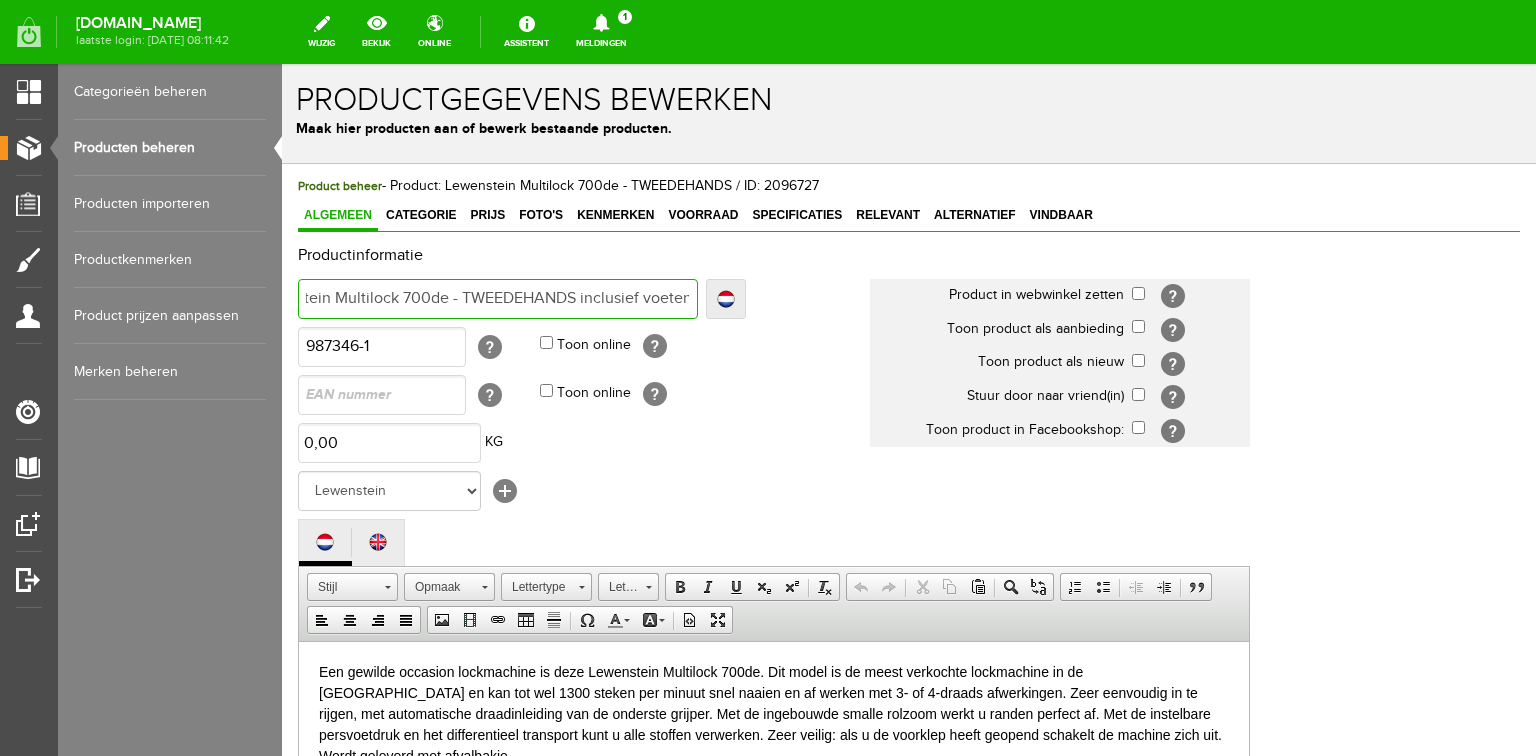 type on "Lewenstein Multilock 700de - TWEEDEHANDS inclusief voetens" 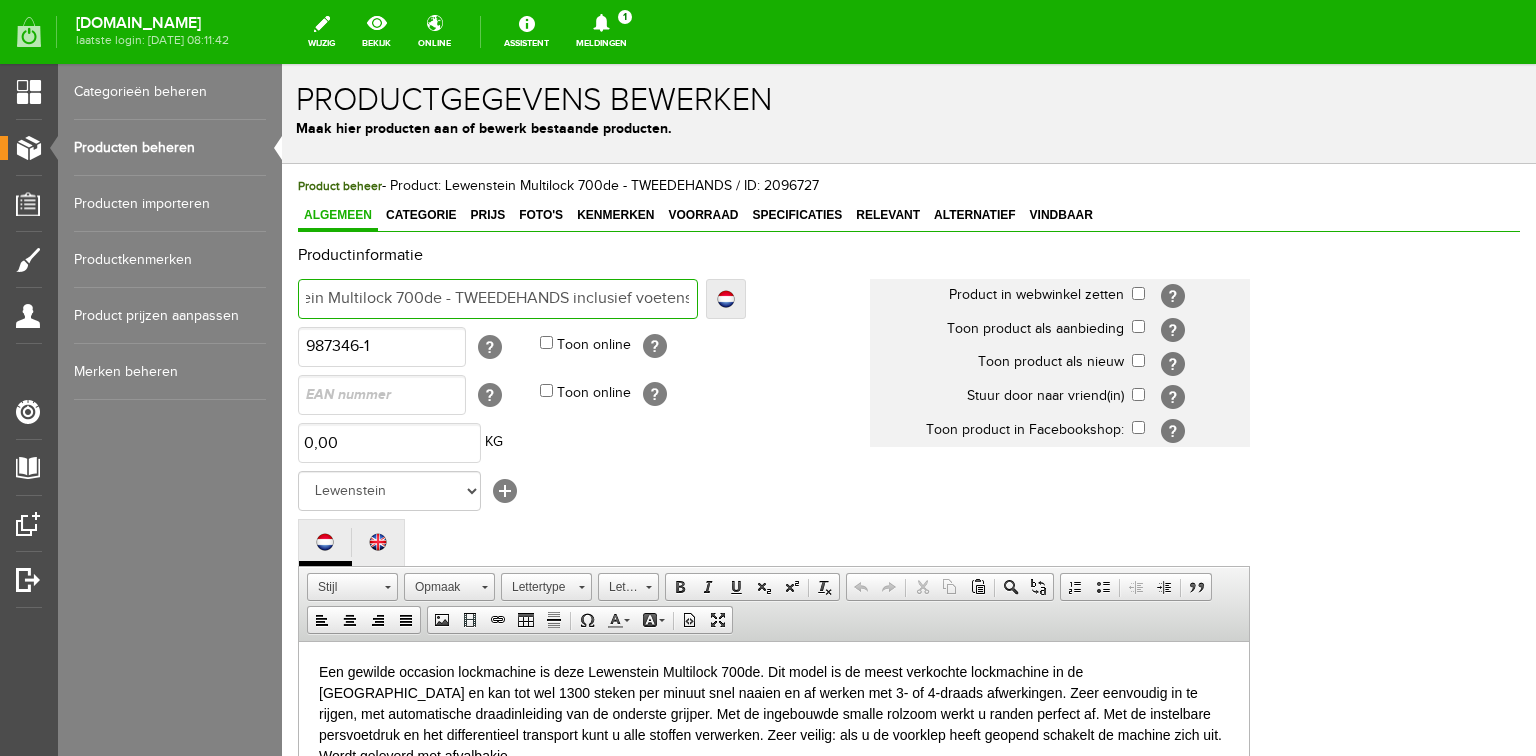 type on "Lewenstein Multilock 700de - TWEEDEHANDS inclusief voetens" 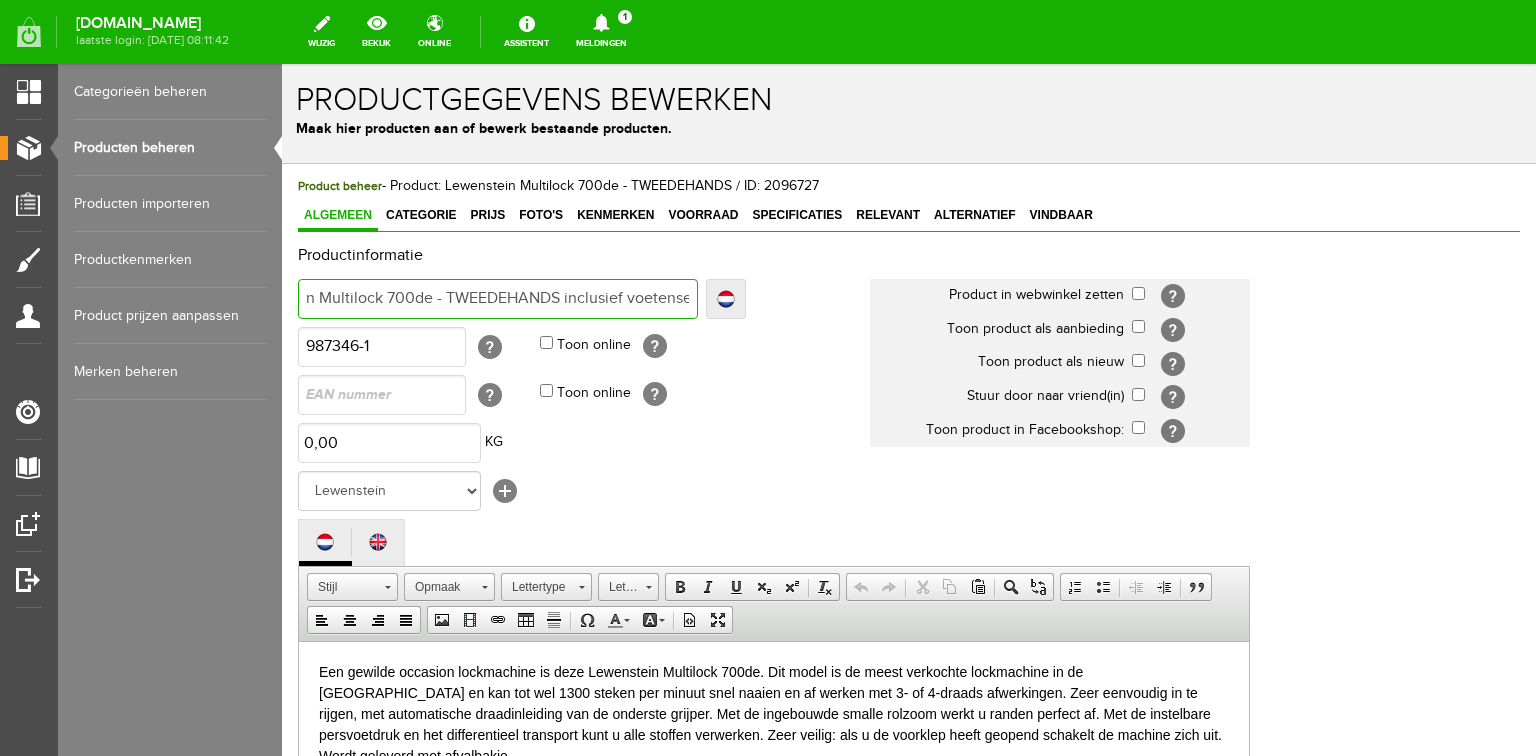 type on "Lewenstein Multilock 700de - TWEEDEHANDS inclusief voetenset" 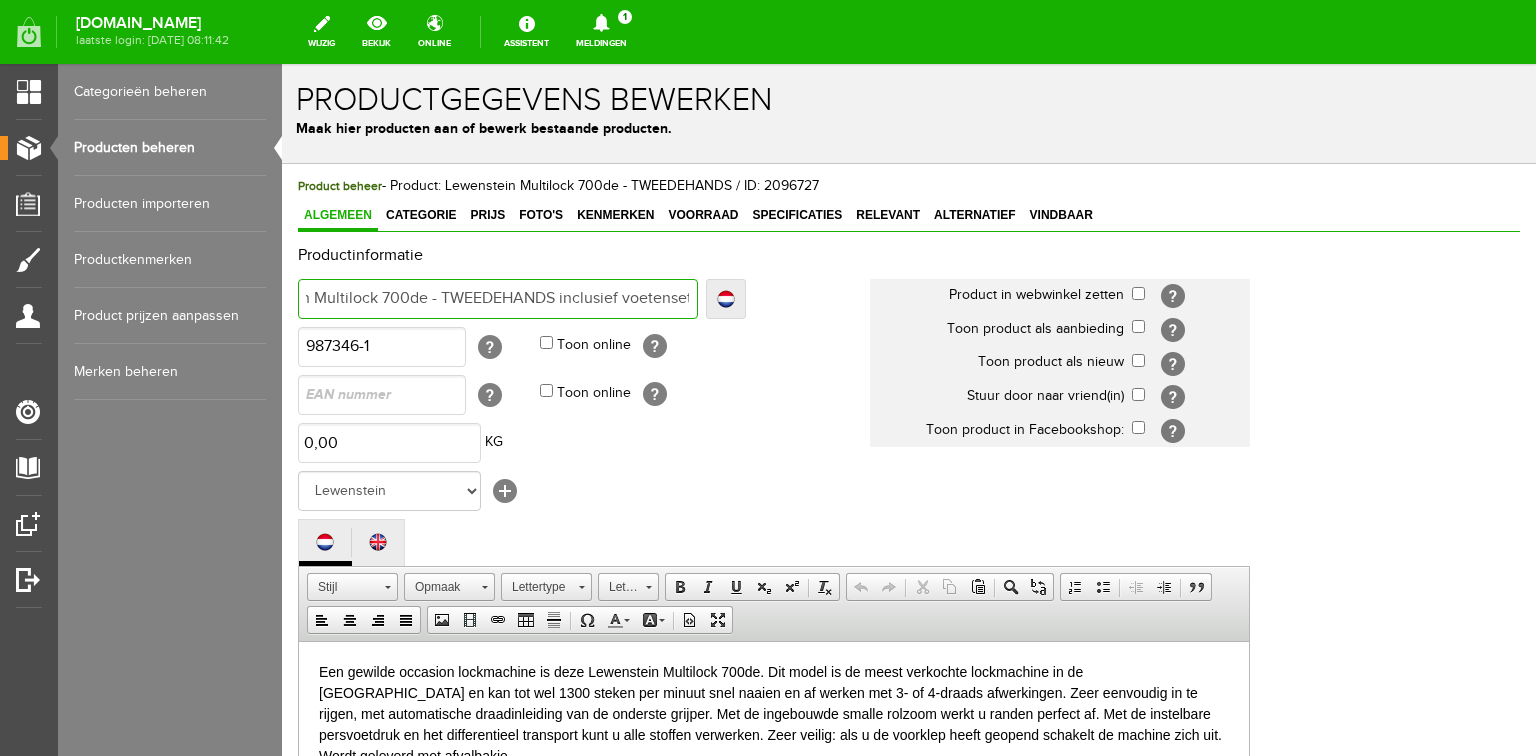 click on "Lewenstein Multilock 700de - TWEEDEHANDS inclusief voetenset" at bounding box center [498, 299] 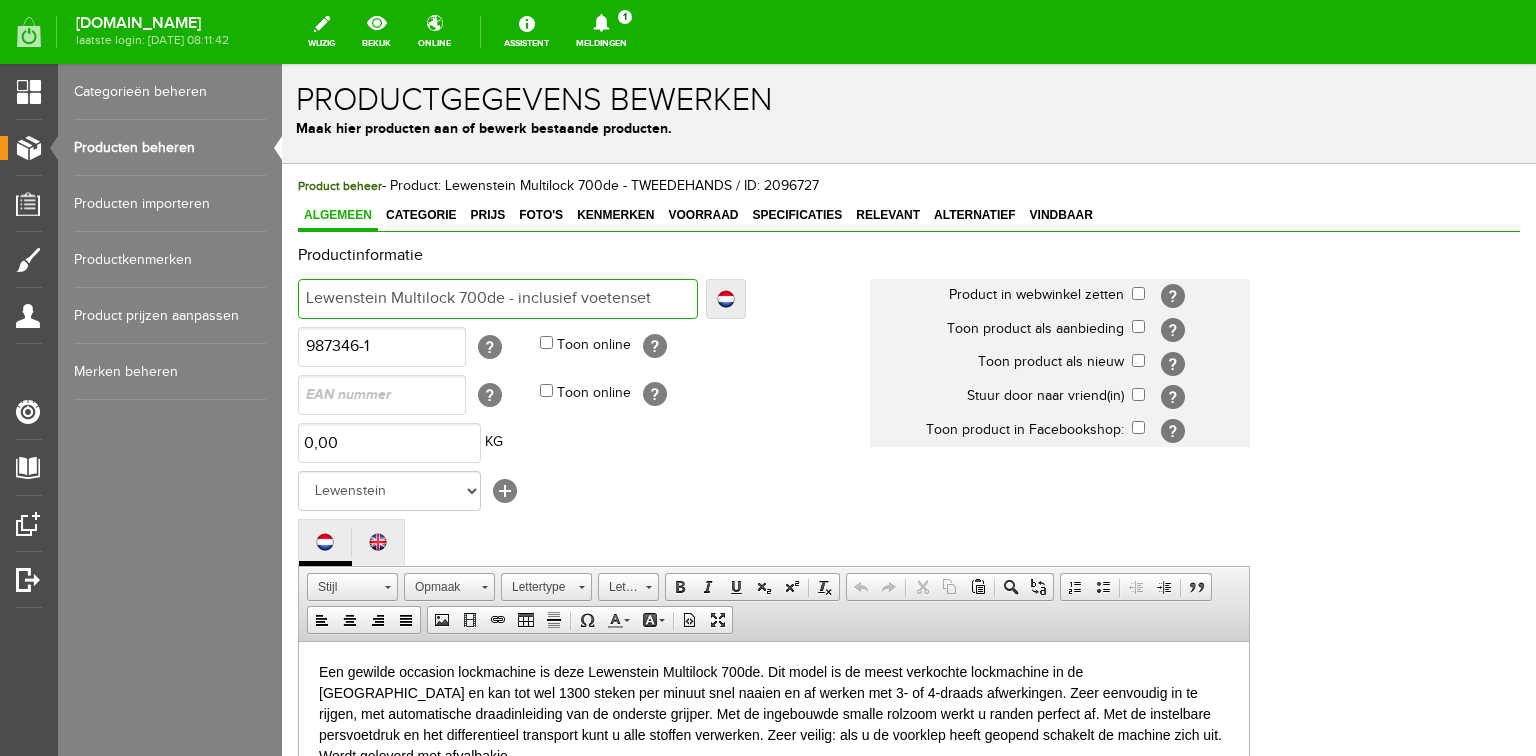 scroll, scrollTop: 0, scrollLeft: 0, axis: both 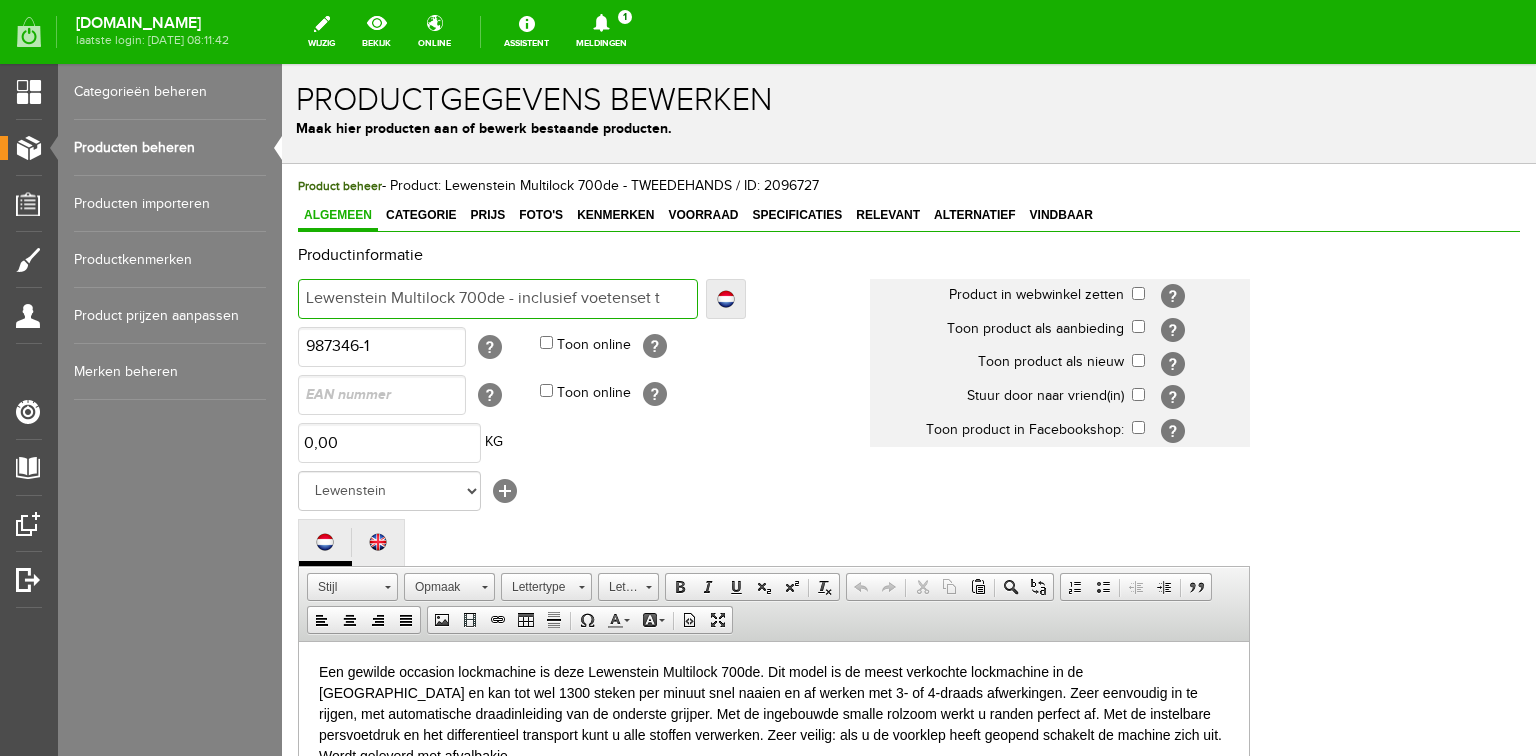 type on "Lewenstein Multilock 700de - inclusief voetenset t" 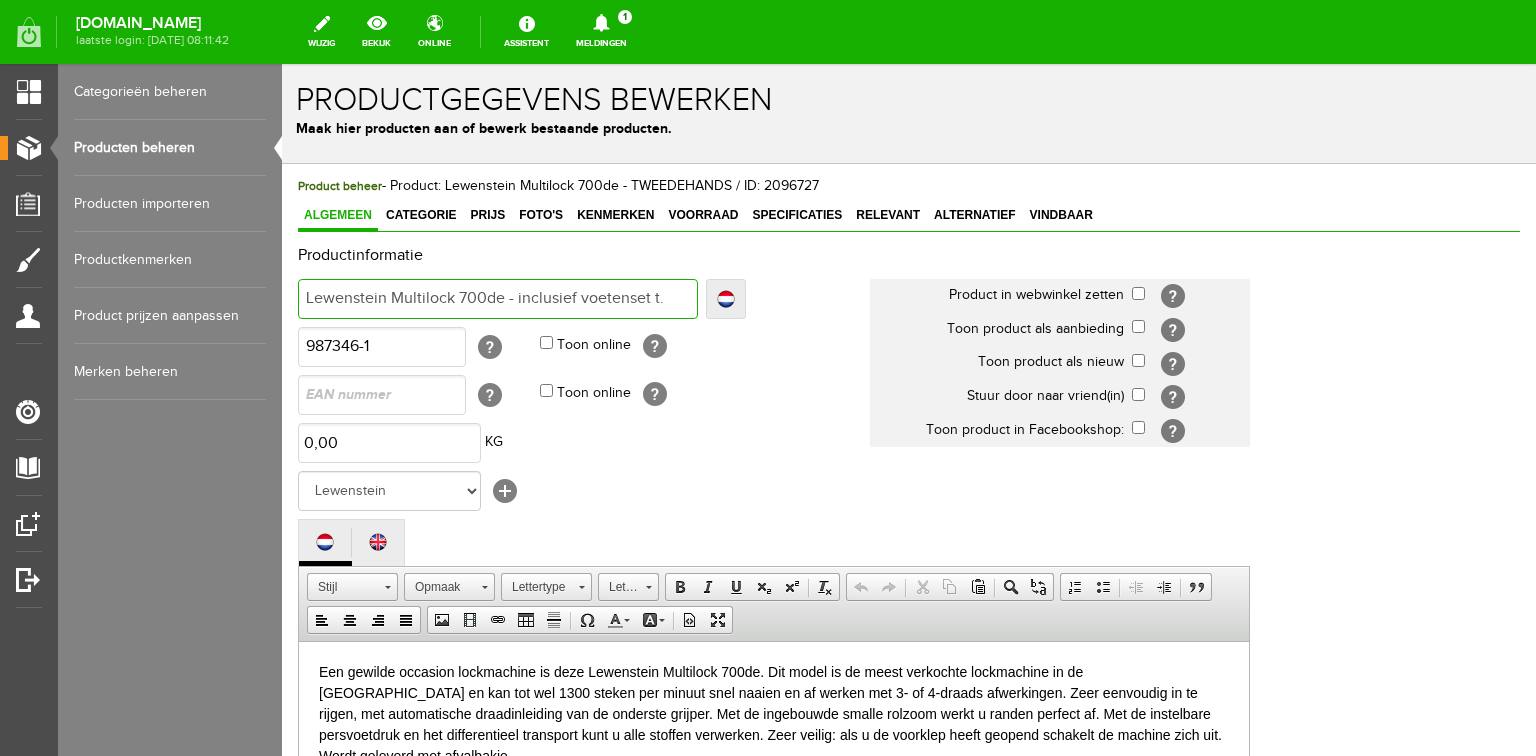 type on "Lewenstein Multilock 700de - inclusief voetenset t." 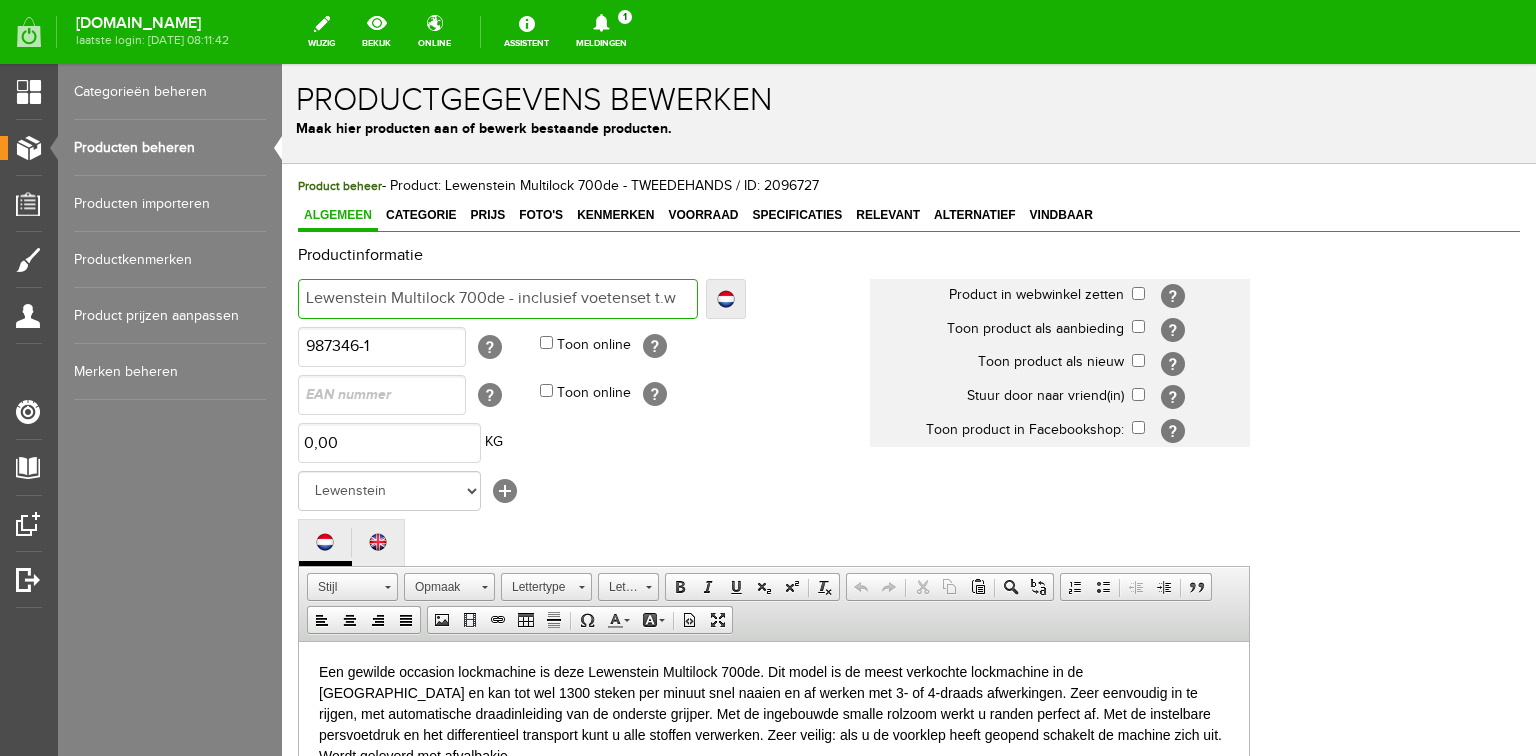 type on "Lewenstein Multilock 700de - inclusief voetenset t.w" 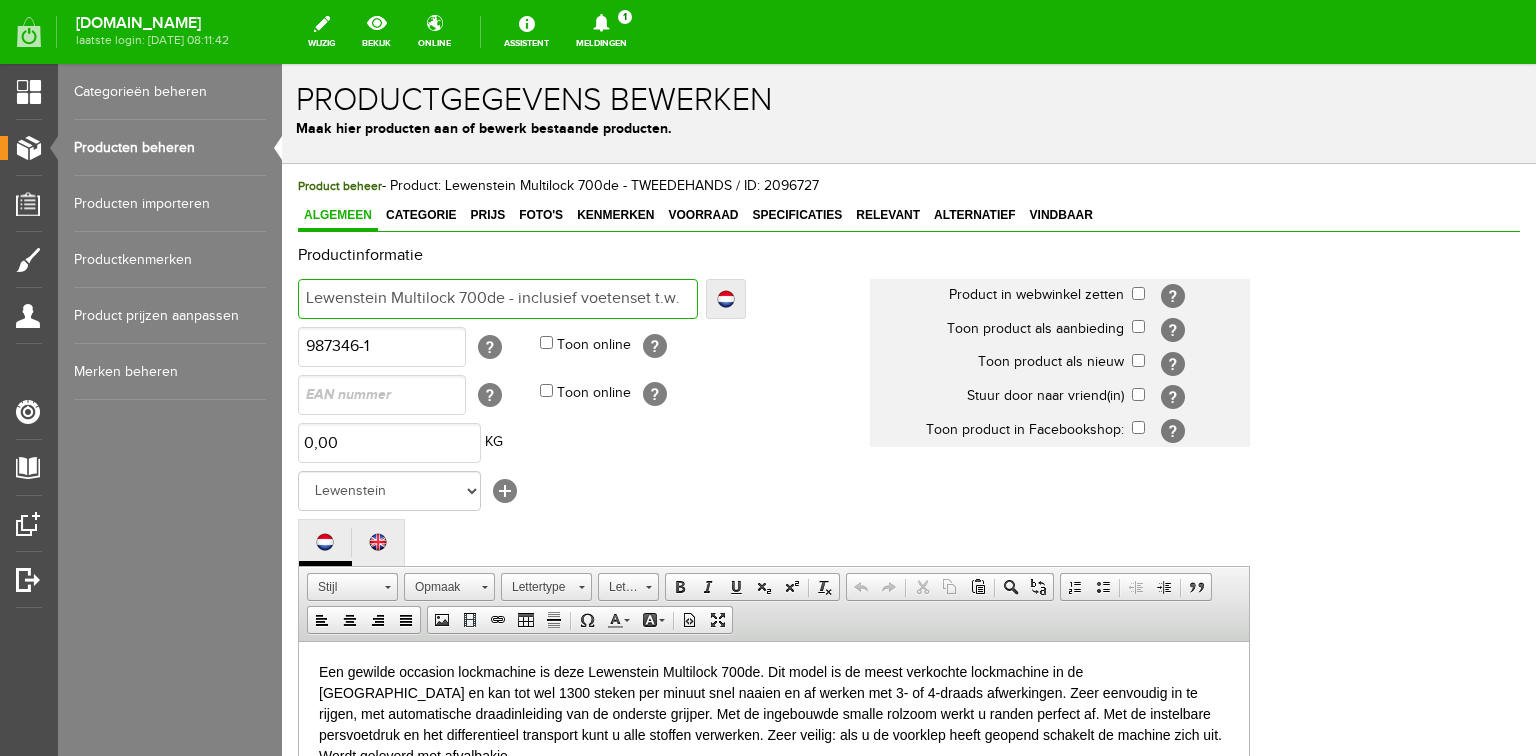 type on "Lewenstein Multilock 700de - inclusief voetenset t.w." 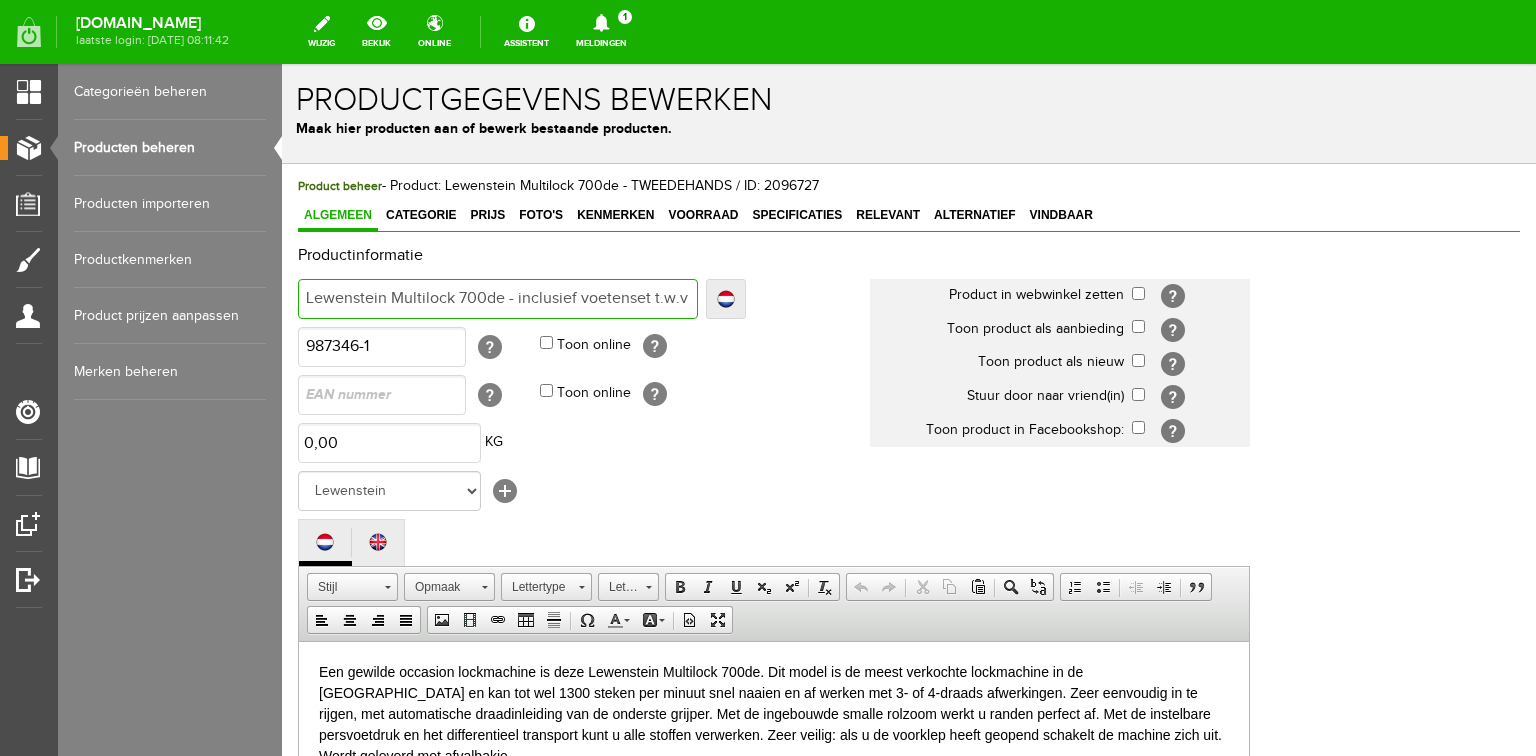 type on "Lewenstein Multilock 700de - inclusief voetenset t.w.v." 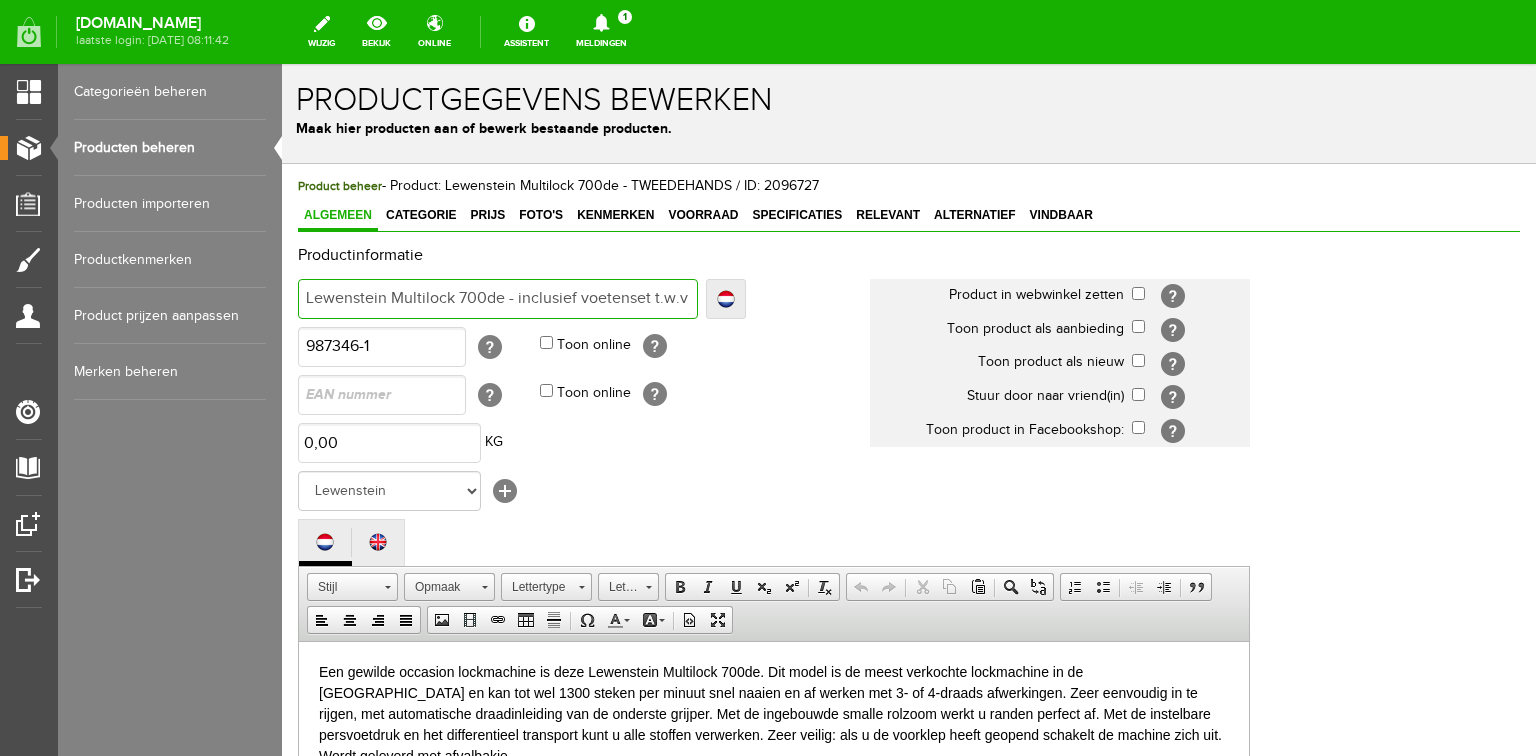 scroll, scrollTop: 0, scrollLeft: 0, axis: both 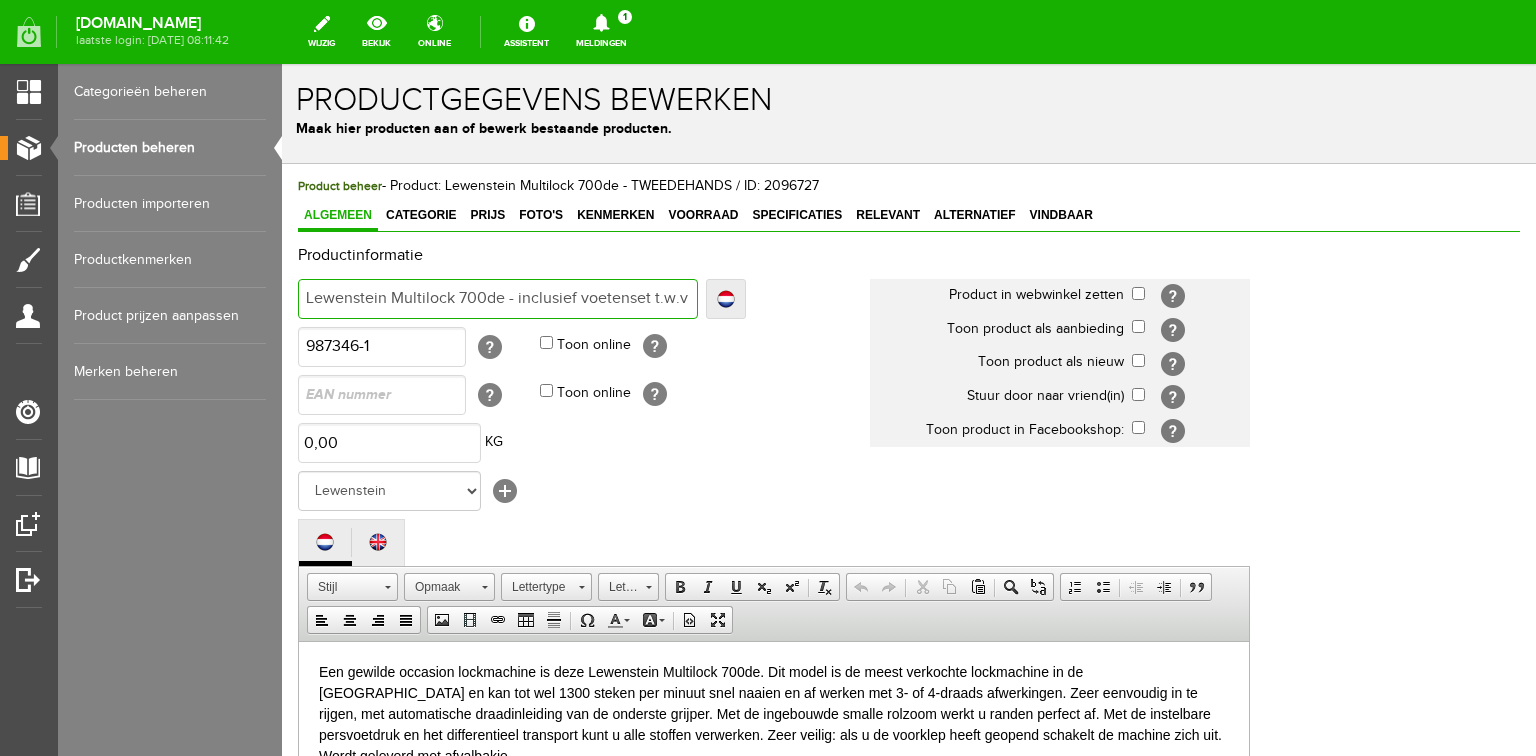 click on "Lewenstein Multilock 700de - inclusief voetenset t.w.v." at bounding box center (498, 299) 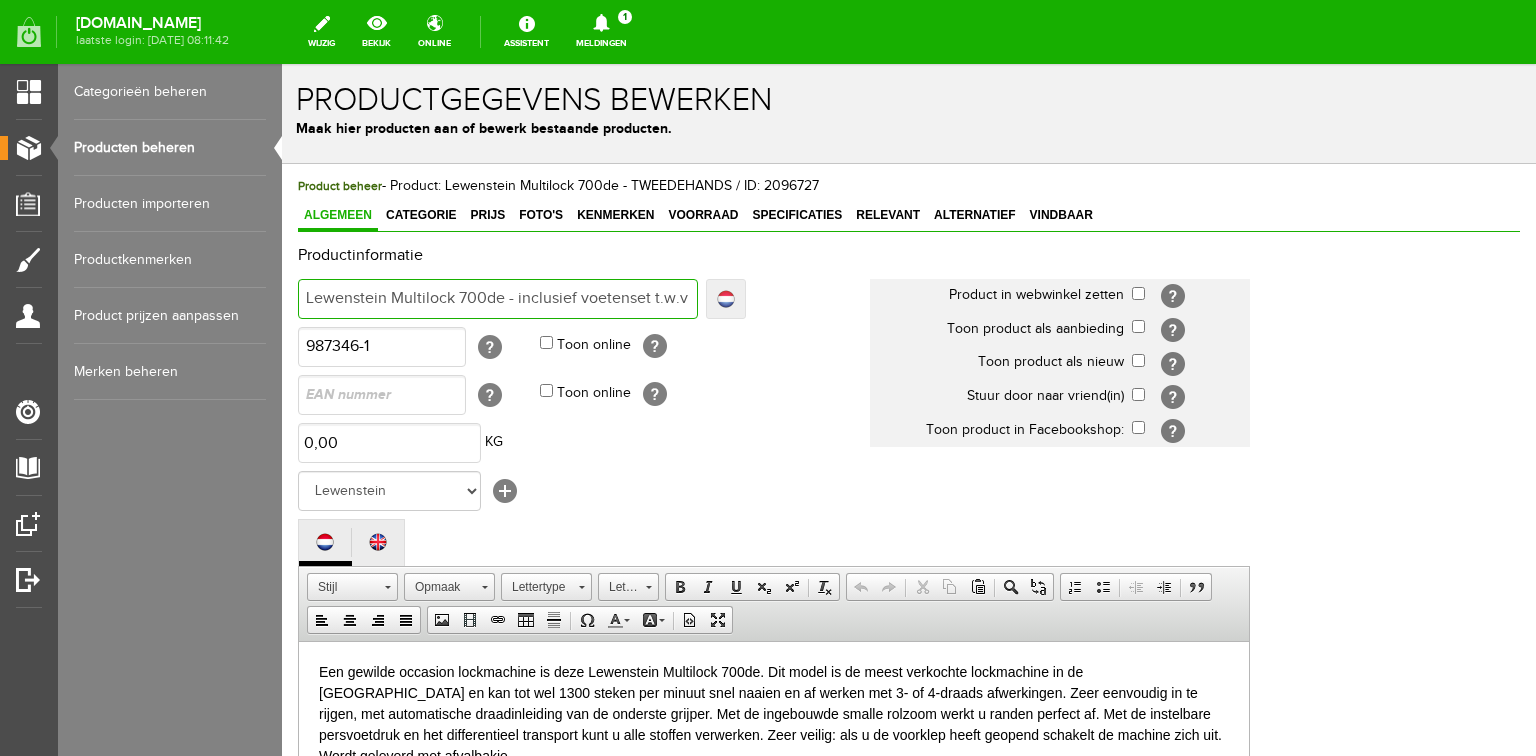 type on "Lewenstein Multilock 700de - inclusief voetenset t.w.v." 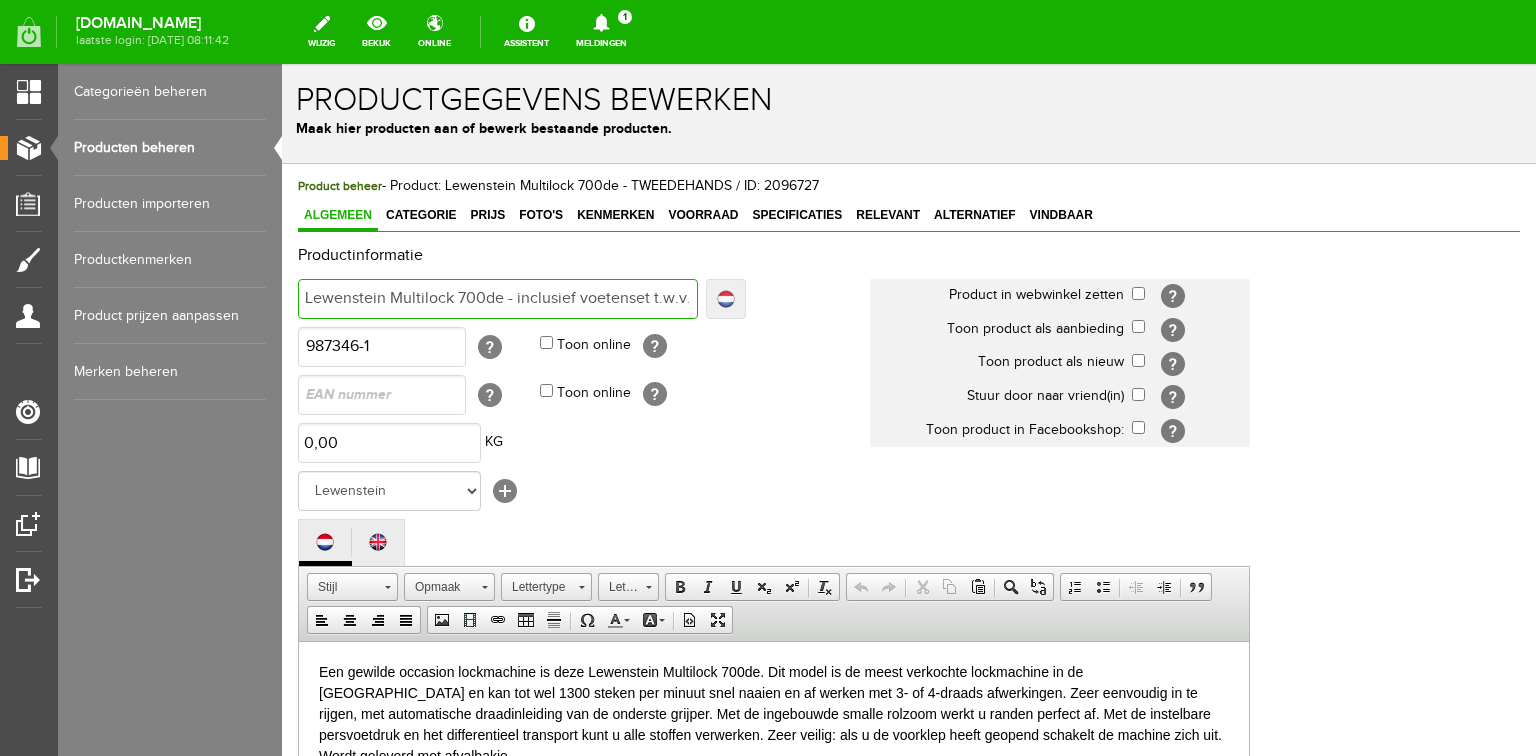 type on "Lewenstein Multilock 700de - inclusief voetenset t.w.v." 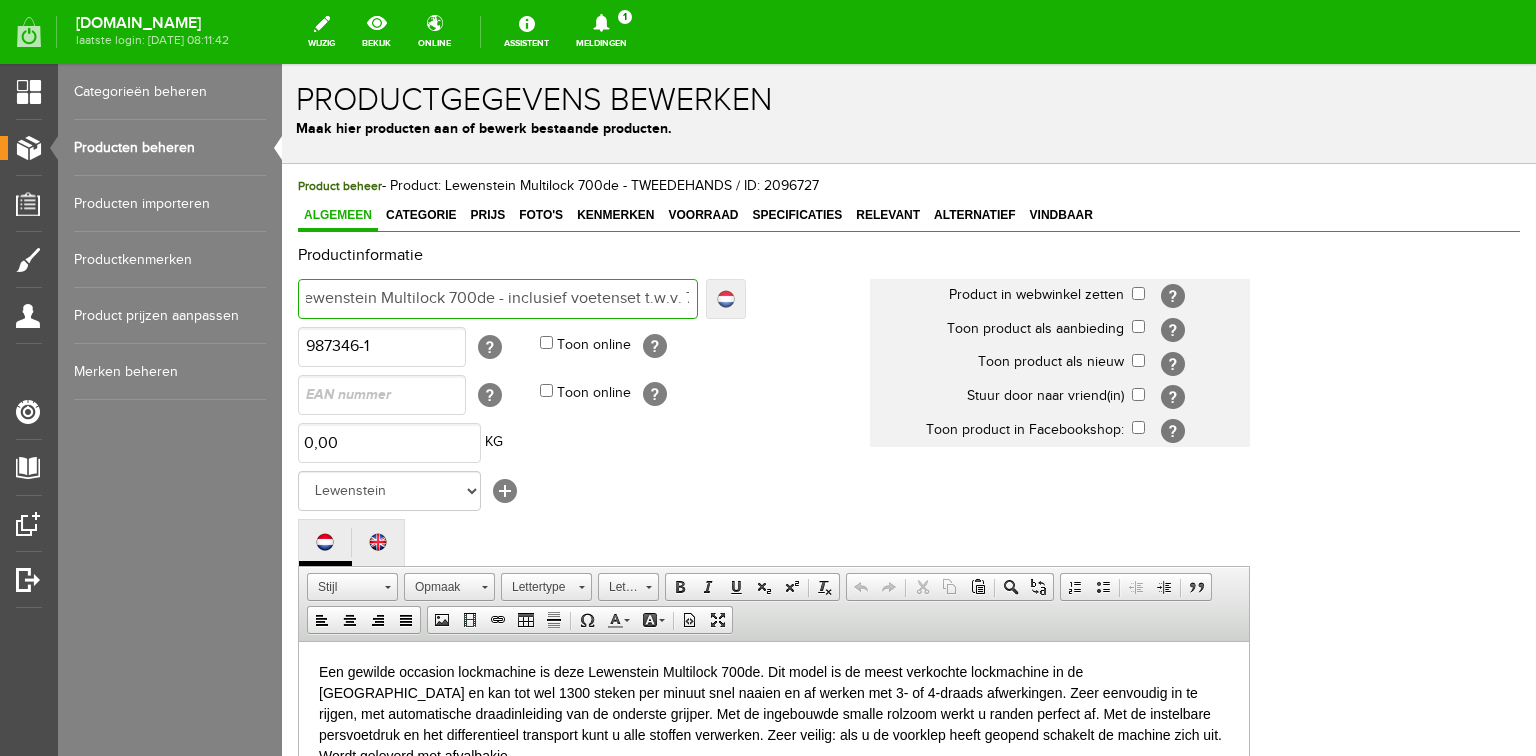 type on "Lewenstein Multilock 700de - inclusief voetenset t.w.v. 7" 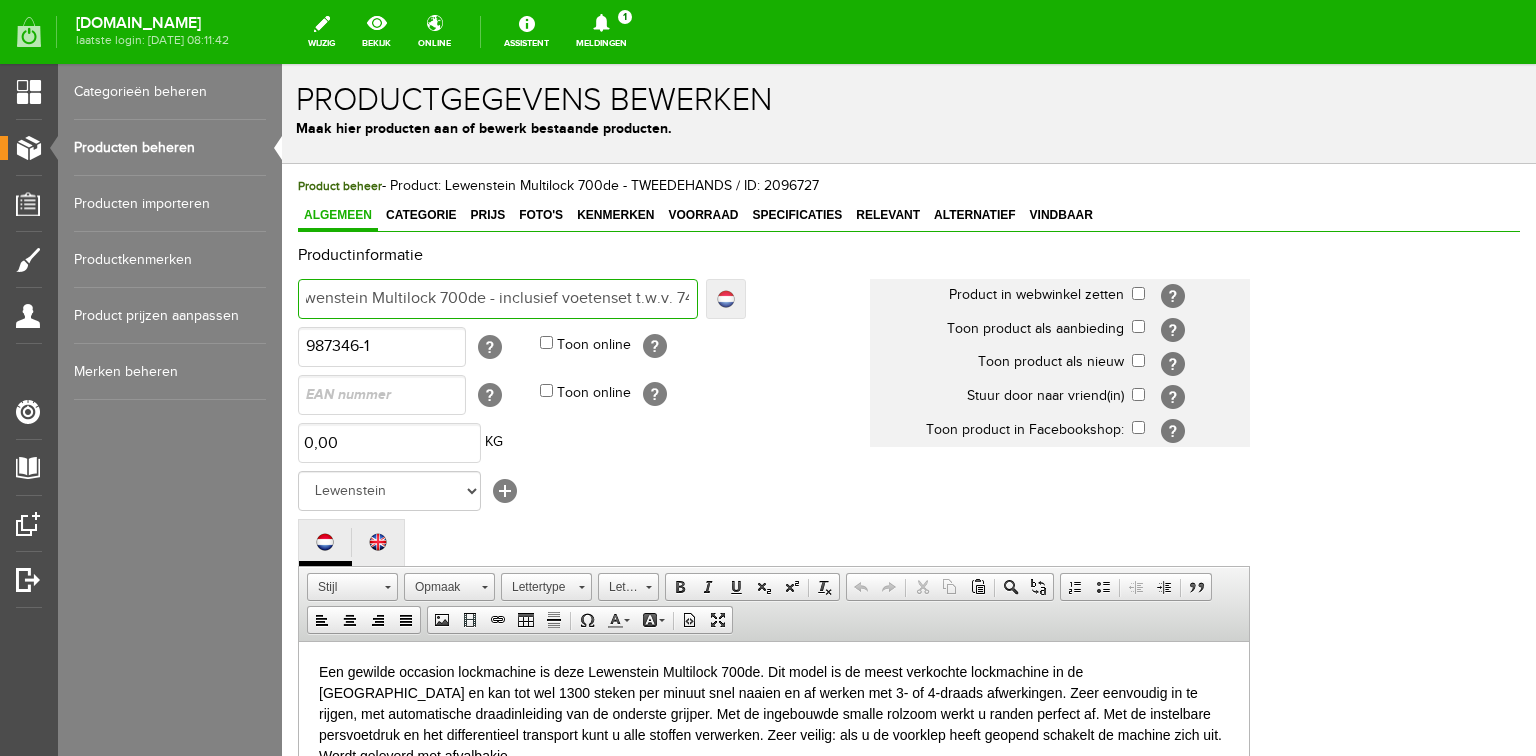 type on "Lewenstein Multilock 700de - inclusief voetenset t.w.v. 74" 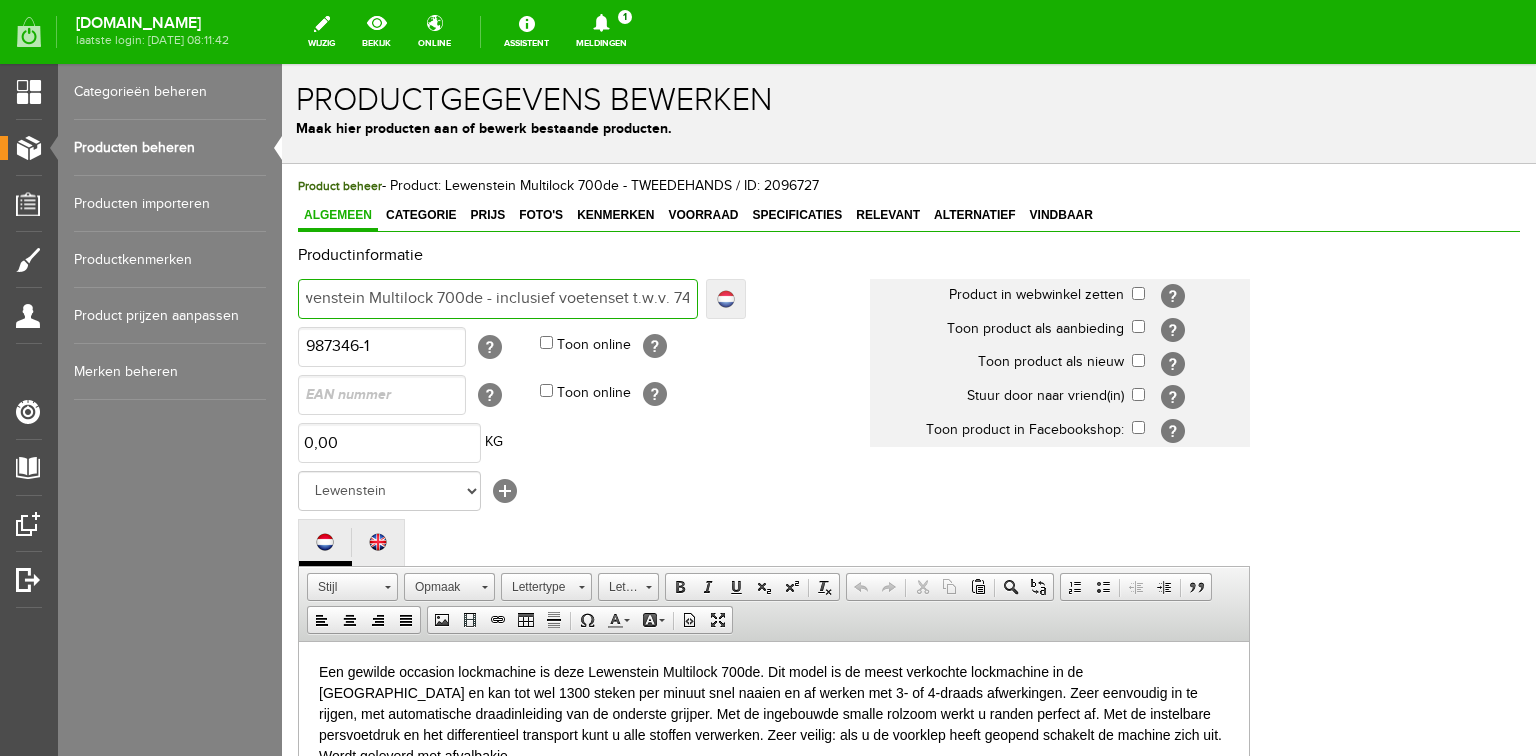 type on "Lewenstein Multilock 700de - inclusief voetenset t.w.v. 74,9" 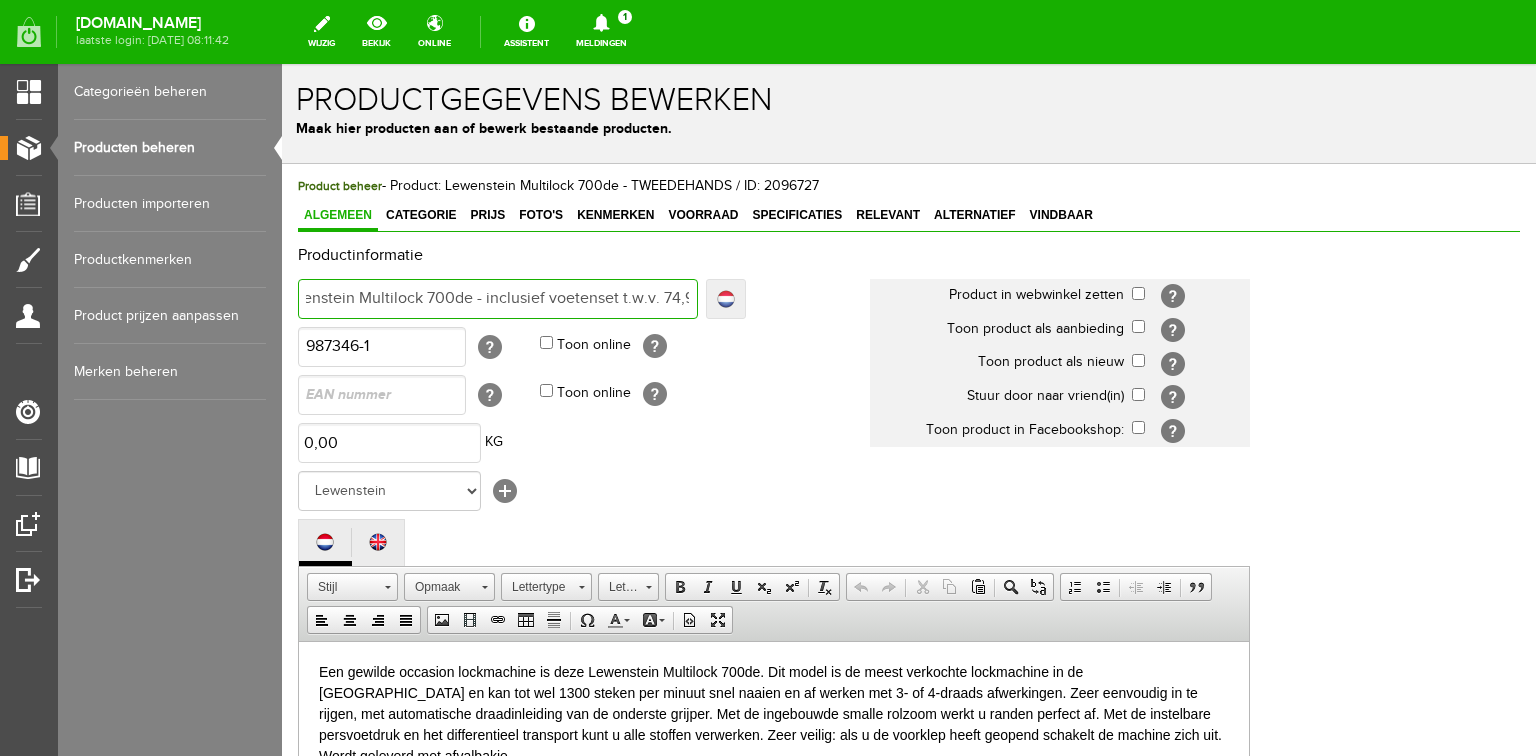 type on "Lewenstein Multilock 700de - inclusief voetenset t.w.v. 74,9" 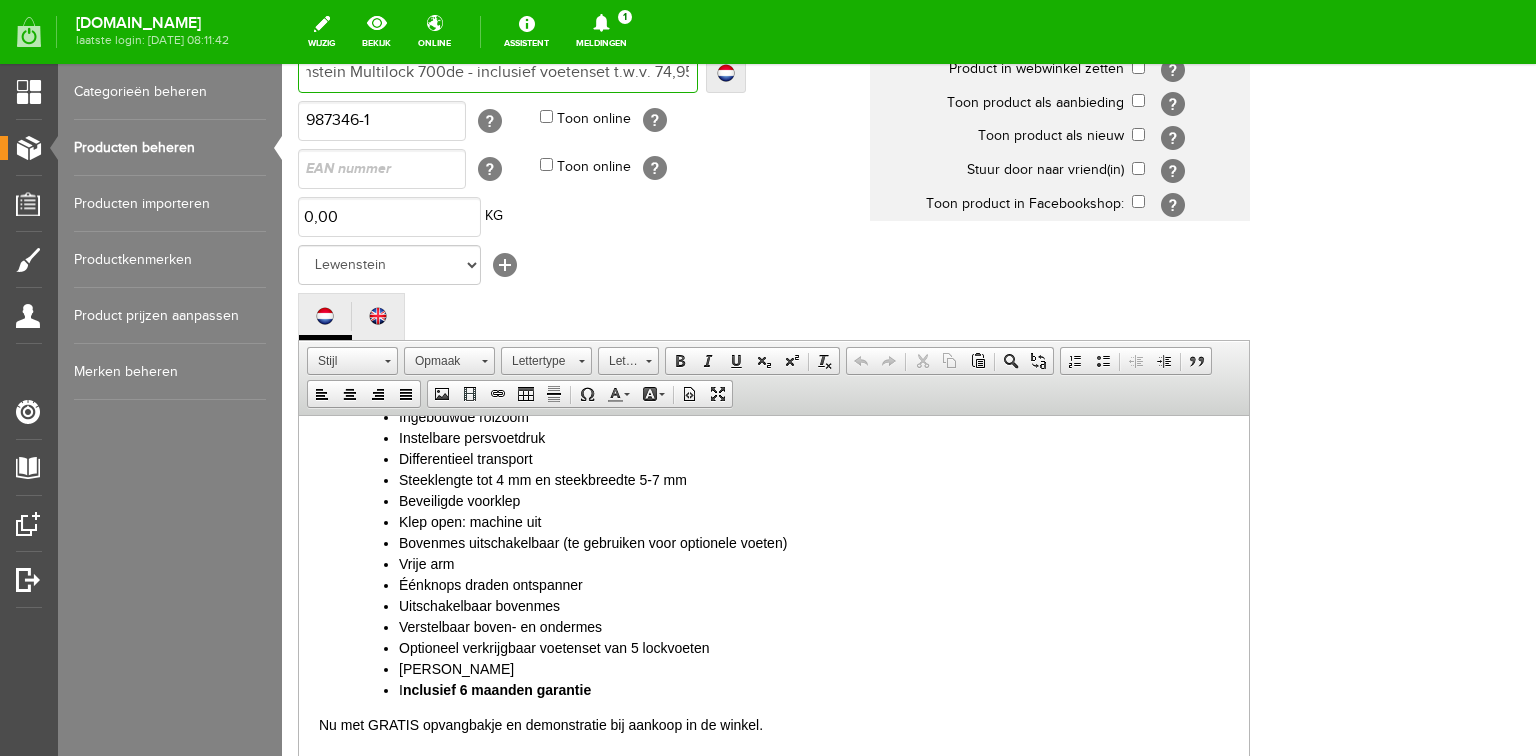 scroll, scrollTop: 480, scrollLeft: 0, axis: vertical 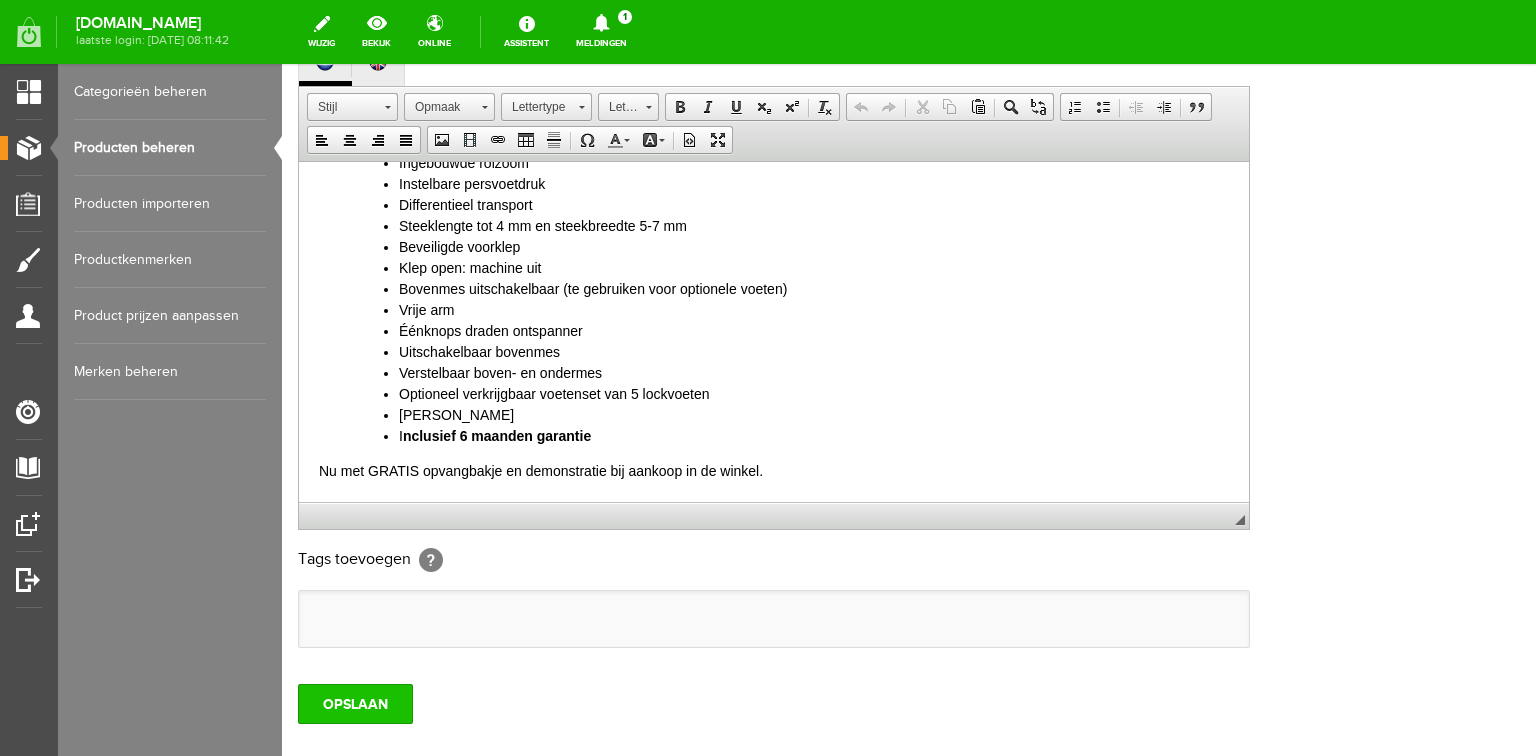 type on "Lewenstein Multilock 700de - inclusief voetenset t.w.v. 74,95" 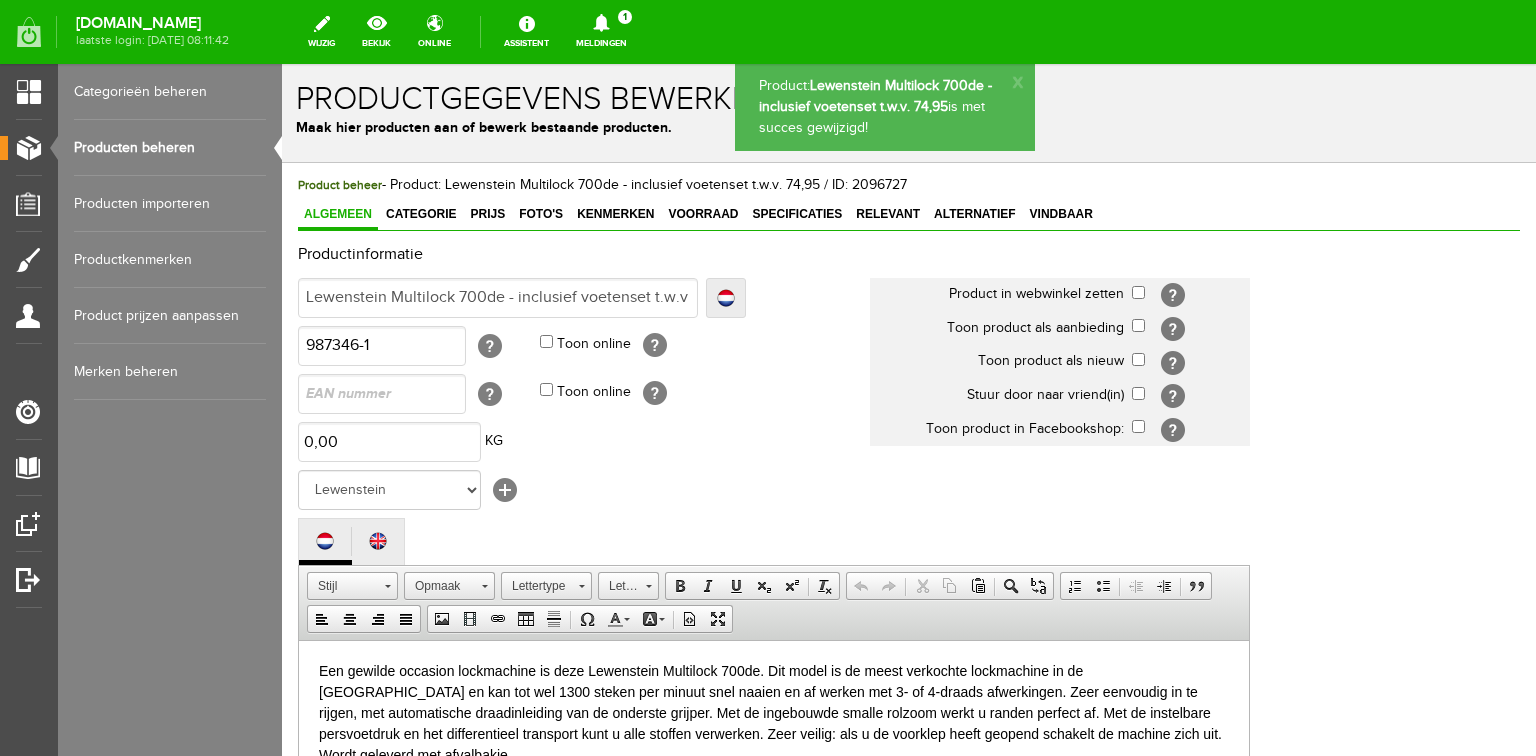 scroll, scrollTop: 0, scrollLeft: 0, axis: both 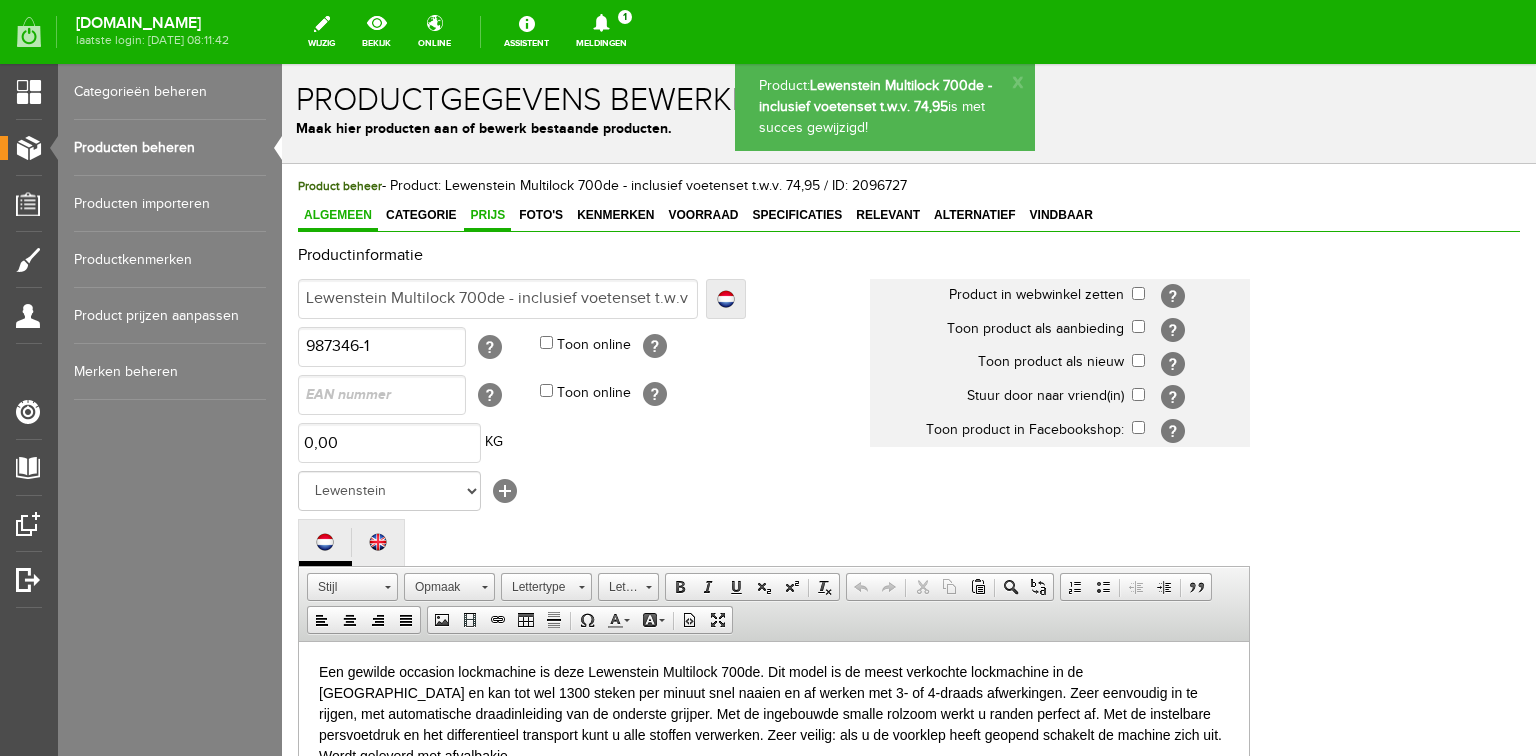 click on "Prijs" at bounding box center [487, 215] 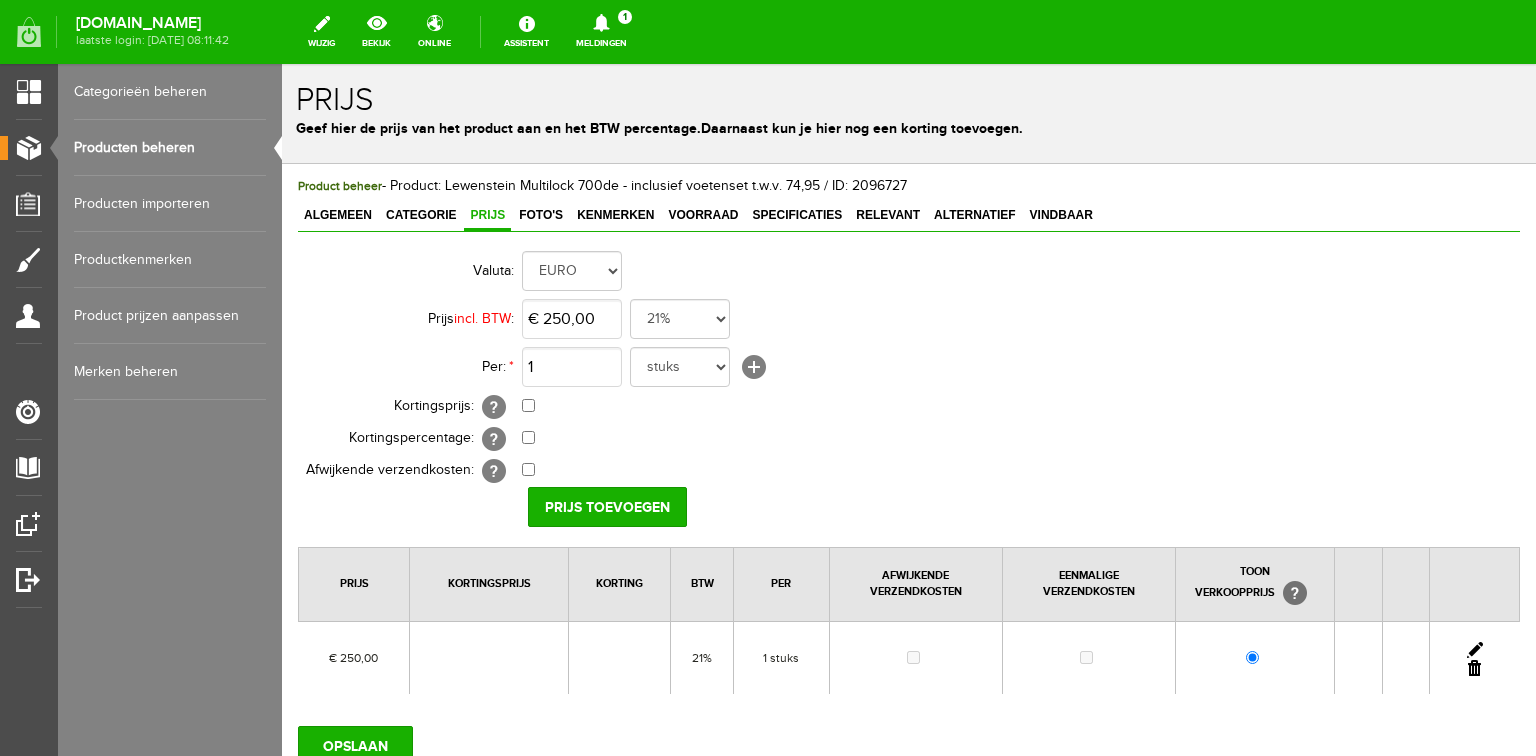 click at bounding box center (1475, 650) 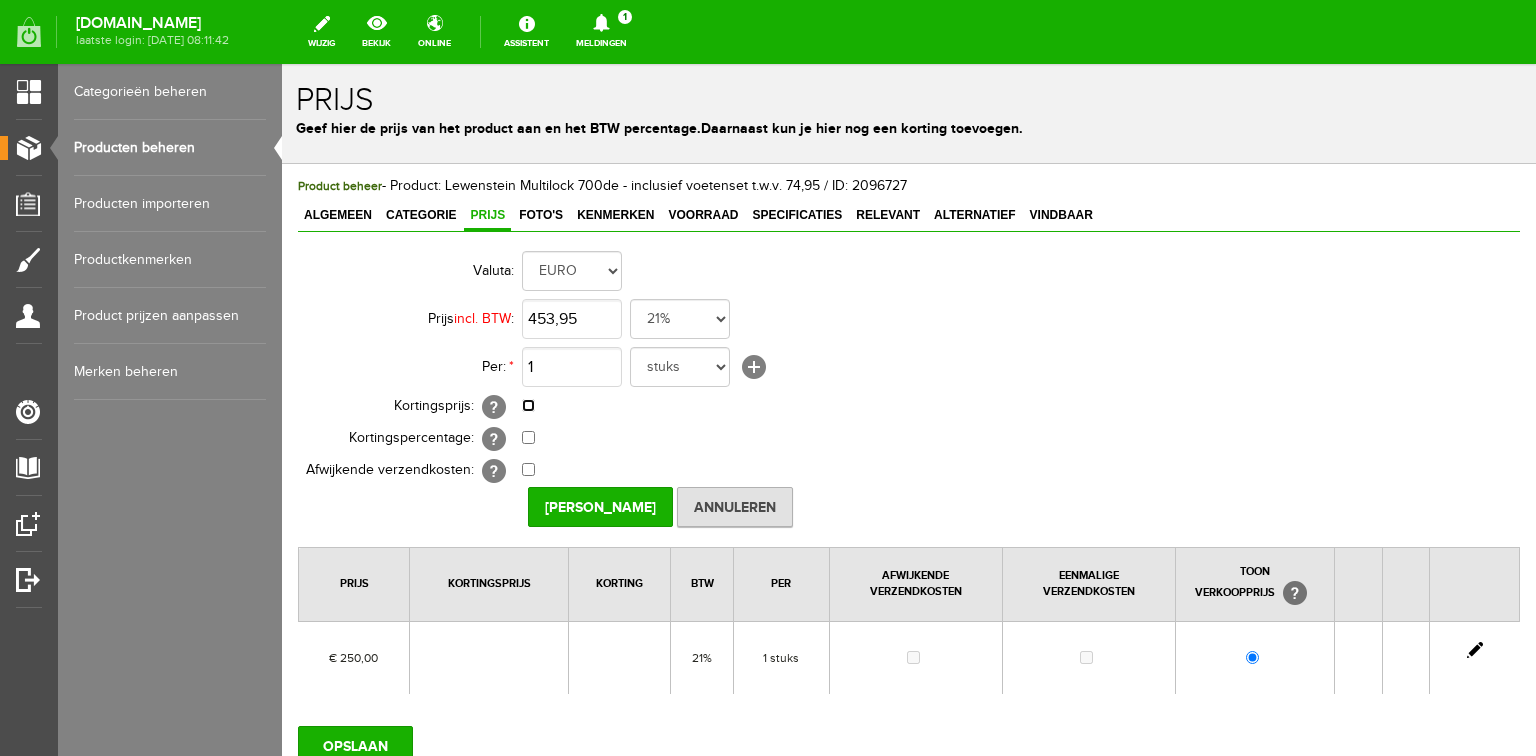type on "€ 453,95" 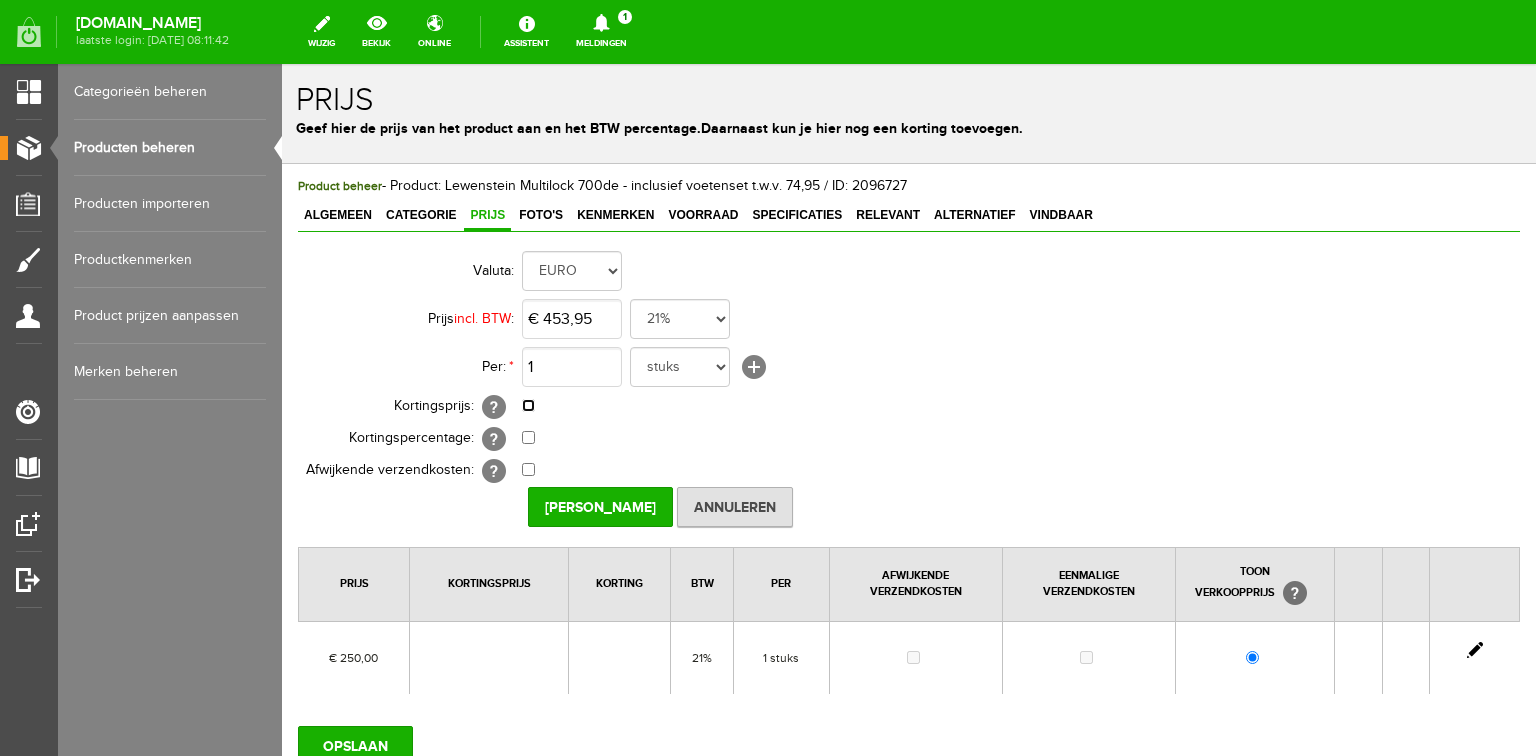 click at bounding box center [528, 405] 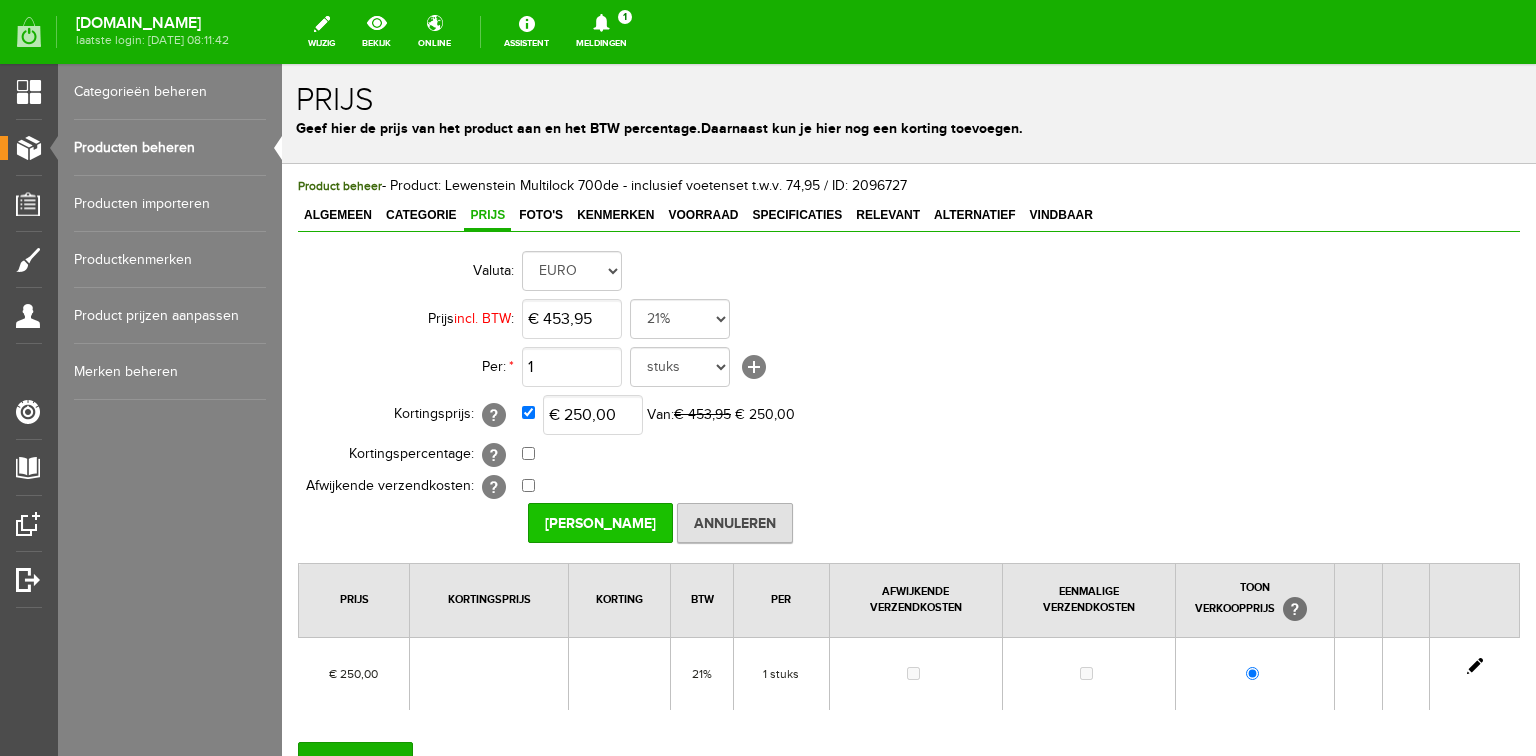 click on "Prijs Opslaan" at bounding box center (600, 523) 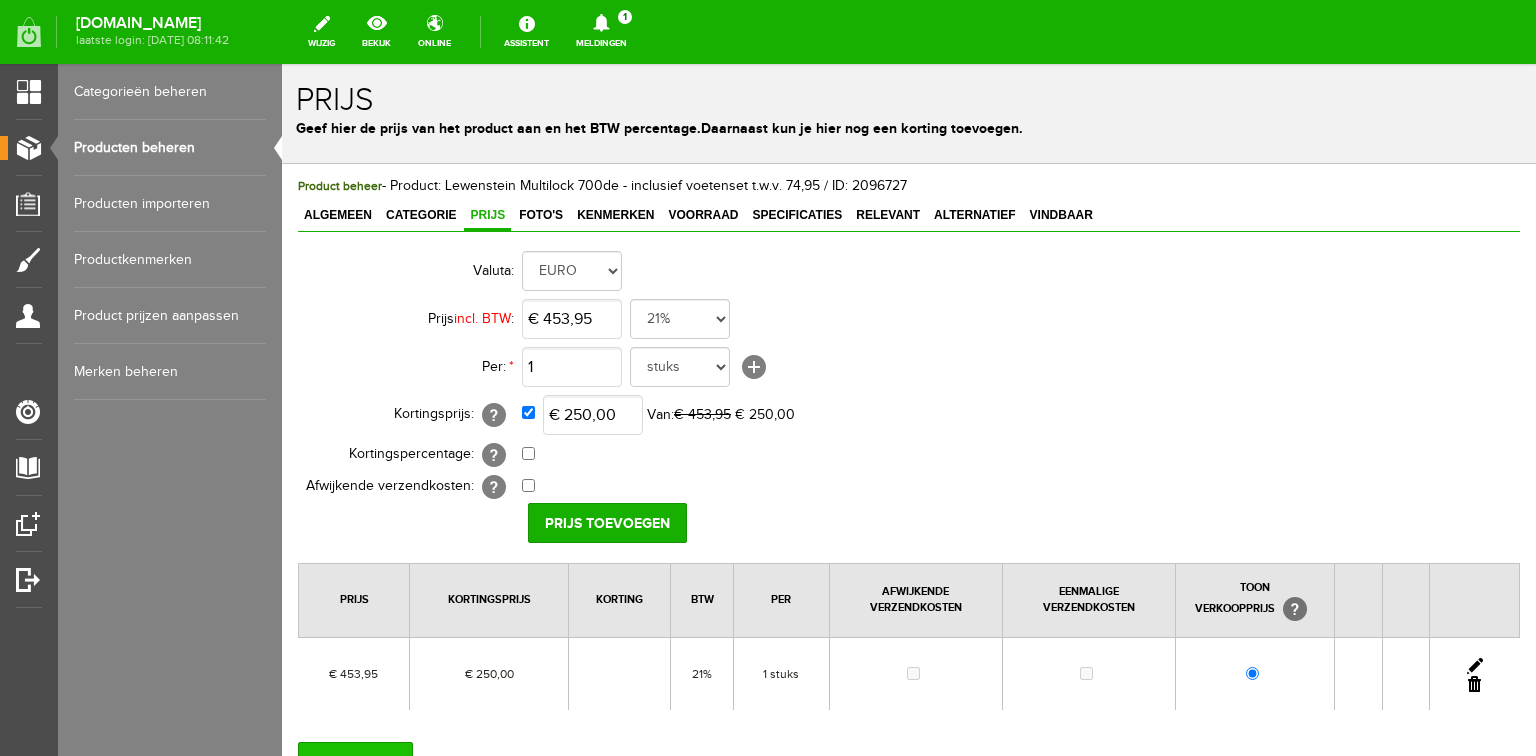 click on "OPSLAAN" at bounding box center (355, 762) 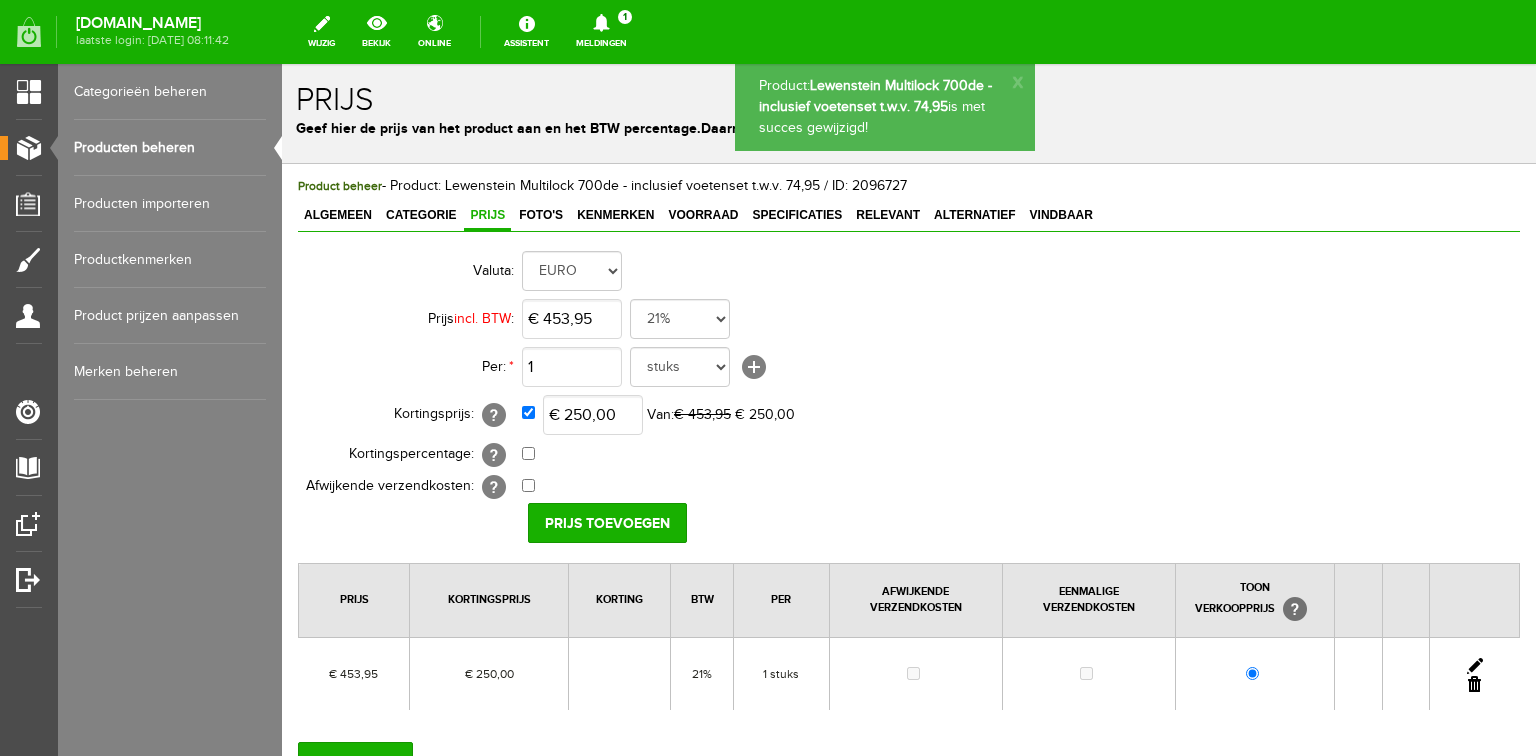 scroll, scrollTop: 0, scrollLeft: 0, axis: both 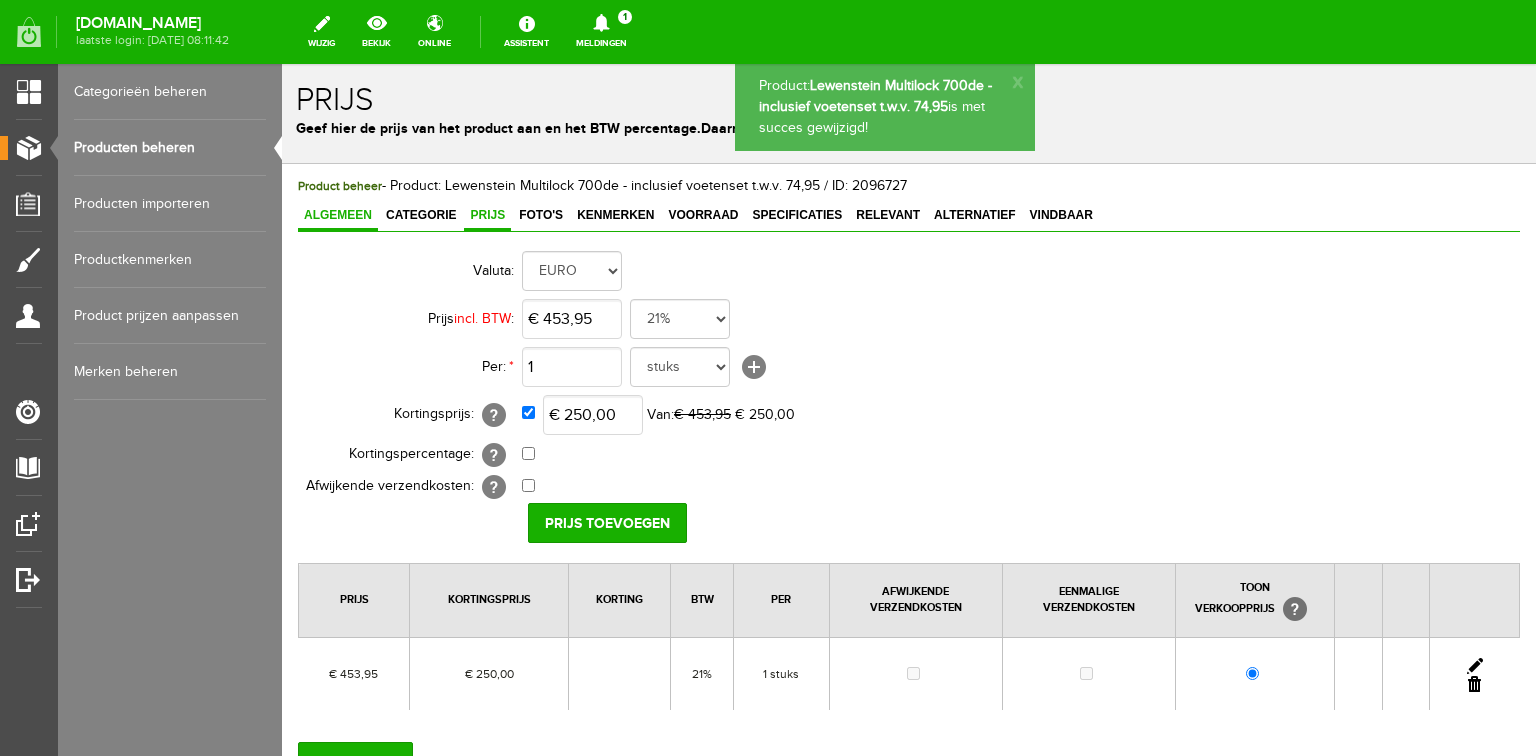 click on "Algemeen" at bounding box center [338, 215] 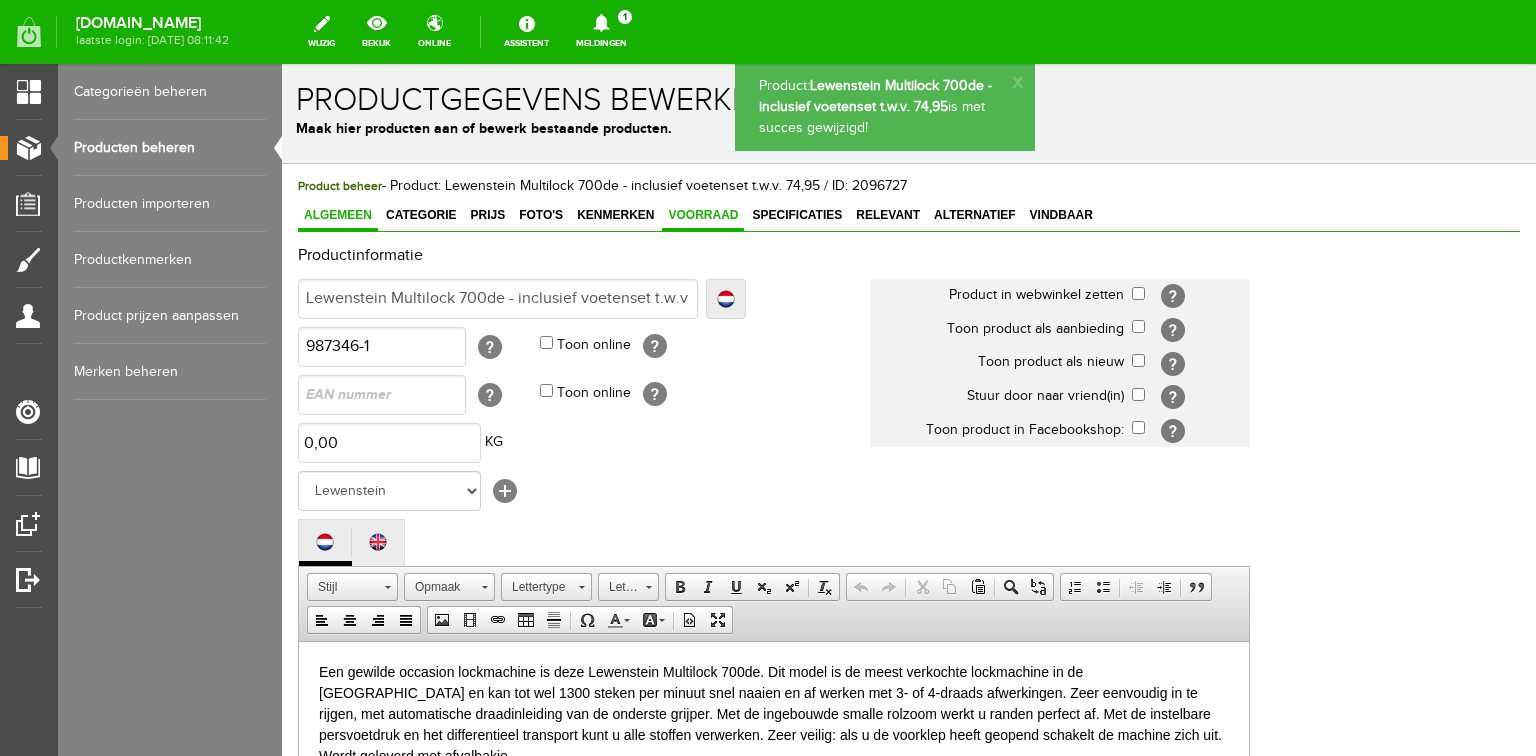 click on "Voorraad" at bounding box center [703, 215] 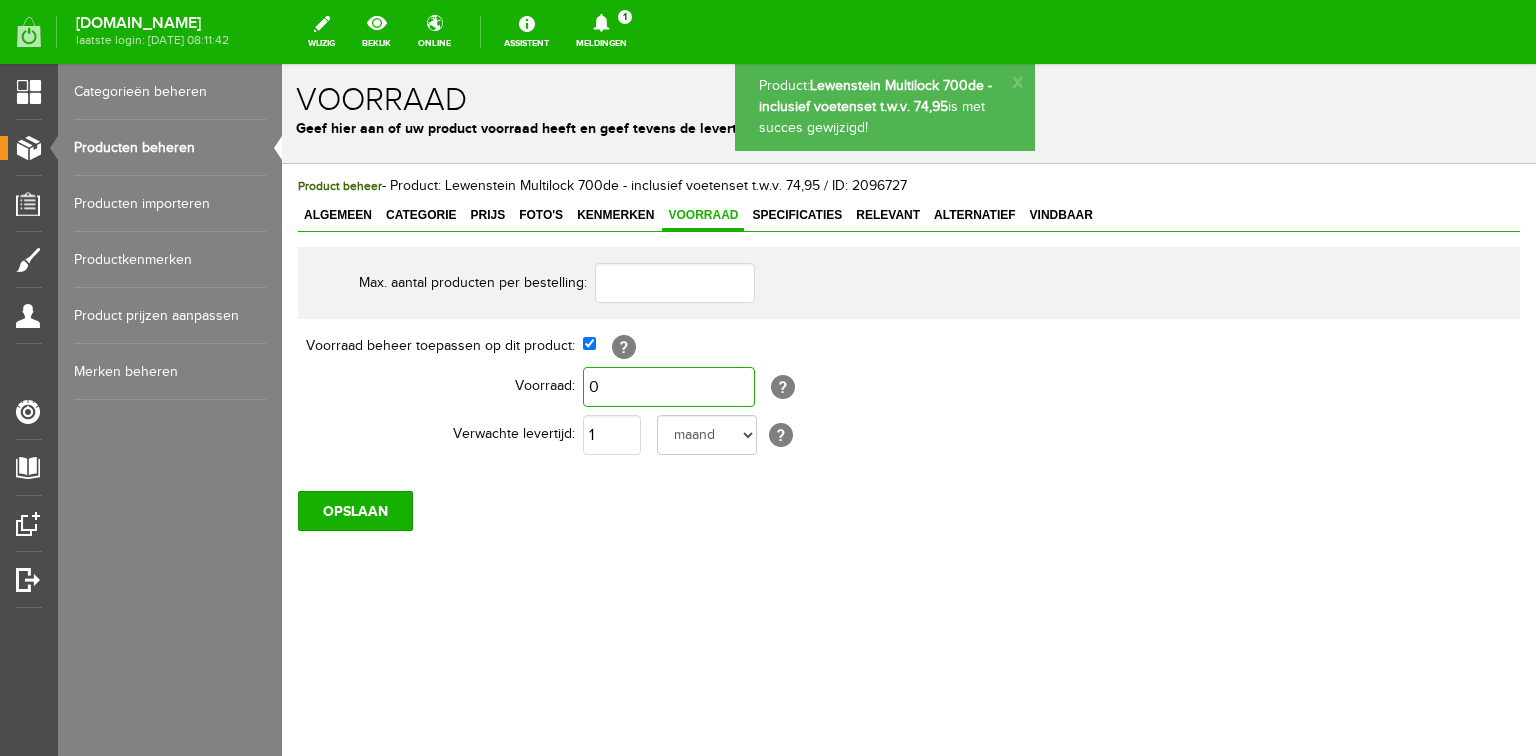 click on "0" at bounding box center [669, 387] 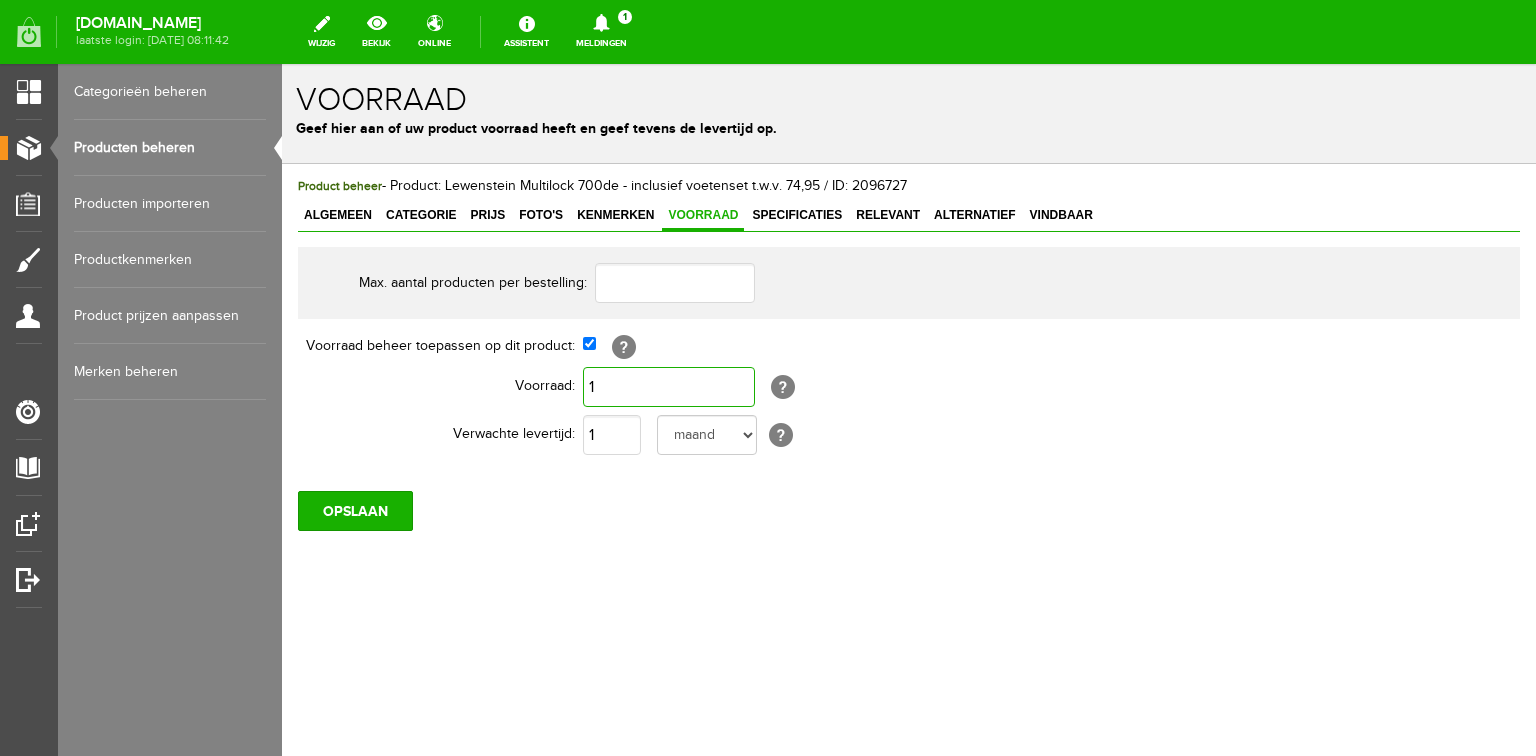 type on "1" 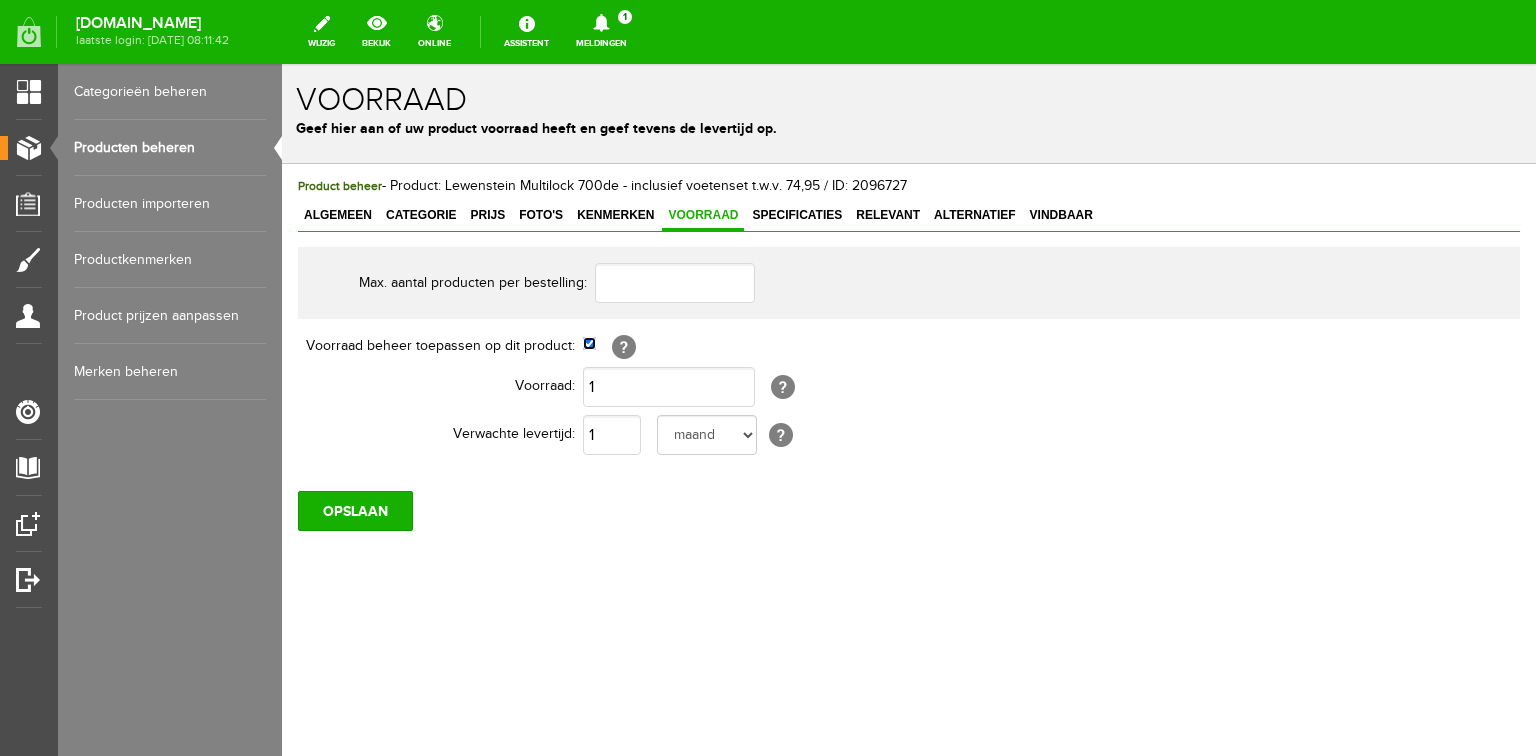 click at bounding box center (589, 343) 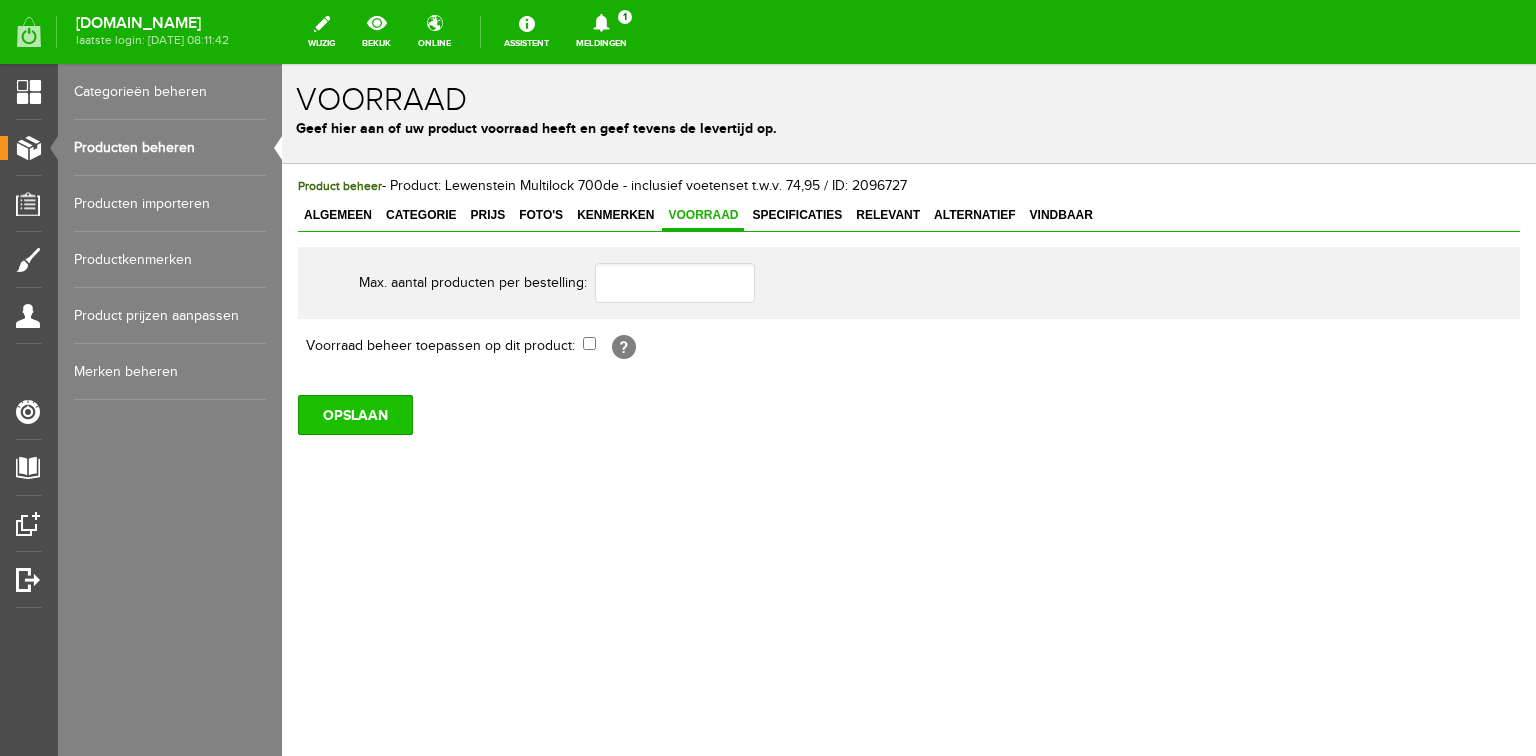 click on "OPSLAAN" at bounding box center (355, 415) 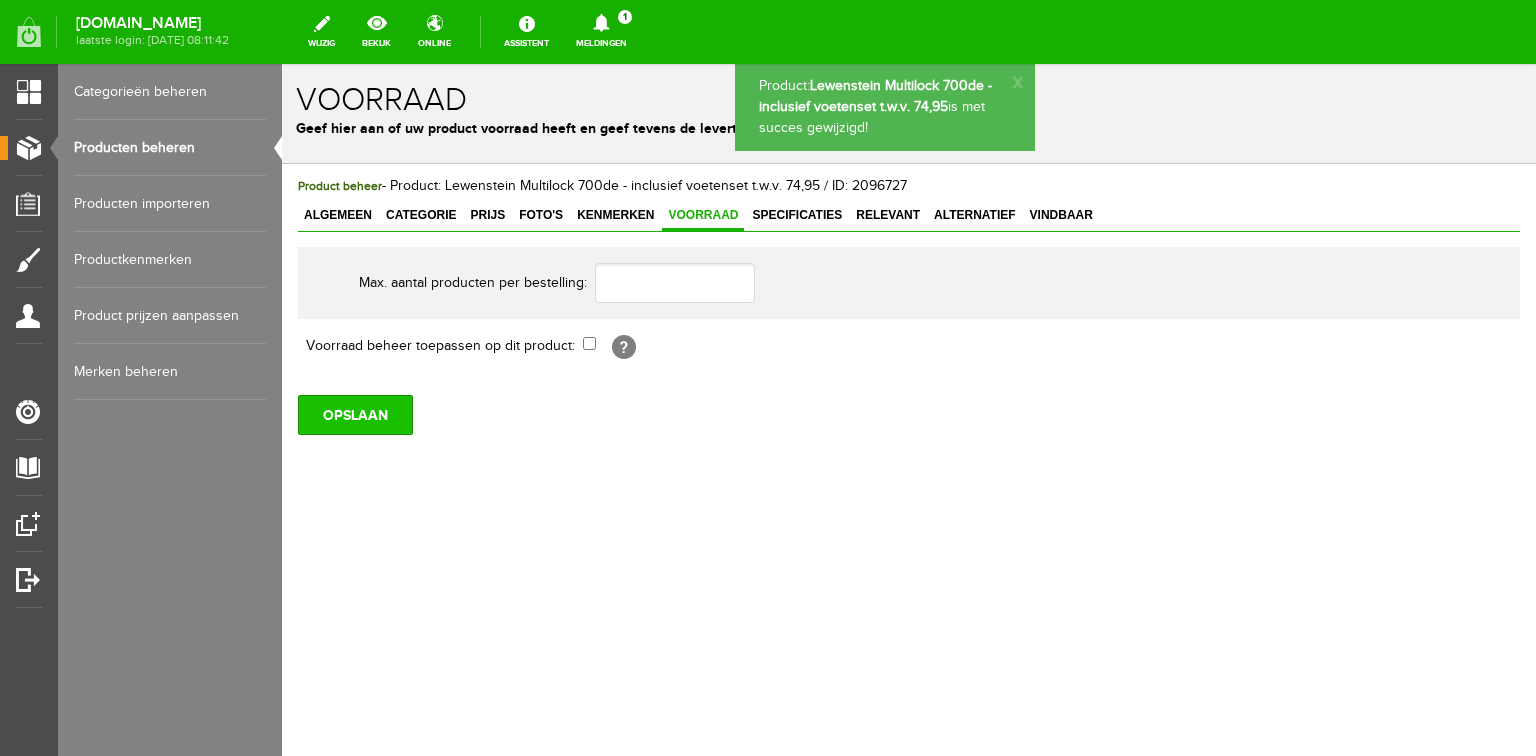 scroll, scrollTop: 0, scrollLeft: 0, axis: both 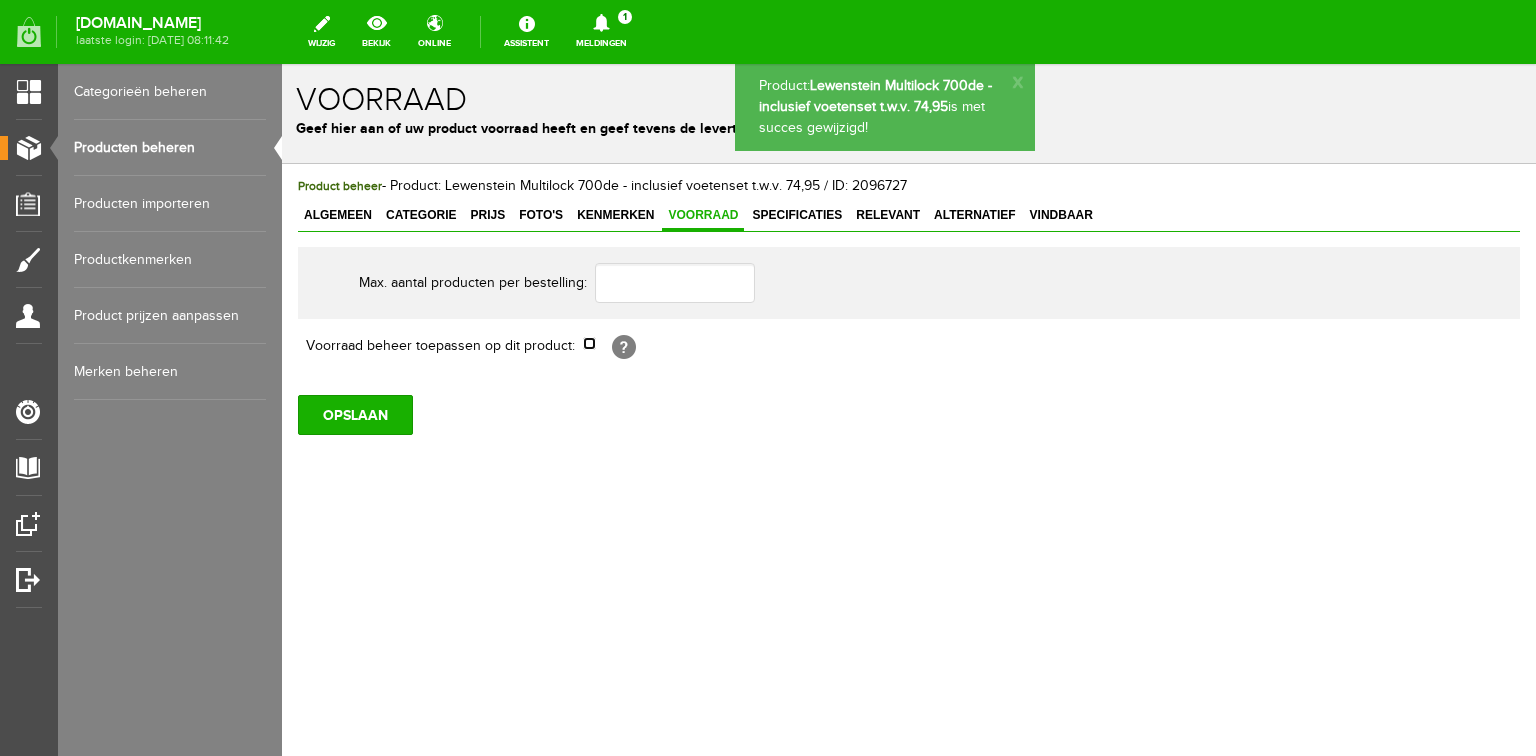 click at bounding box center (589, 343) 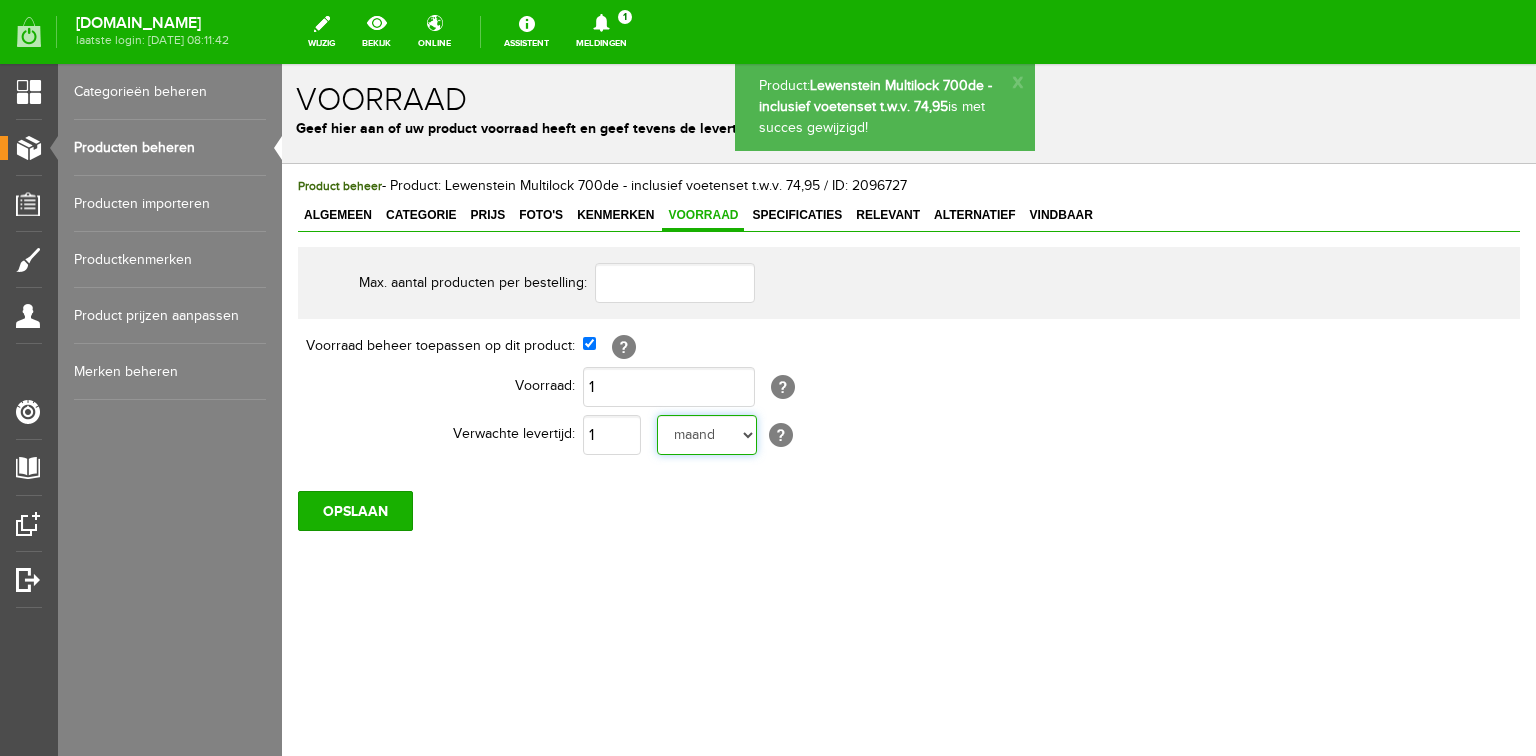 click on "dag
dagen
week
weken
maand
maanden
jaar
jaren
werkdagen" at bounding box center (707, 435) 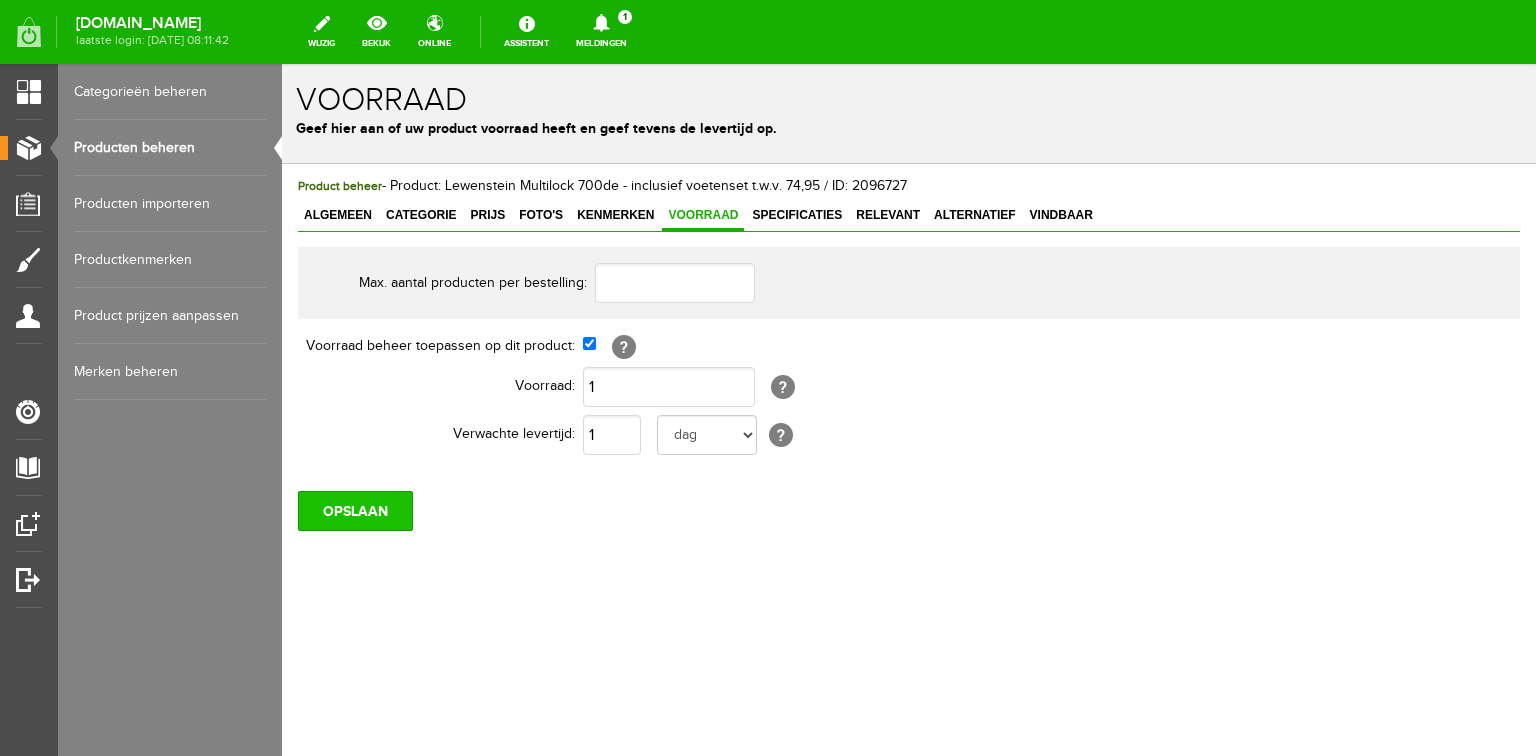 click on "OPSLAAN" at bounding box center (355, 511) 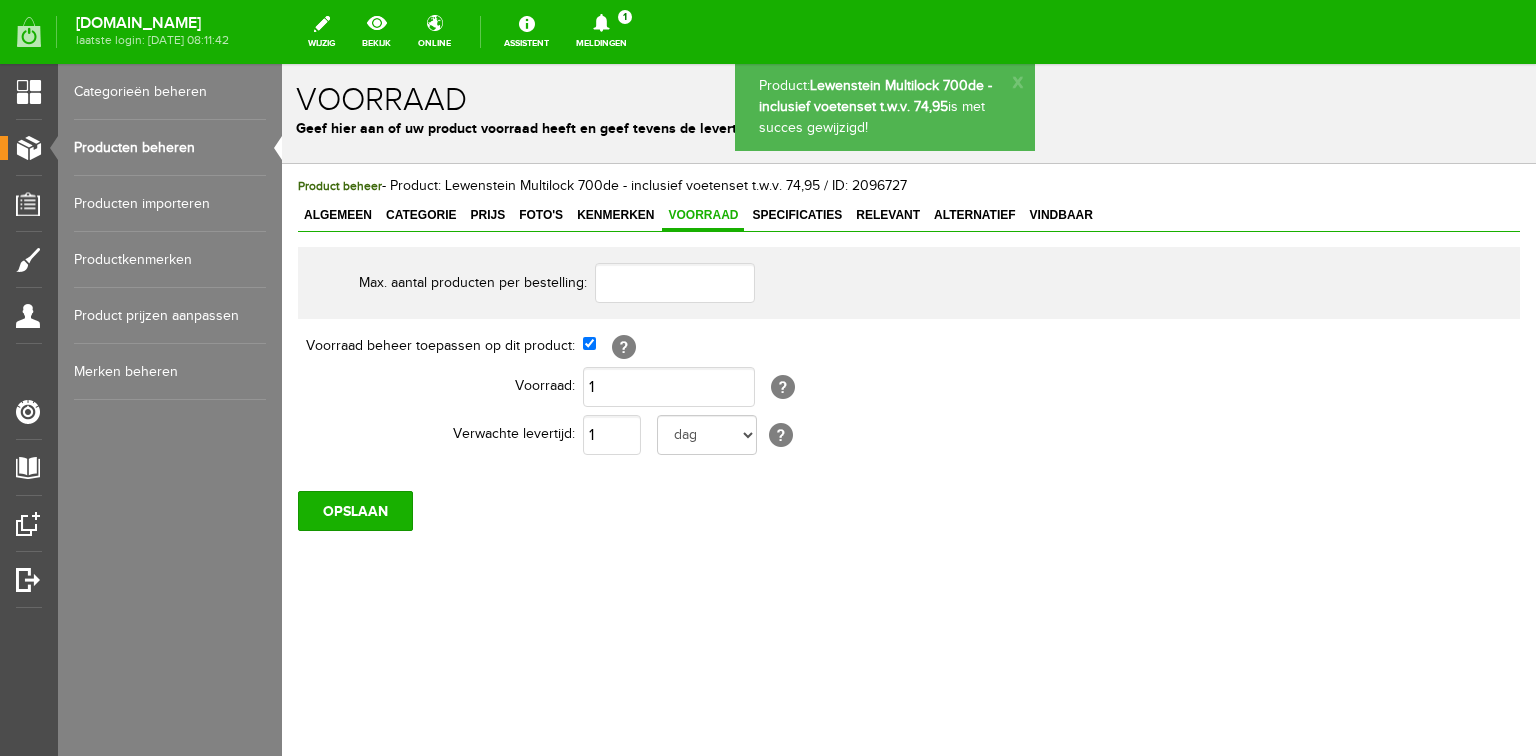 scroll, scrollTop: 0, scrollLeft: 0, axis: both 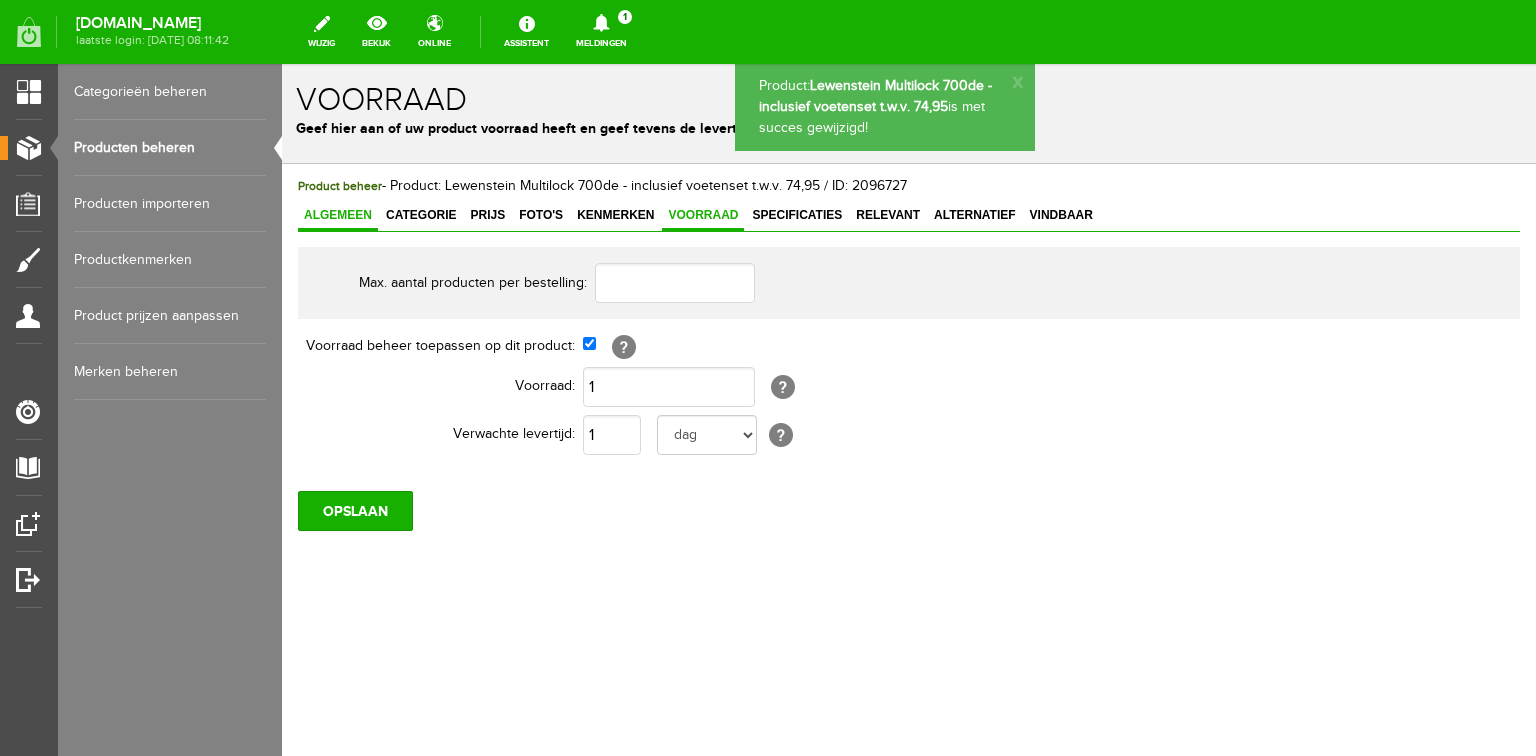 click on "Algemeen" at bounding box center (338, 215) 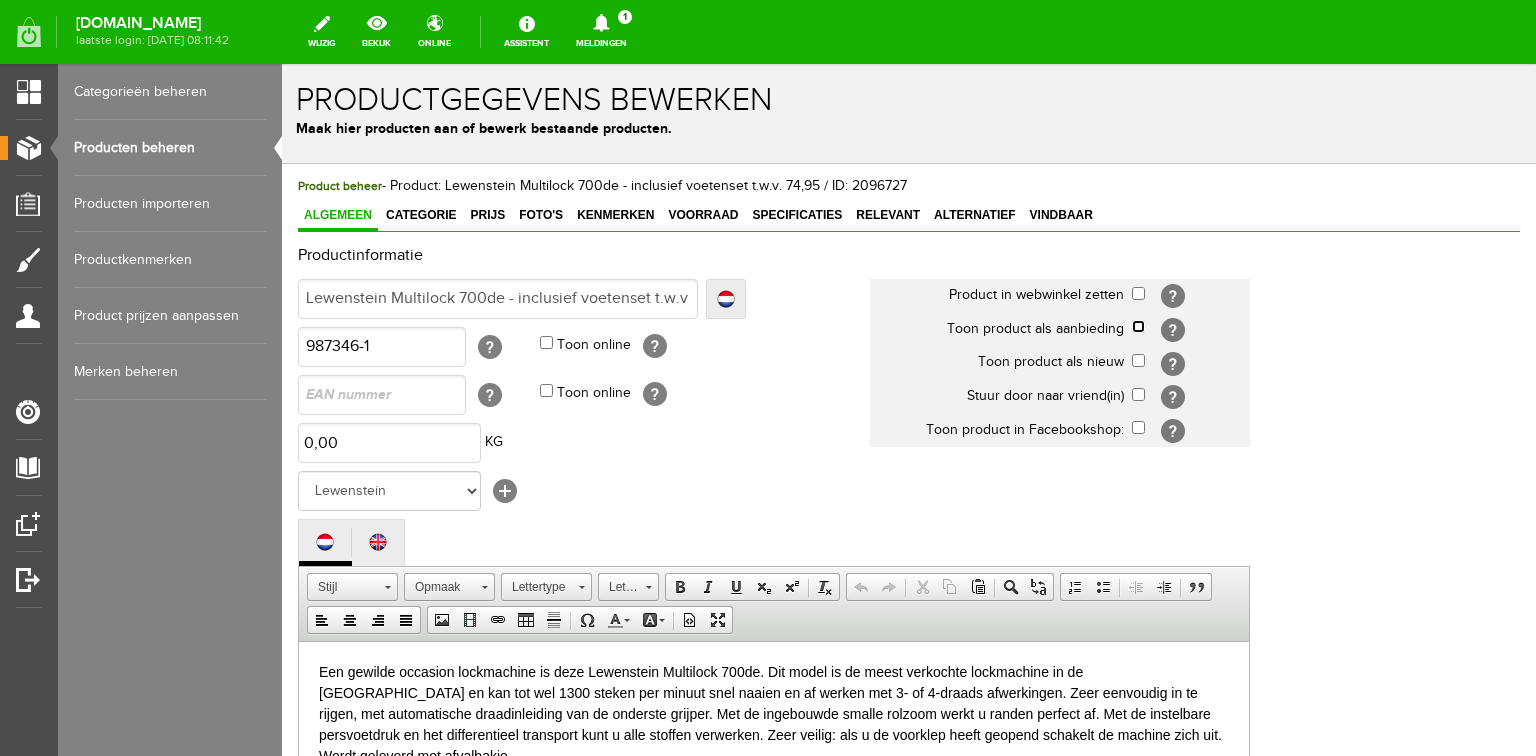 click at bounding box center (1138, 326) 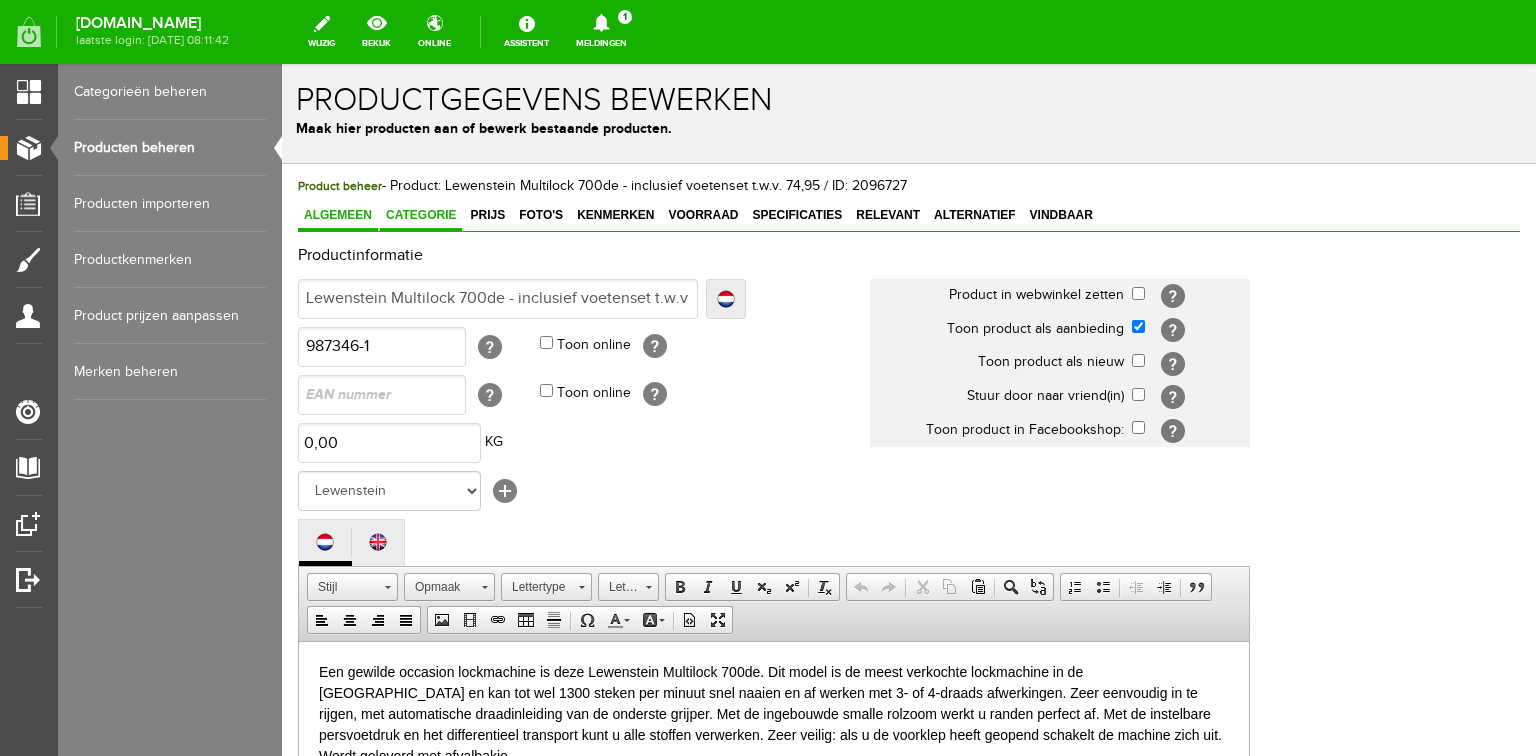 click on "Categorie" at bounding box center [421, 215] 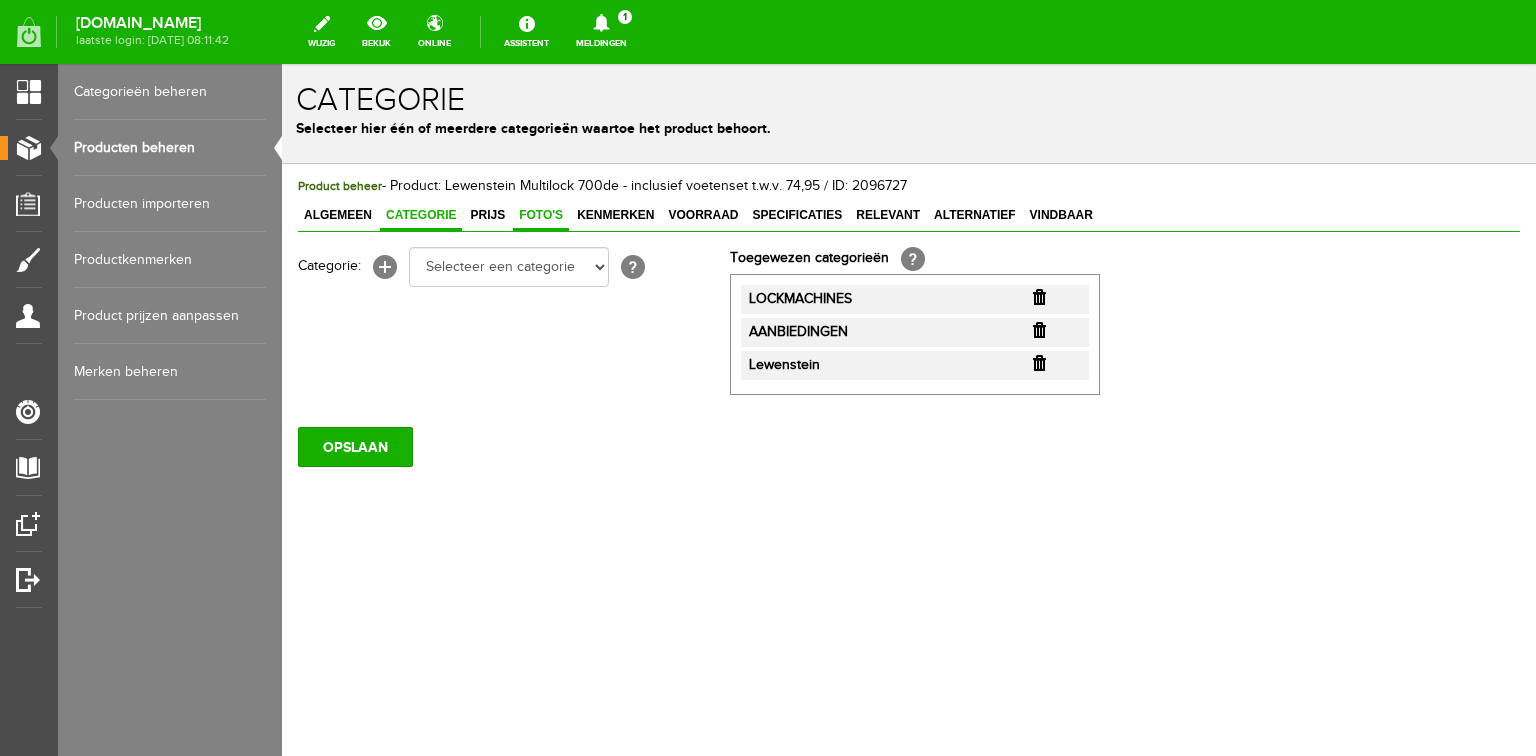 click on "Foto's" at bounding box center (541, 215) 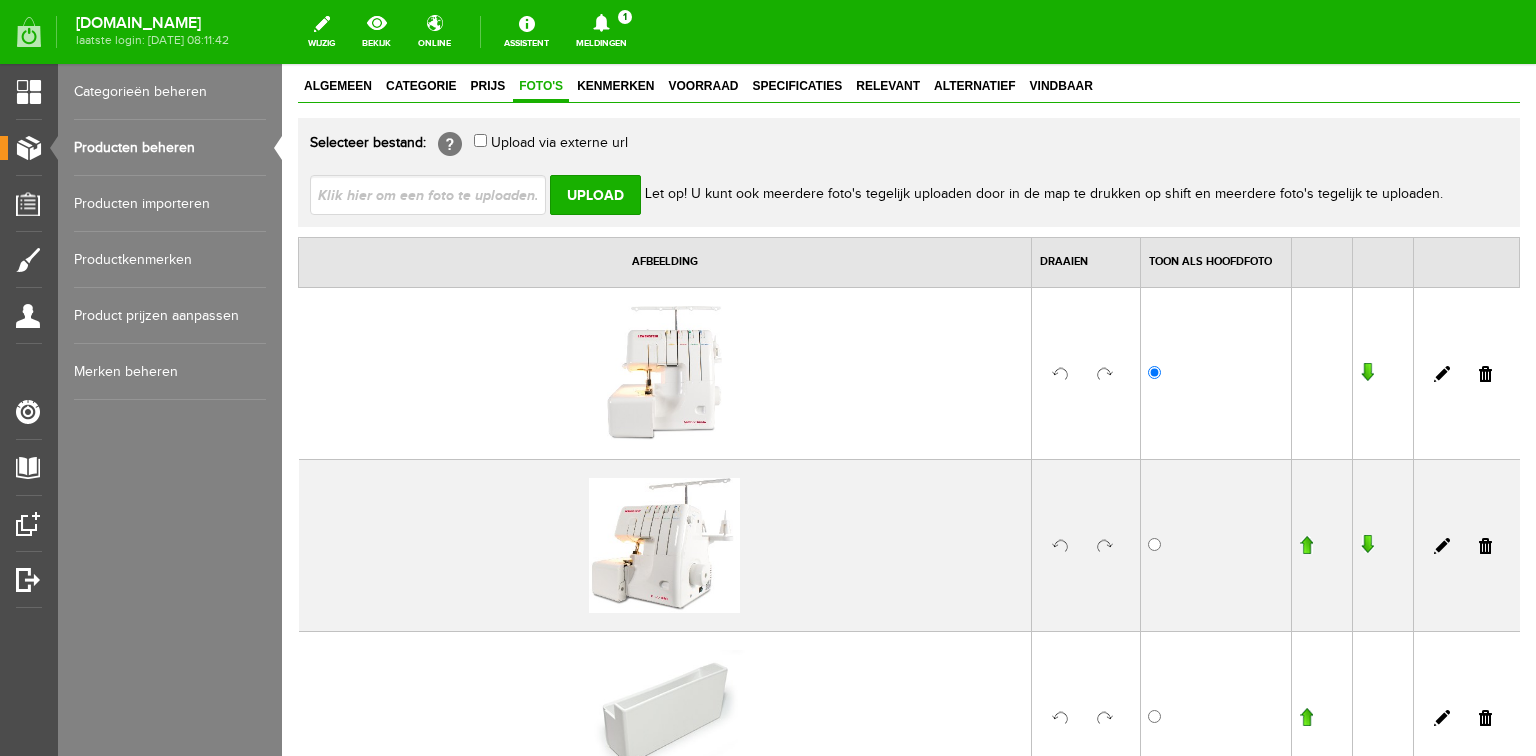 scroll, scrollTop: 0, scrollLeft: 0, axis: both 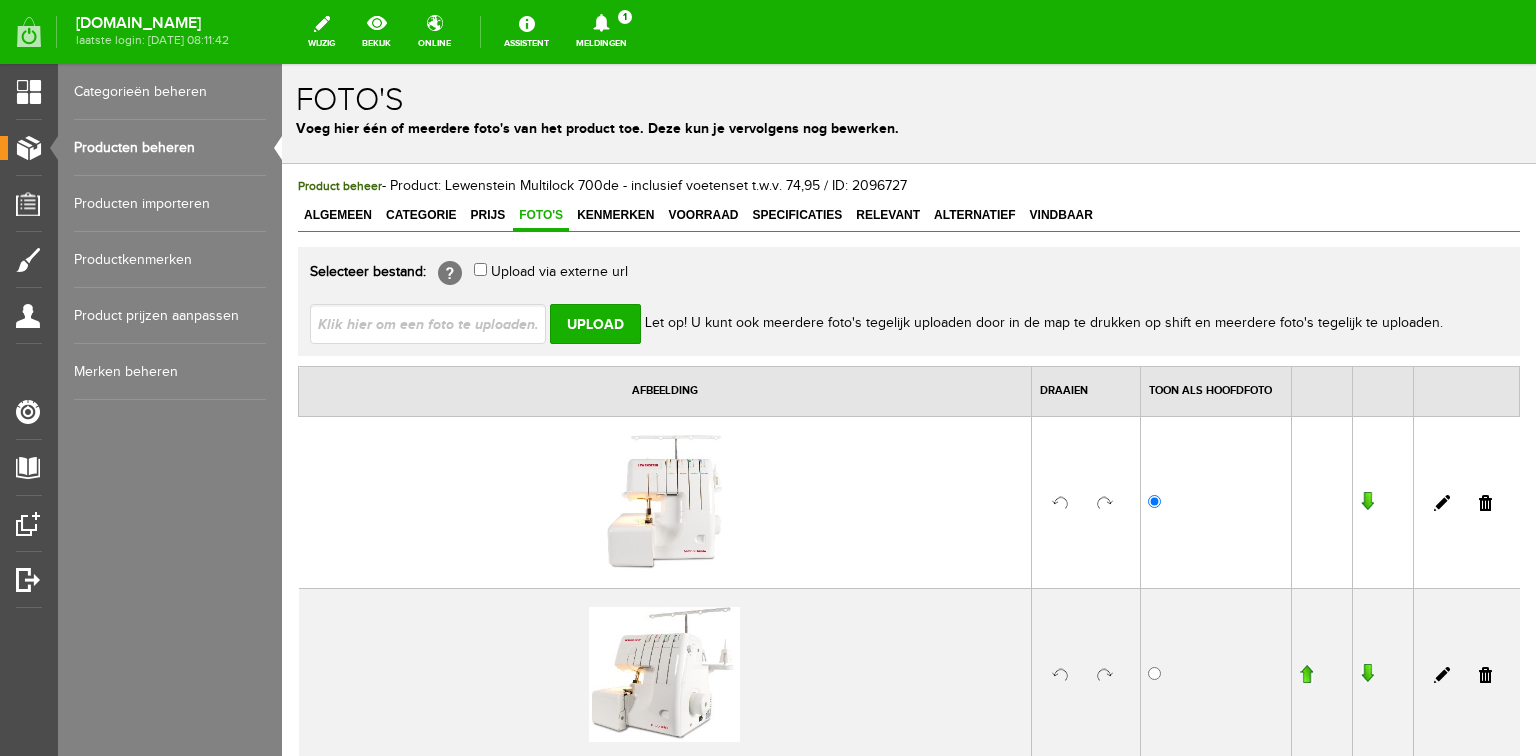 click at bounding box center [436, 323] 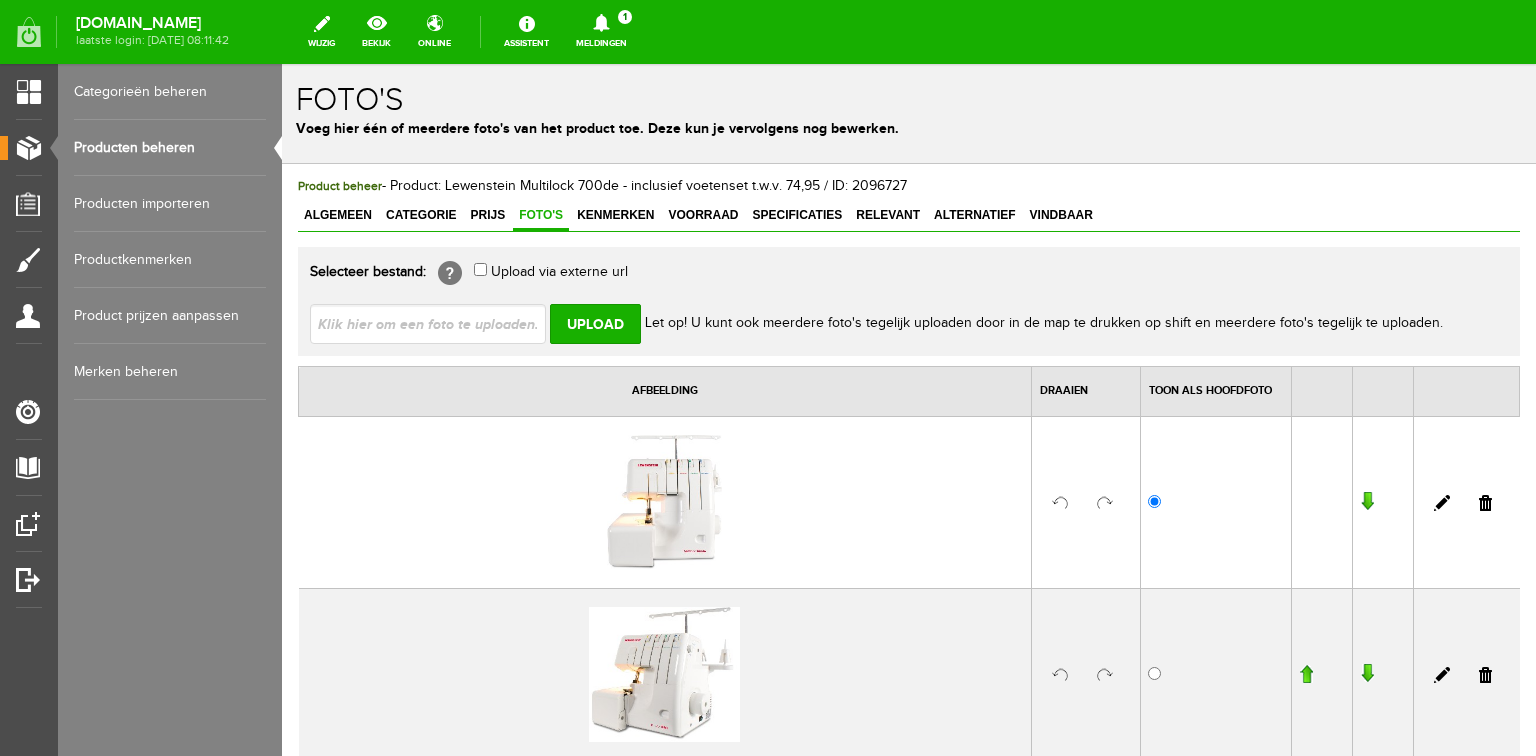 type on "C:\fakepath\Voetenset_Lewenstein_Multilock_700de.jpg" 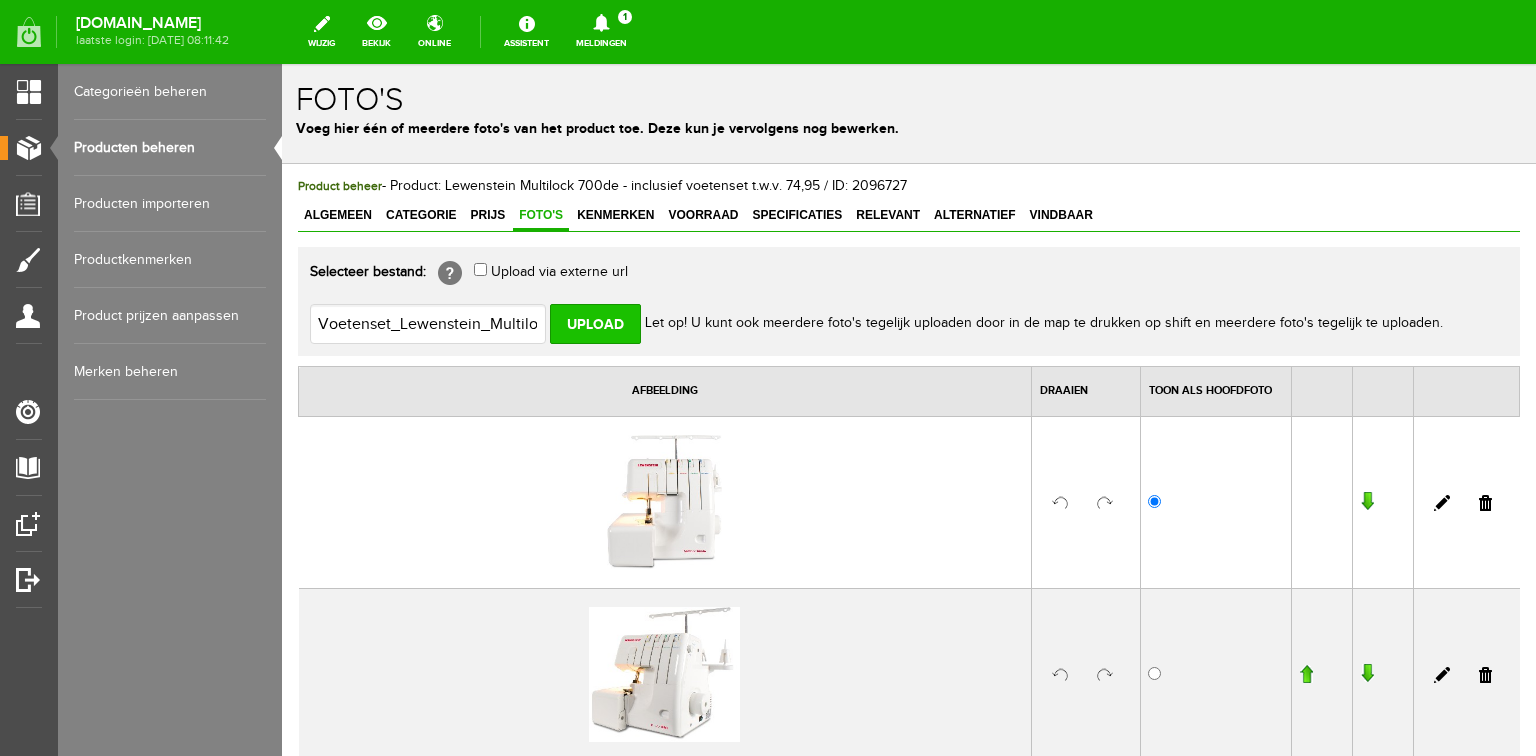 click on "Upload" at bounding box center (595, 324) 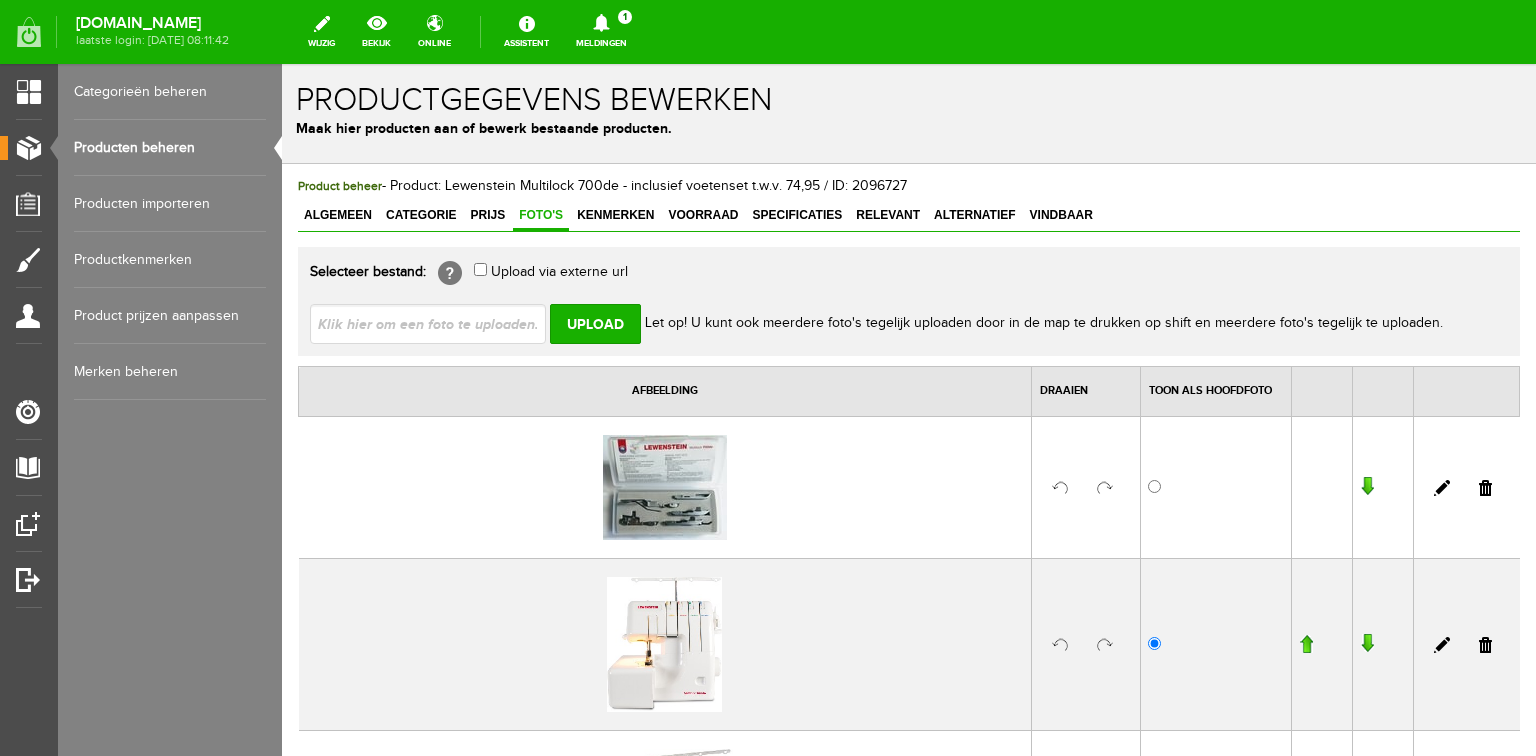 scroll, scrollTop: 0, scrollLeft: 0, axis: both 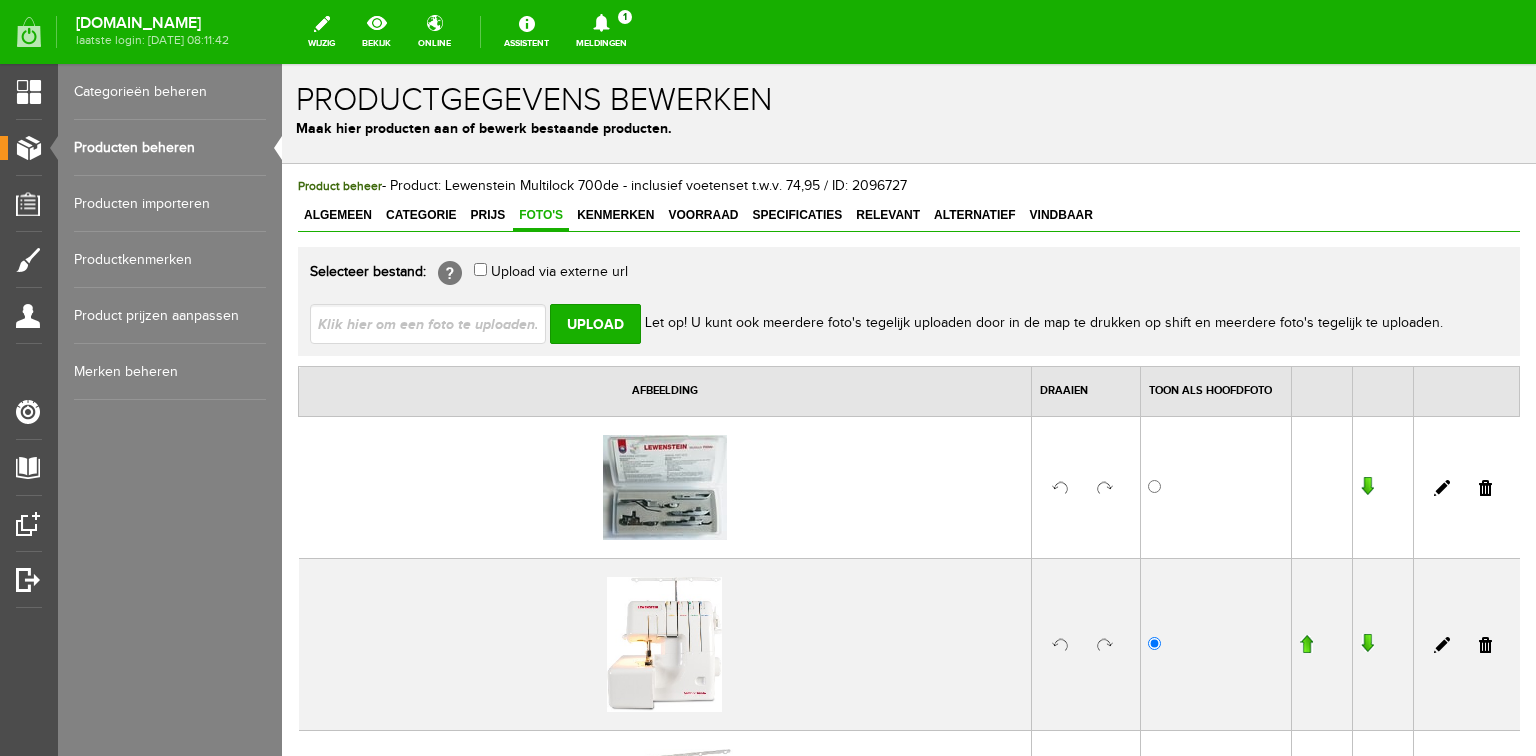 click at bounding box center (1382, 487) 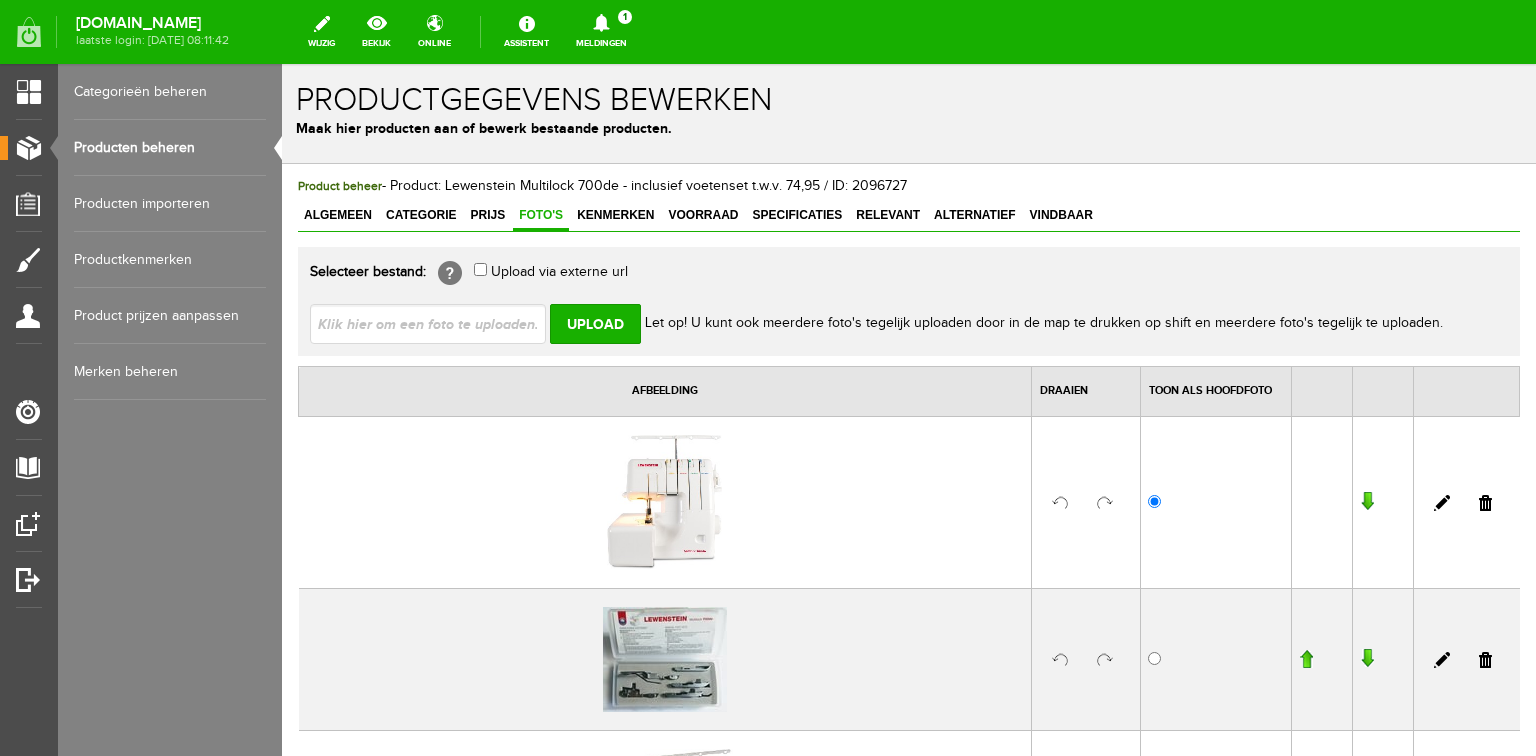 click at bounding box center [1367, 659] 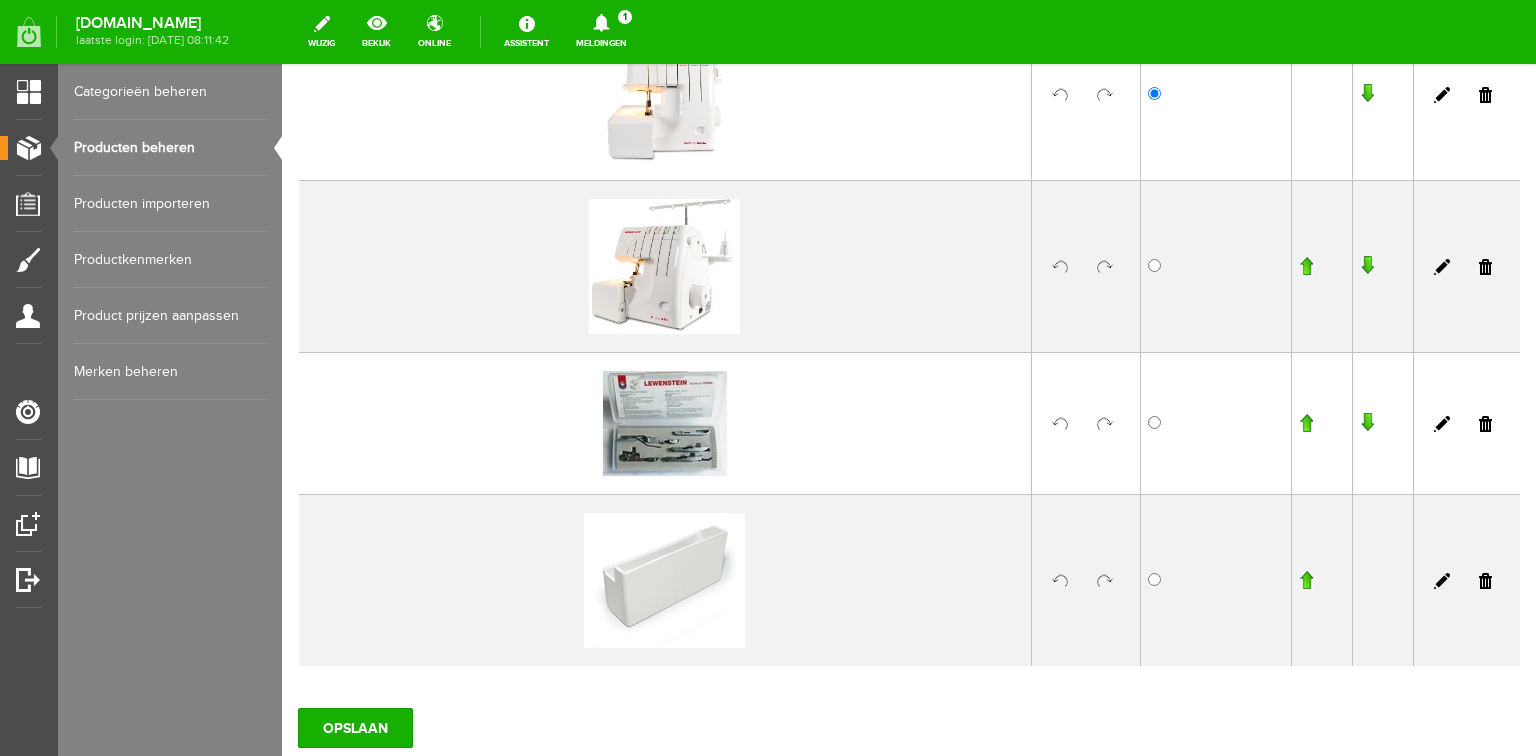scroll, scrollTop: 545, scrollLeft: 0, axis: vertical 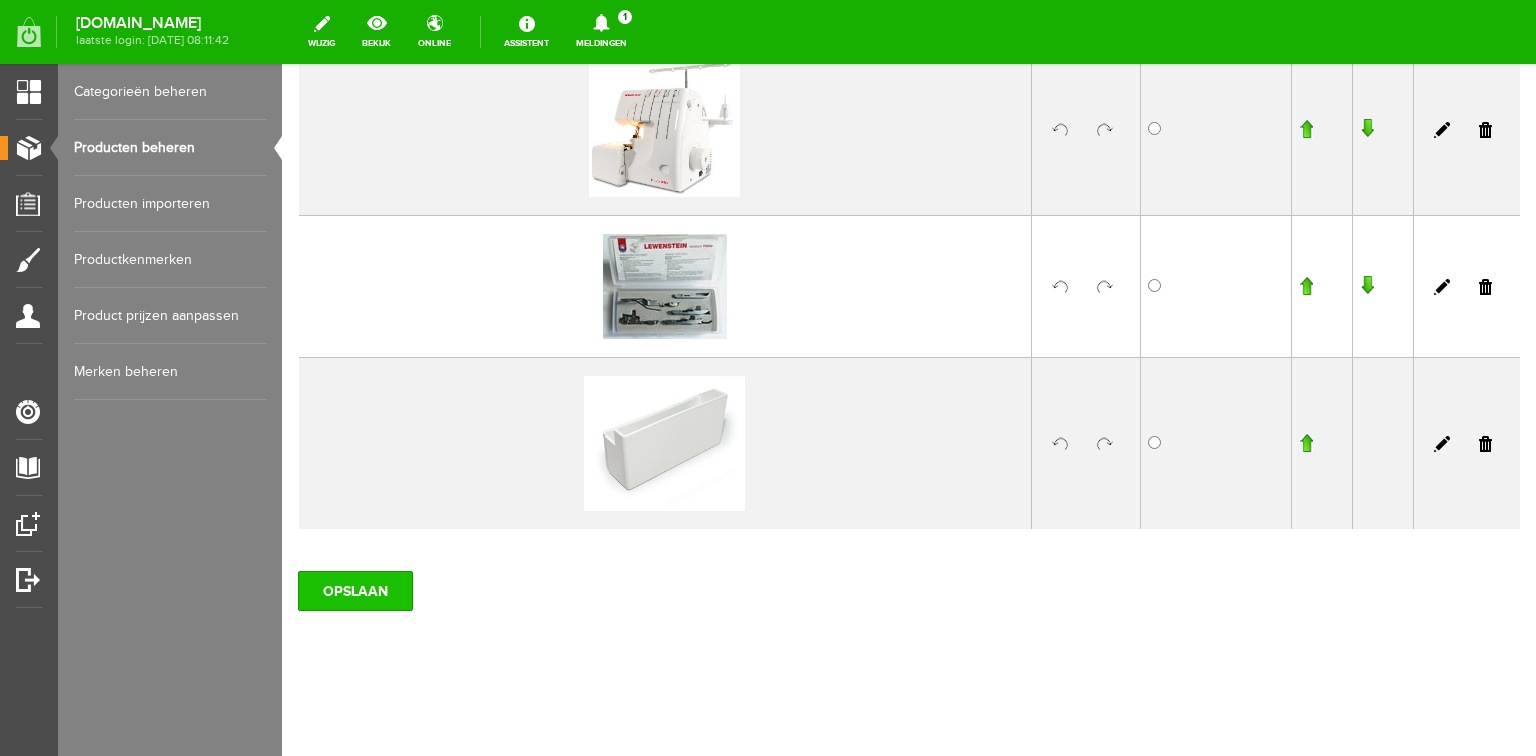 click on "OPSLAAN" at bounding box center [355, 591] 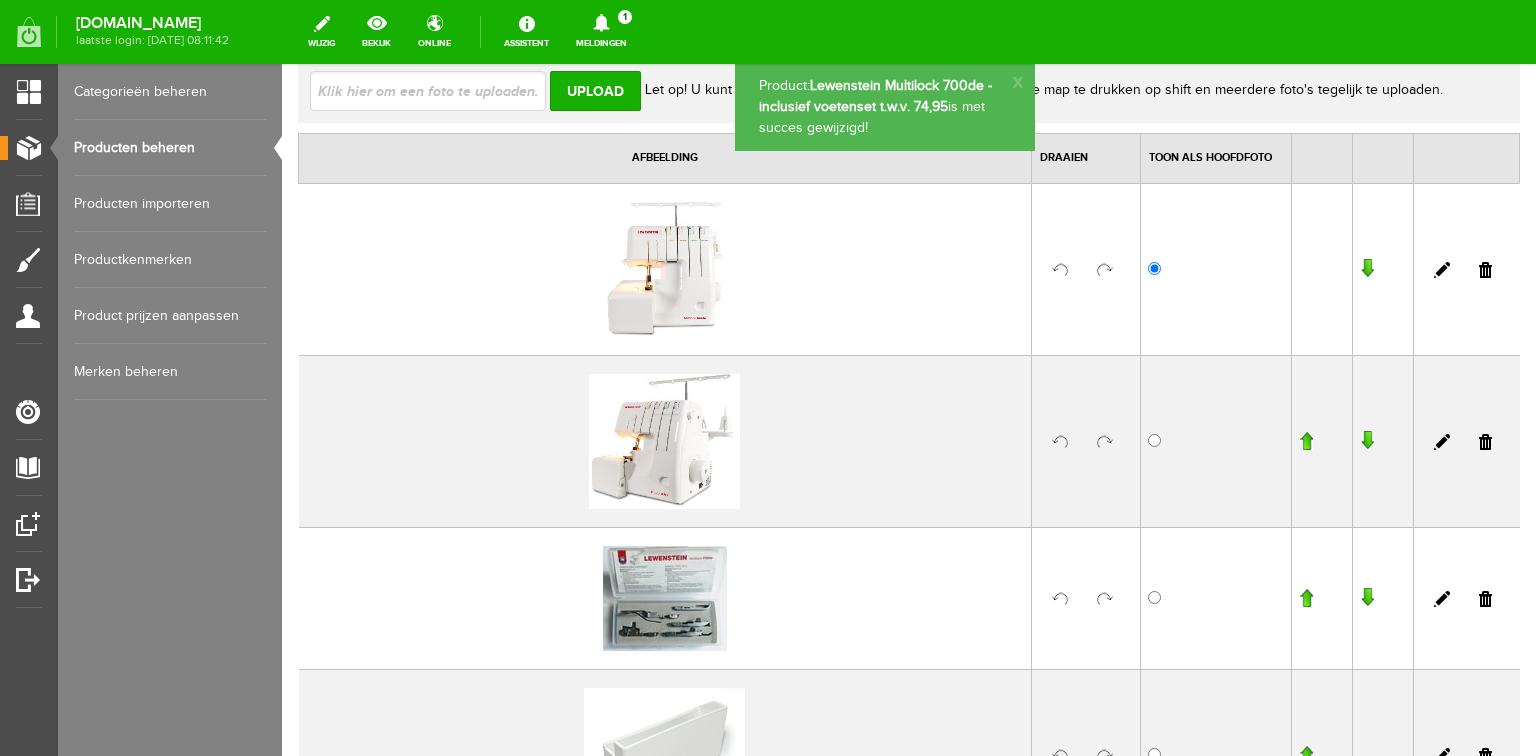 scroll, scrollTop: 225, scrollLeft: 0, axis: vertical 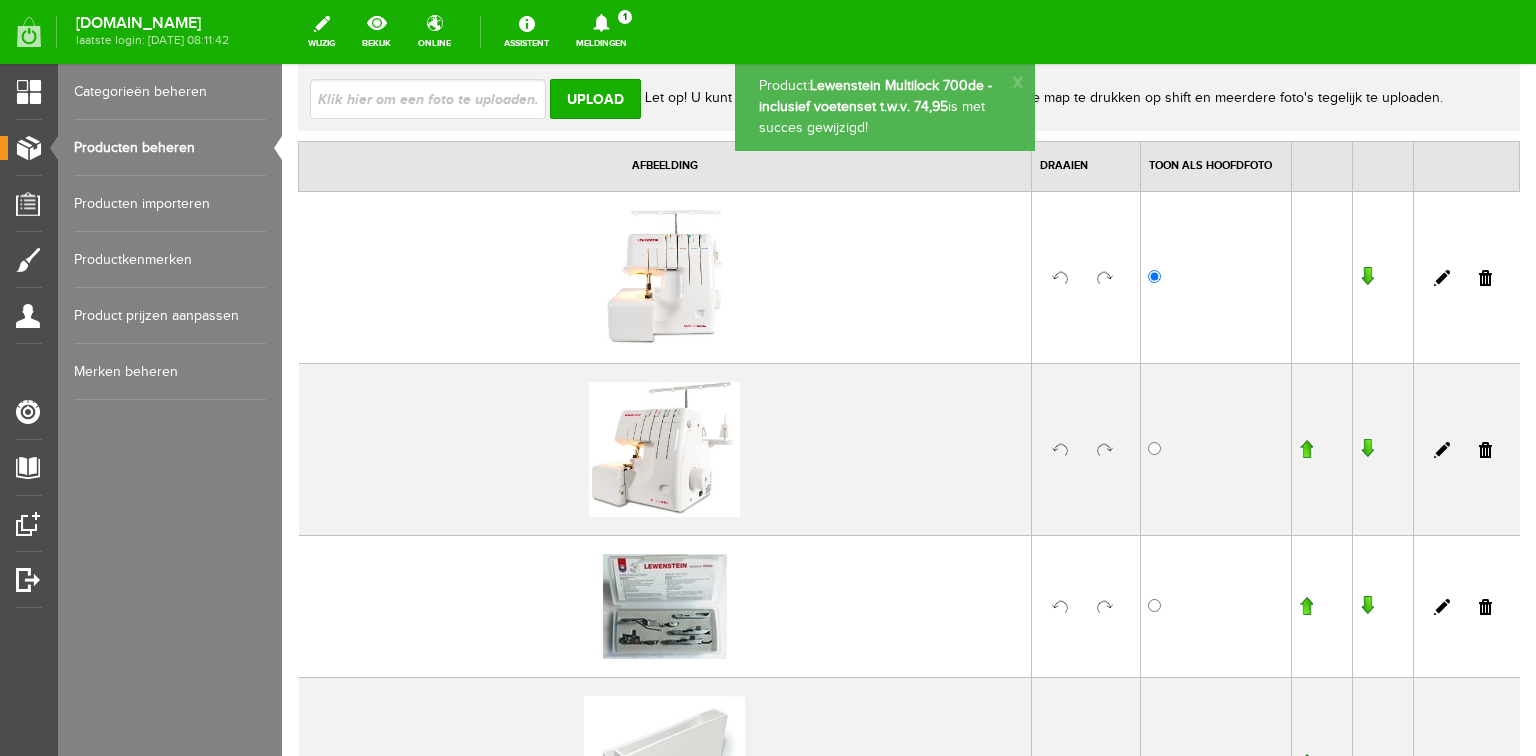 click on "Producten beheren" at bounding box center (170, 148) 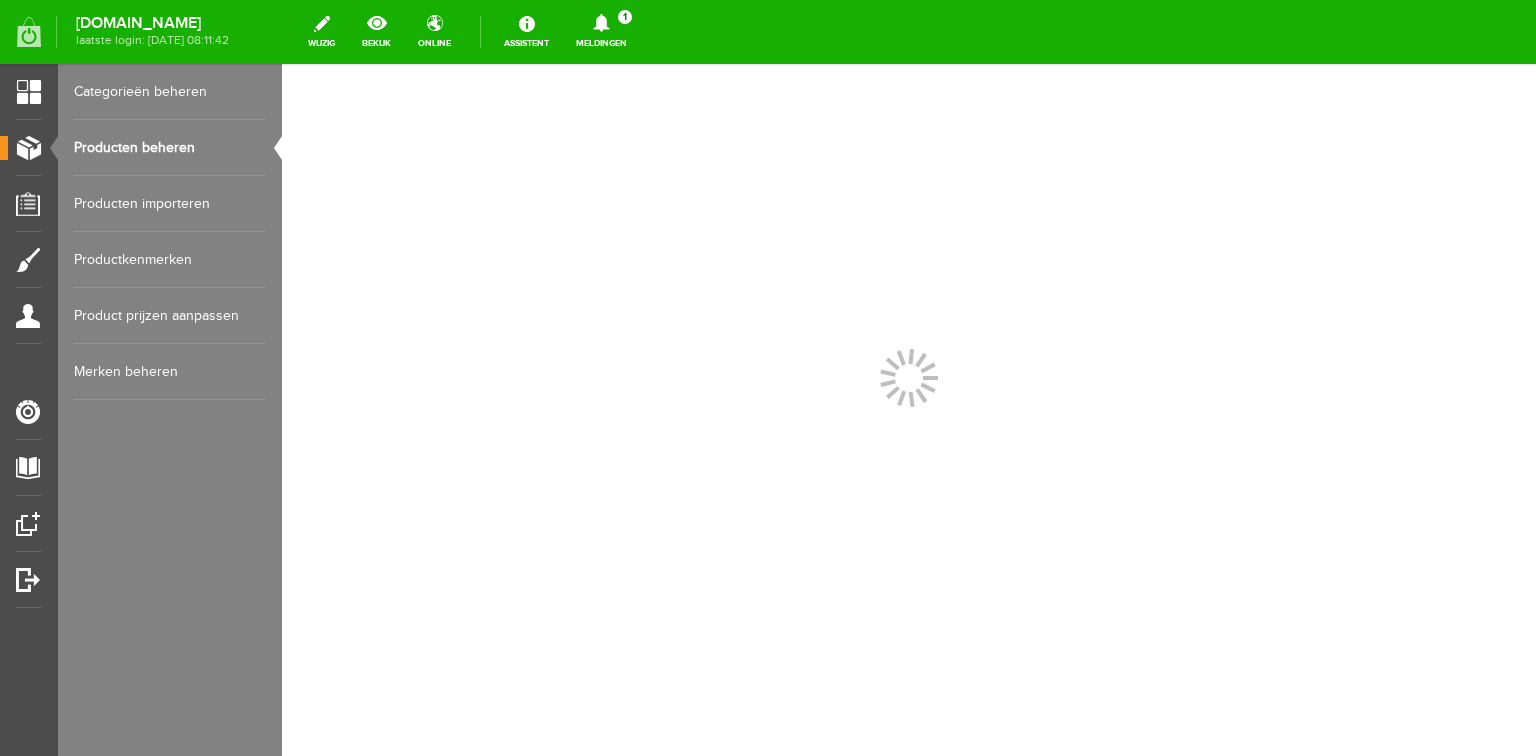 scroll, scrollTop: 0, scrollLeft: 0, axis: both 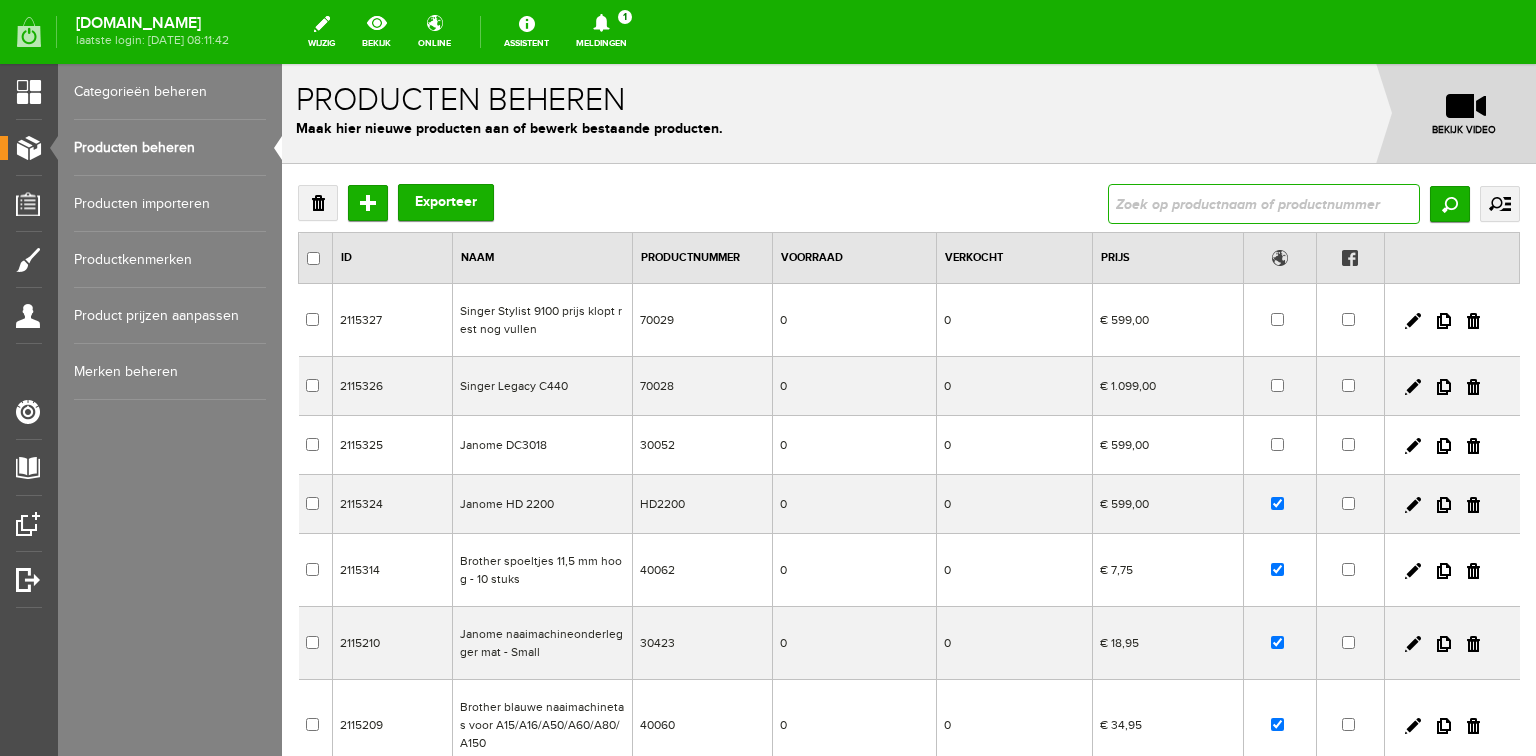 click at bounding box center [1264, 204] 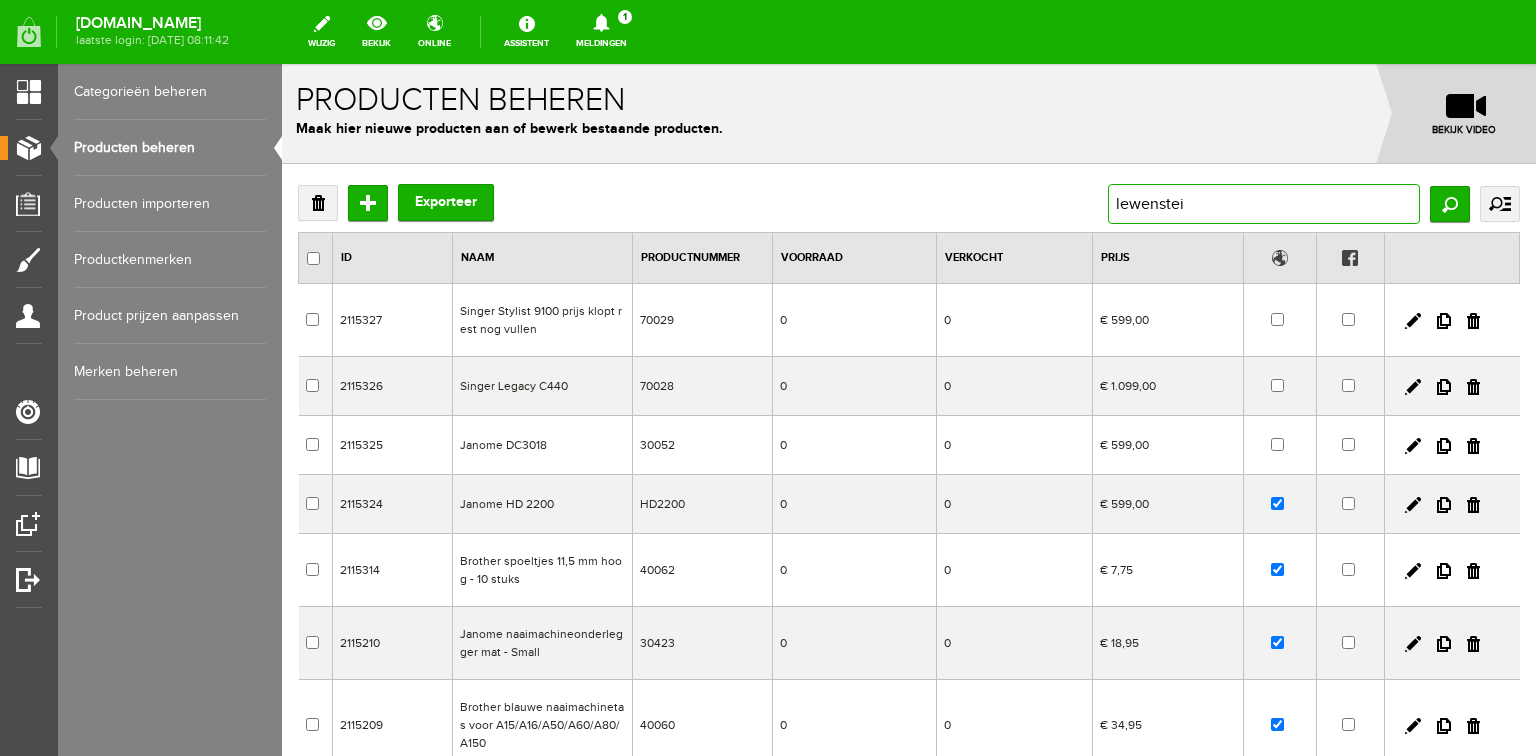 type on "lewenstein" 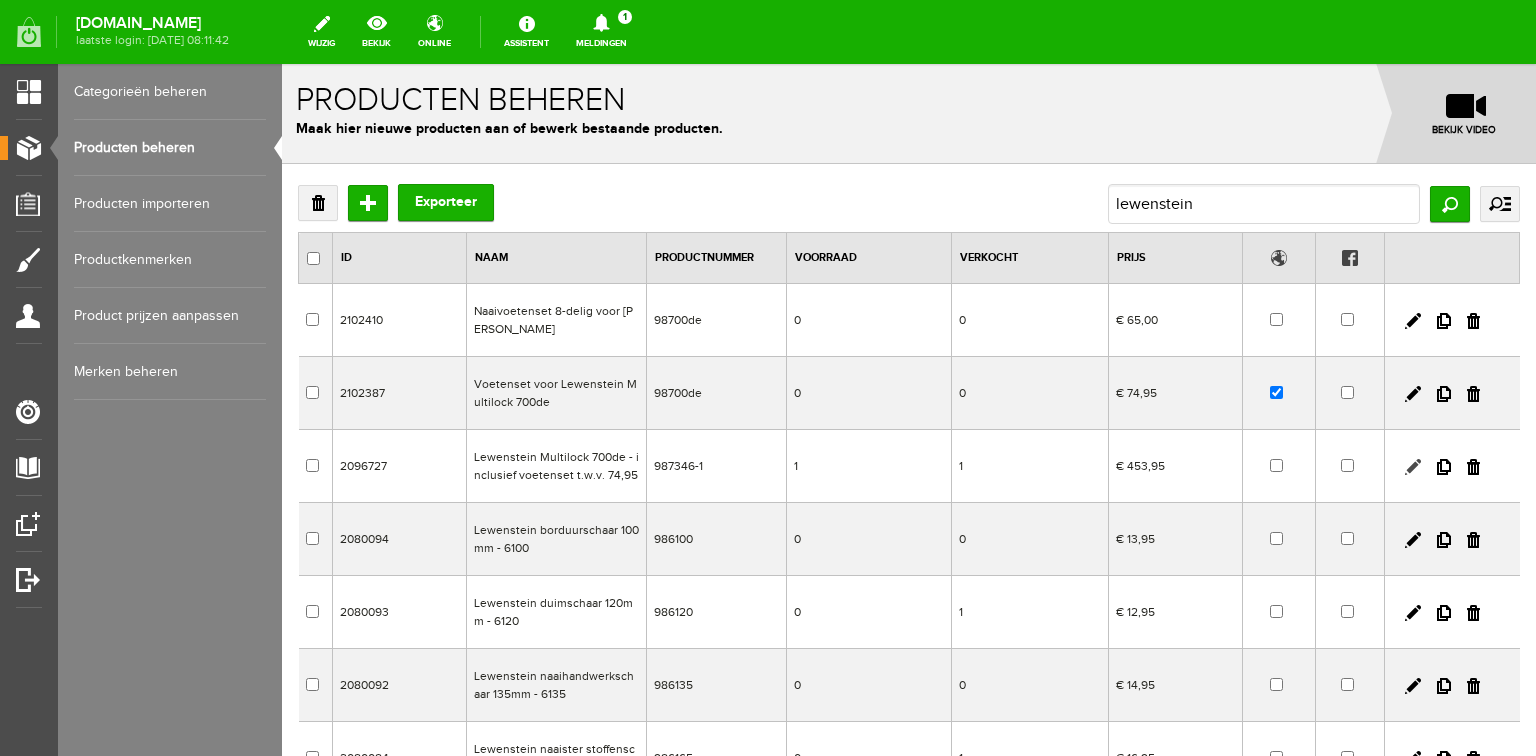click at bounding box center (1413, 467) 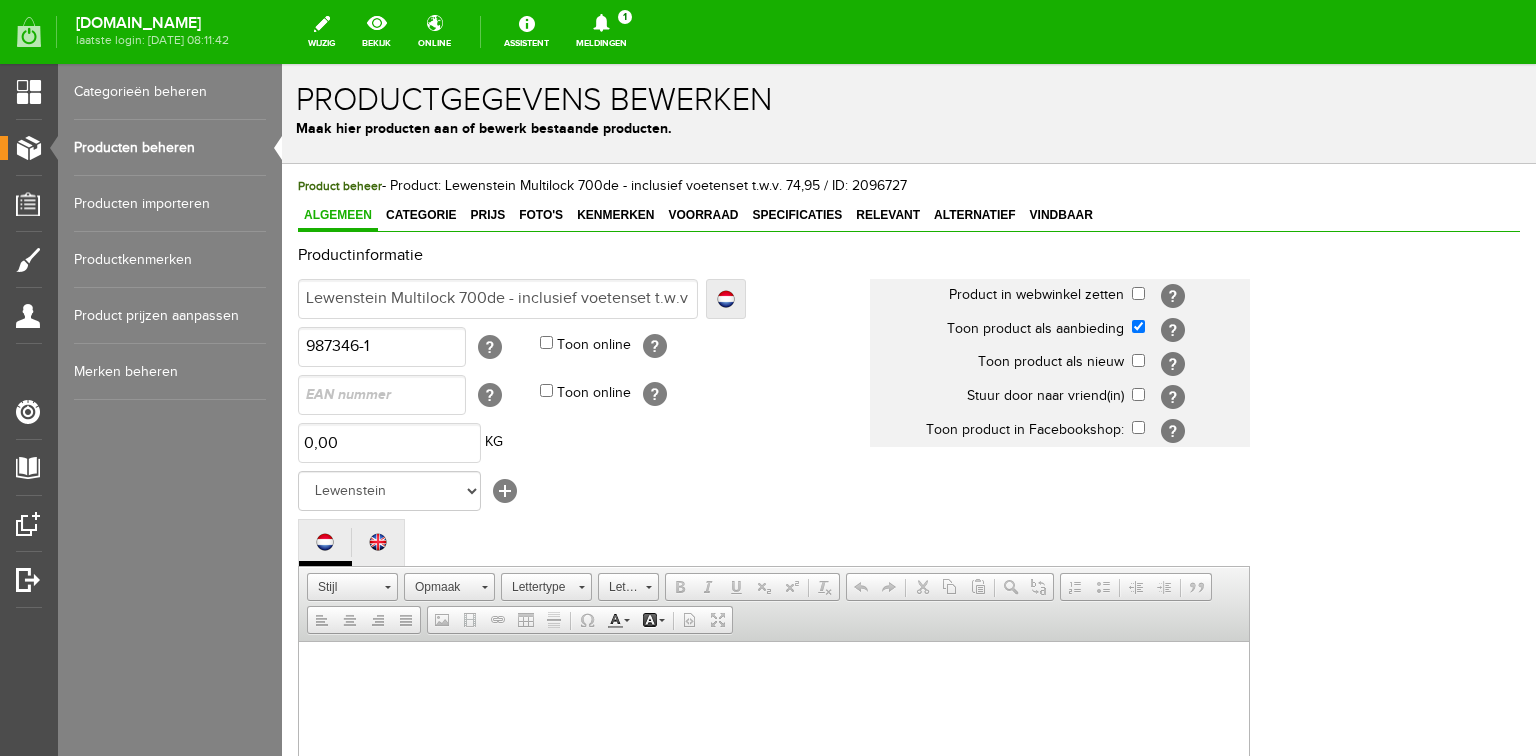 scroll, scrollTop: 0, scrollLeft: 0, axis: both 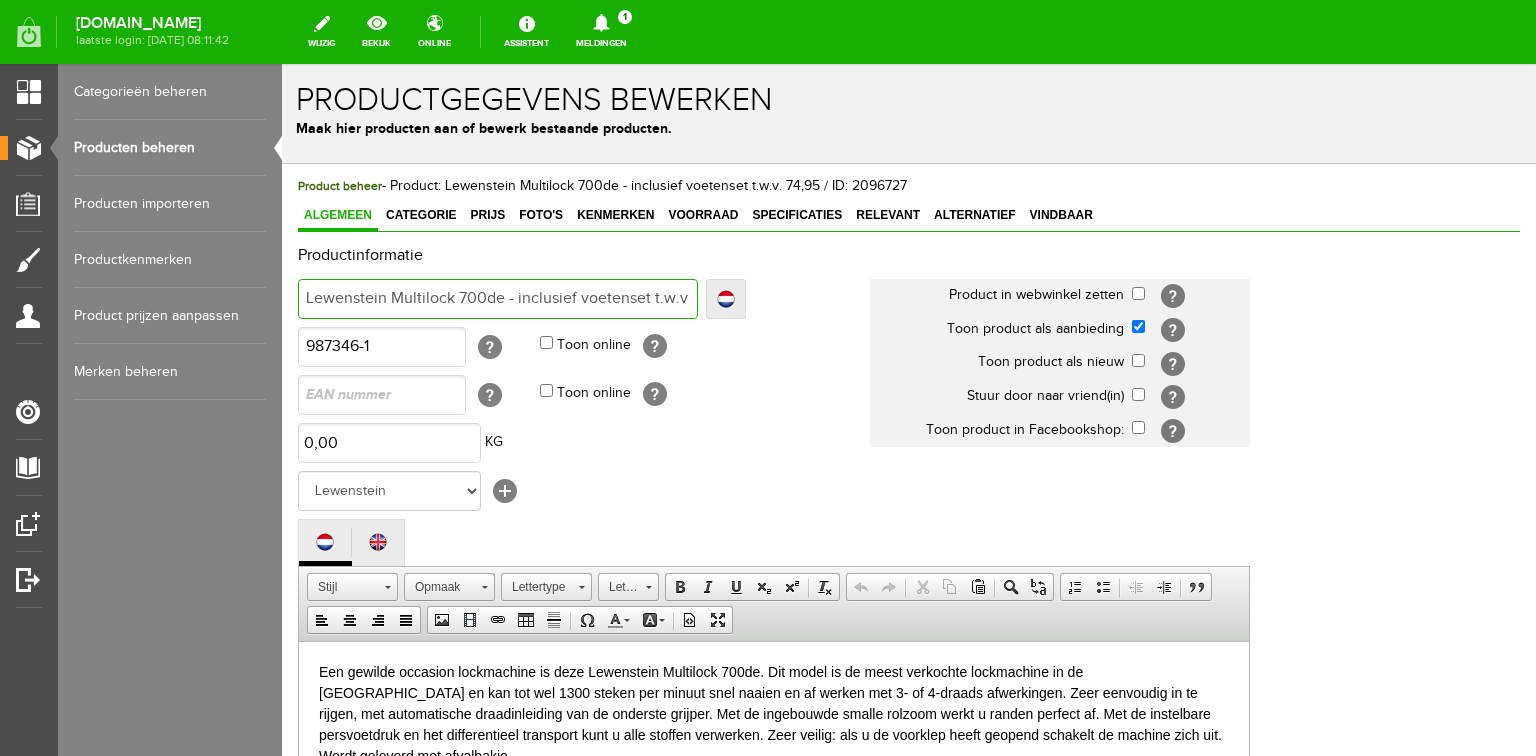 click on "Lewenstein Multilock 700de - inclusief voetenset t.w.v. 74,95" at bounding box center (498, 299) 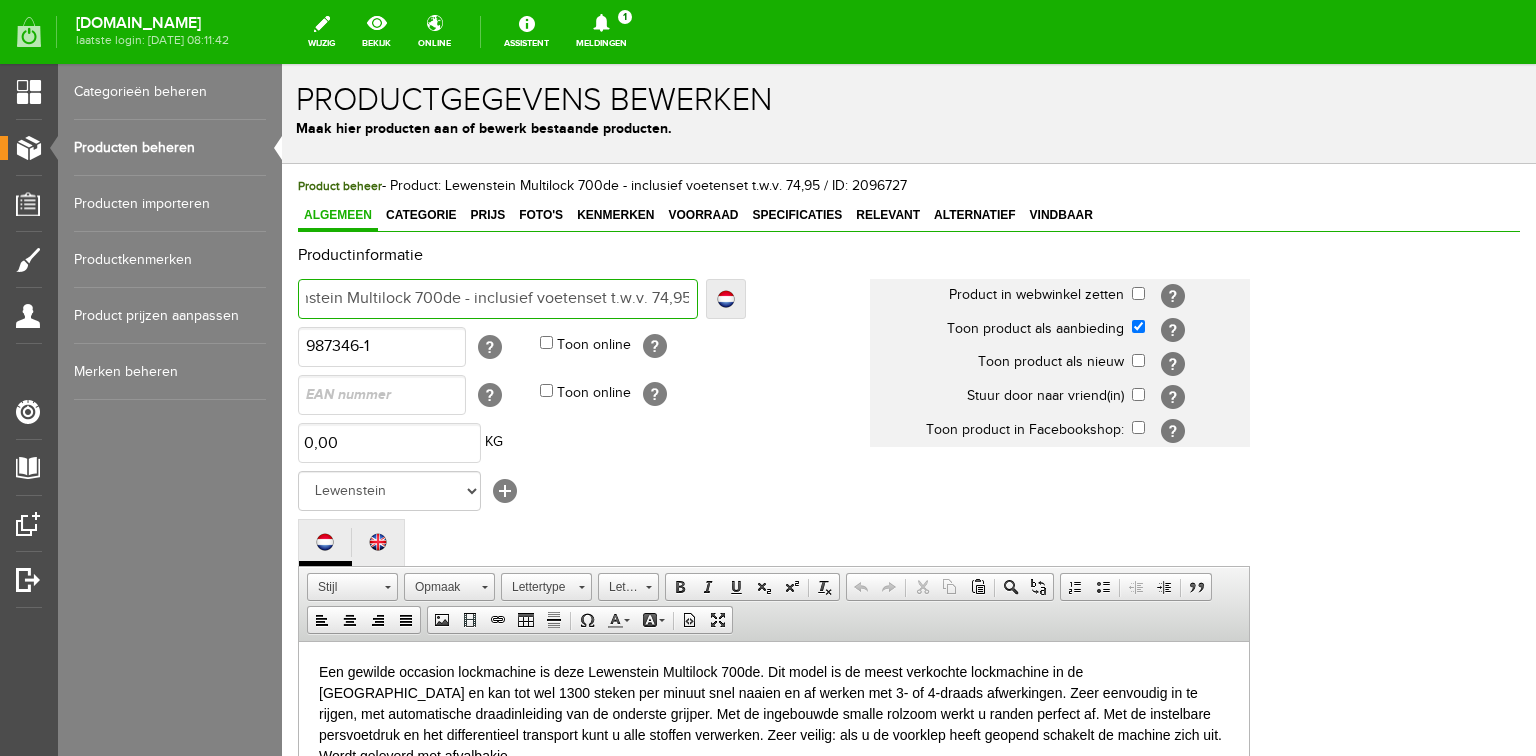 type on "Lewenstein Multilock 700de - inclusief voetenset t.w.v. 74,95" 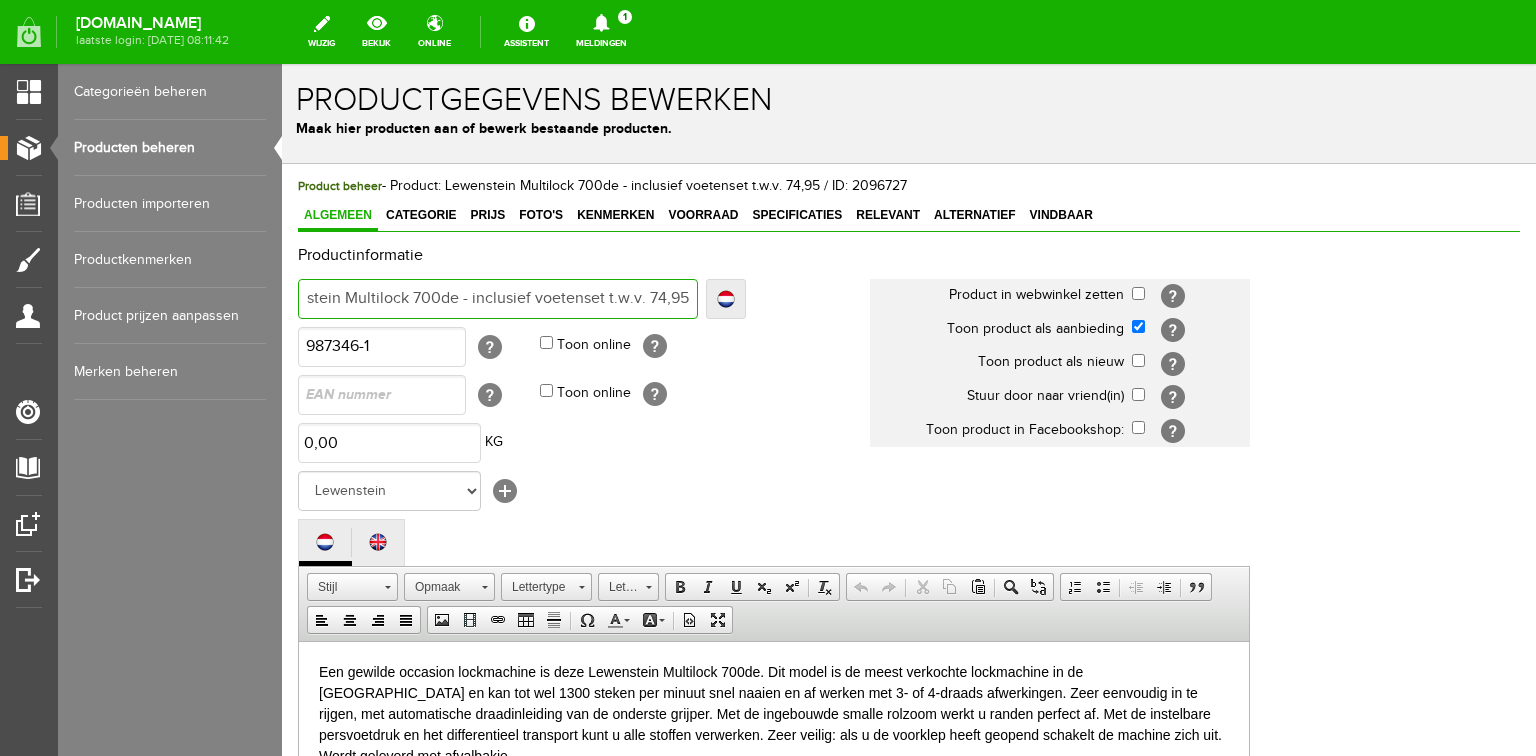 type on "Lewenstein Multilock 700de - inclusief voetenset t.w.v. 74,95" 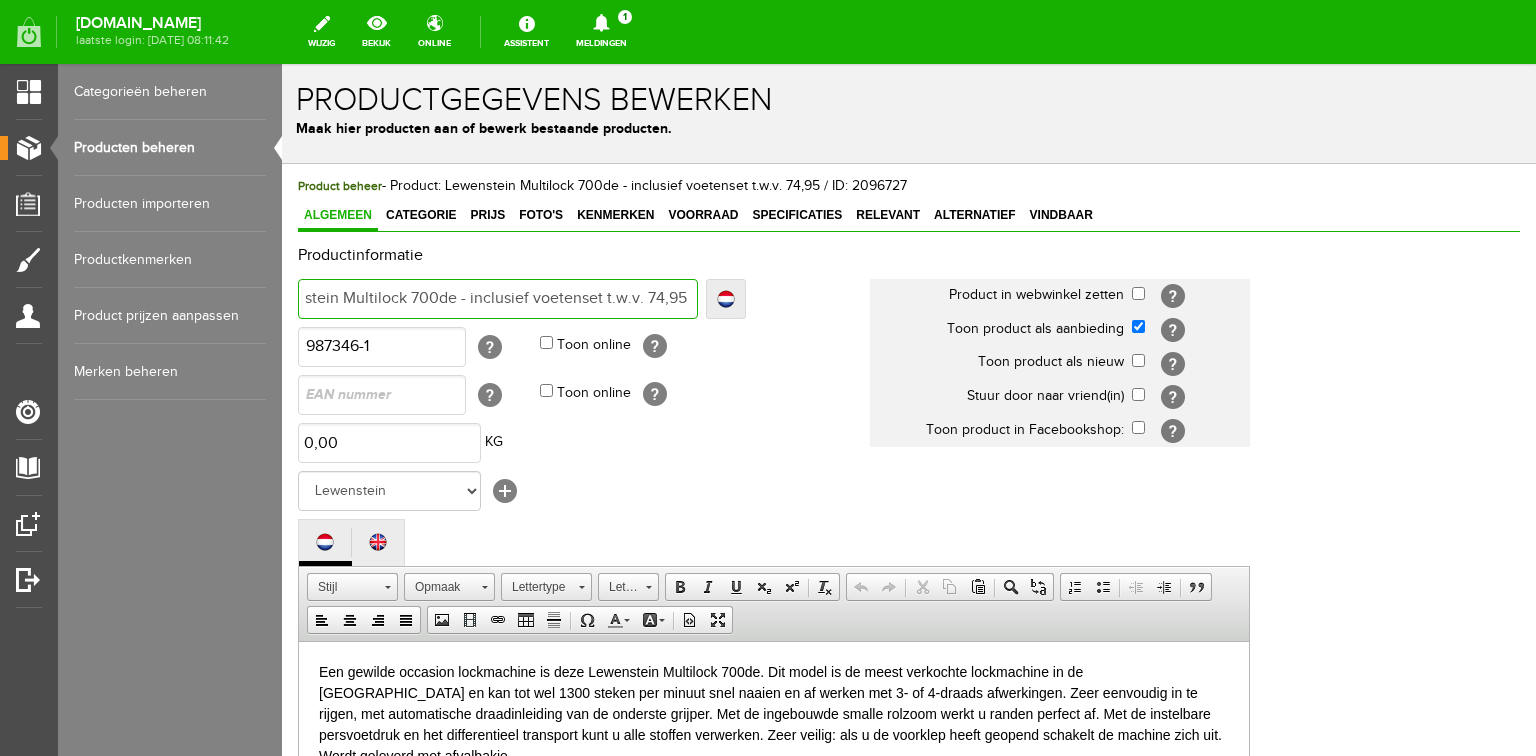 type on "Lewenstein Multilock 700de - inclusief voetenset t.w.v. 74,95  -" 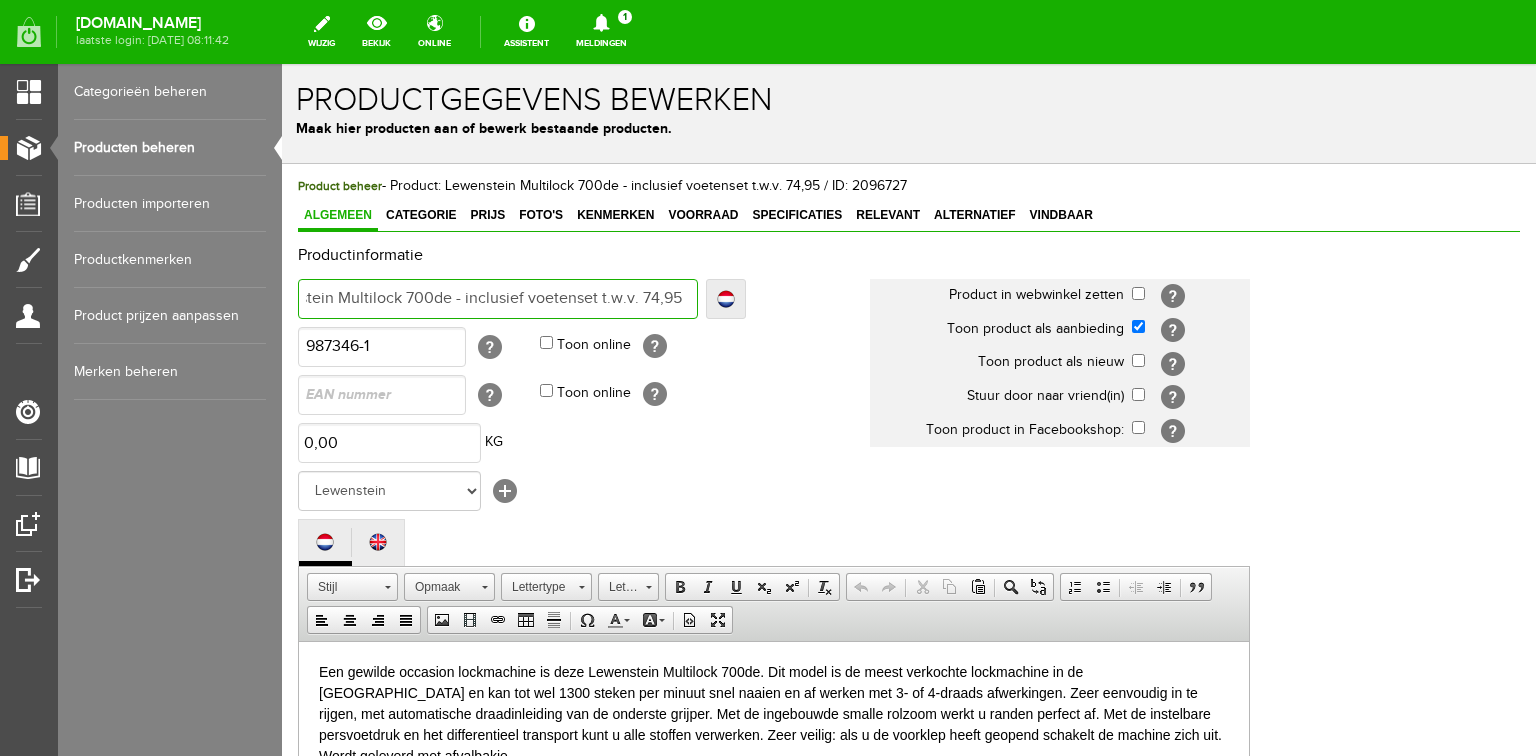 type on "Lewenstein Multilock 700de - inclusief voetenset t.w.v. 74,95  -" 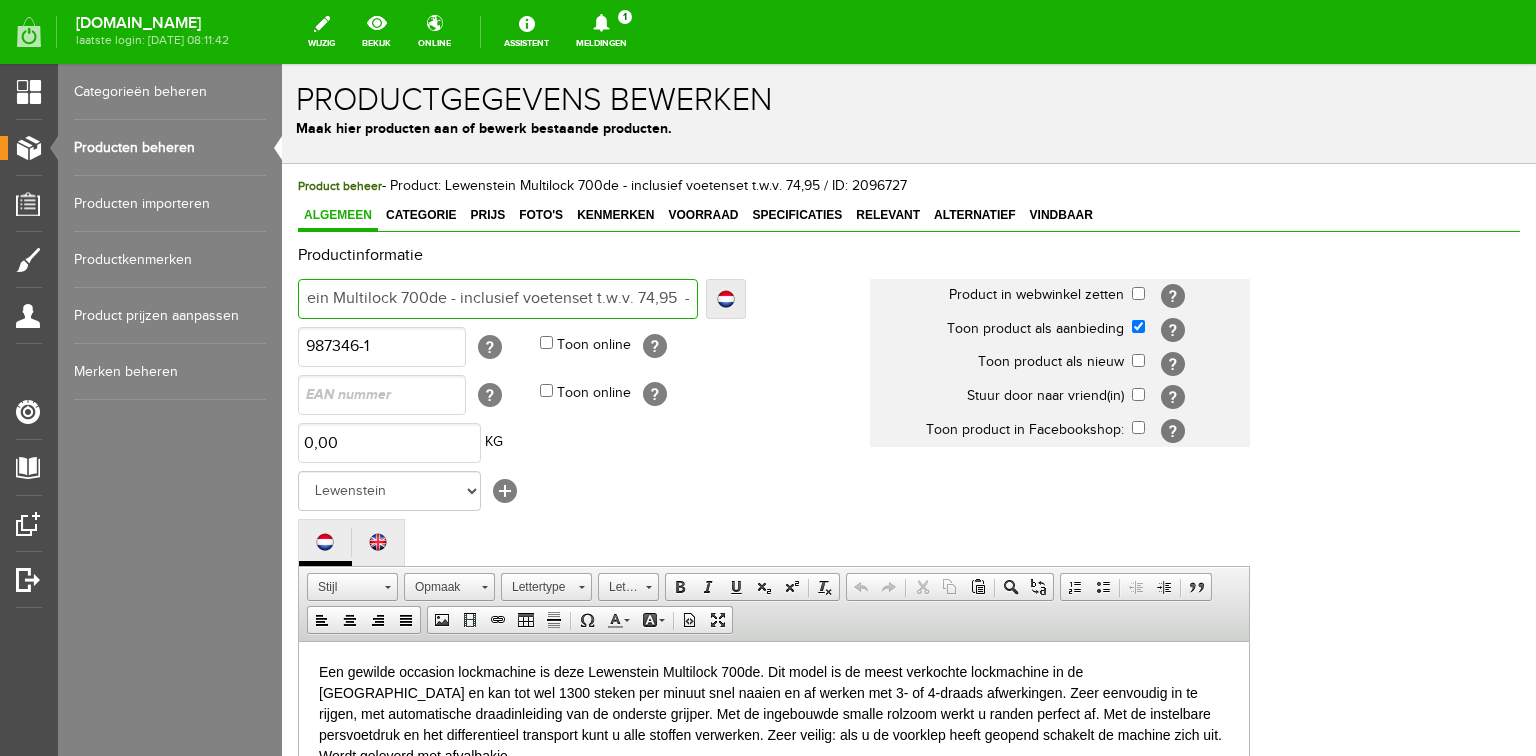 type on "Lewenstein Multilock 700de - inclusief voetenset t.w.v. 74,95  - t" 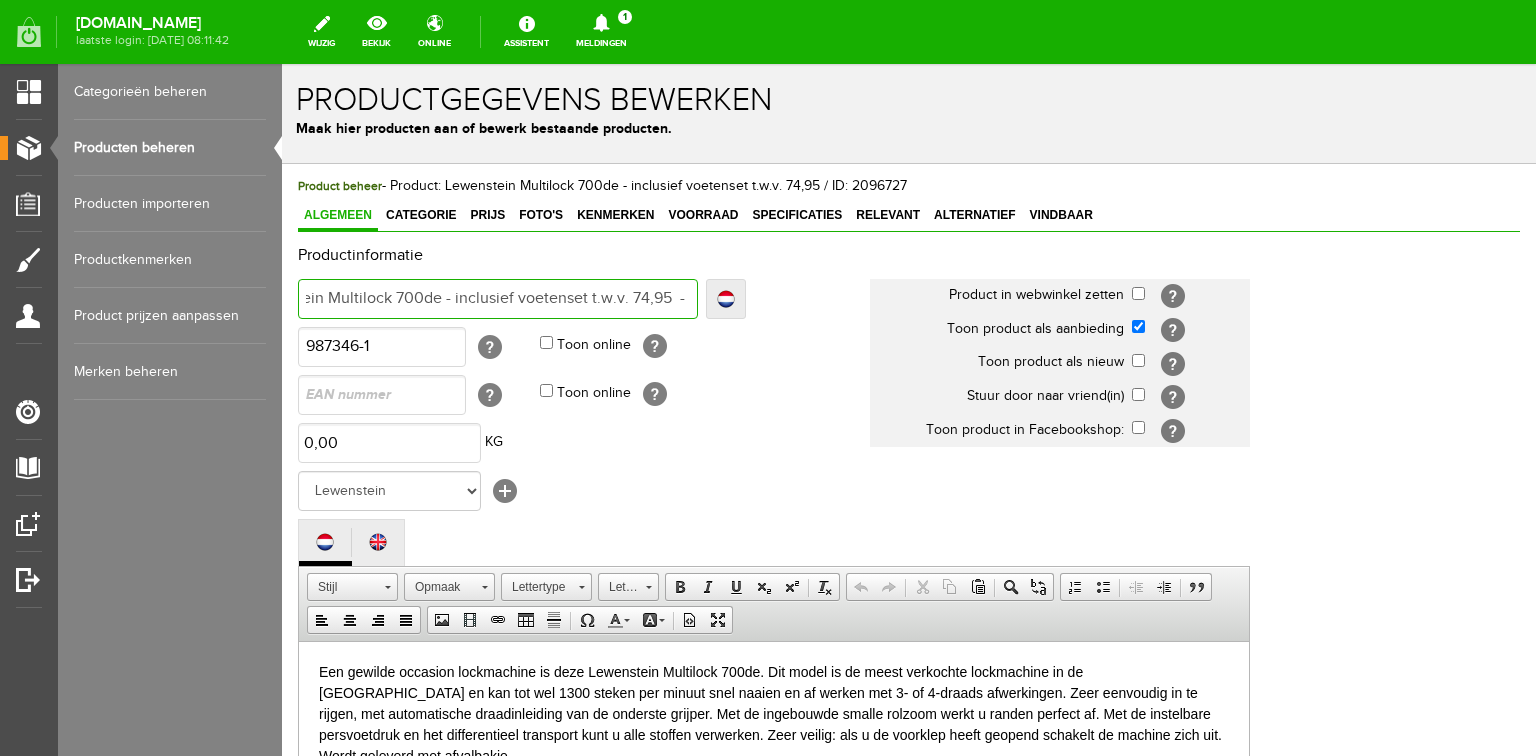 type on "Lewenstein Multilock 700de - inclusief voetenset t.w.v. 74,95  - t" 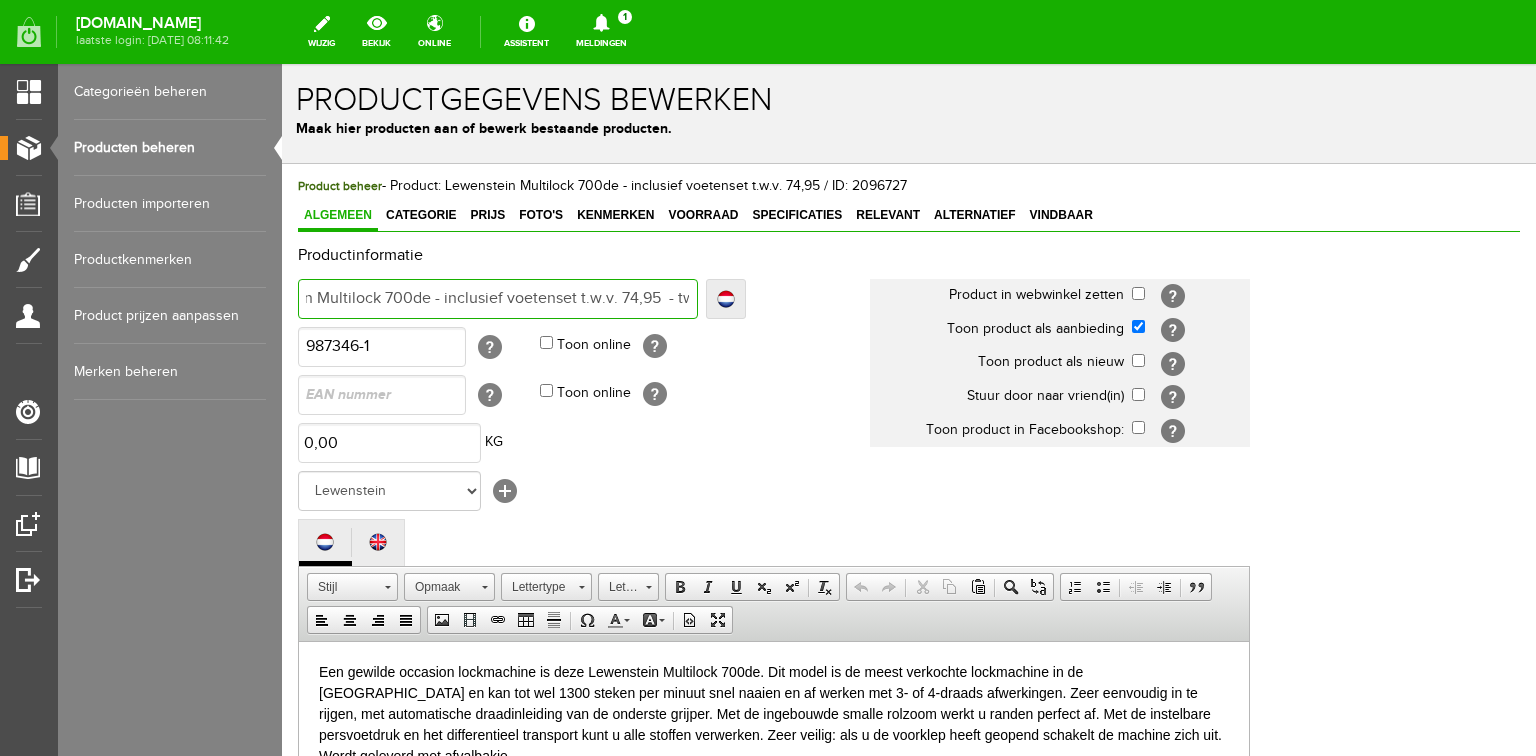 type on "Lewenstein Multilock 700de - inclusief voetenset t.w.v. 74,95  - twe" 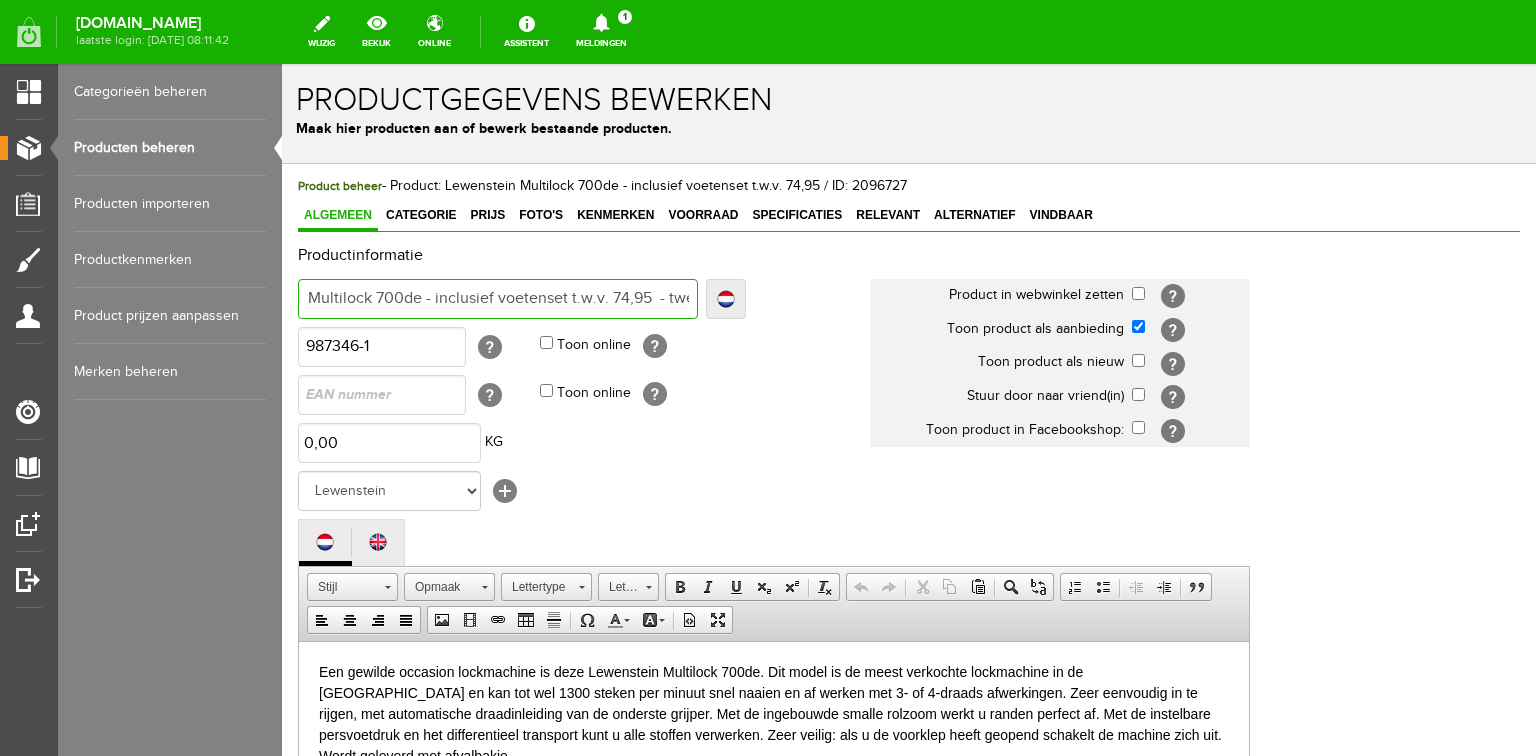 type on "Lewenstein Multilock 700de - inclusief voetenset t.w.v. 74,95  - twee" 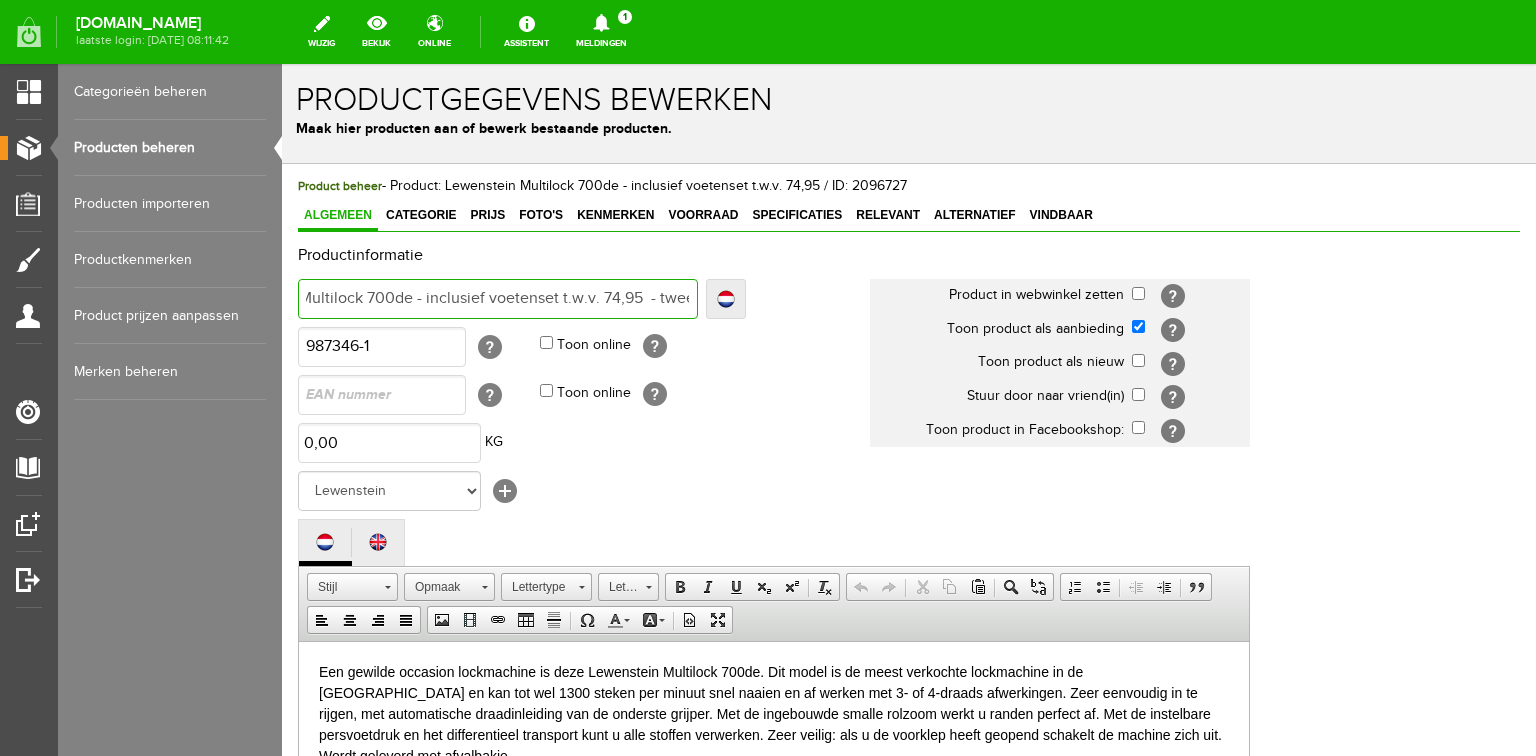 type on "Lewenstein Multilock 700de - inclusief voetenset t.w.v. 74,95  - twee" 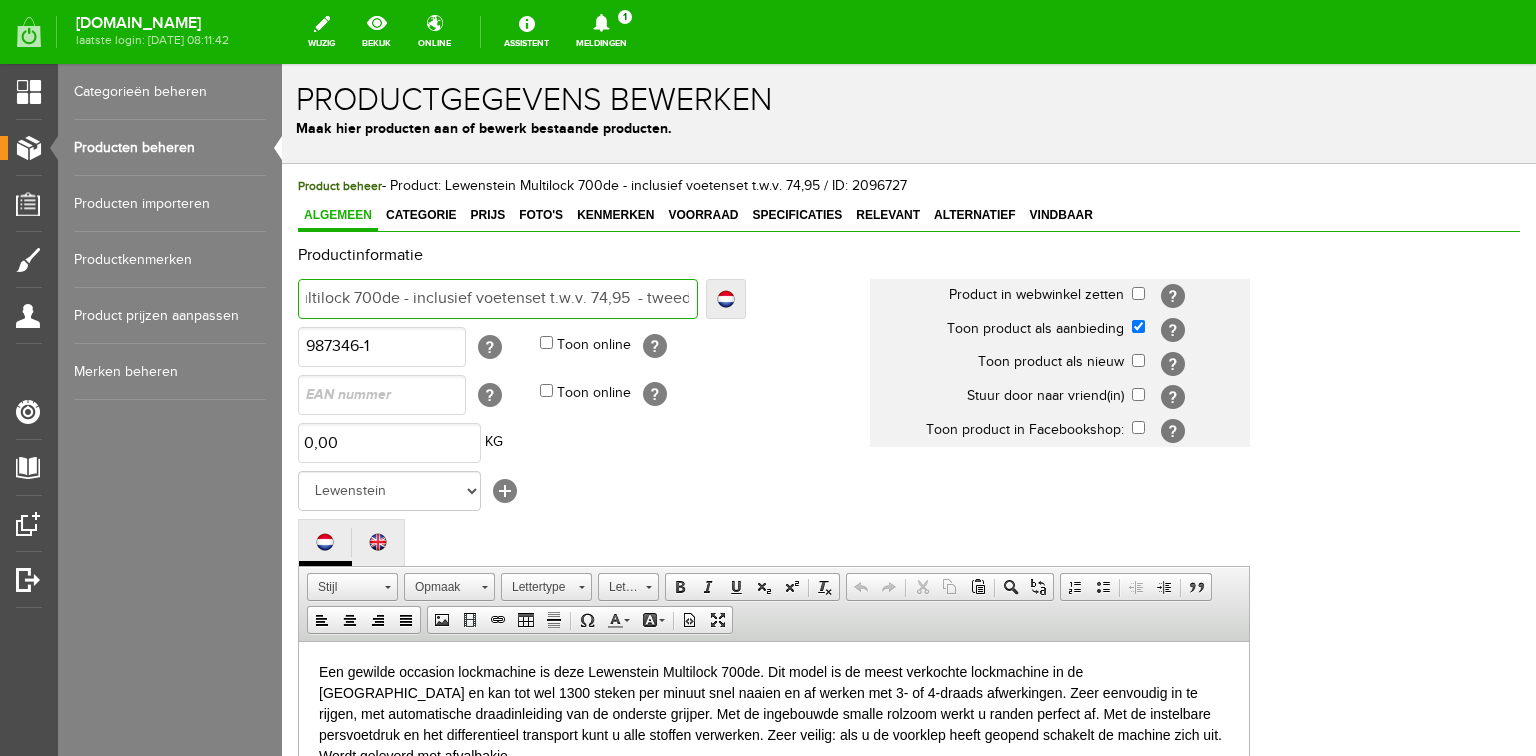 type on "Lewenstein Multilock 700de - inclusief voetenset t.w.v. 74,95  - tweede" 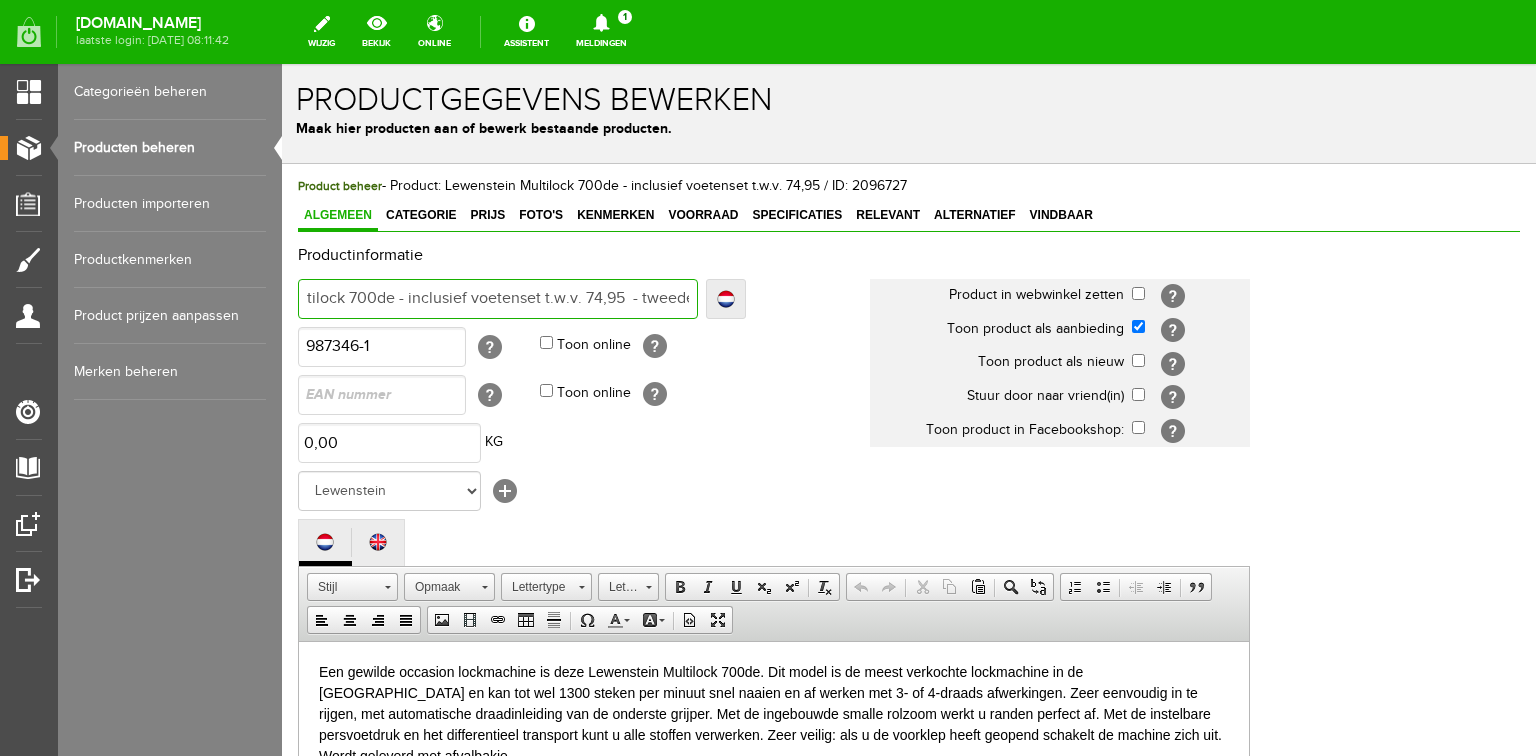 type on "Lewenstein Multilock 700de - inclusief voetenset t.w.v. 74,95  - tweede" 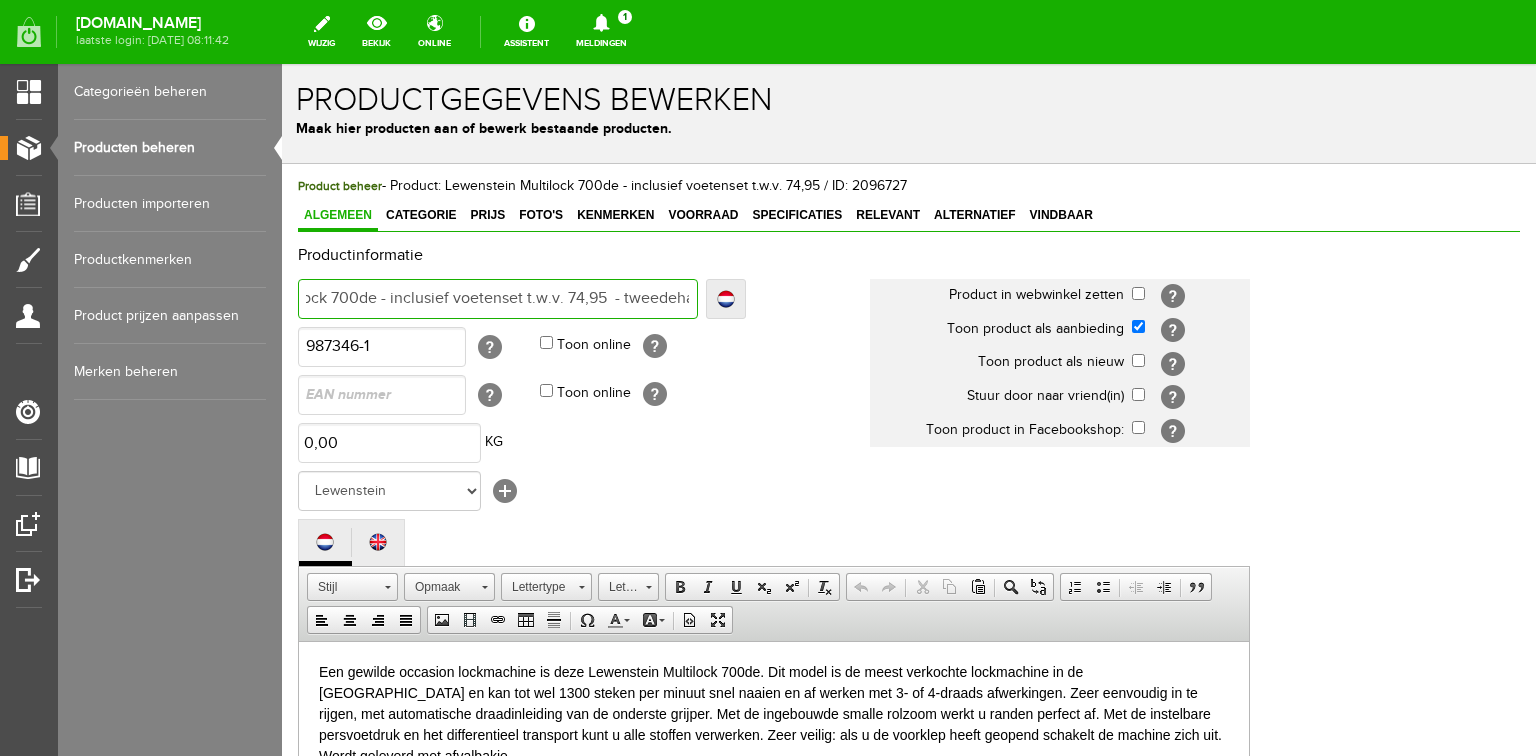 type on "Lewenstein Multilock 700de - inclusief voetenset t.w.v. 74,95  - tweedehan" 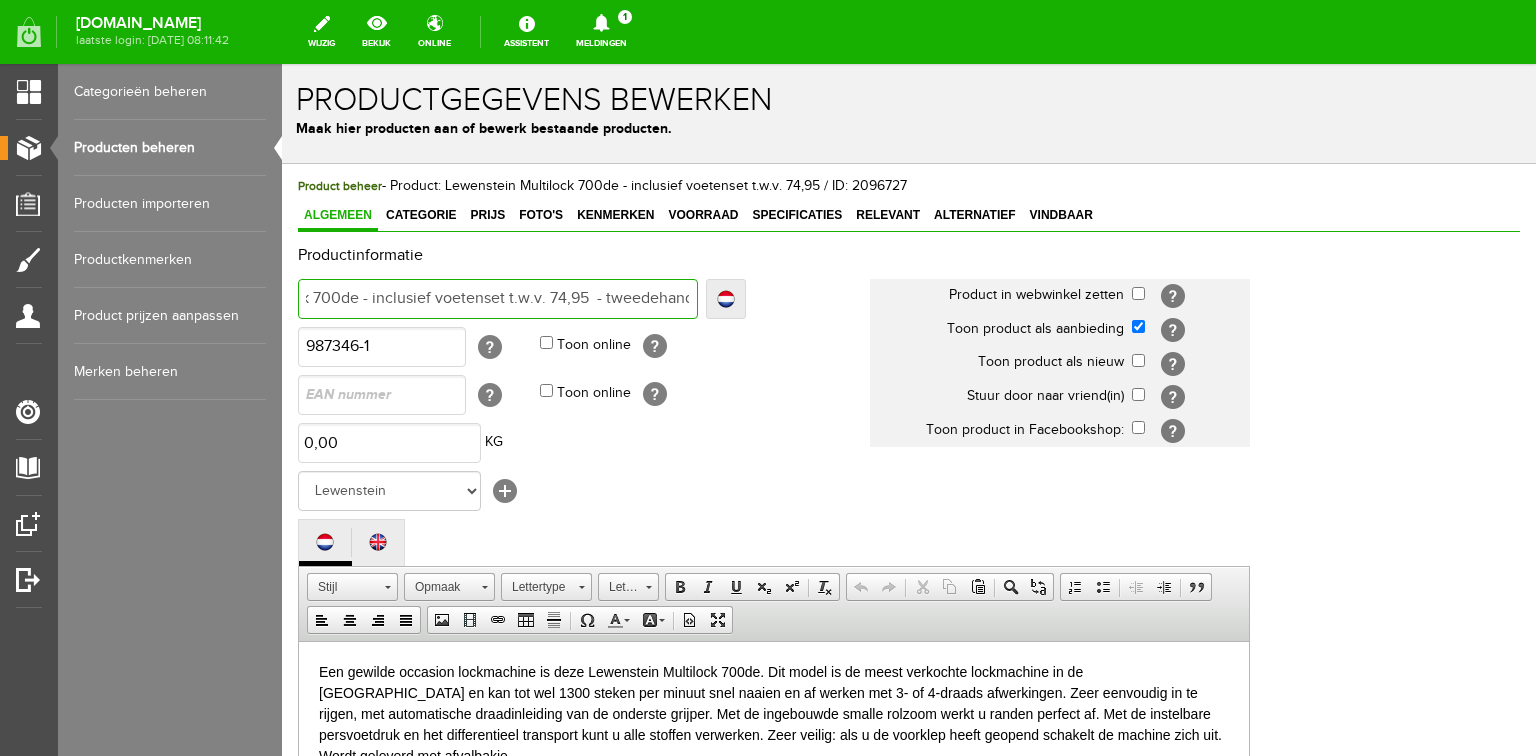 type on "Lewenstein Multilock 700de - inclusief voetenset t.w.v. 74,95  - tweedehands" 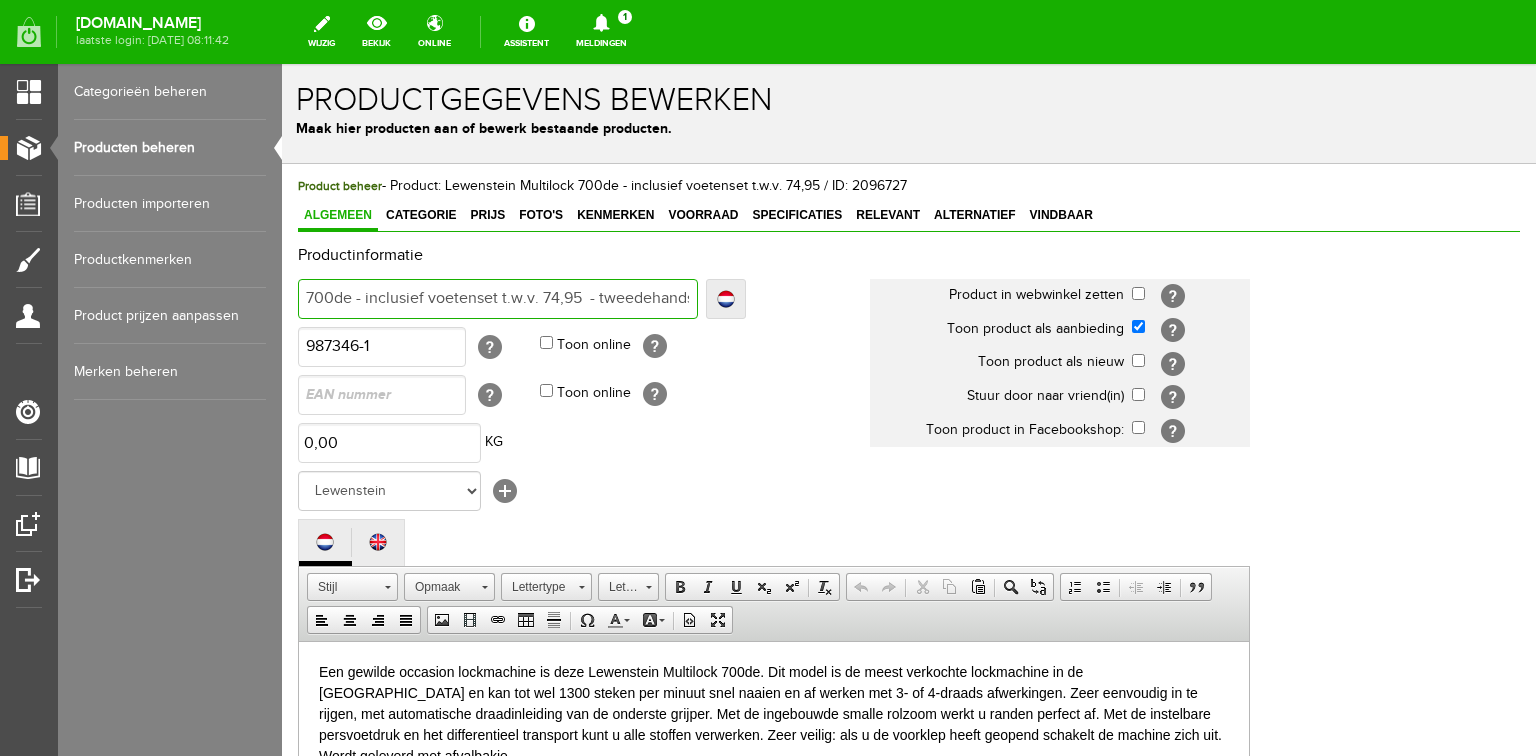 type on "Lewenstein Multilock 700de - inclusief voetenset t.w.v. 74,95  - tweedehands" 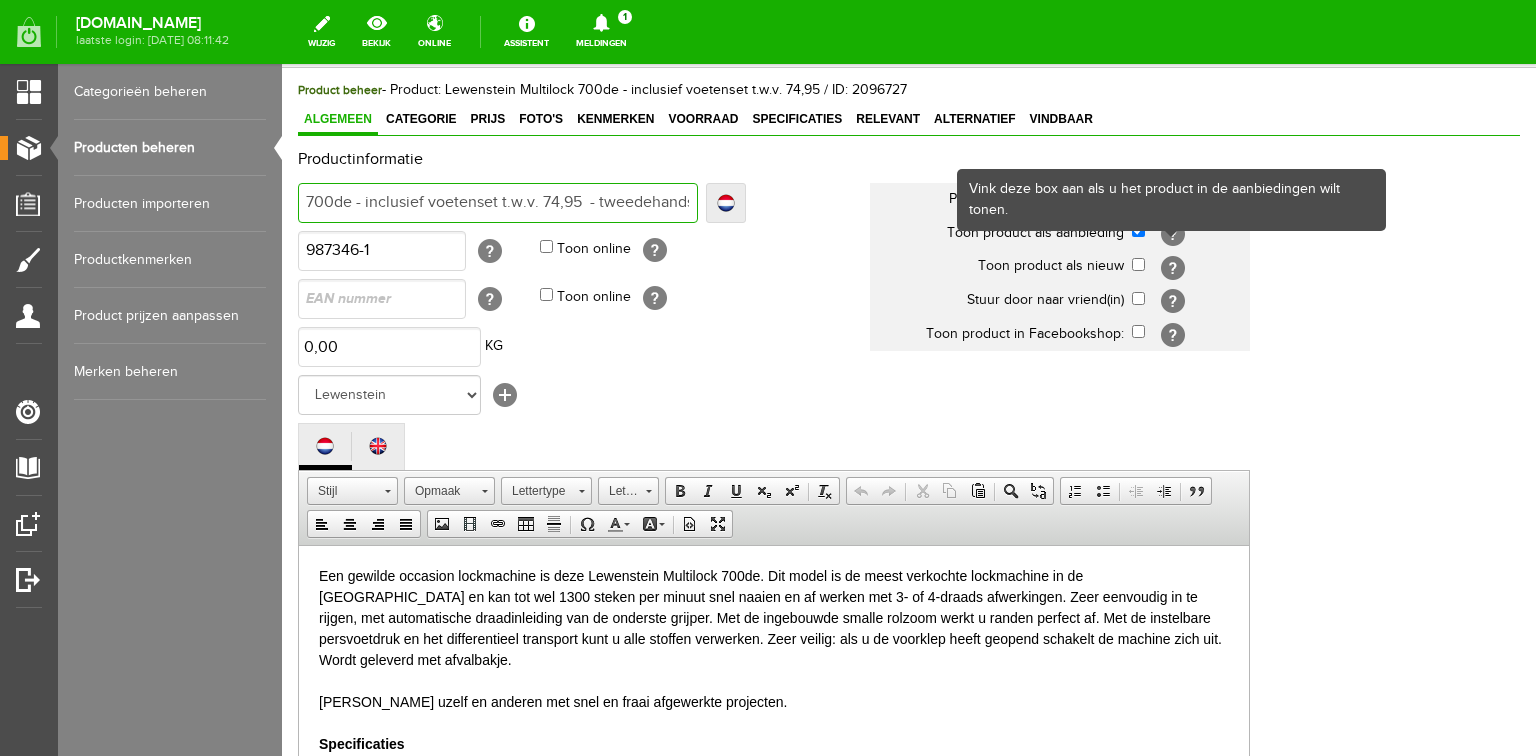 scroll, scrollTop: 80, scrollLeft: 0, axis: vertical 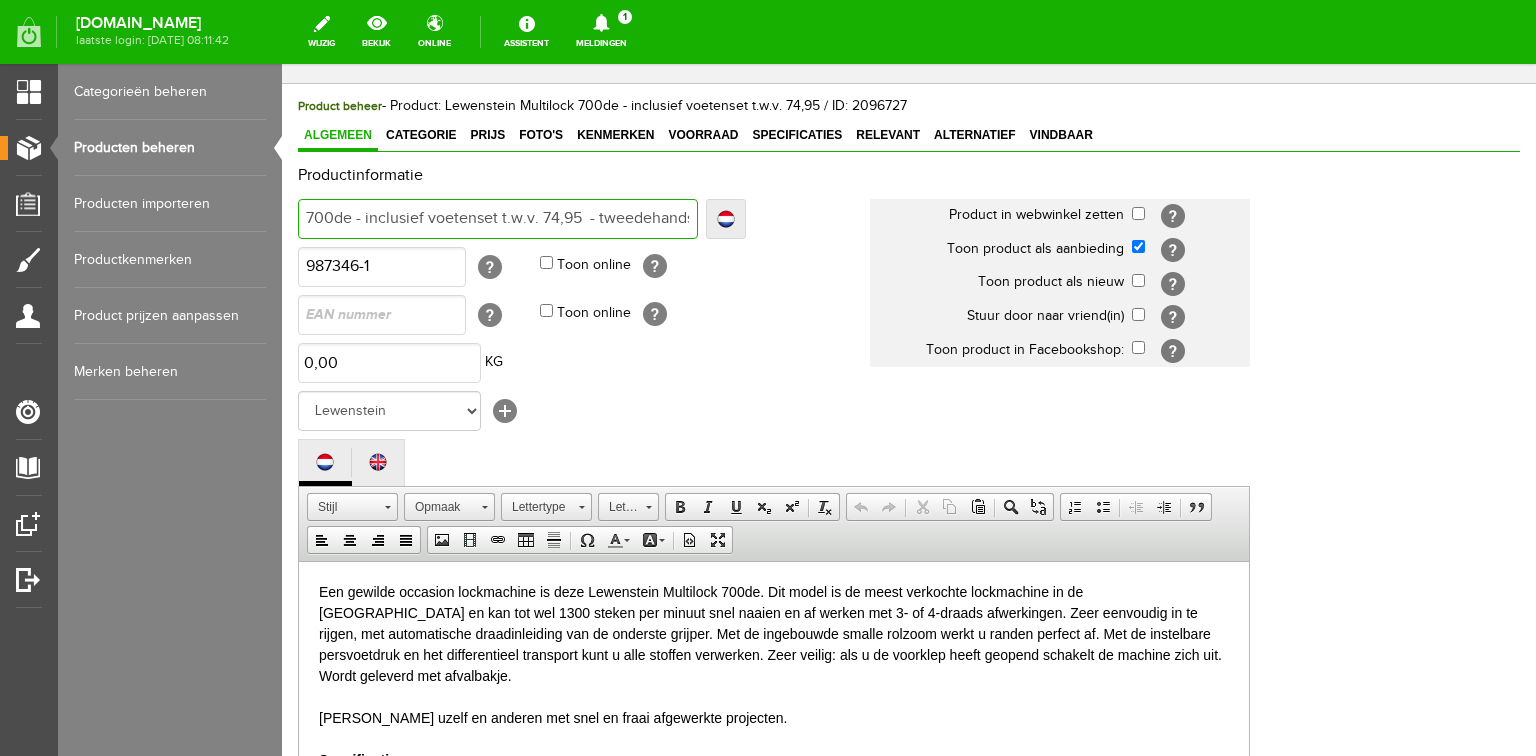 type on "Lewenstein Multilock 700de - inclusief voetenset t.w.v. 74,95  - tweedehands" 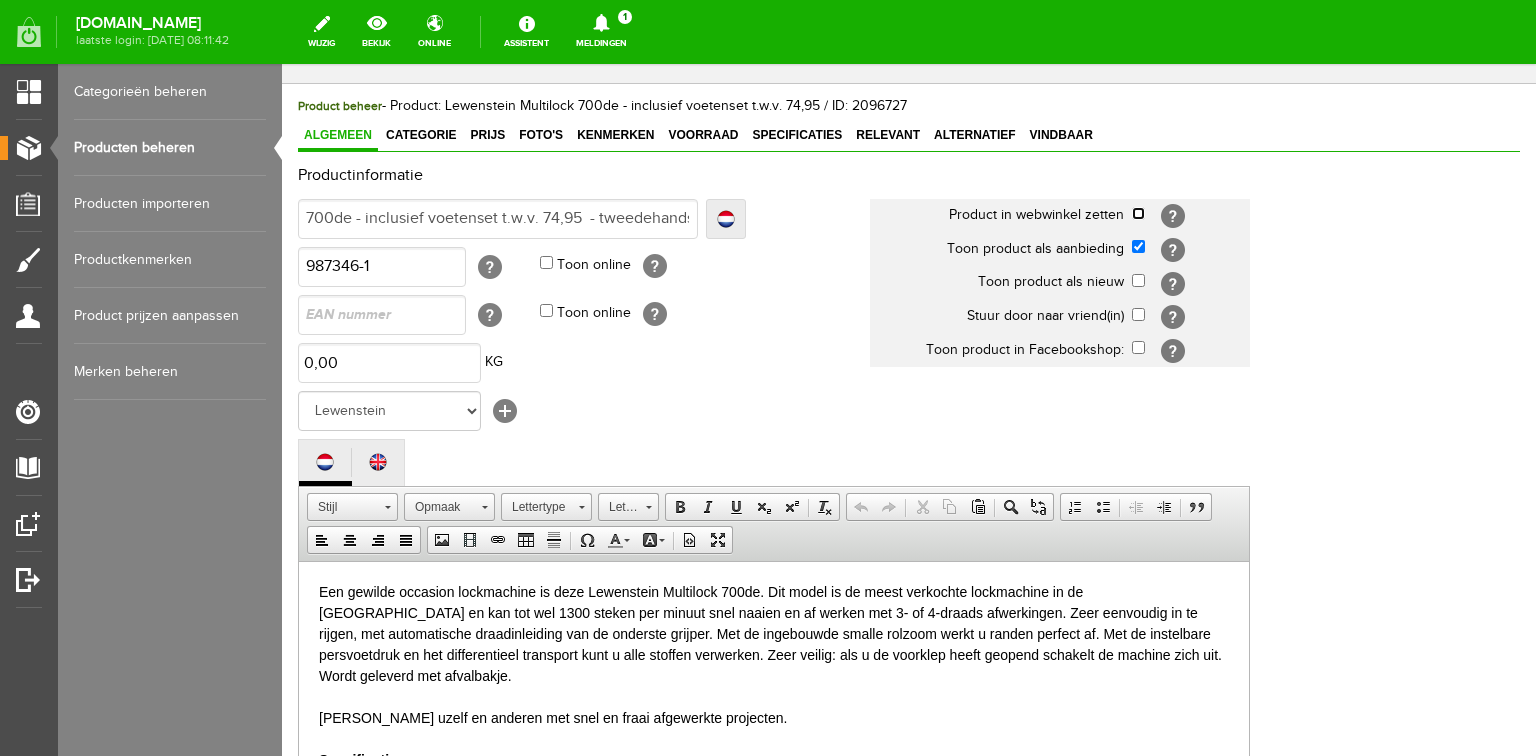 click at bounding box center (1138, 213) 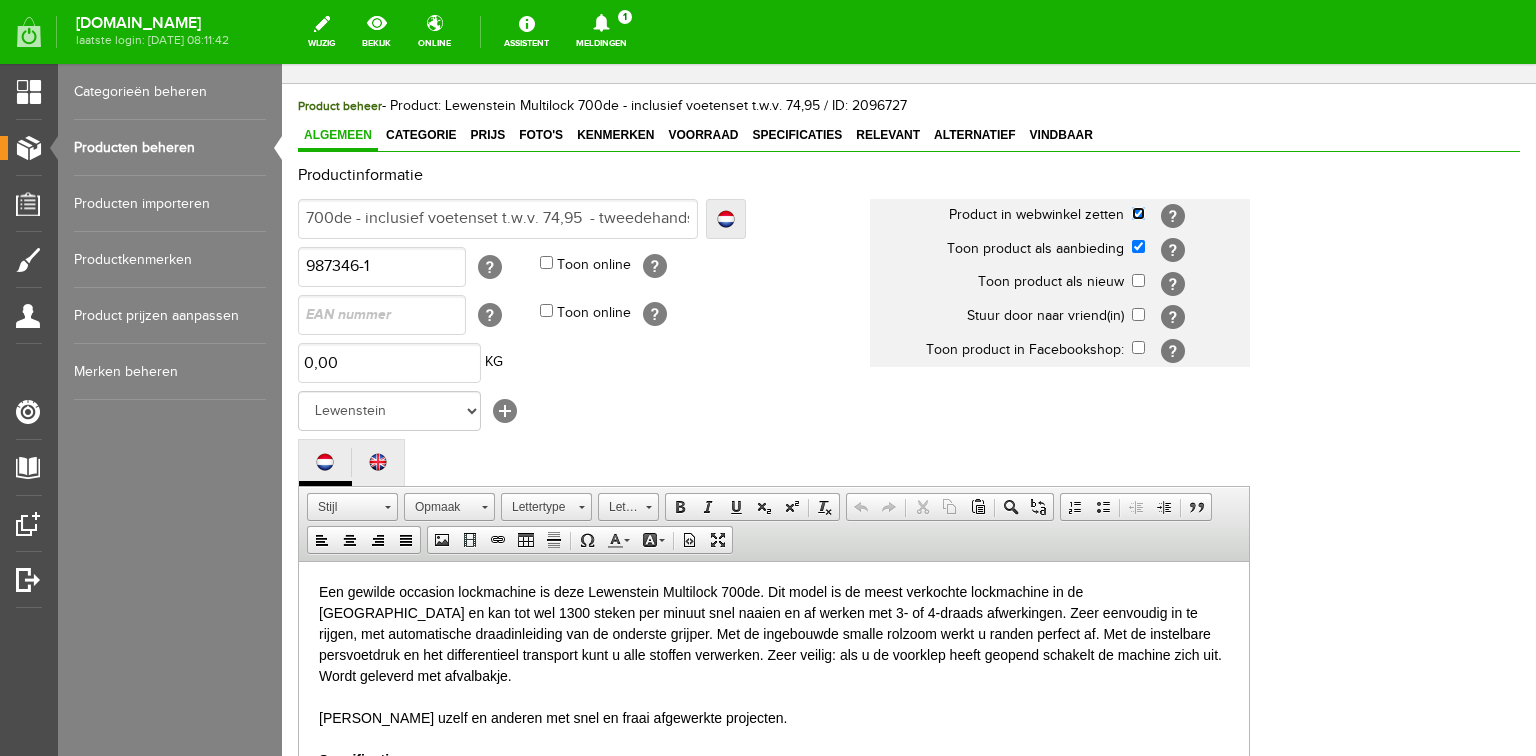 scroll, scrollTop: 0, scrollLeft: 0, axis: both 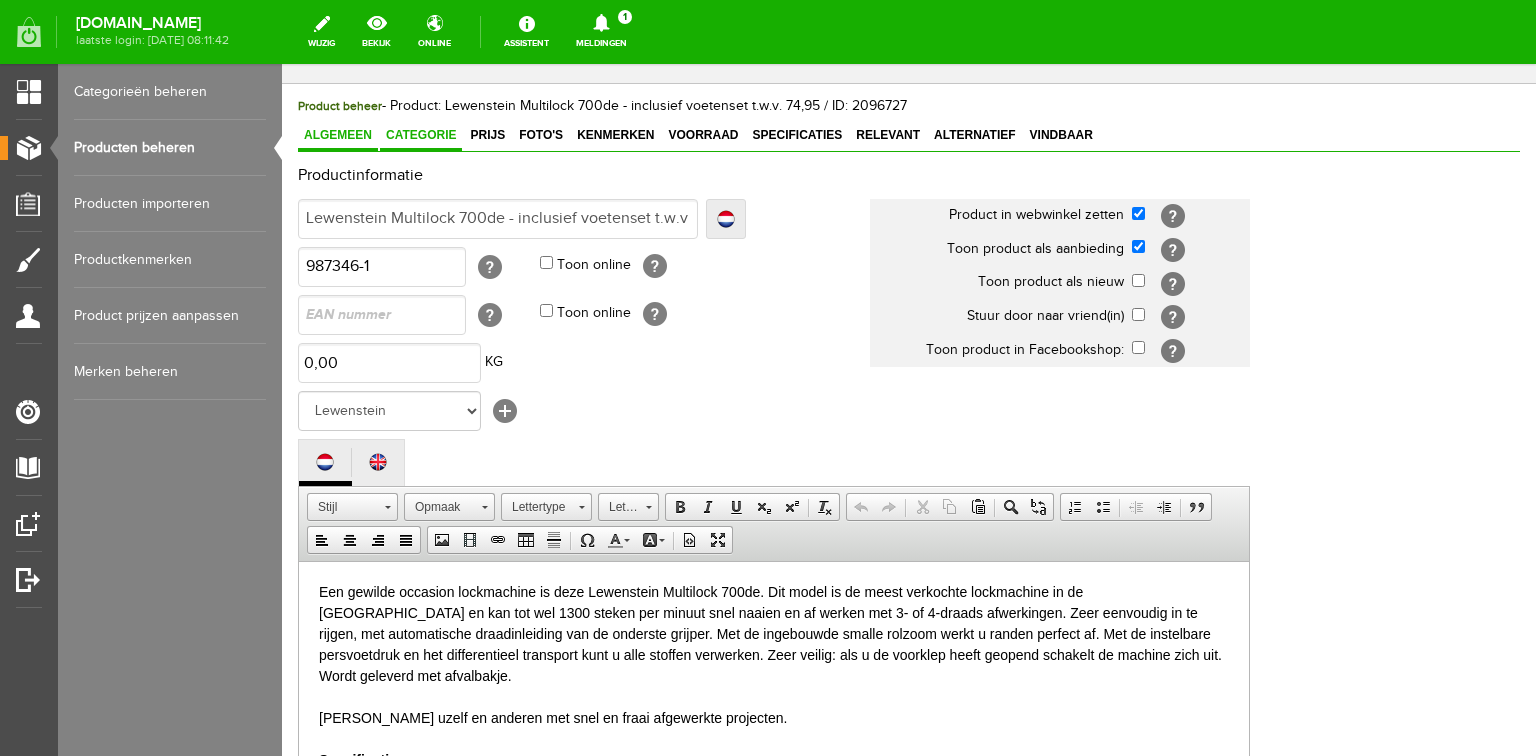 click on "Categorie" at bounding box center (421, 136) 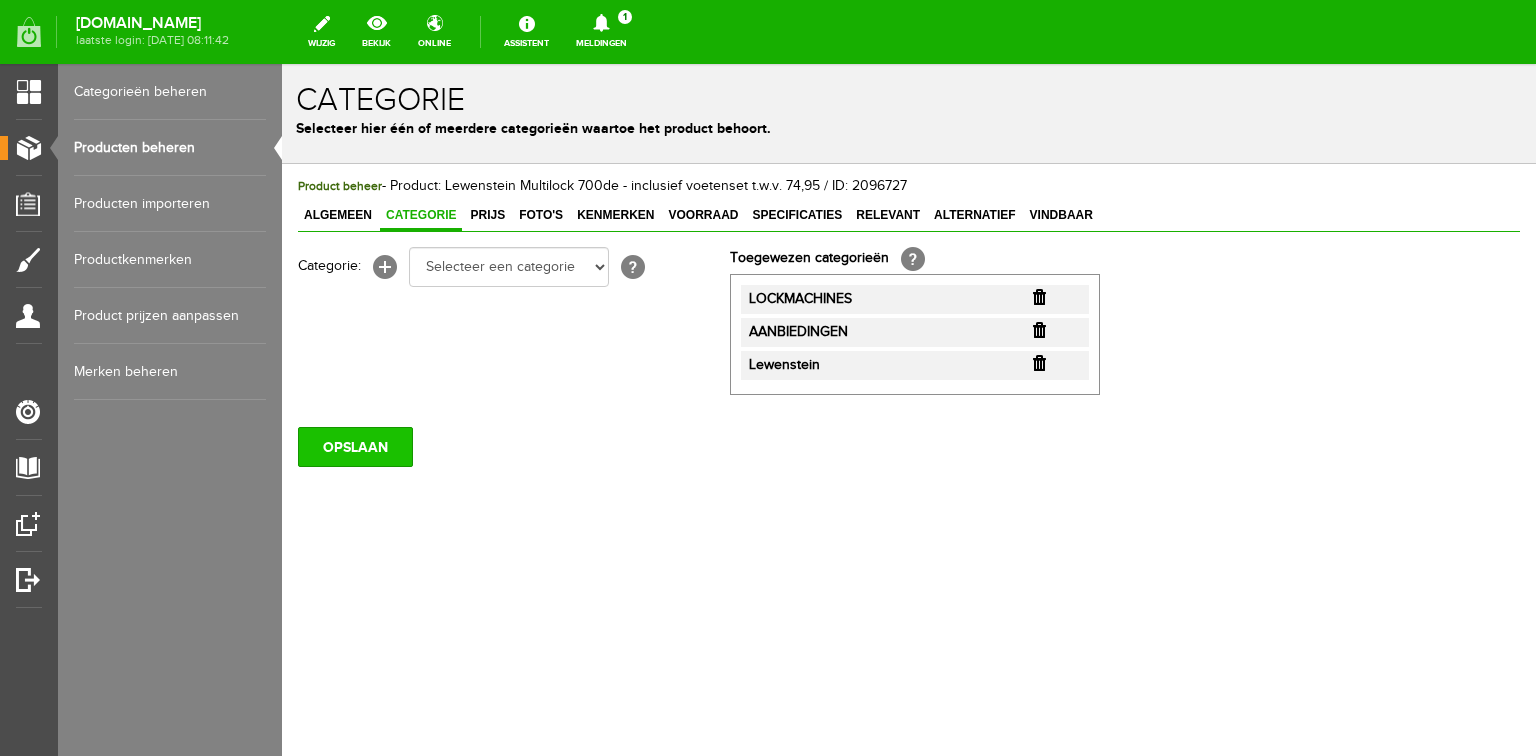 click on "OPSLAAN" at bounding box center [355, 447] 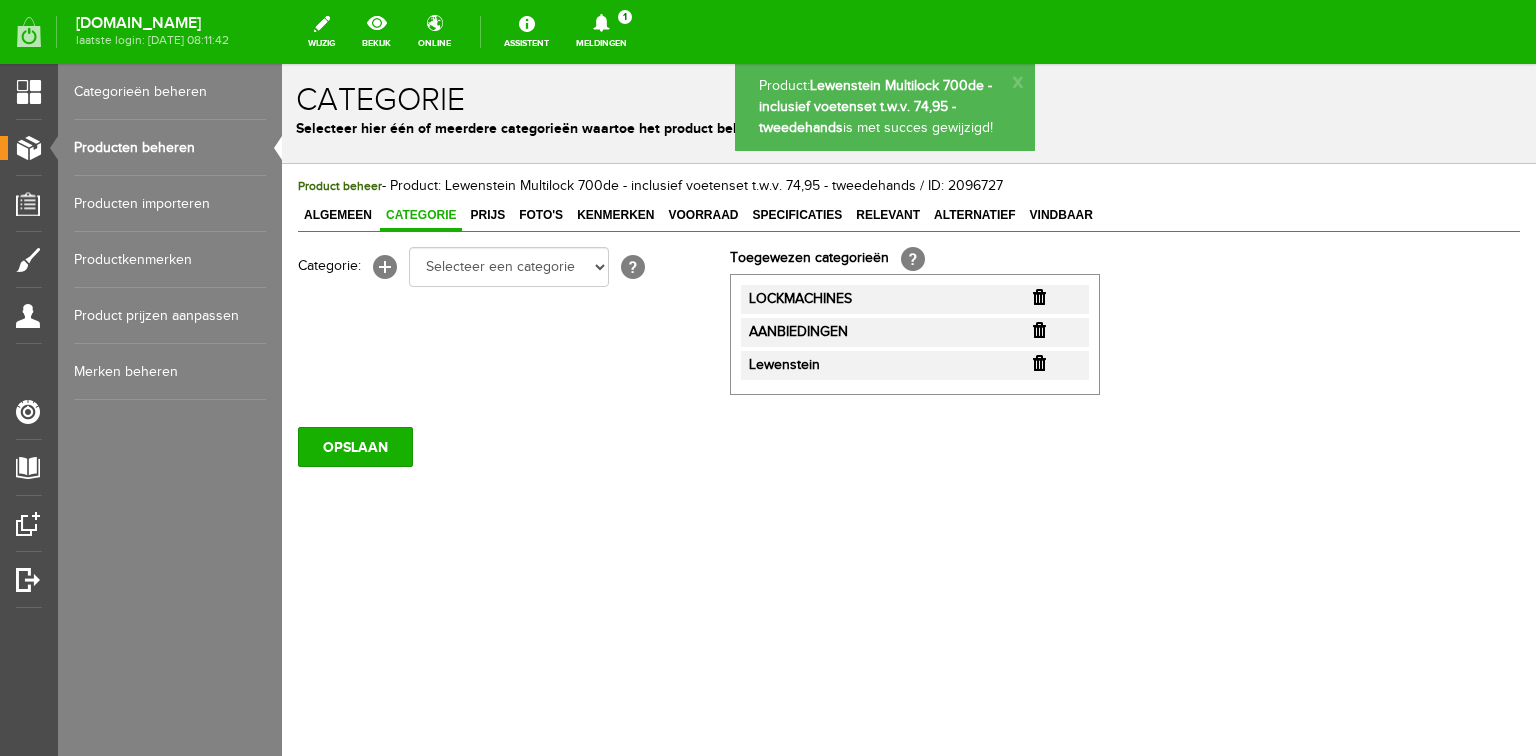 scroll, scrollTop: 0, scrollLeft: 0, axis: both 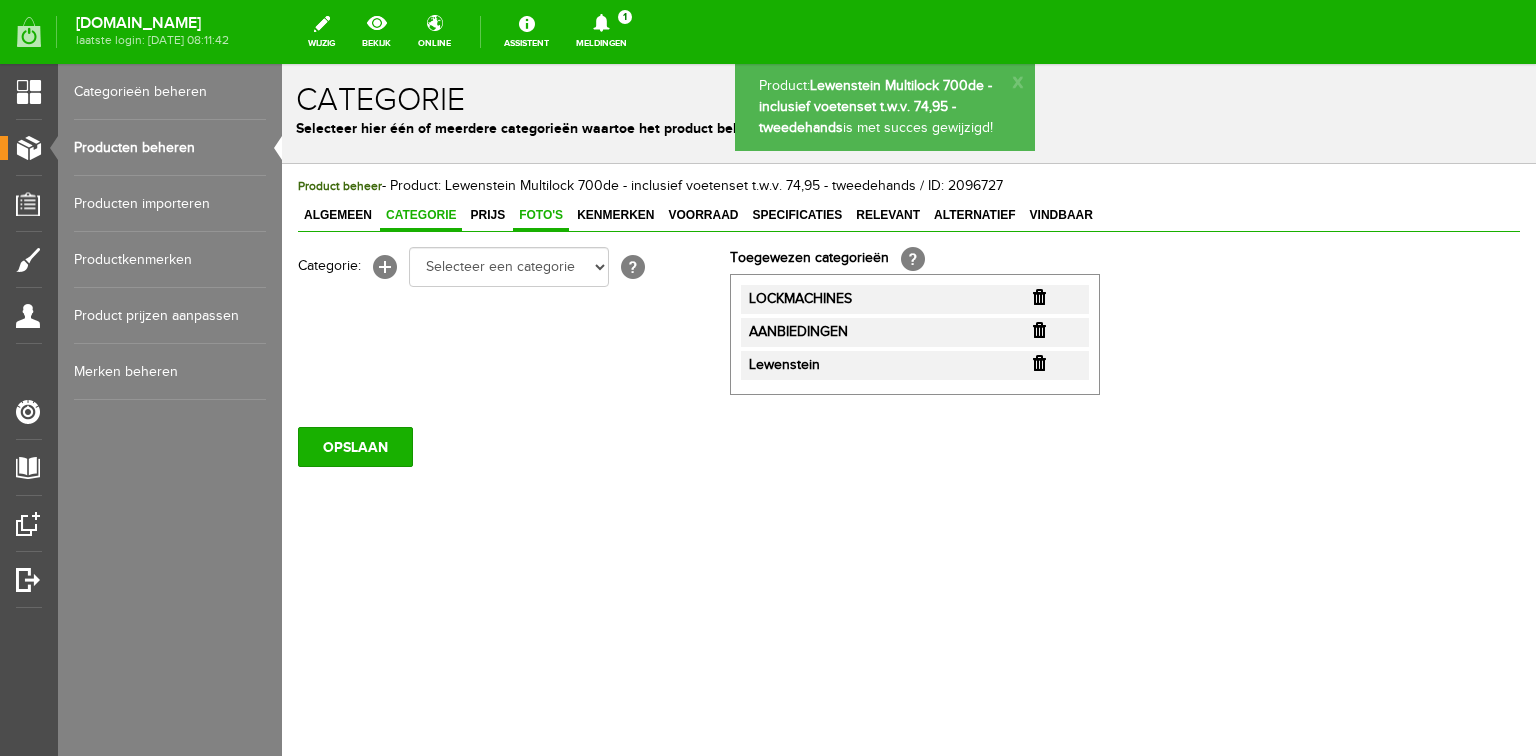 click on "Foto's" at bounding box center [541, 215] 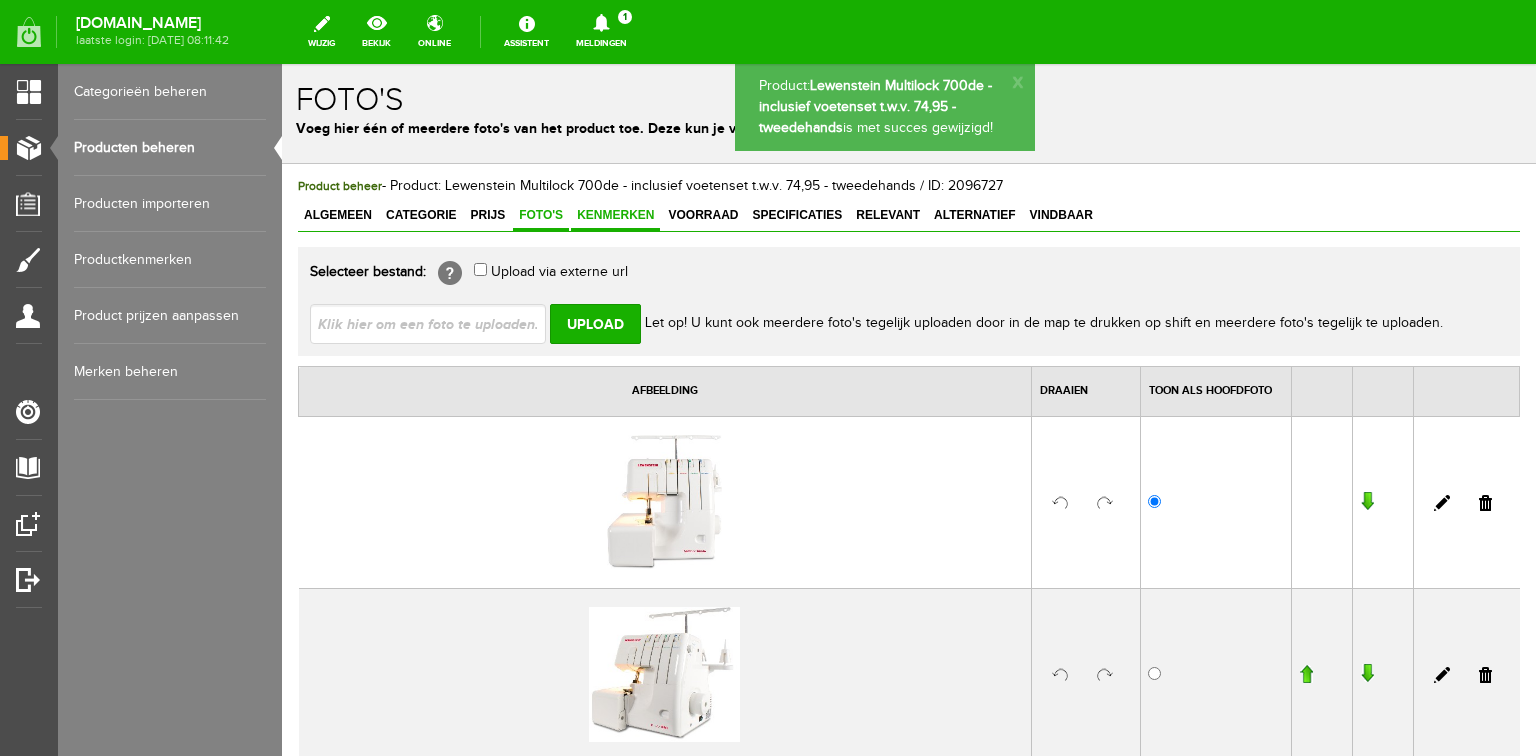 click on "Kenmerken" at bounding box center [615, 215] 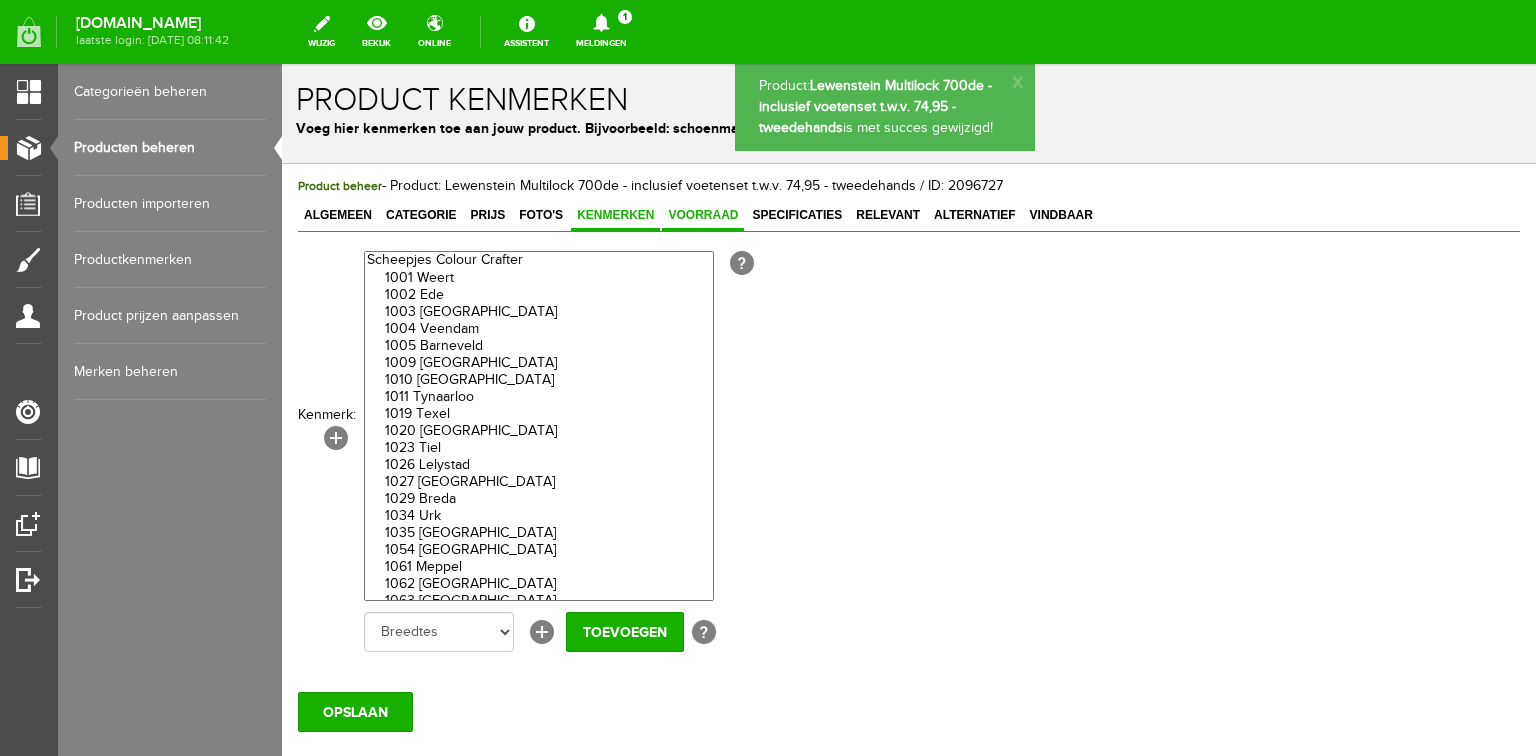click on "Voorraad" at bounding box center [703, 215] 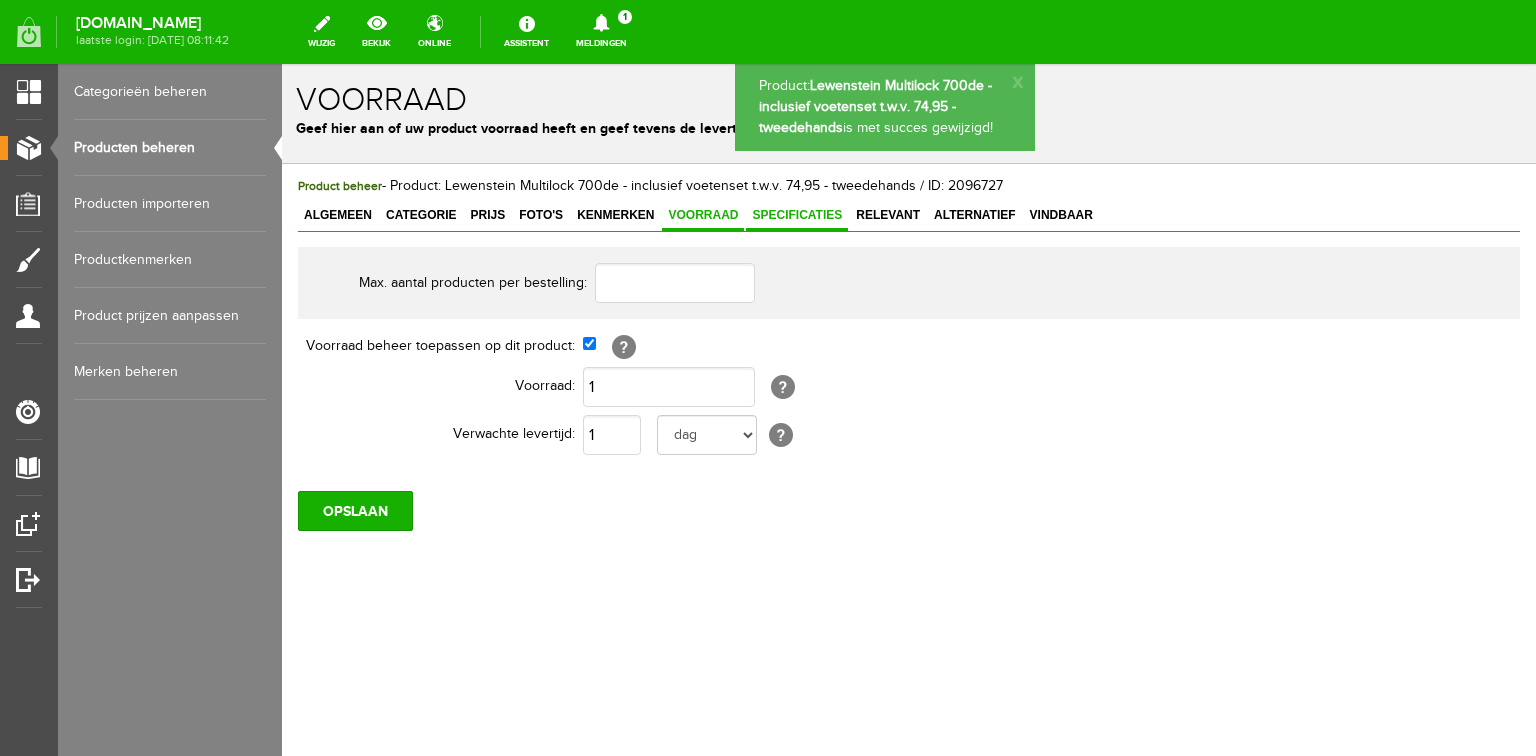 click on "Specificaties" at bounding box center (797, 215) 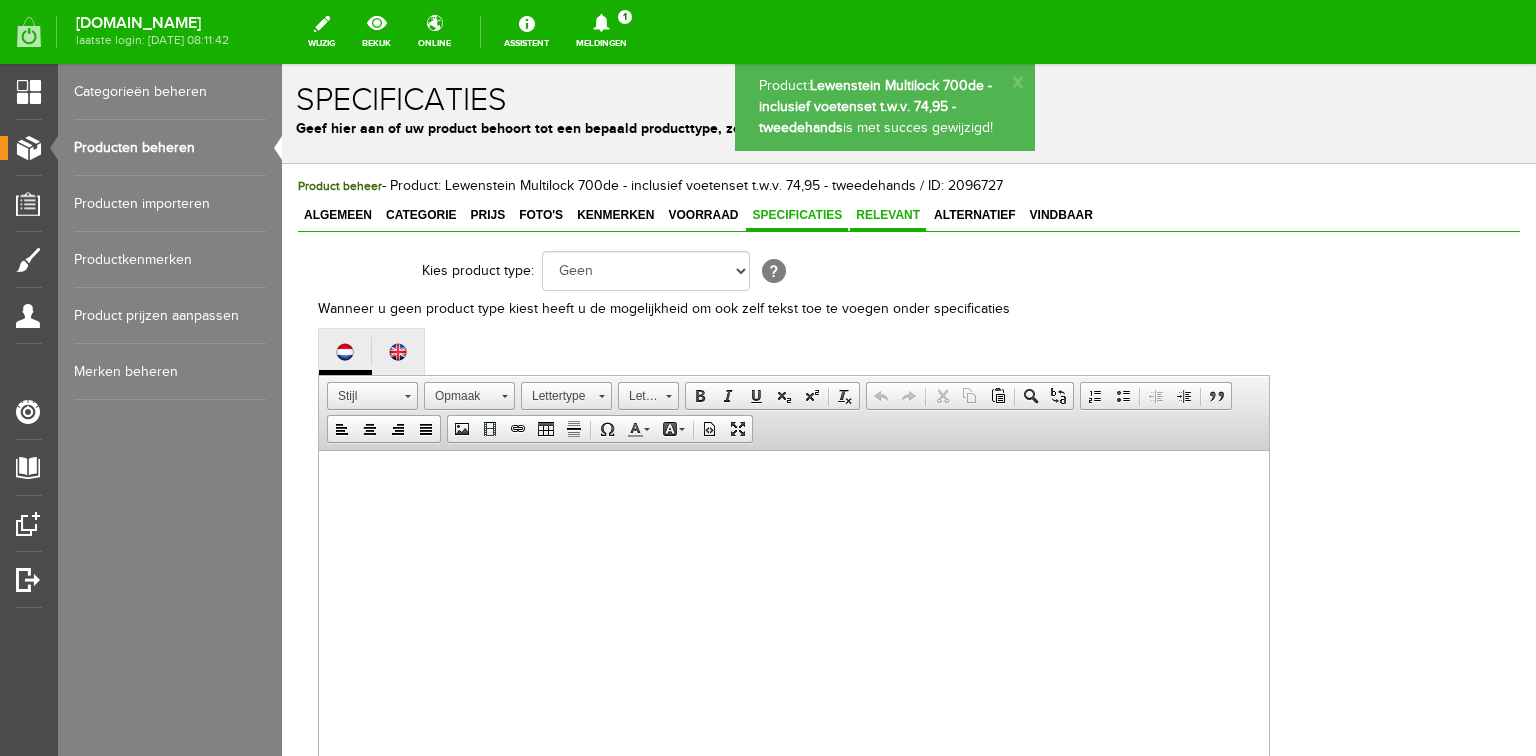 click on "Relevant" at bounding box center [888, 215] 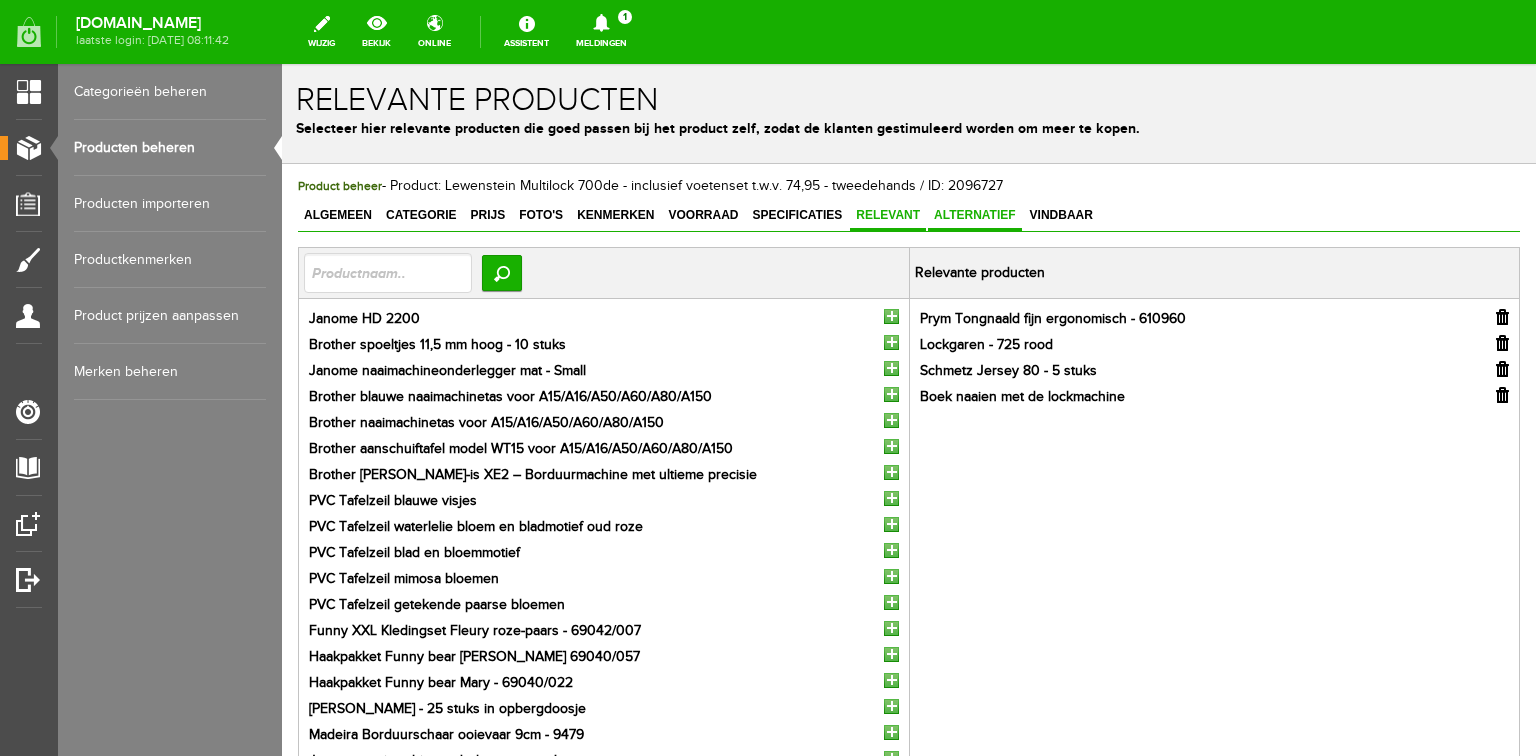 click on "Alternatief" at bounding box center (975, 215) 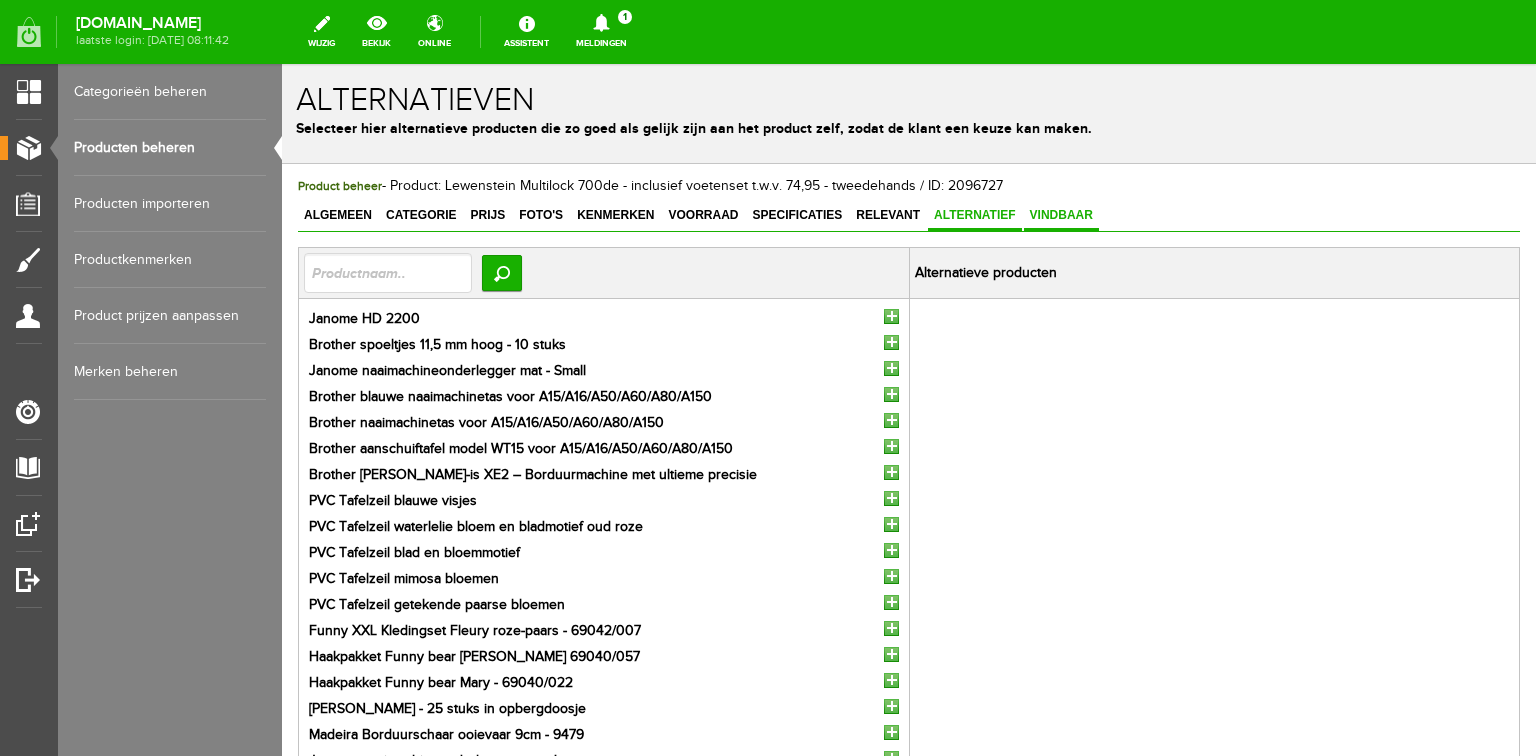 click on "Vindbaar" at bounding box center (1061, 215) 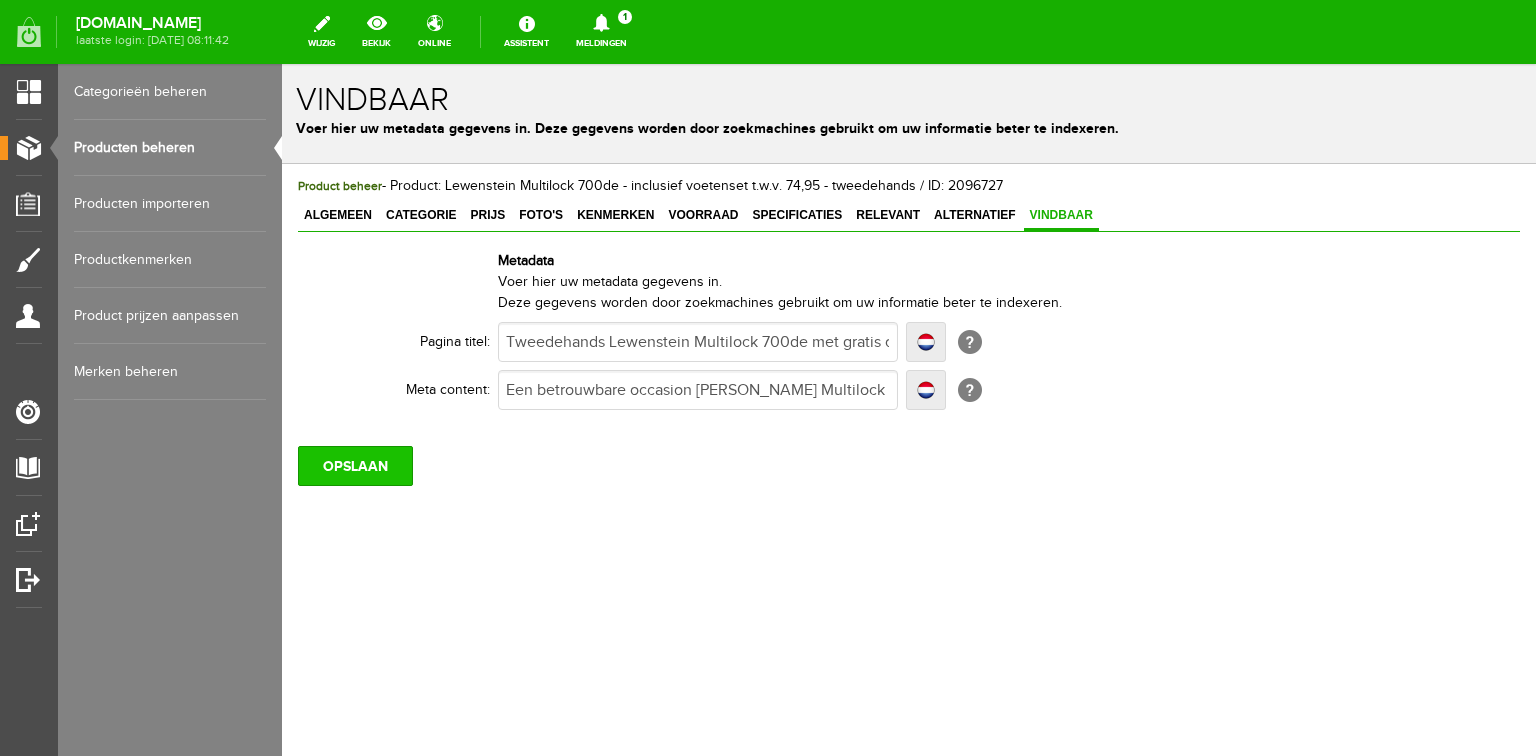 click on "OPSLAAN" at bounding box center [355, 466] 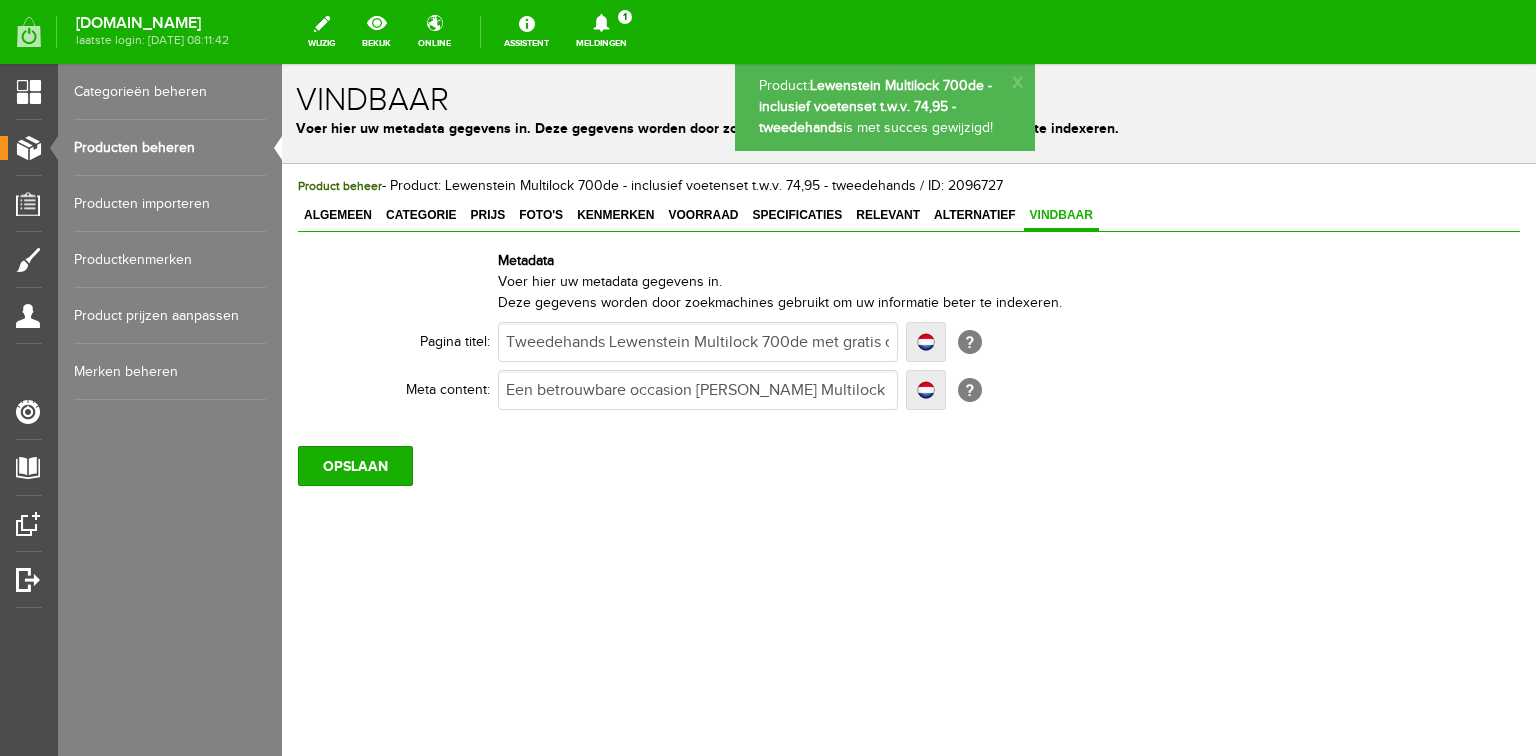 scroll, scrollTop: 0, scrollLeft: 0, axis: both 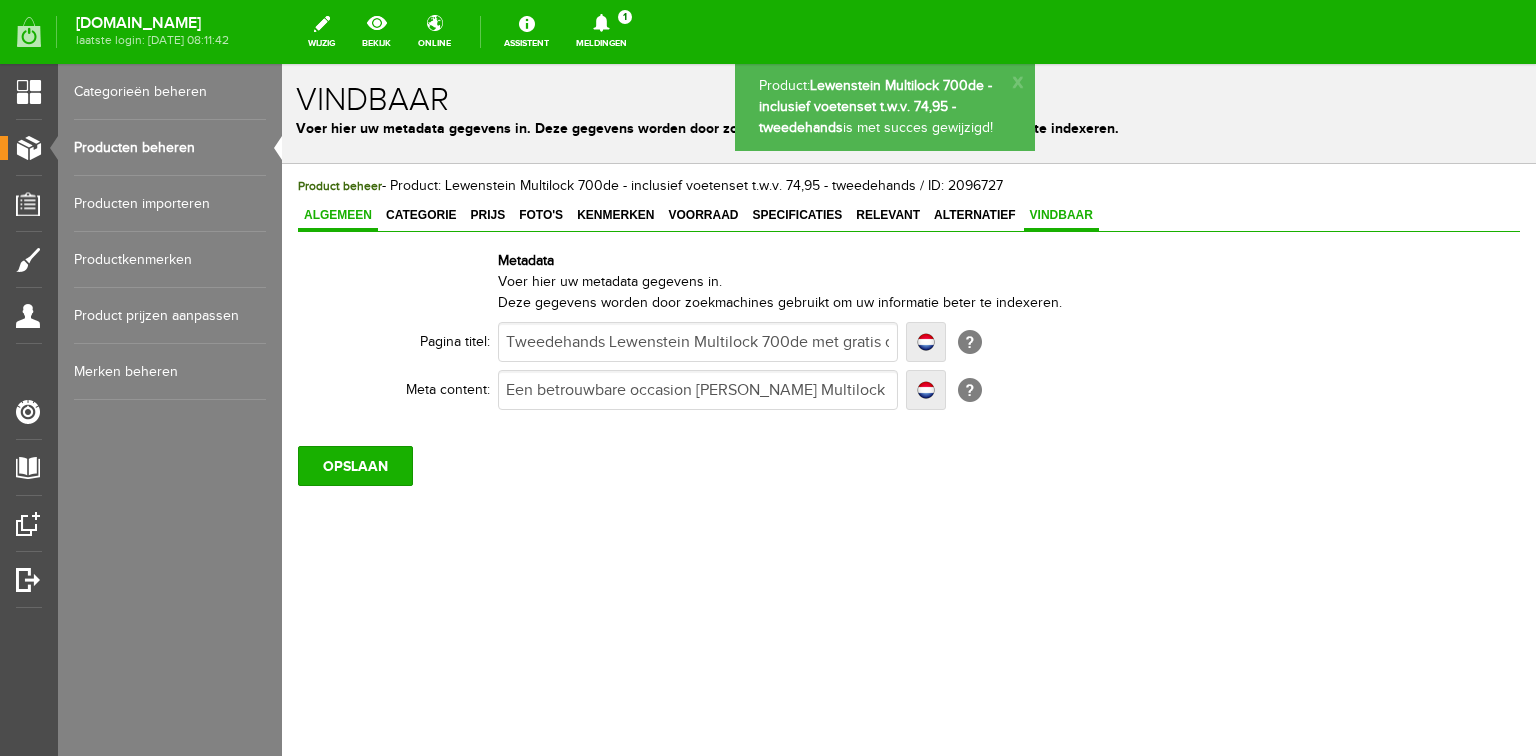 click on "Algemeen" at bounding box center (338, 215) 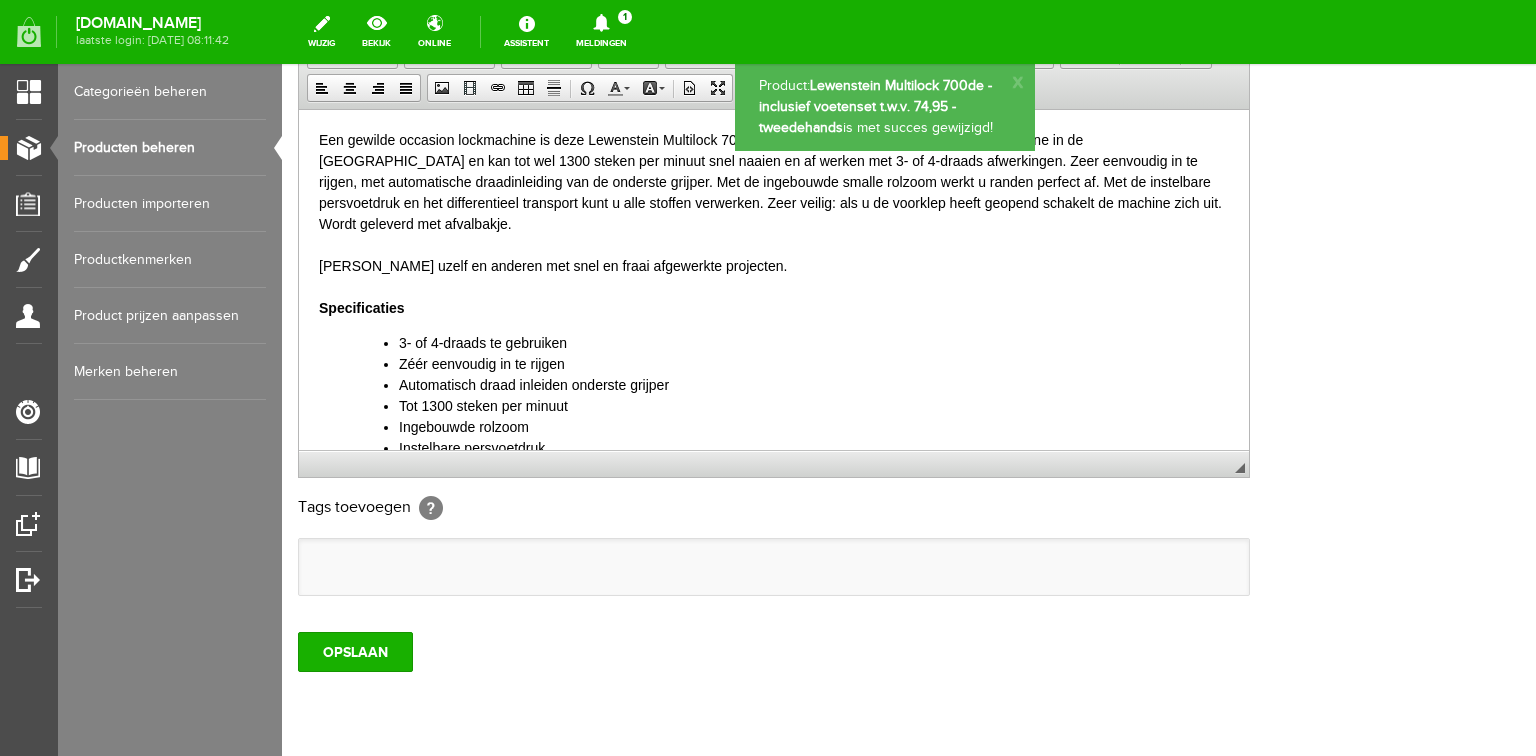 scroll, scrollTop: 592, scrollLeft: 0, axis: vertical 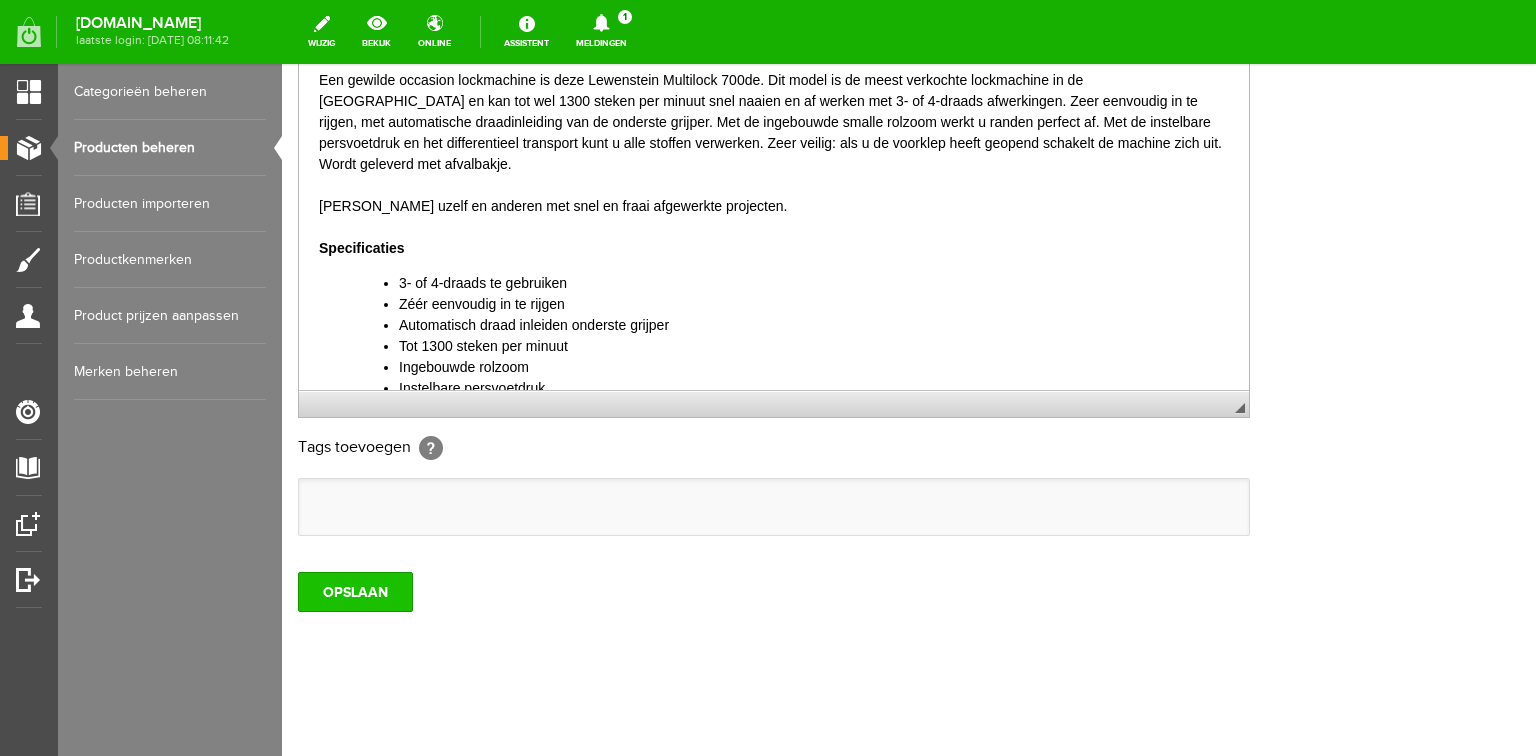 click on "OPSLAAN" at bounding box center (355, 592) 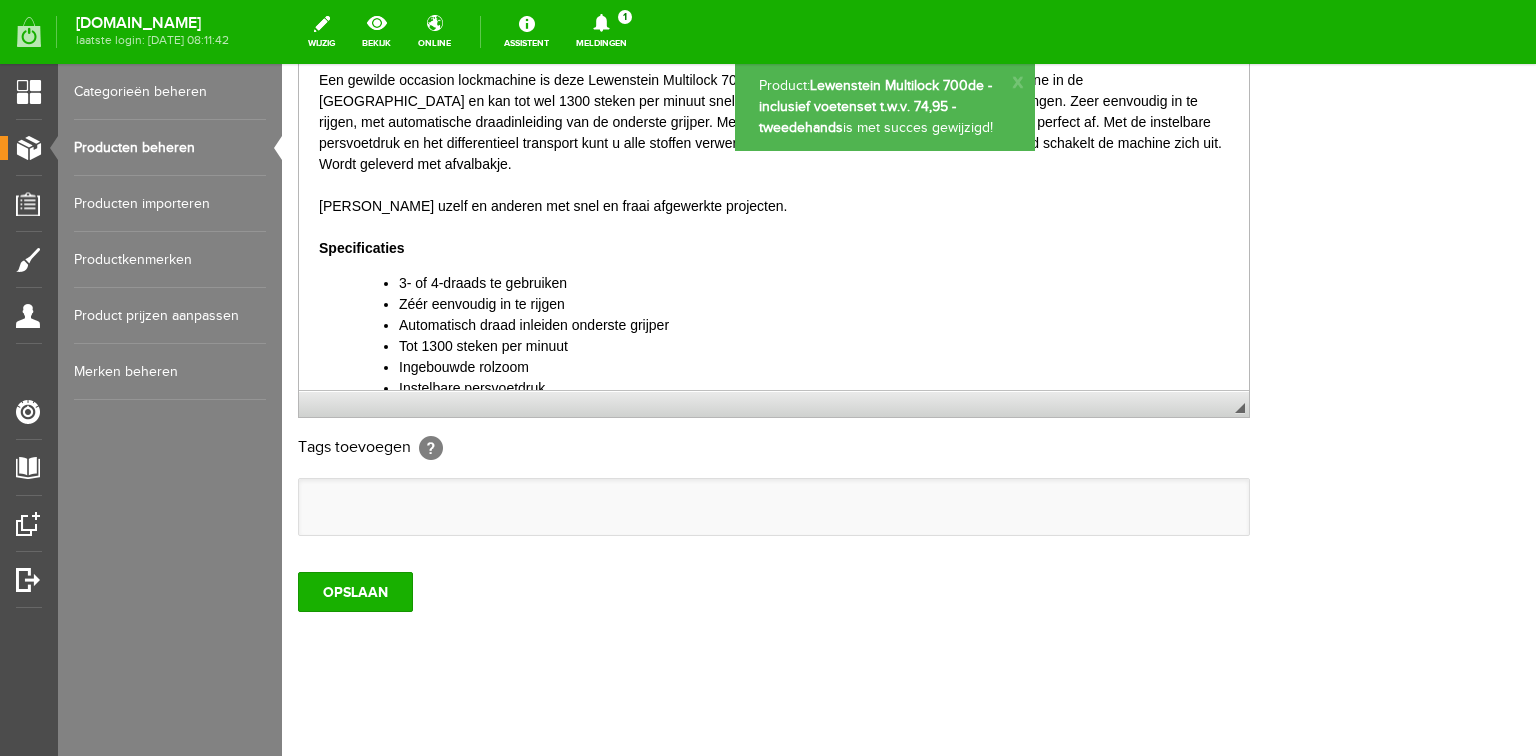 scroll, scrollTop: 0, scrollLeft: 0, axis: both 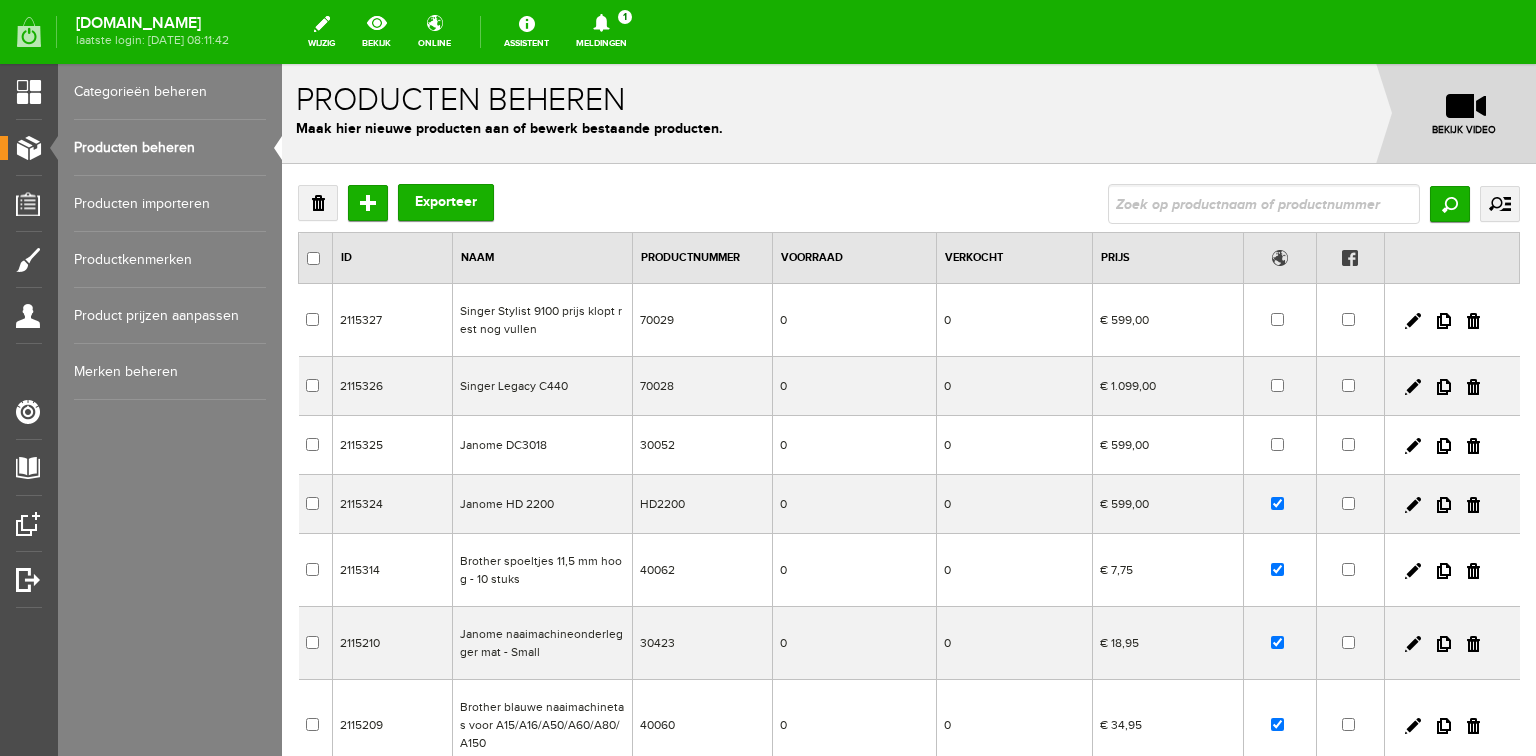 click at bounding box center [1264, 204] 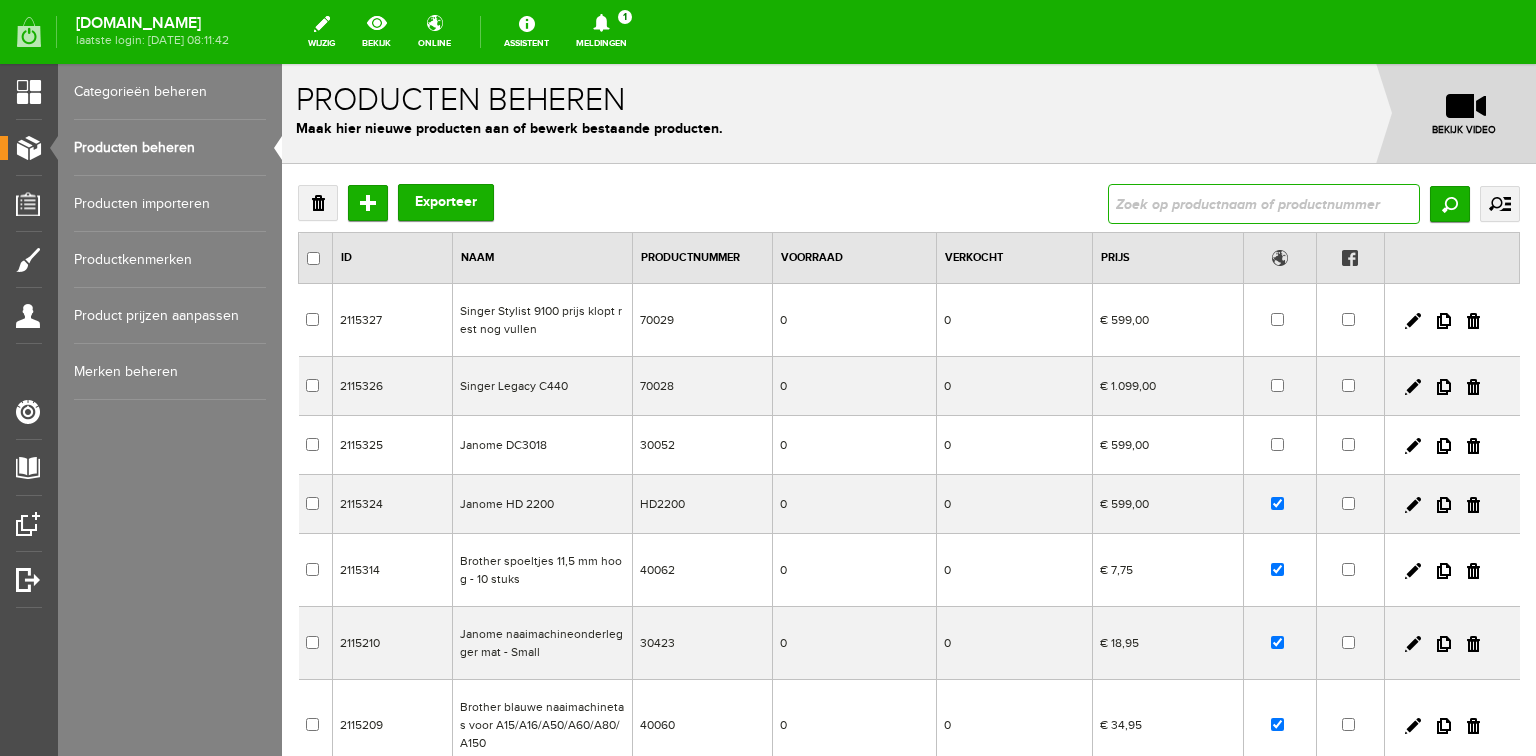 click at bounding box center (1264, 204) 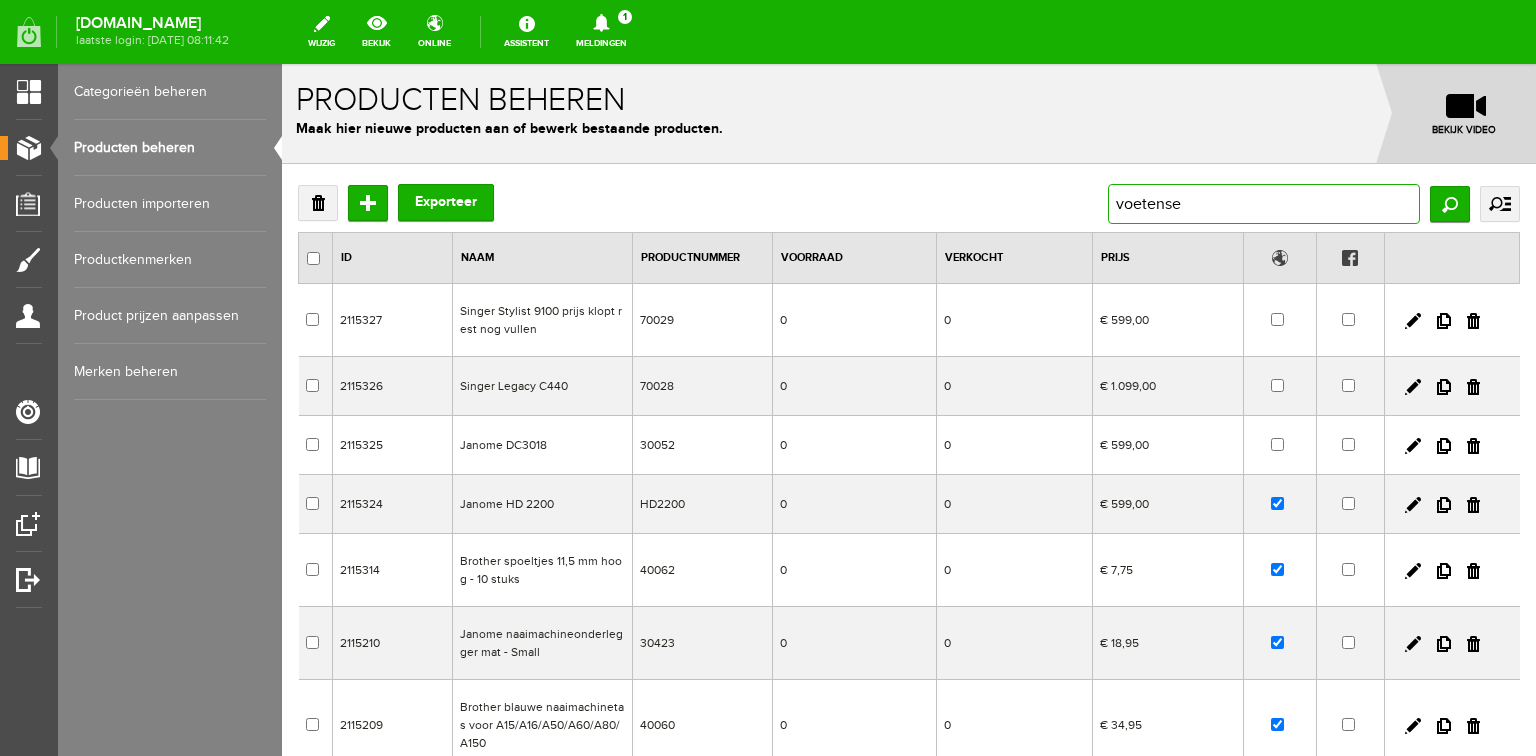 type on "voetenset" 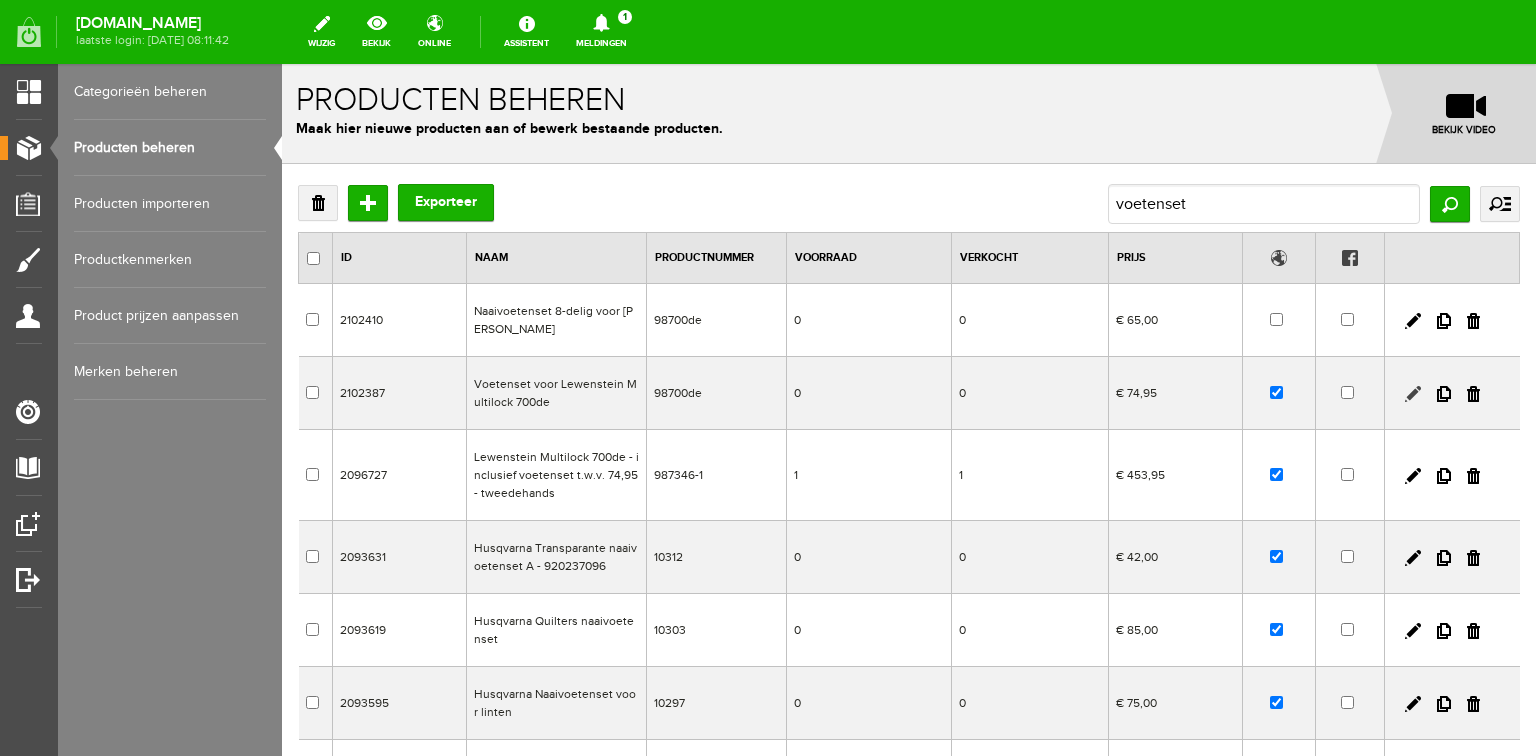 click at bounding box center [1413, 394] 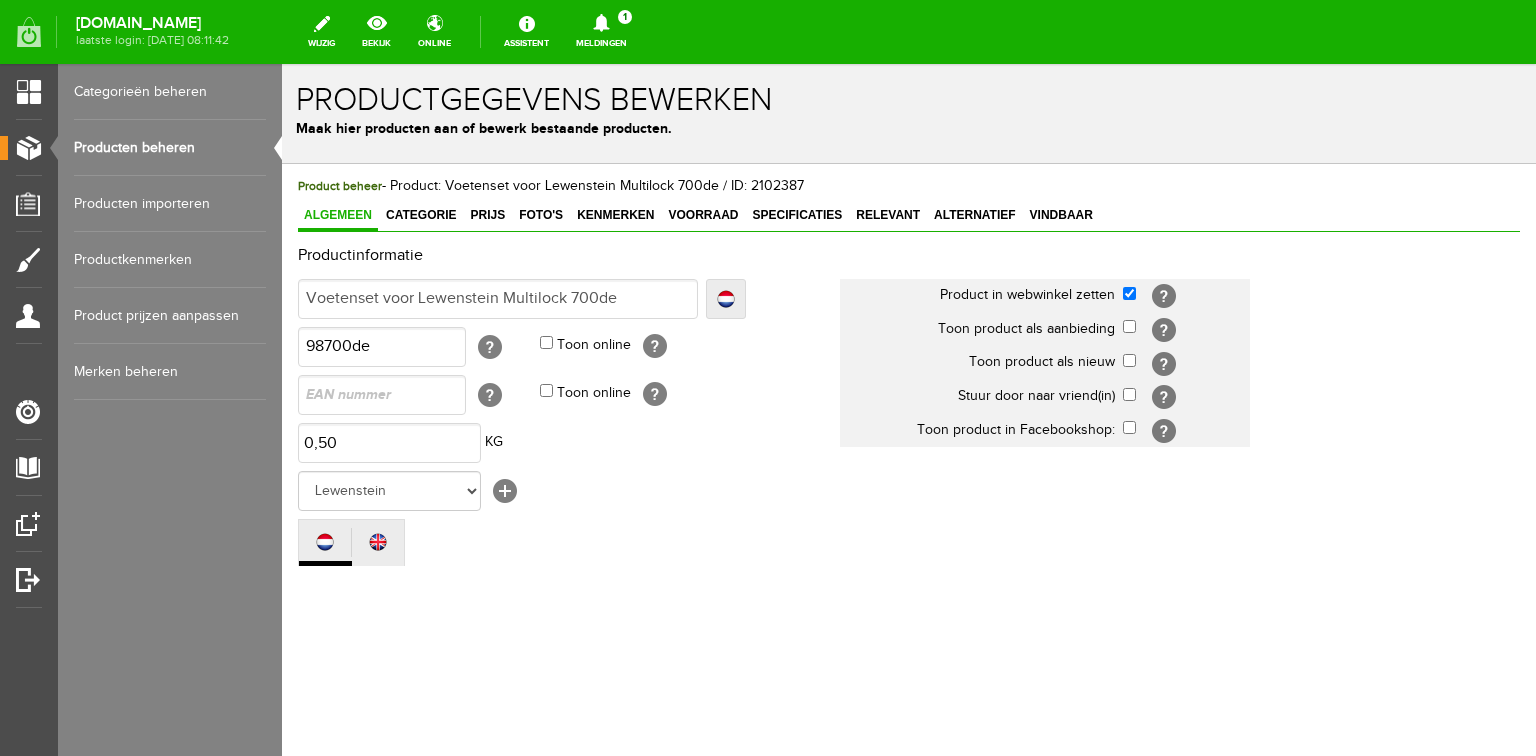 scroll, scrollTop: 0, scrollLeft: 0, axis: both 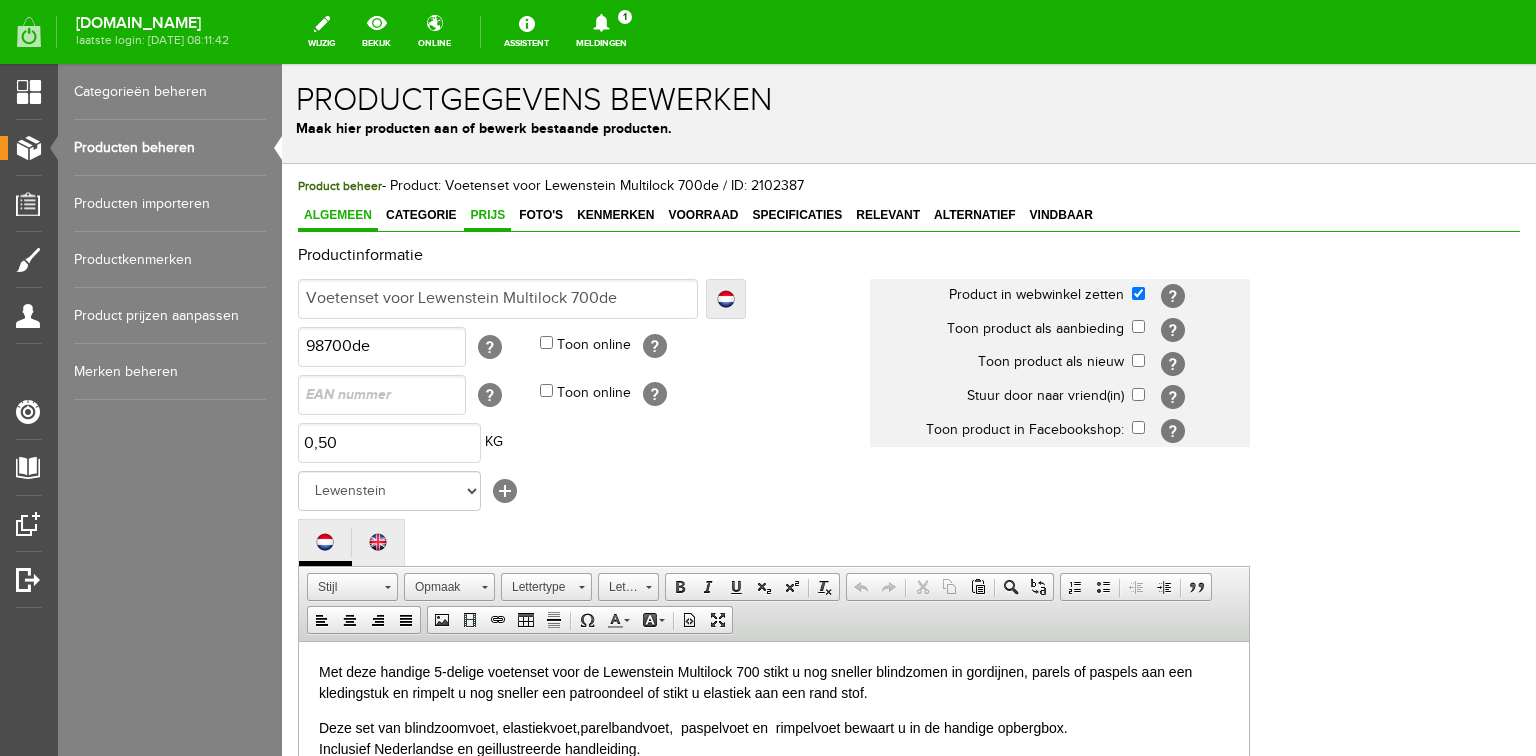 click on "Prijs" at bounding box center (487, 215) 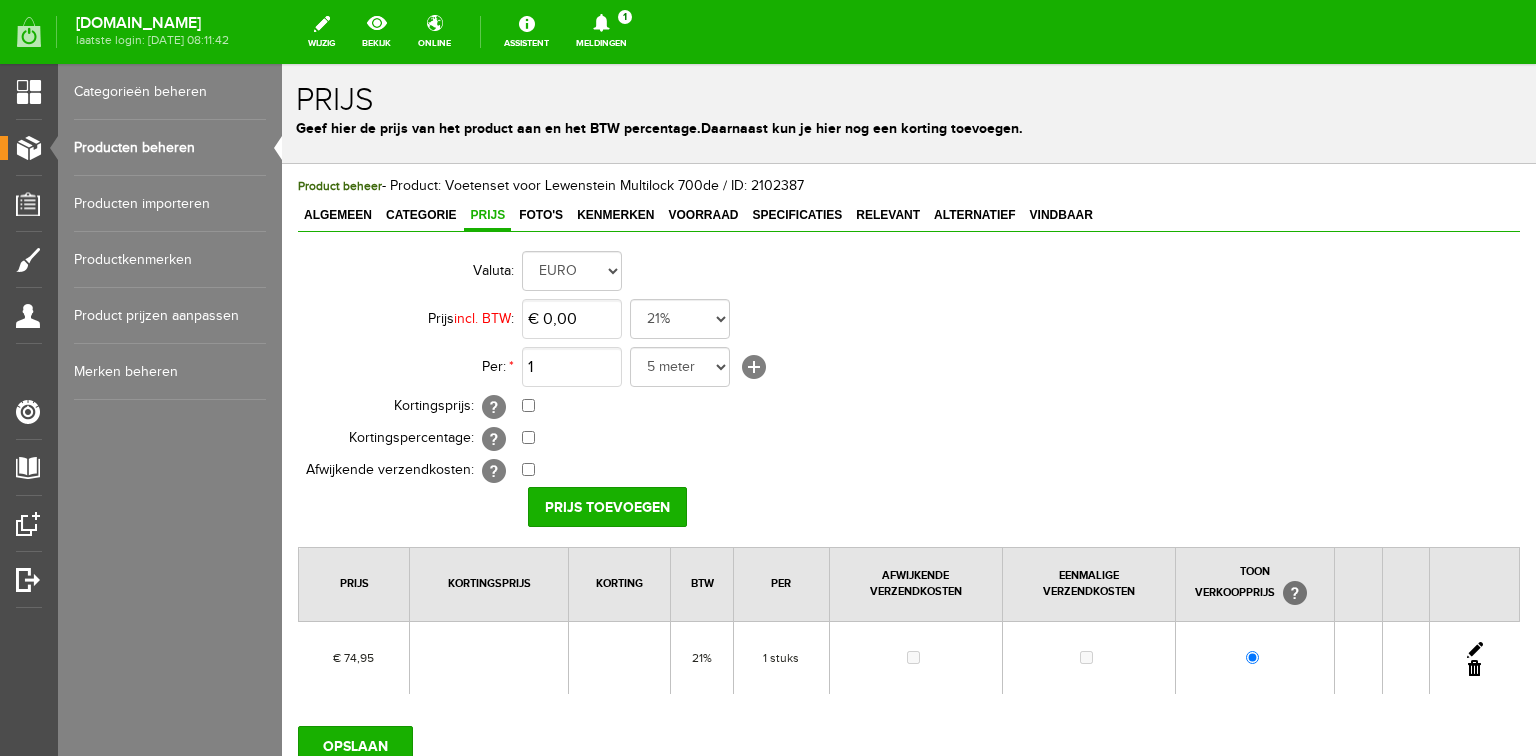click at bounding box center (1475, 650) 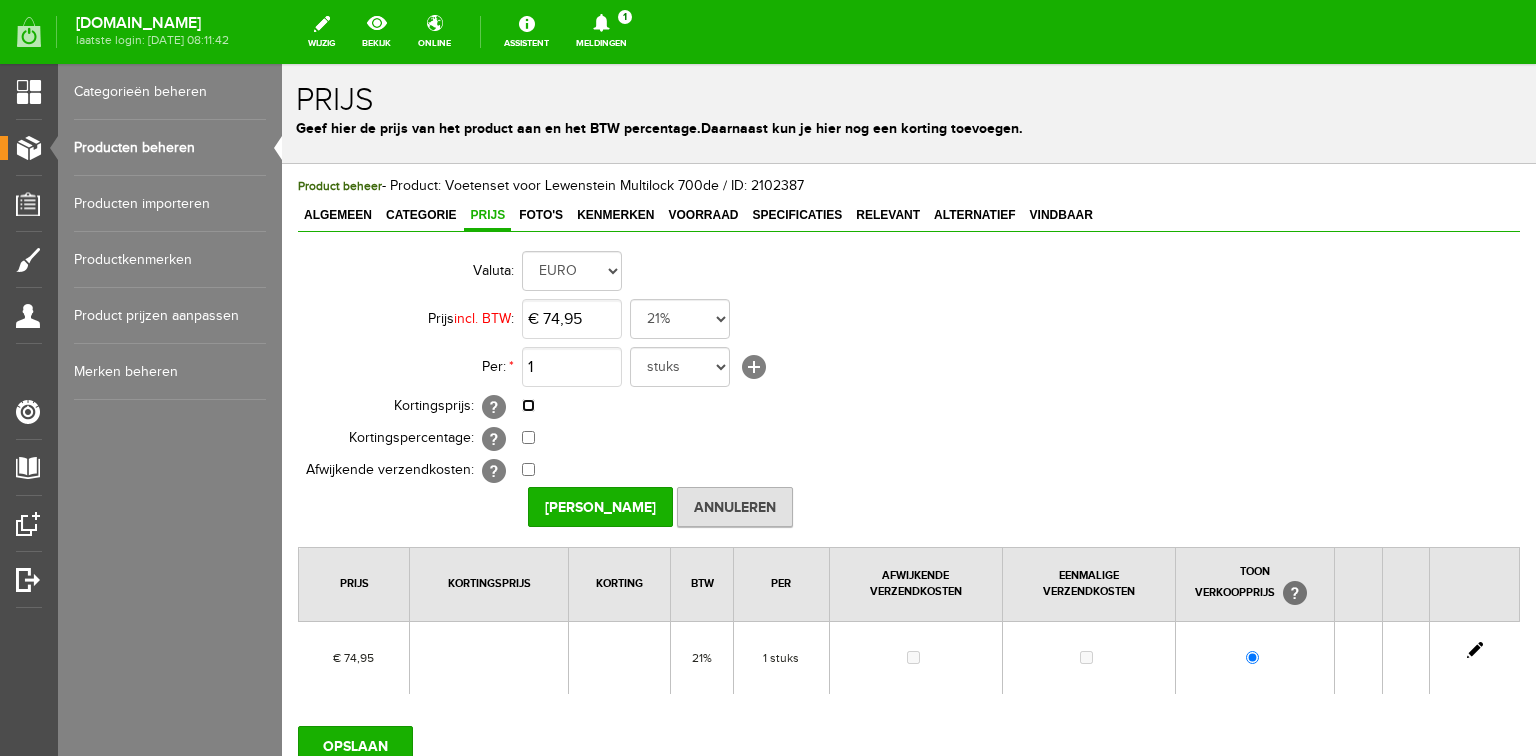 click at bounding box center [528, 405] 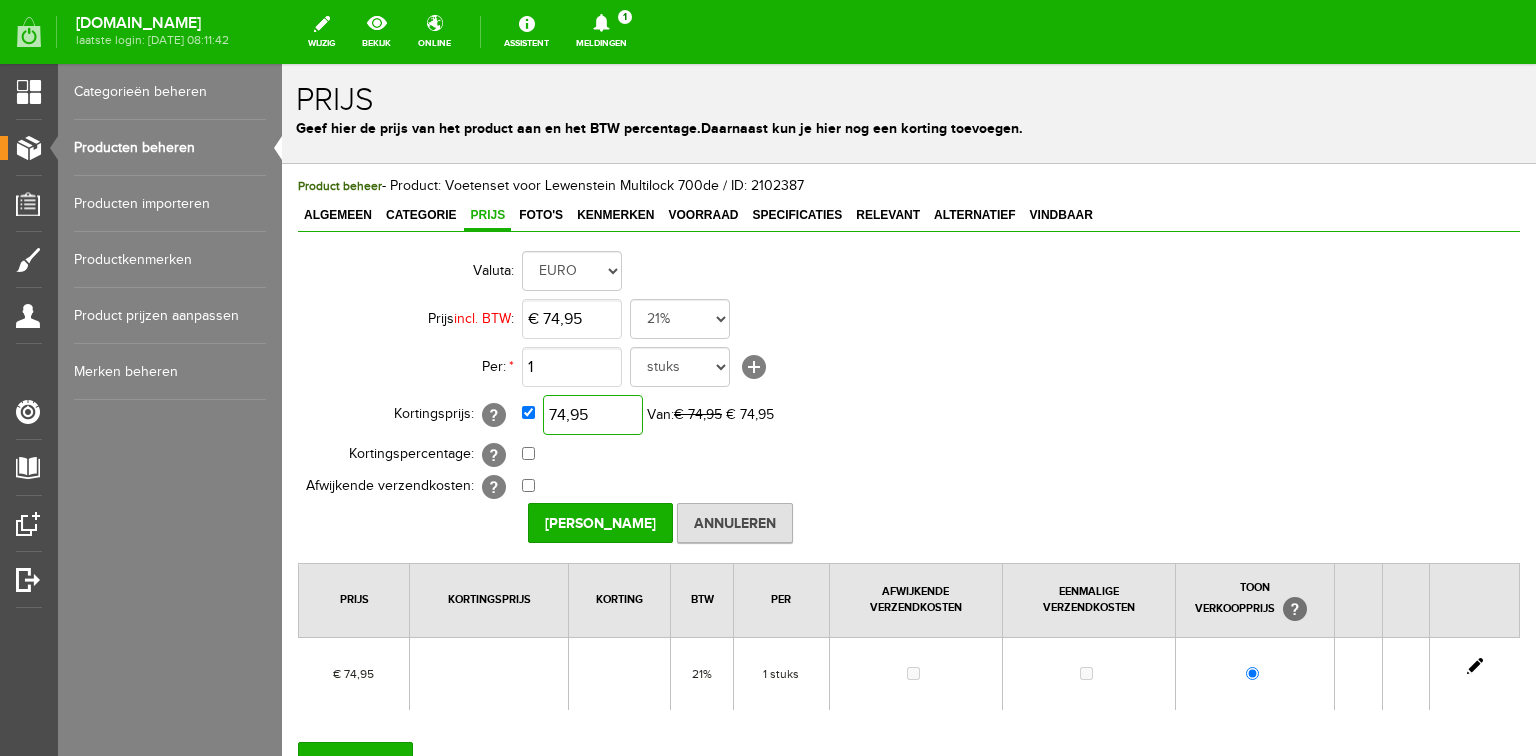 drag, startPoint x: 565, startPoint y: 412, endPoint x: 621, endPoint y: 424, distance: 57.271286 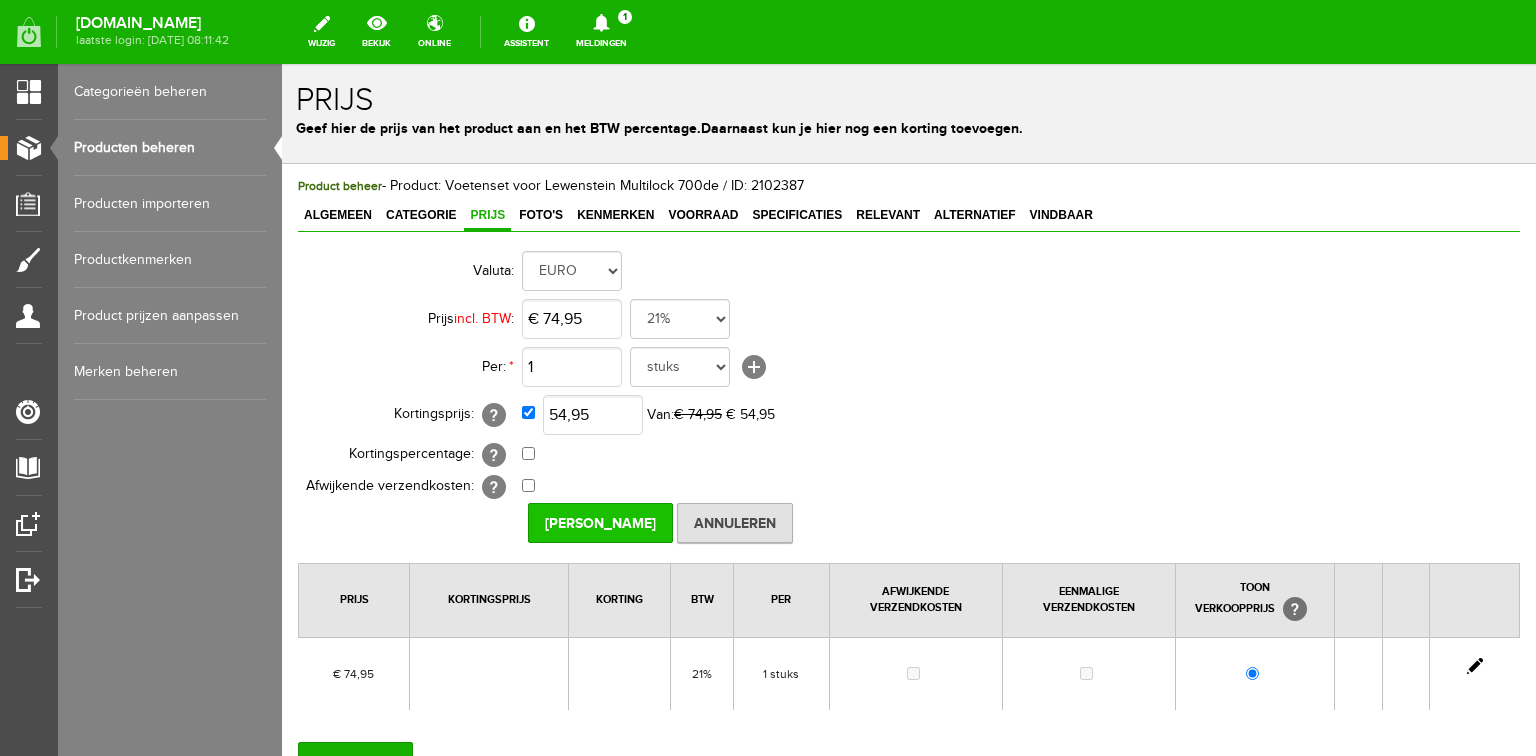 type on "€ 54,95" 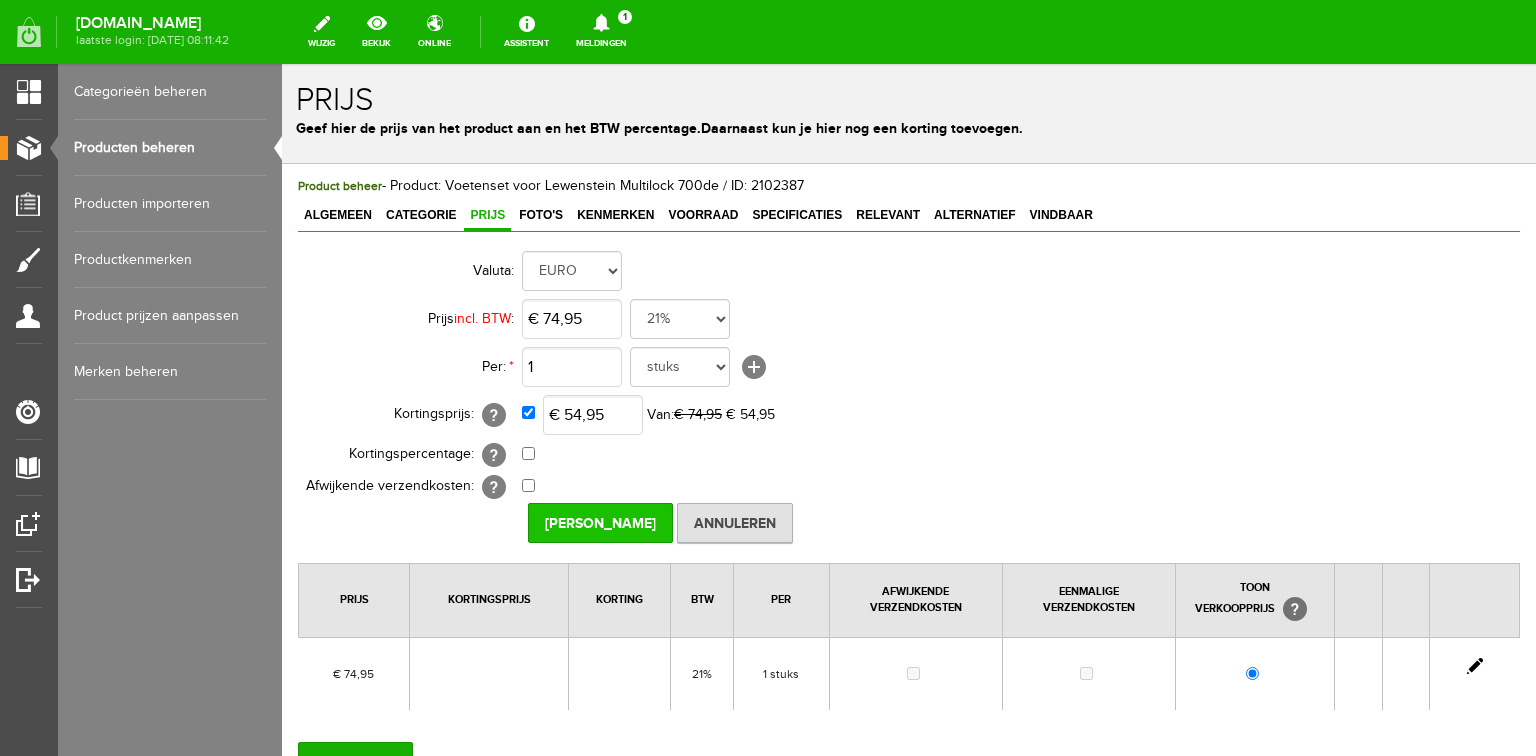 click on "Prijs Opslaan" at bounding box center (600, 523) 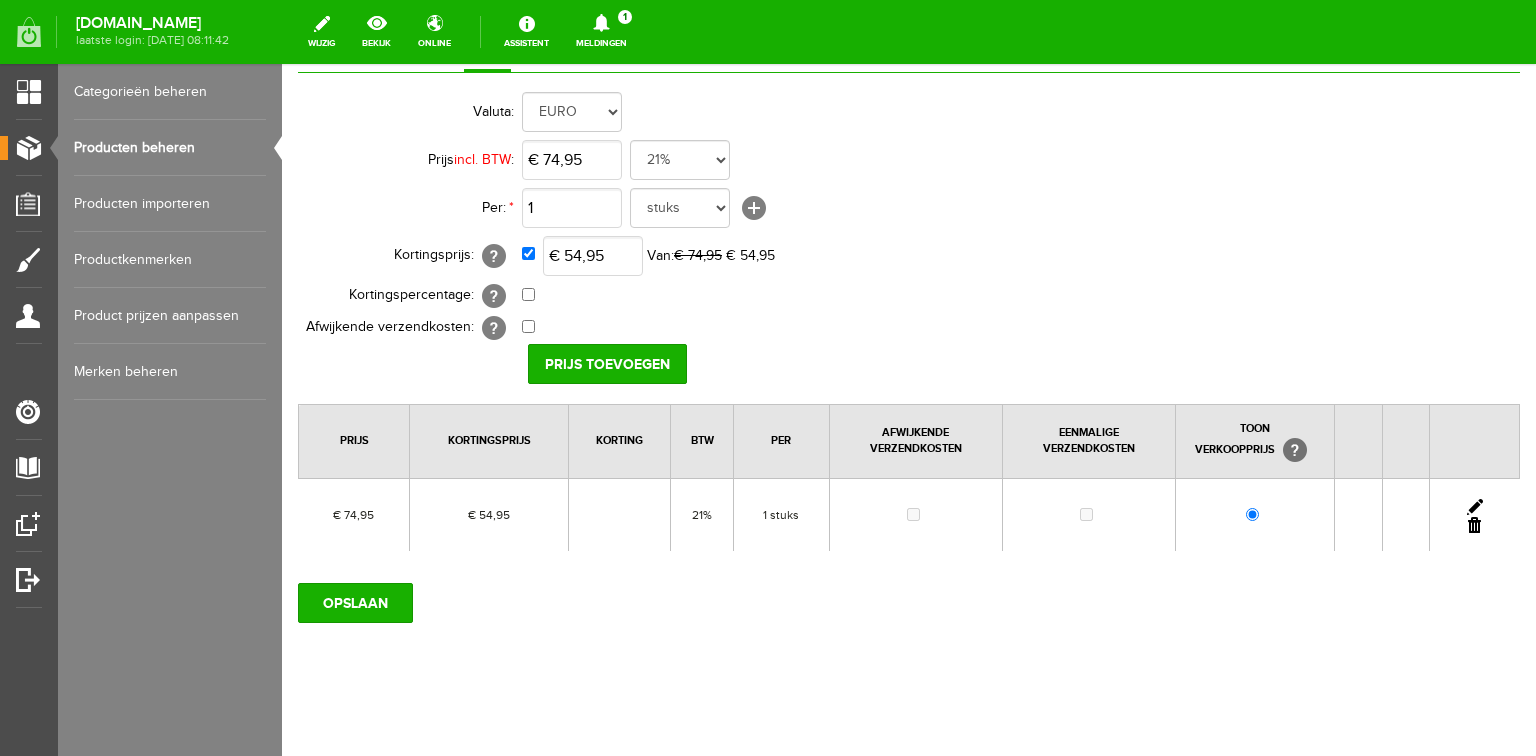 scroll, scrollTop: 160, scrollLeft: 0, axis: vertical 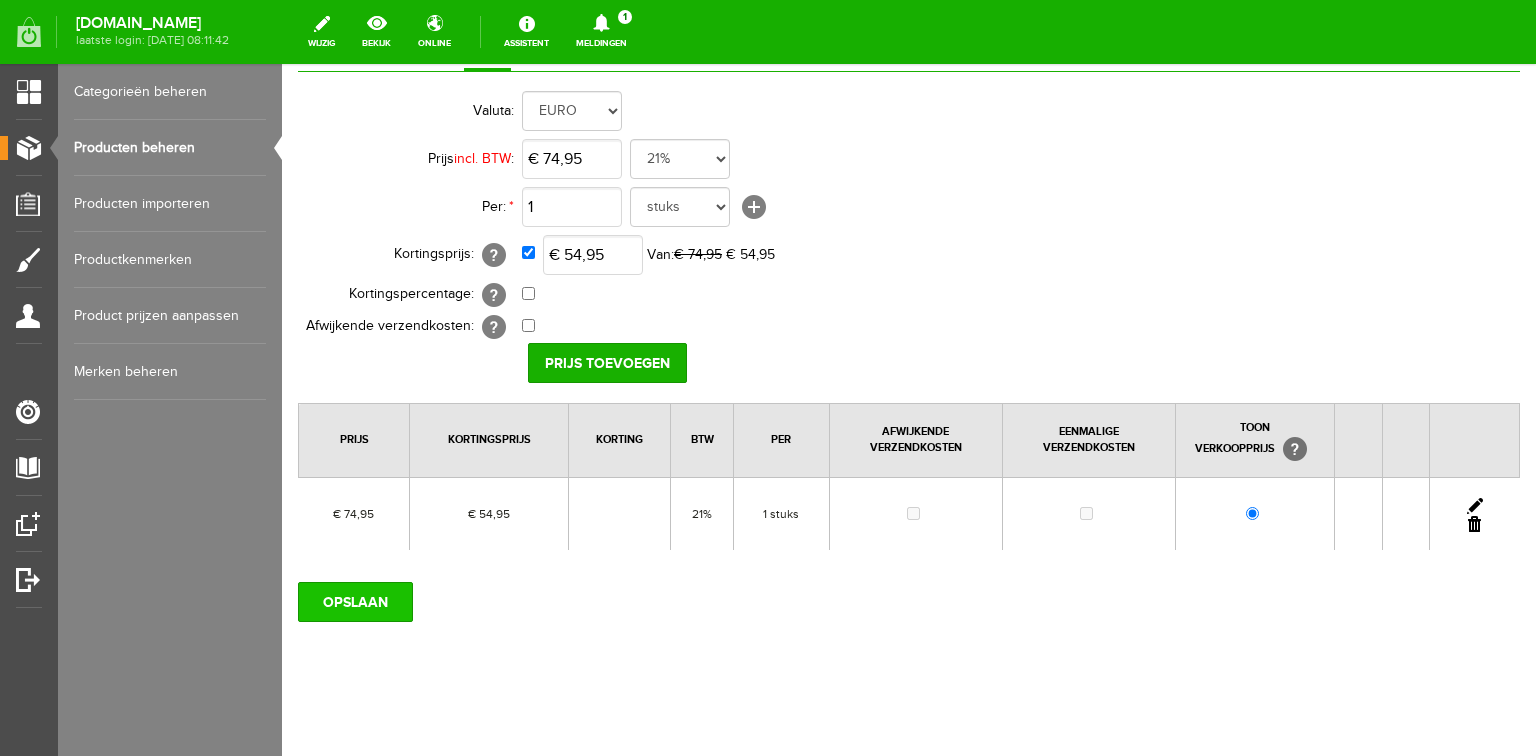 click on "OPSLAAN" at bounding box center (355, 602) 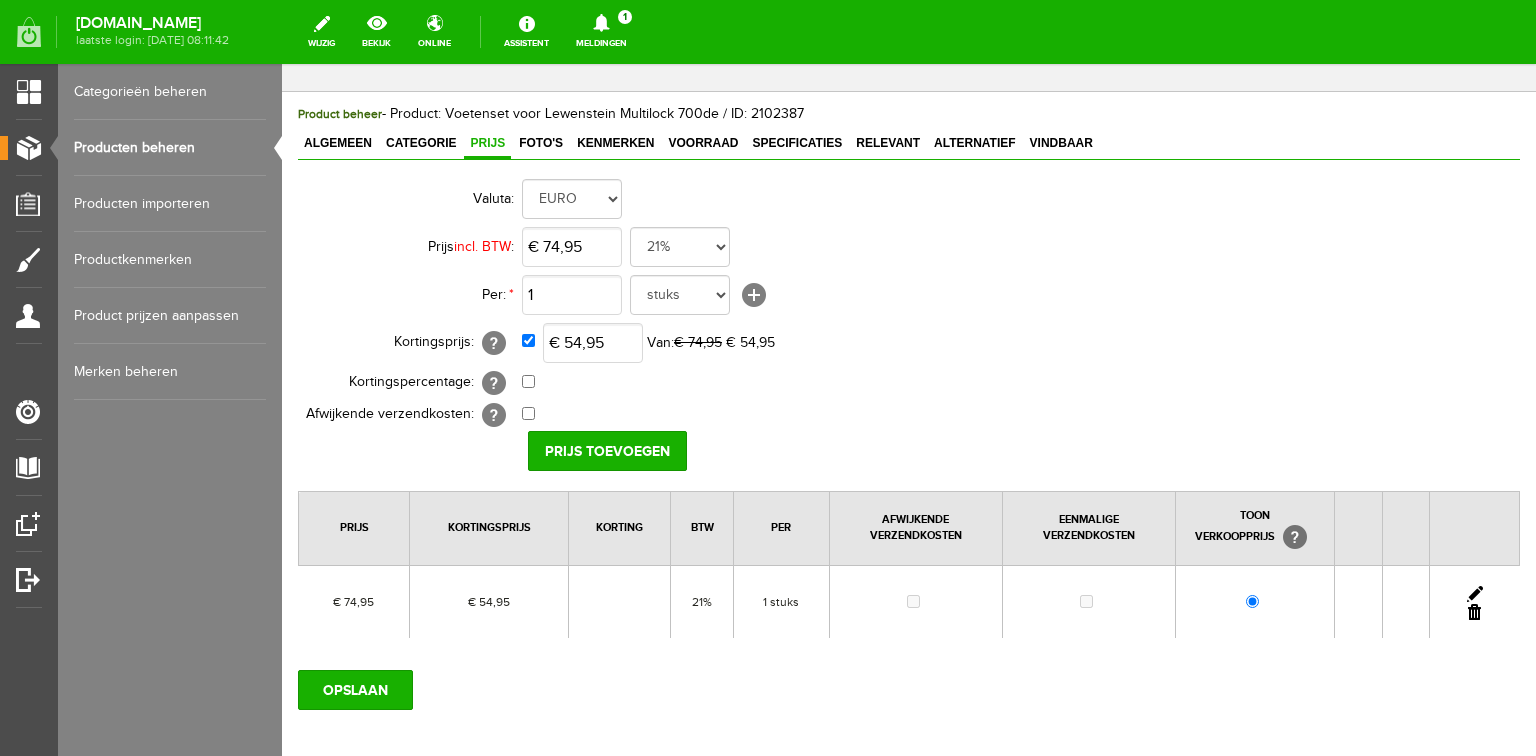 scroll, scrollTop: 0, scrollLeft: 0, axis: both 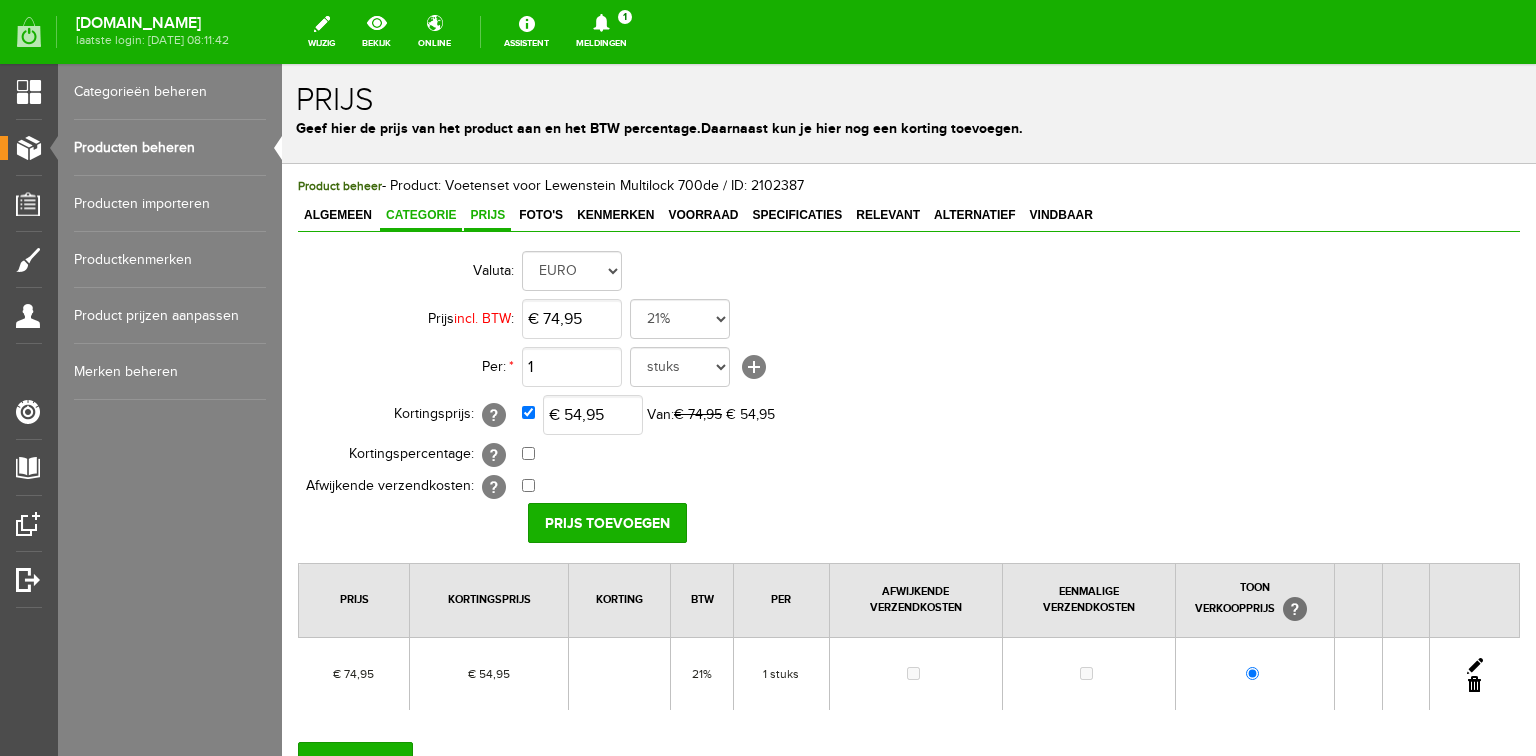click on "Categorie" at bounding box center [421, 215] 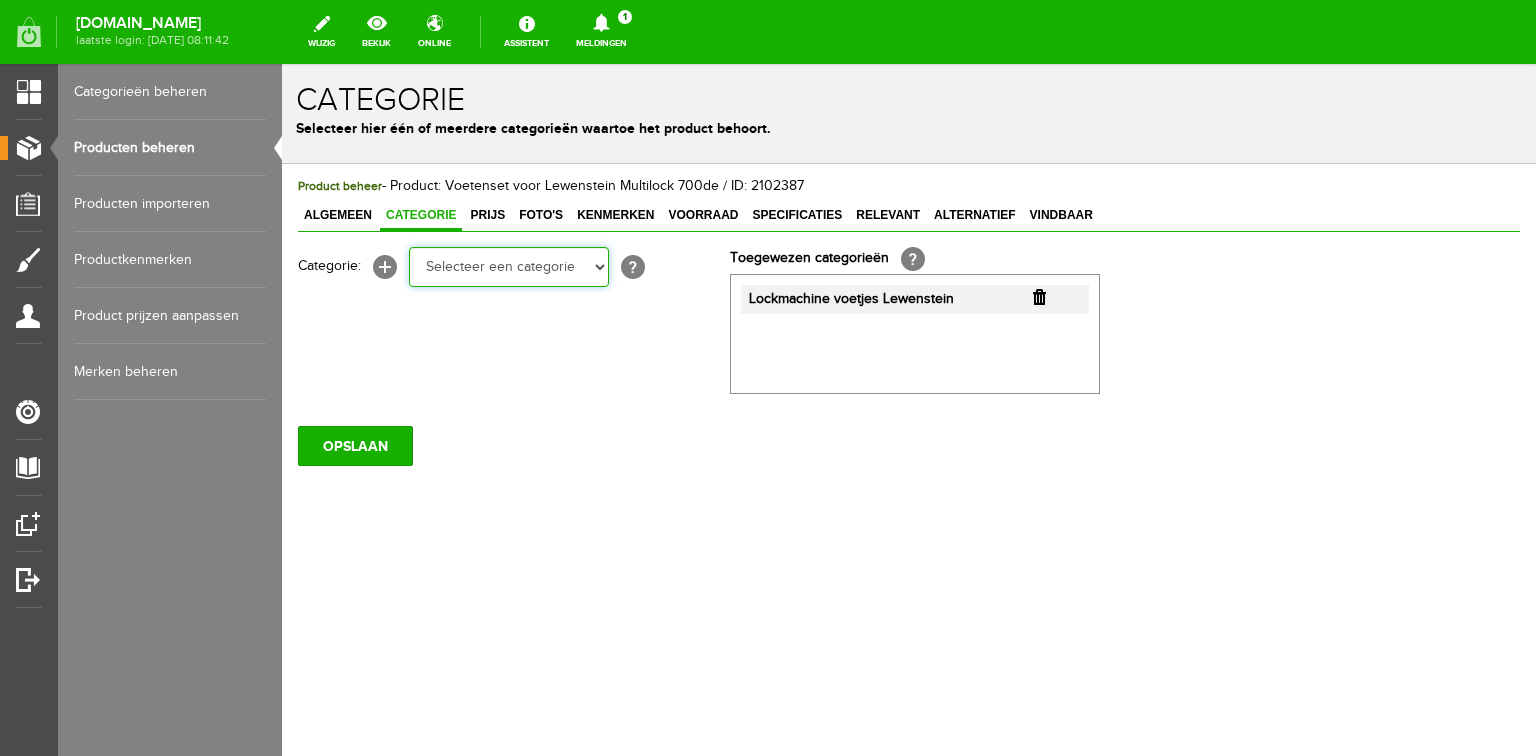 click on "Selecteer een categorie
Cadeaubon
BLACK FRIDAY AANBIEDINGEN!
Naai Tips en video's
NAAIMACHINES
Babylock
Bernina
Brother
Gritzner
Husqvarna Viking
Janome
Juki
Lewenstein
Pfaff
Singer
BORDUURMACHINES
Bernina
Brother
Husqvarna Viking
Janome
Pfaff
Singer
INDUSTRIEMACHINES
LOCKMACHINES
Baby lock
Bernina
Brother
Husqvarna Viking
Janome
Lewenstein
Juki
Pfaff
Singer
QUILTMACHINES
Brother
Husqvarna Viking
JANOME
PFAFF
ACCESSOIRES
Tassen en koffers
Babylock accessoires
Babylock compendium HOBBY" at bounding box center [509, 267] 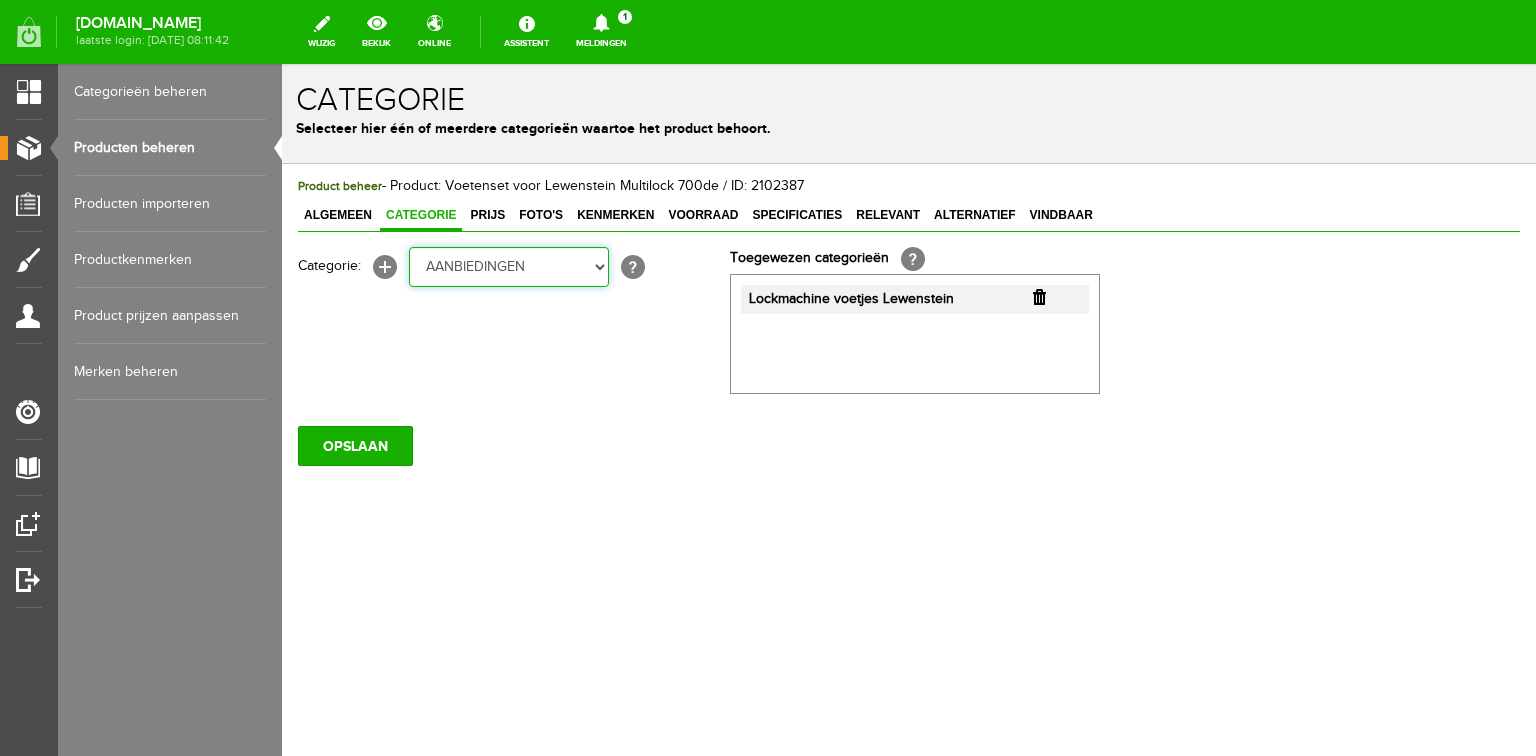 click on "Selecteer een categorie
Cadeaubon
BLACK FRIDAY AANBIEDINGEN!
Naai Tips en video's
NAAIMACHINES
Babylock
Bernina
Brother
Gritzner
Husqvarna Viking
Janome
Juki
Lewenstein
Pfaff
Singer
BORDUURMACHINES
Bernina
Brother
Husqvarna Viking
Janome
Pfaff
Singer
INDUSTRIEMACHINES
LOCKMACHINES
Baby lock
Bernina
Brother
Husqvarna Viking
Janome
Lewenstein
Juki
Pfaff
Singer
QUILTMACHINES
Brother
Husqvarna Viking
JANOME
PFAFF
ACCESSOIRES
Tassen en koffers
Babylock accessoires
Babylock compendium HOBBY" at bounding box center (509, 267) 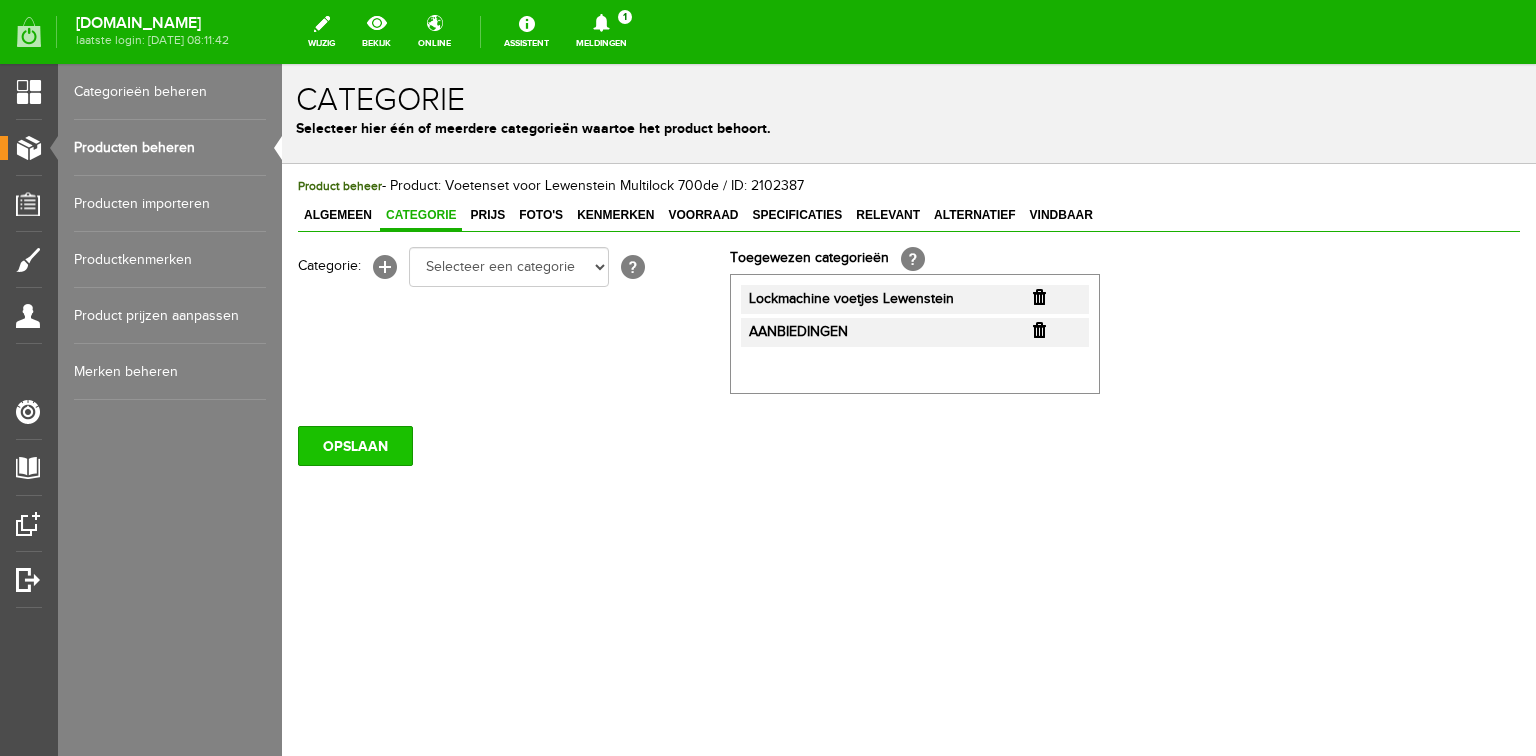 click on "OPSLAAN" at bounding box center [355, 446] 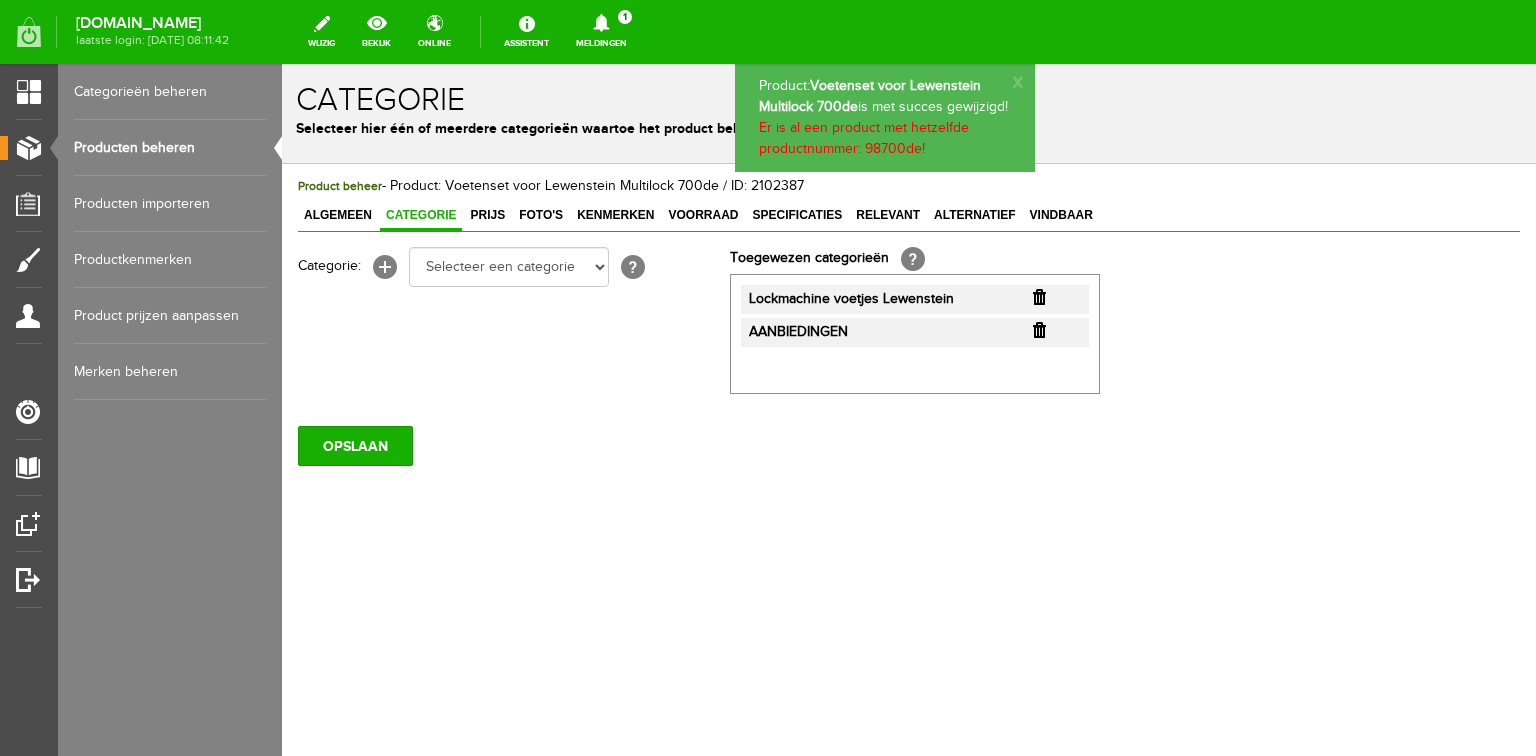 scroll, scrollTop: 0, scrollLeft: 0, axis: both 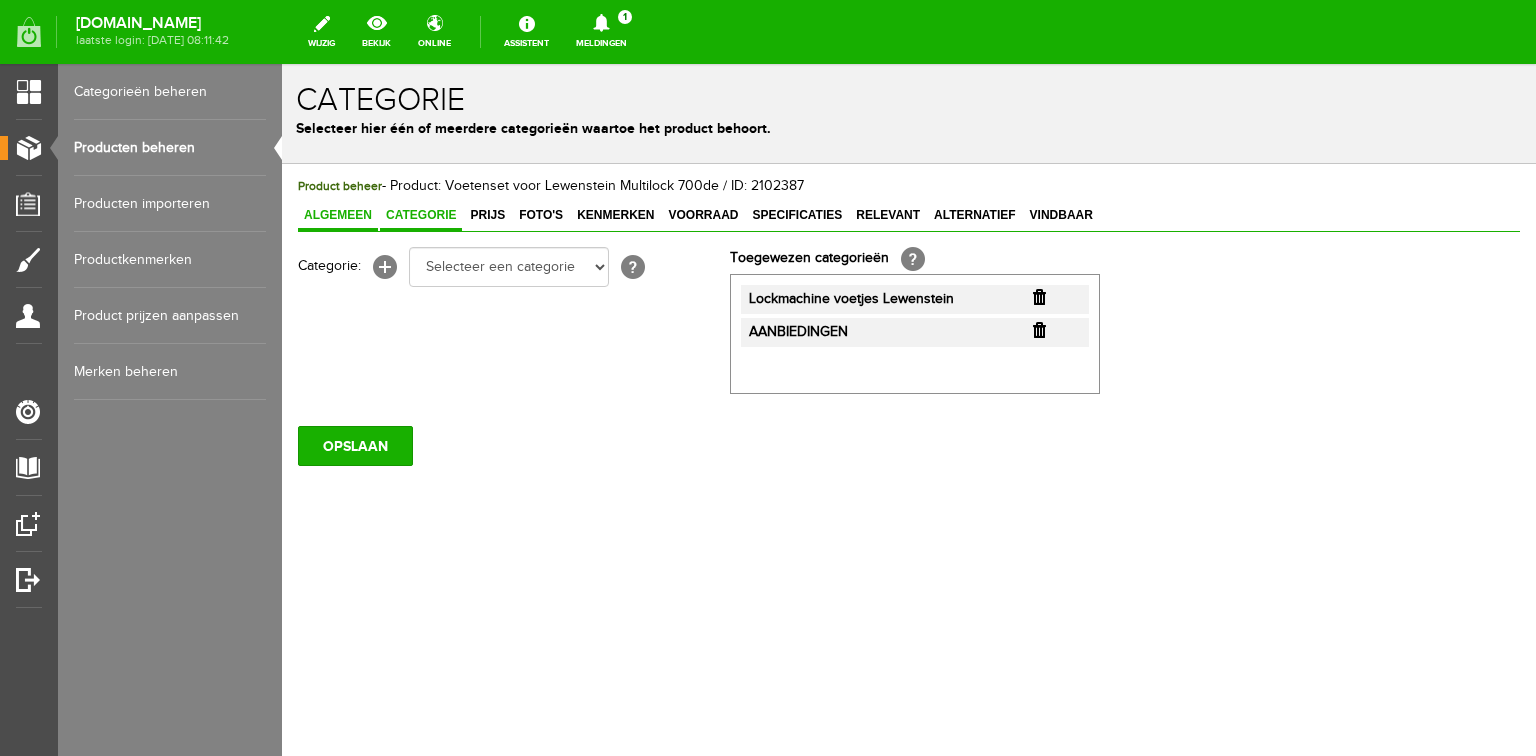 click on "Algemeen" at bounding box center (338, 215) 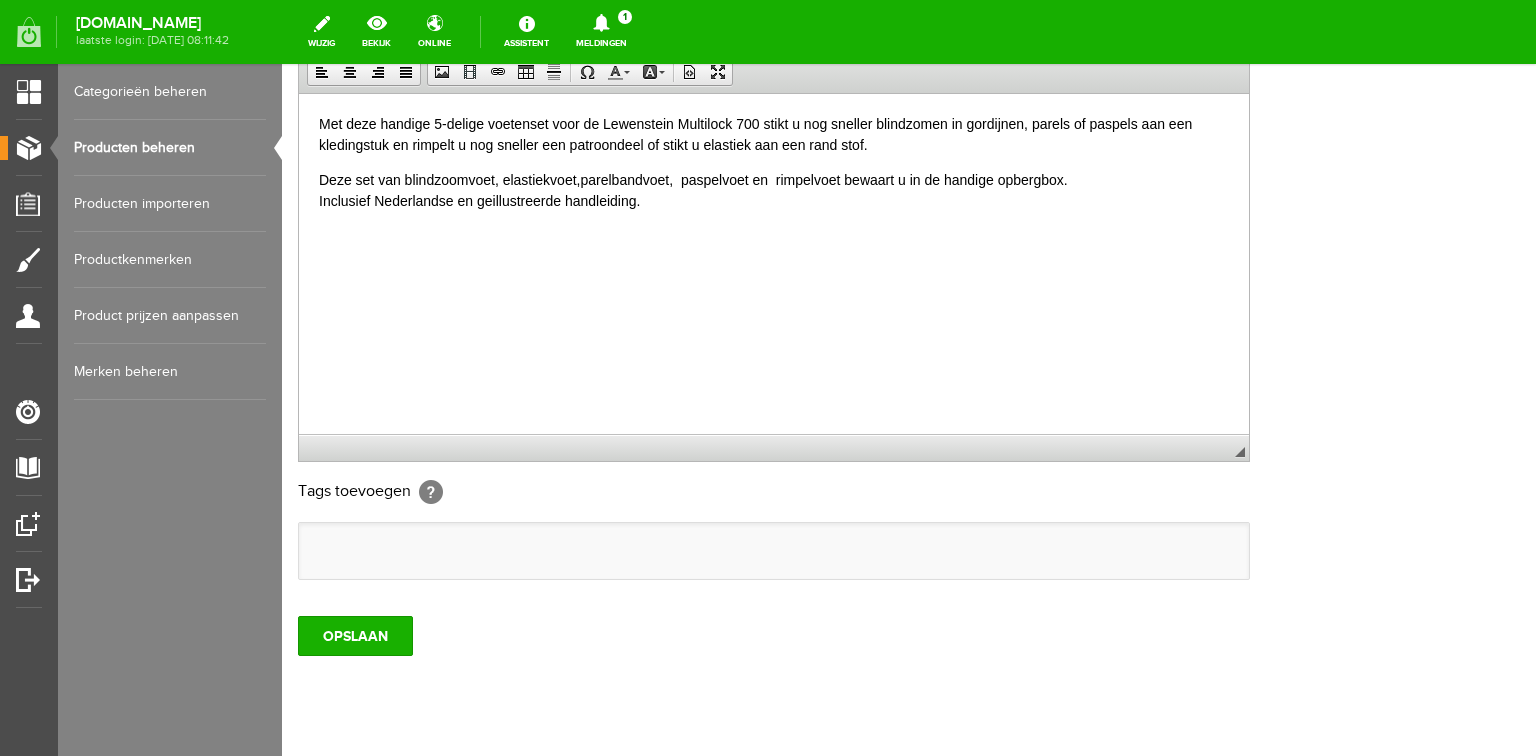 scroll, scrollTop: 592, scrollLeft: 0, axis: vertical 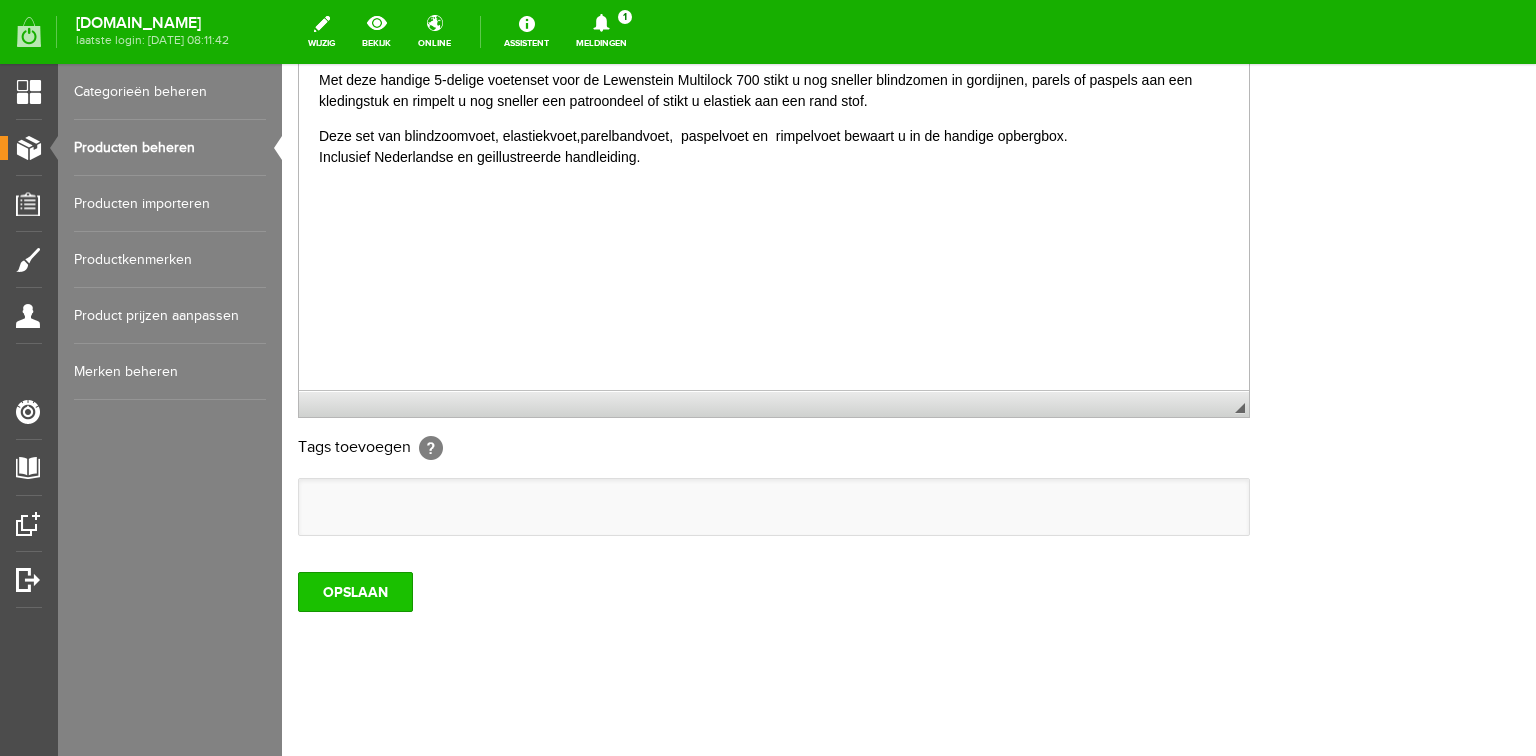 click on "OPSLAAN" at bounding box center (355, 592) 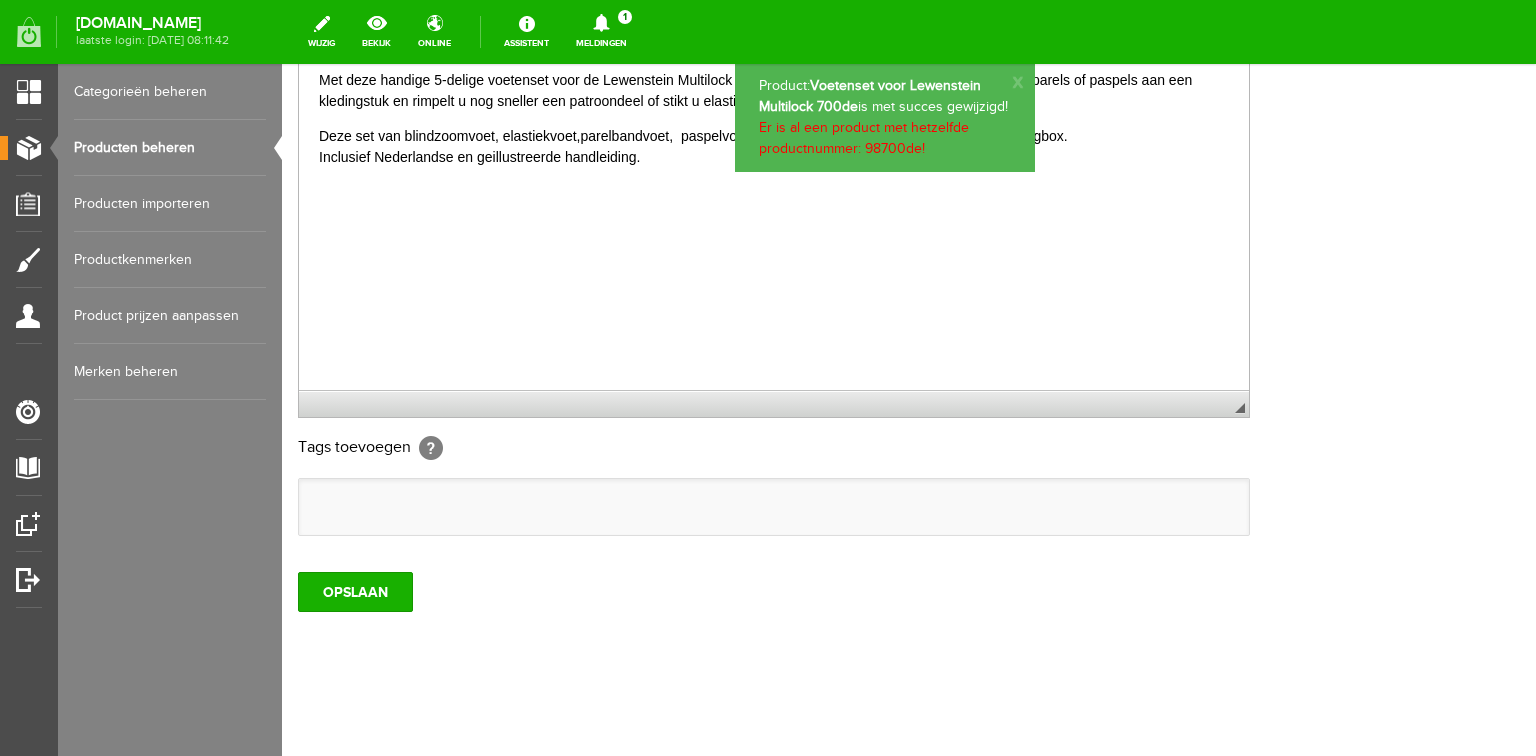 scroll, scrollTop: 0, scrollLeft: 0, axis: both 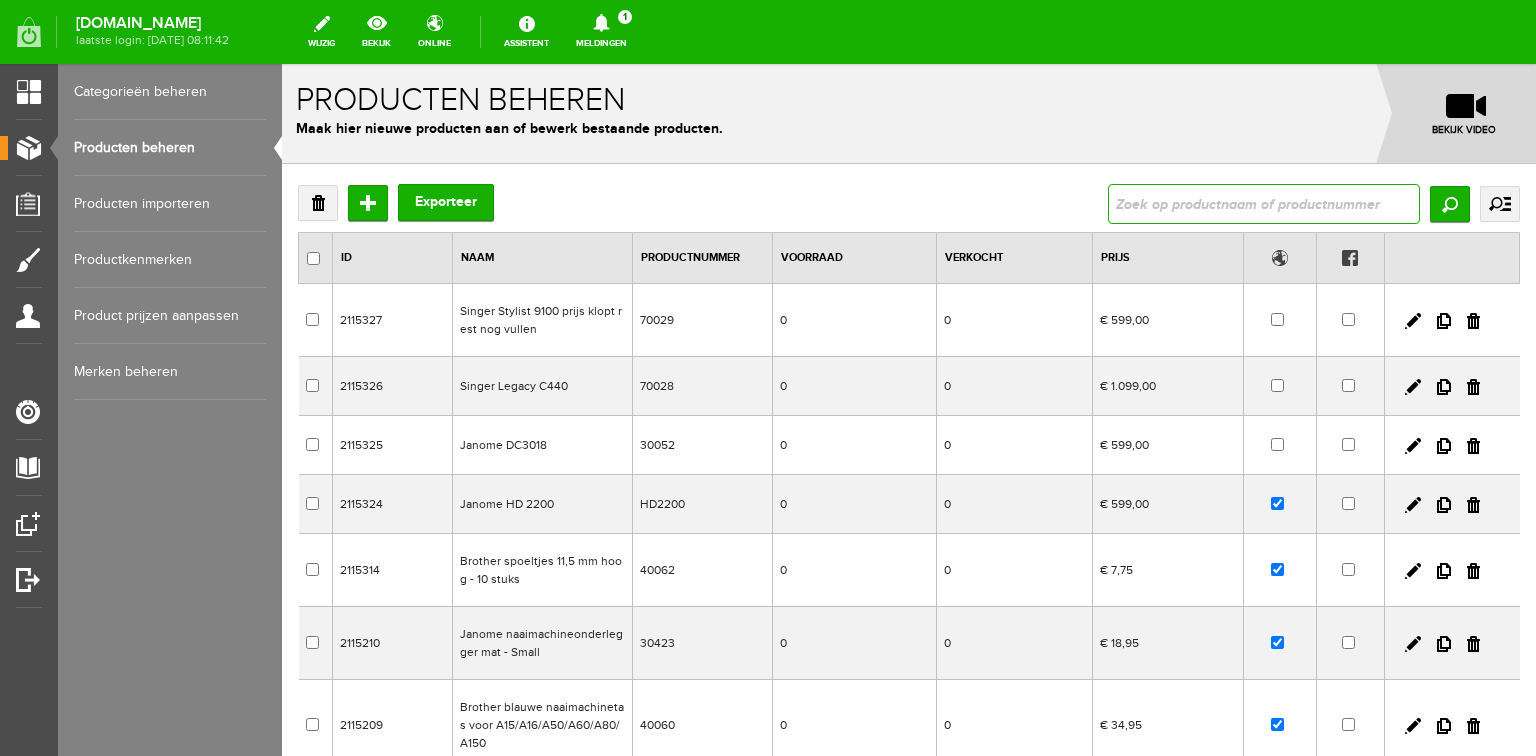click at bounding box center (1264, 204) 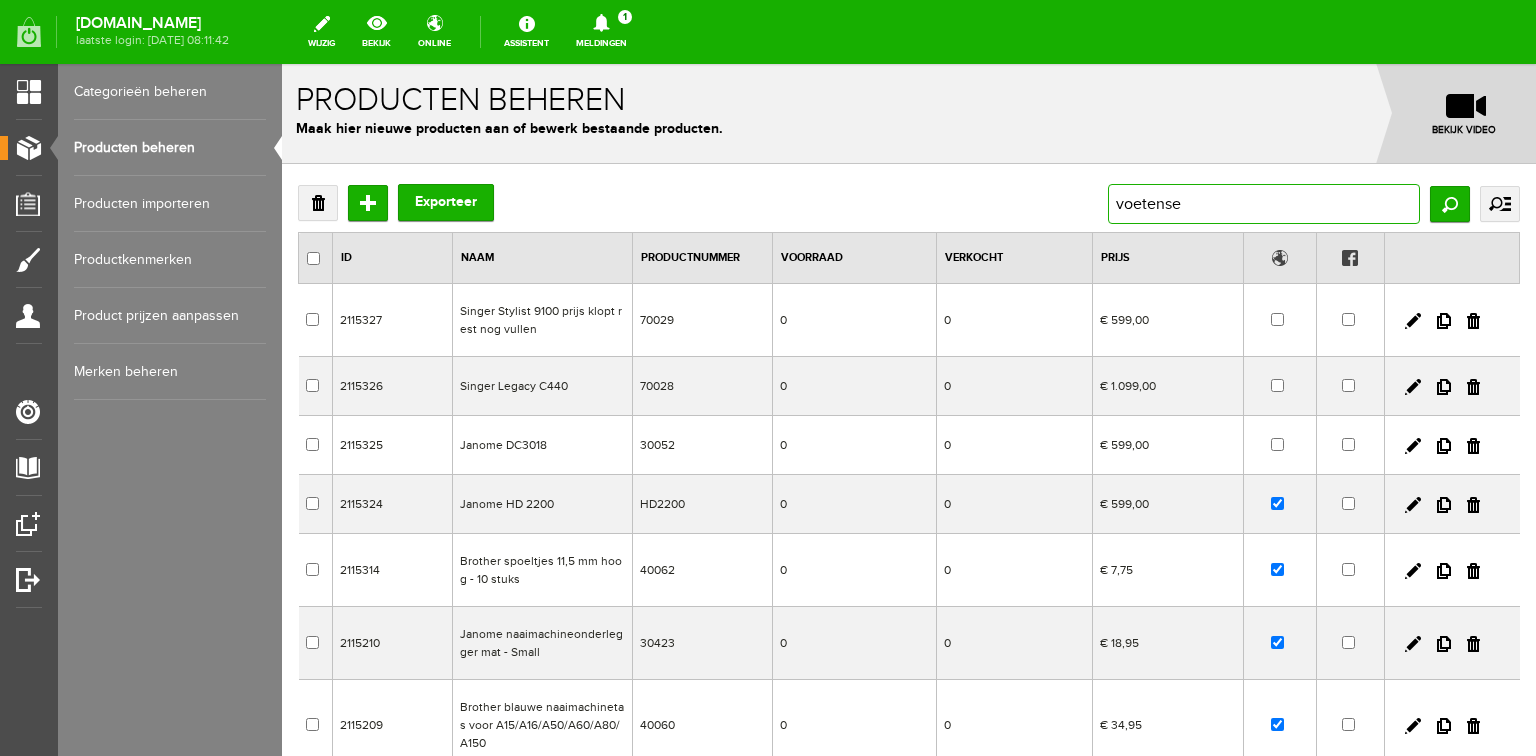 type on "voetenset" 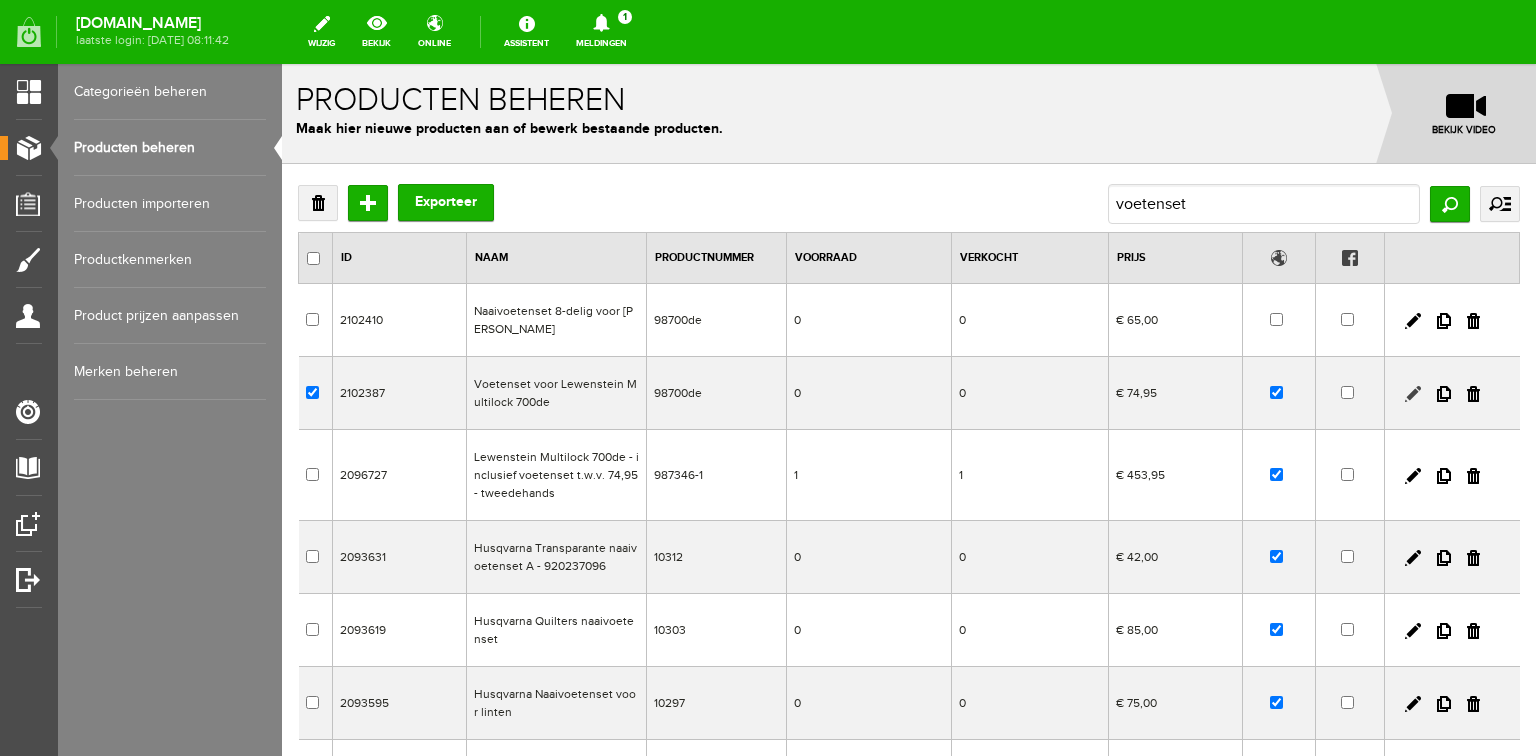 click at bounding box center [1413, 394] 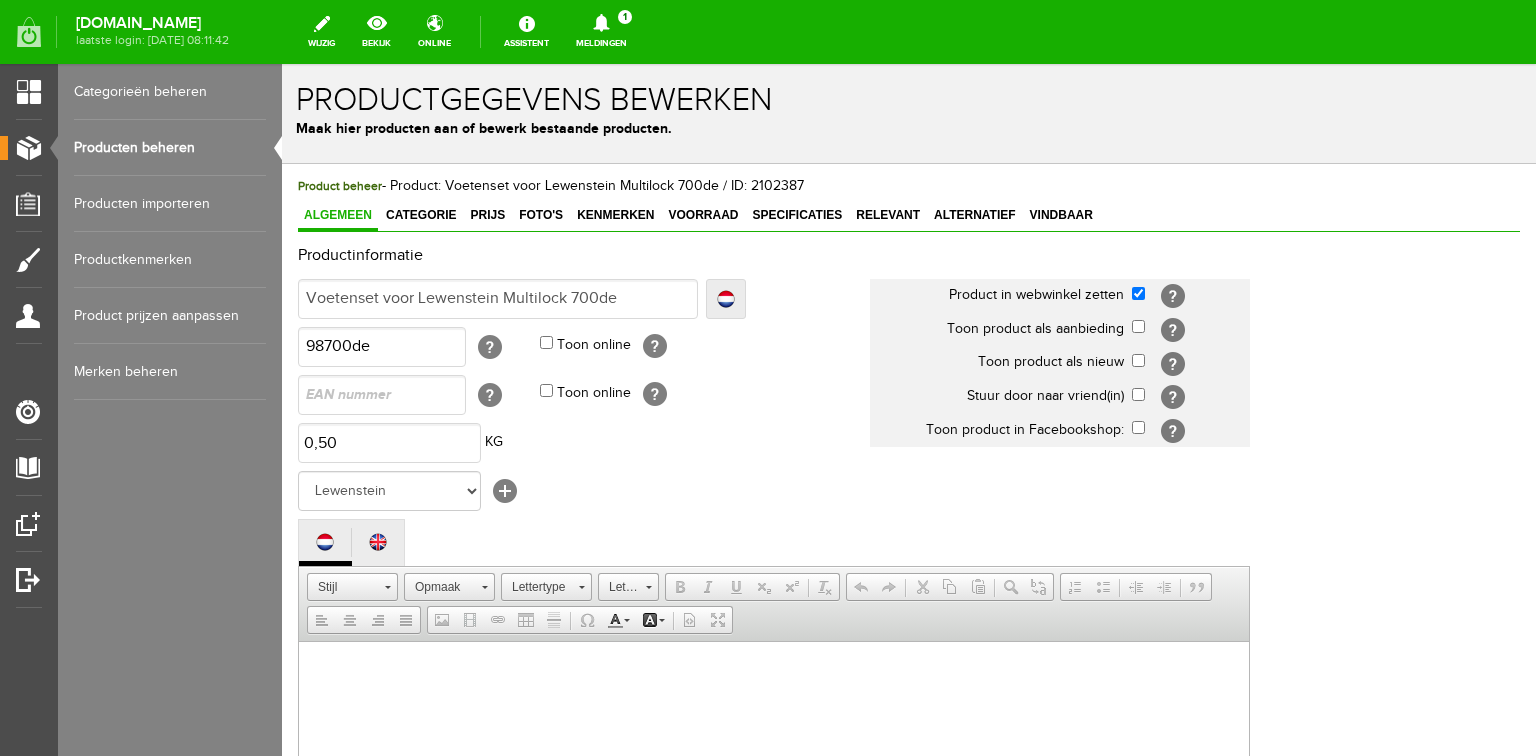 scroll, scrollTop: 0, scrollLeft: 0, axis: both 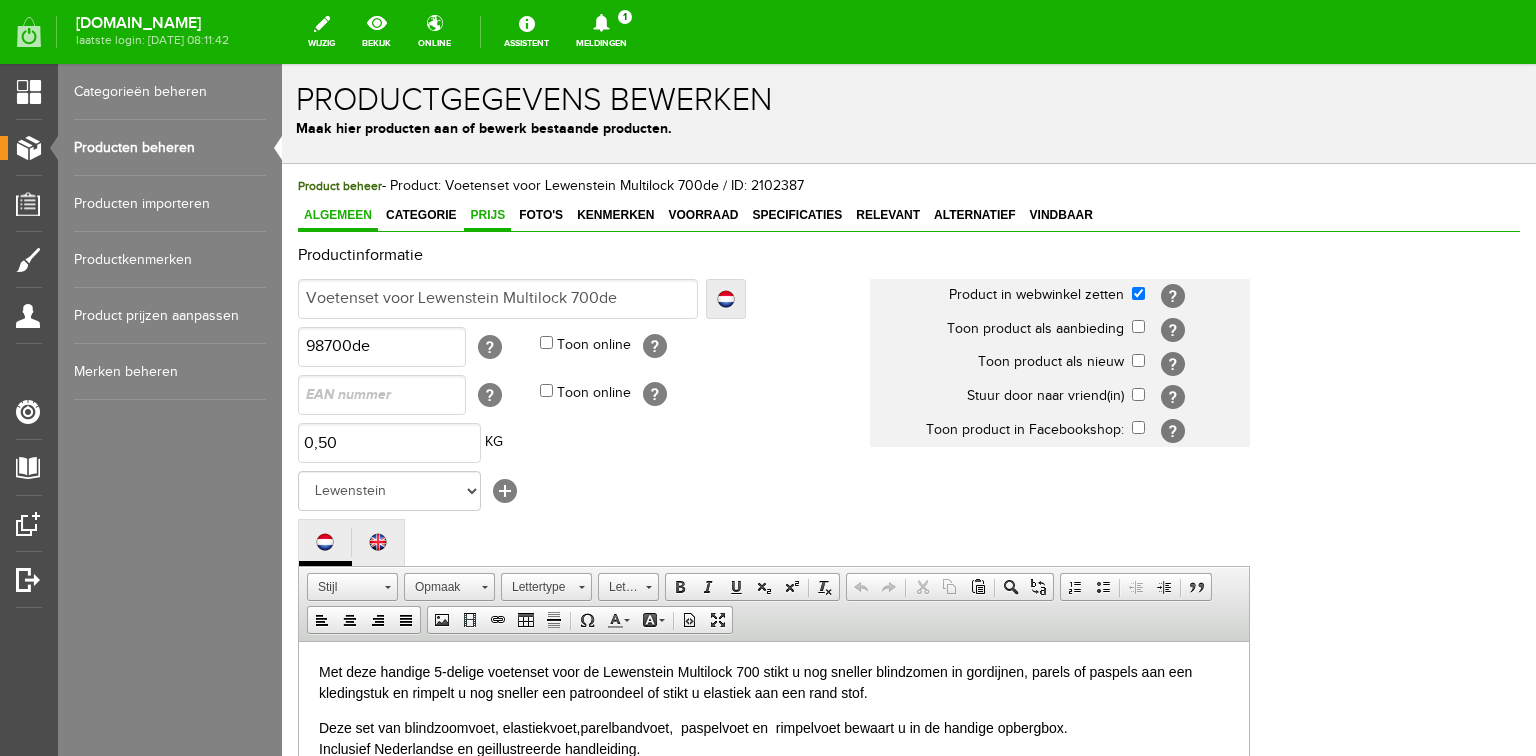 click on "Prijs" at bounding box center [487, 215] 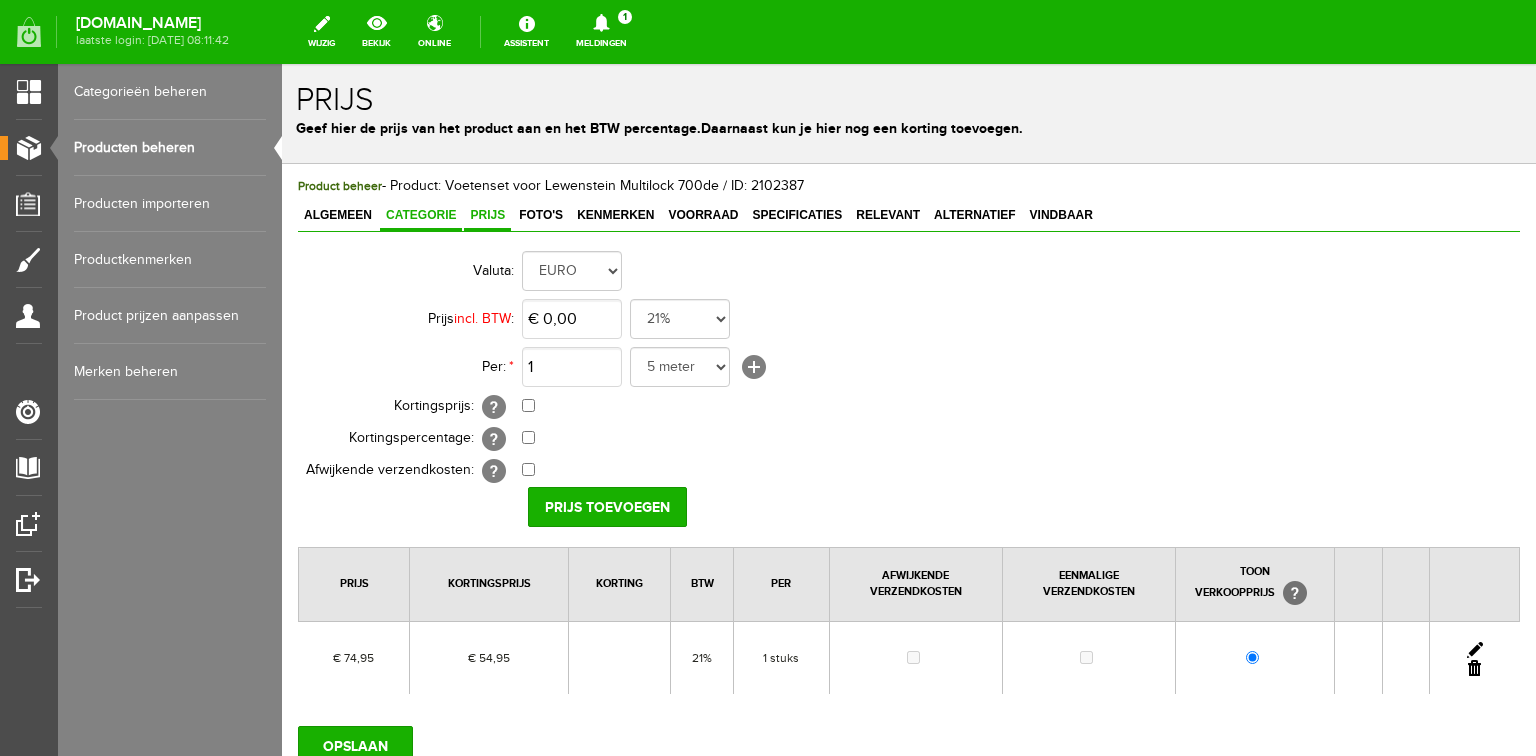 click on "Categorie" at bounding box center [421, 215] 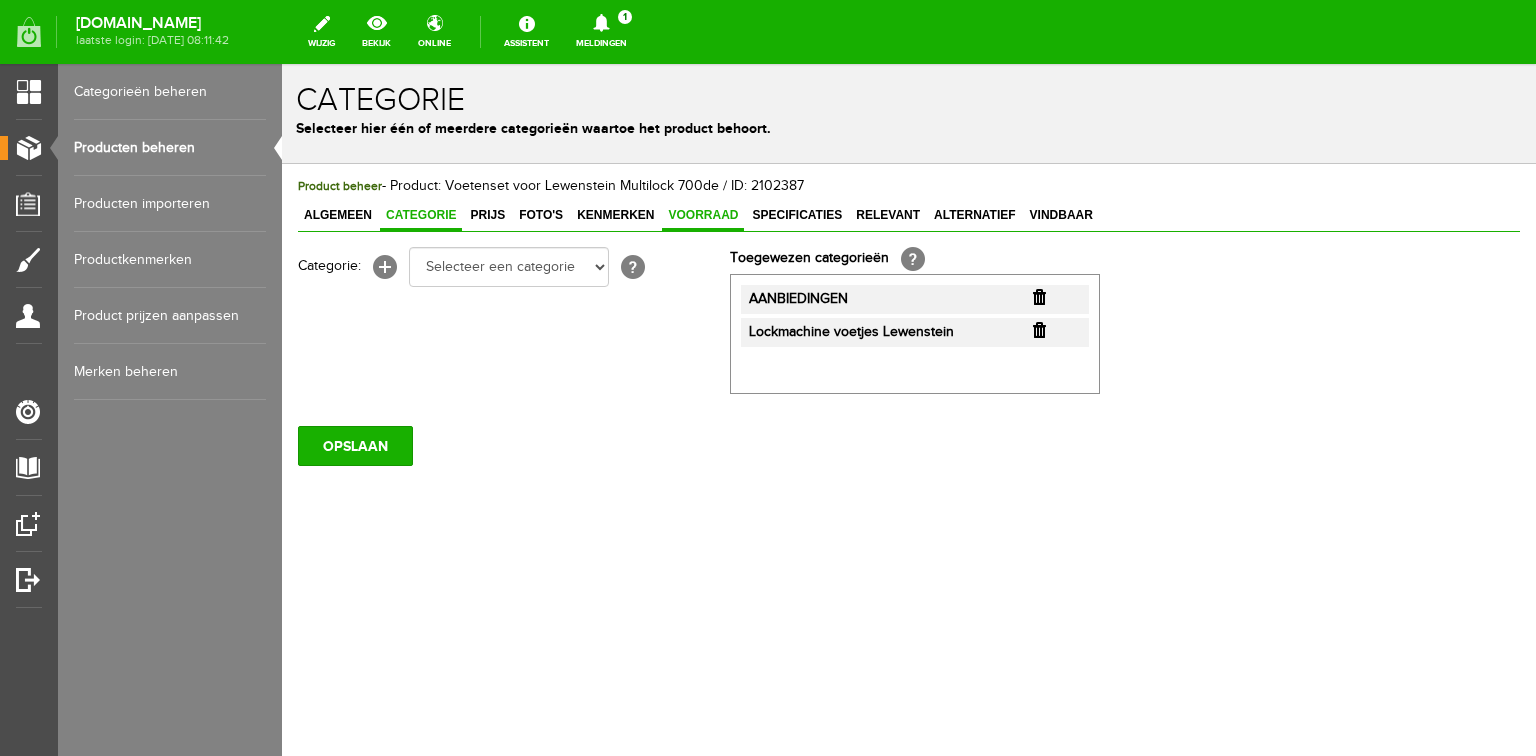 click on "Voorraad" at bounding box center [703, 215] 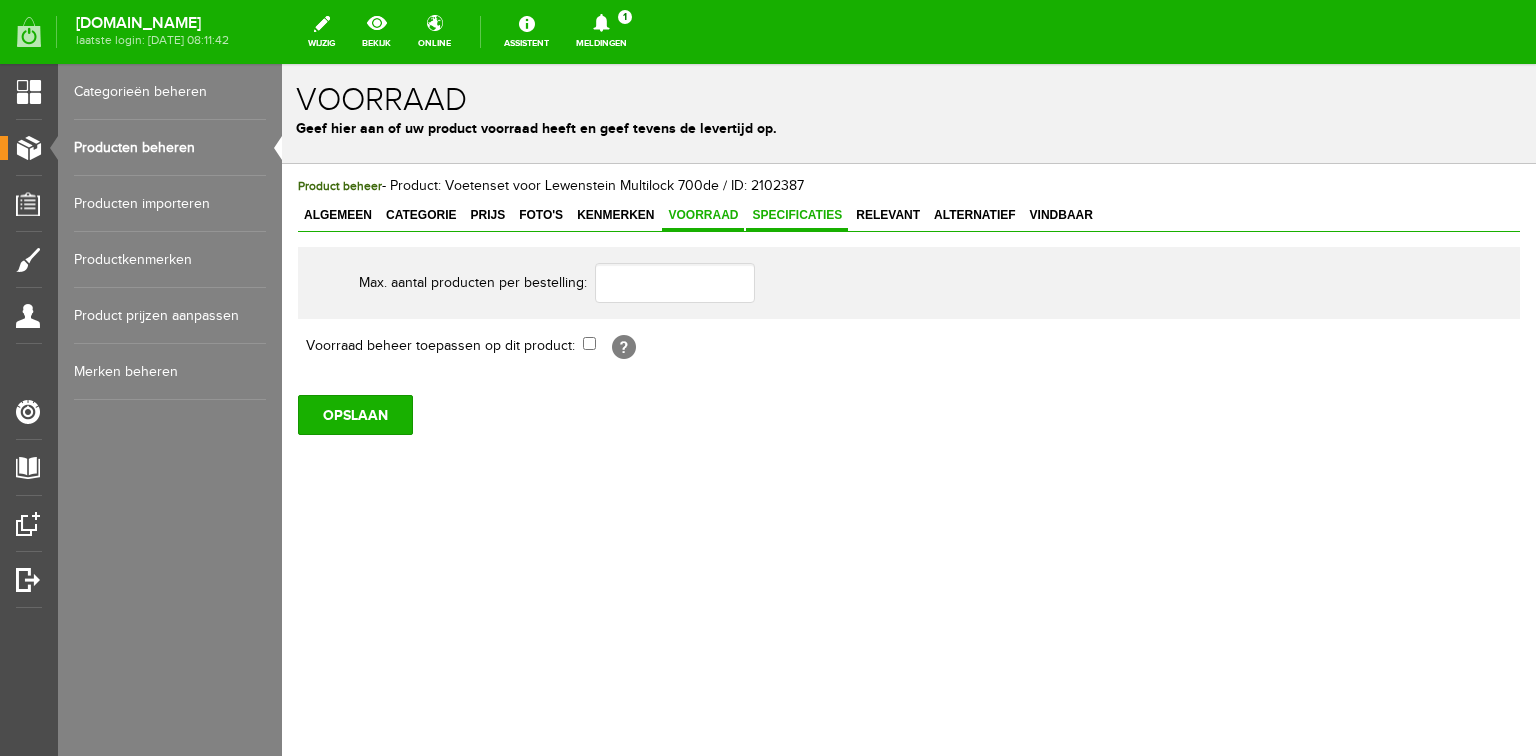 click on "Specificaties" at bounding box center [797, 215] 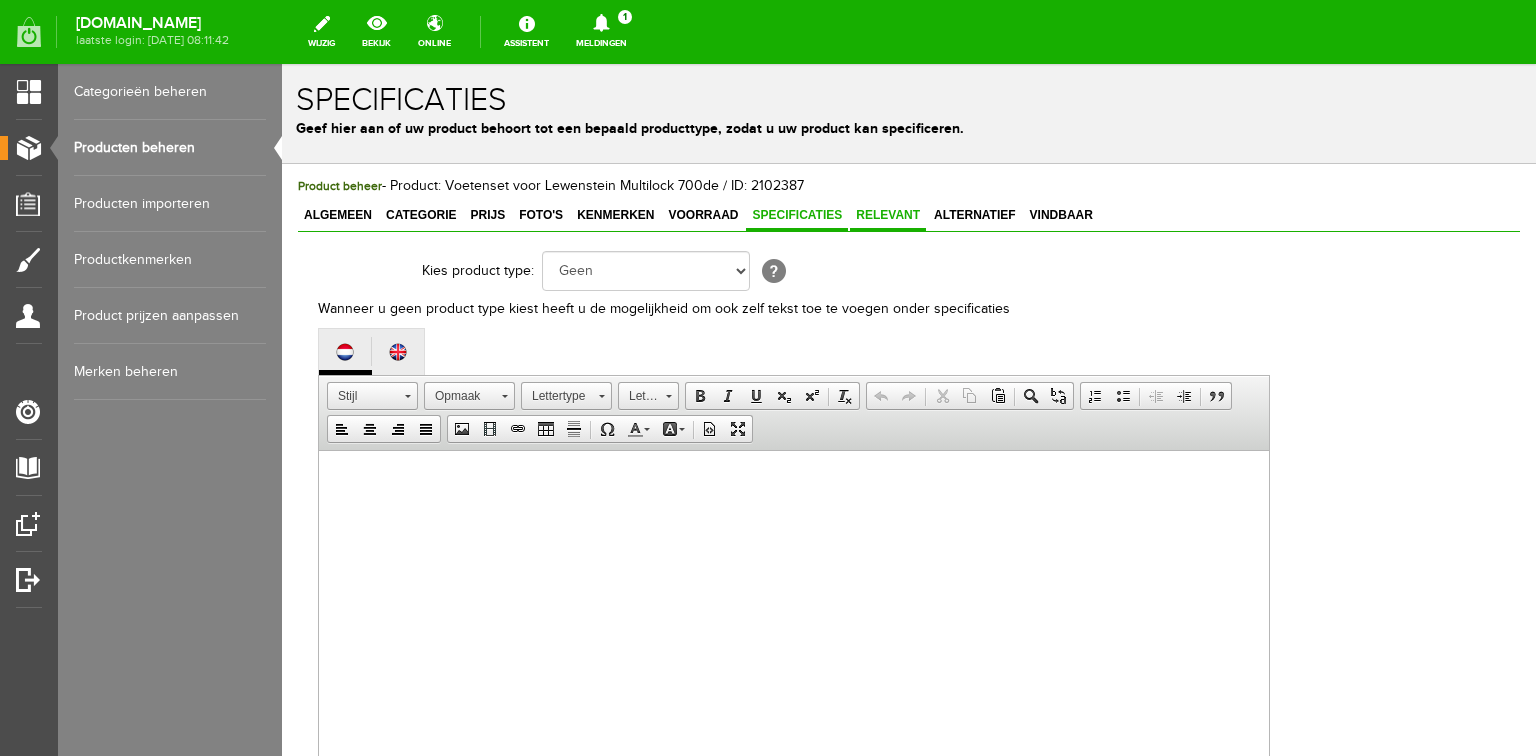 drag, startPoint x: 879, startPoint y: 215, endPoint x: 963, endPoint y: 214, distance: 84.00595 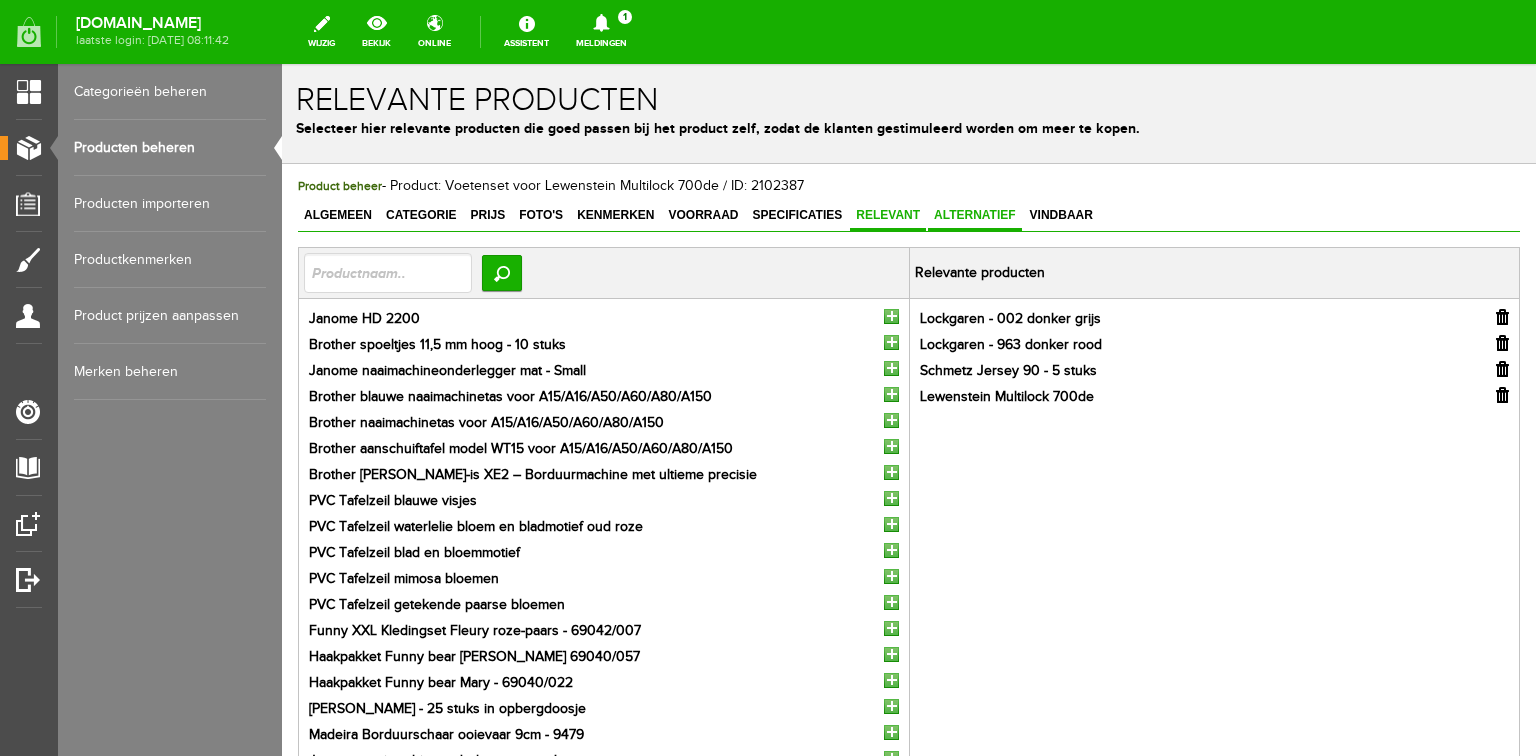 click on "Alternatief" at bounding box center [975, 215] 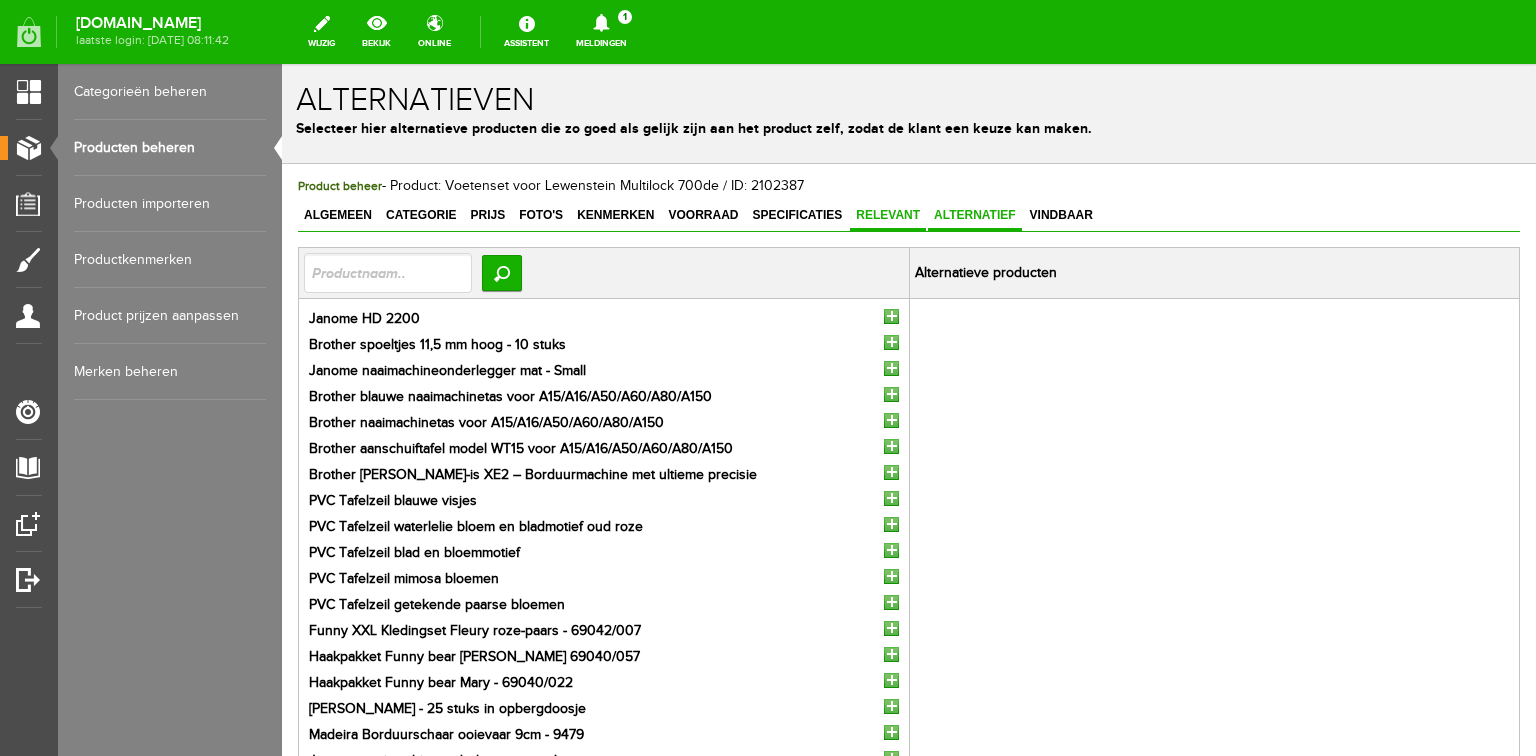 click on "Relevant" at bounding box center [888, 215] 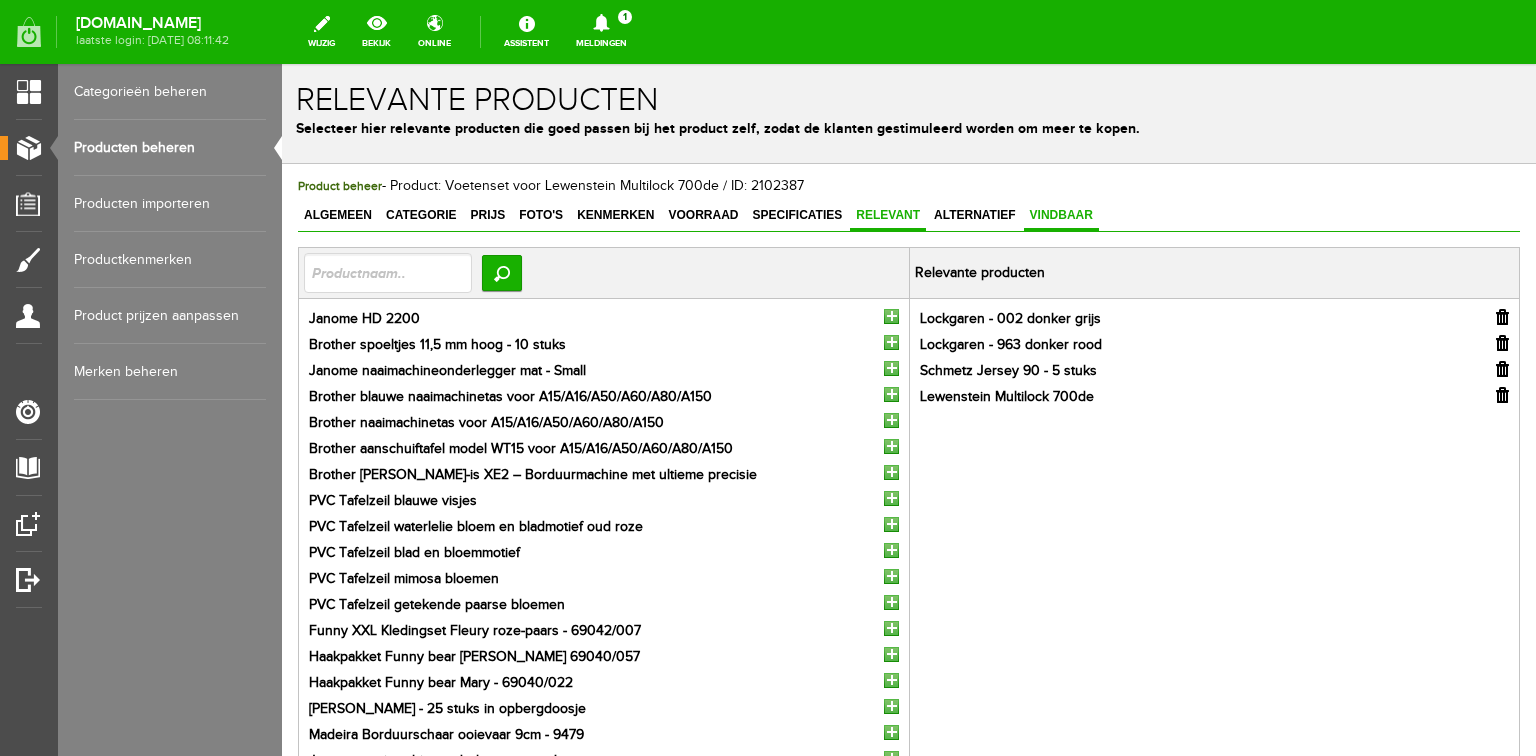 click on "Vindbaar" at bounding box center (1061, 215) 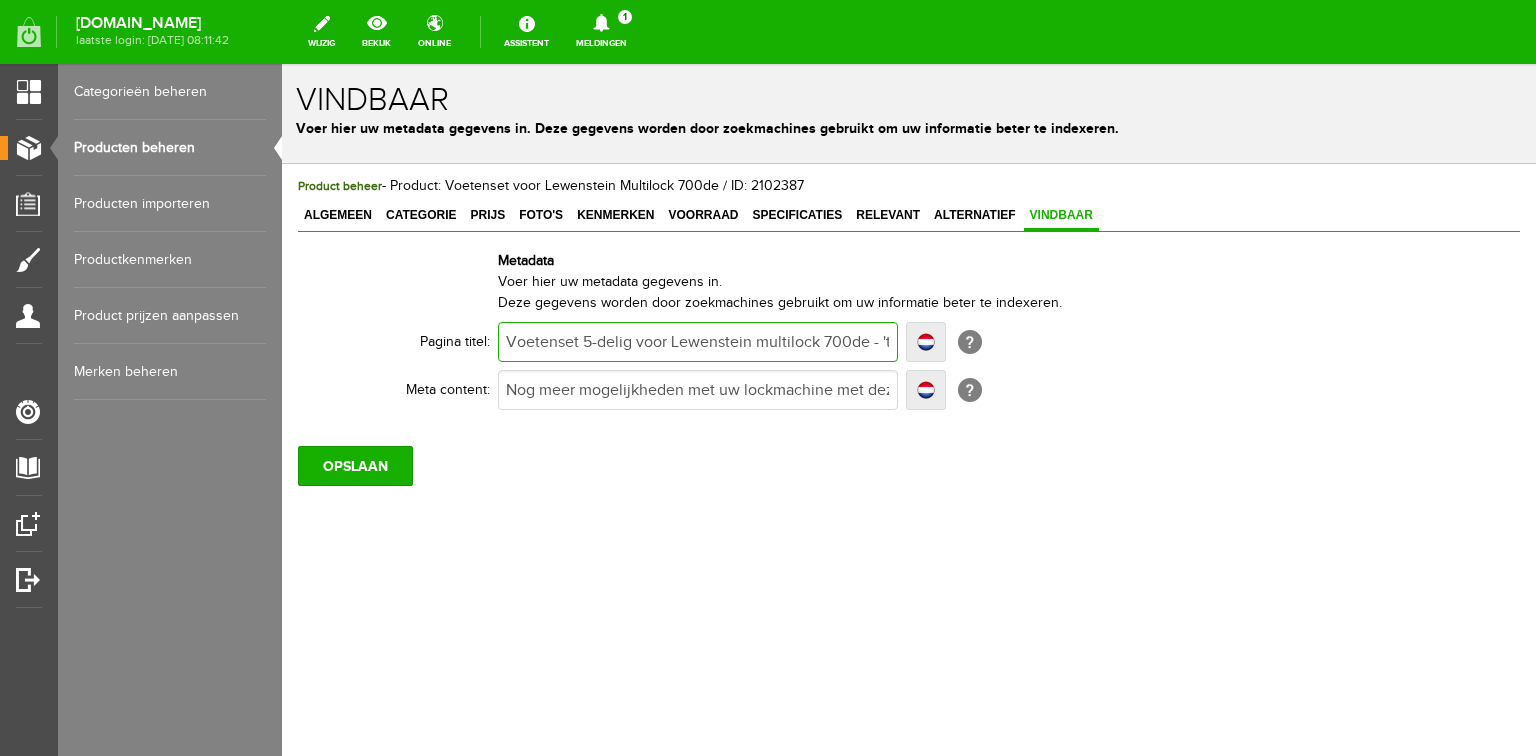 click on "Voetenset 5-delig voor Lewenstein multilock 700de - 't Pandje Naaimachines" at bounding box center [698, 342] 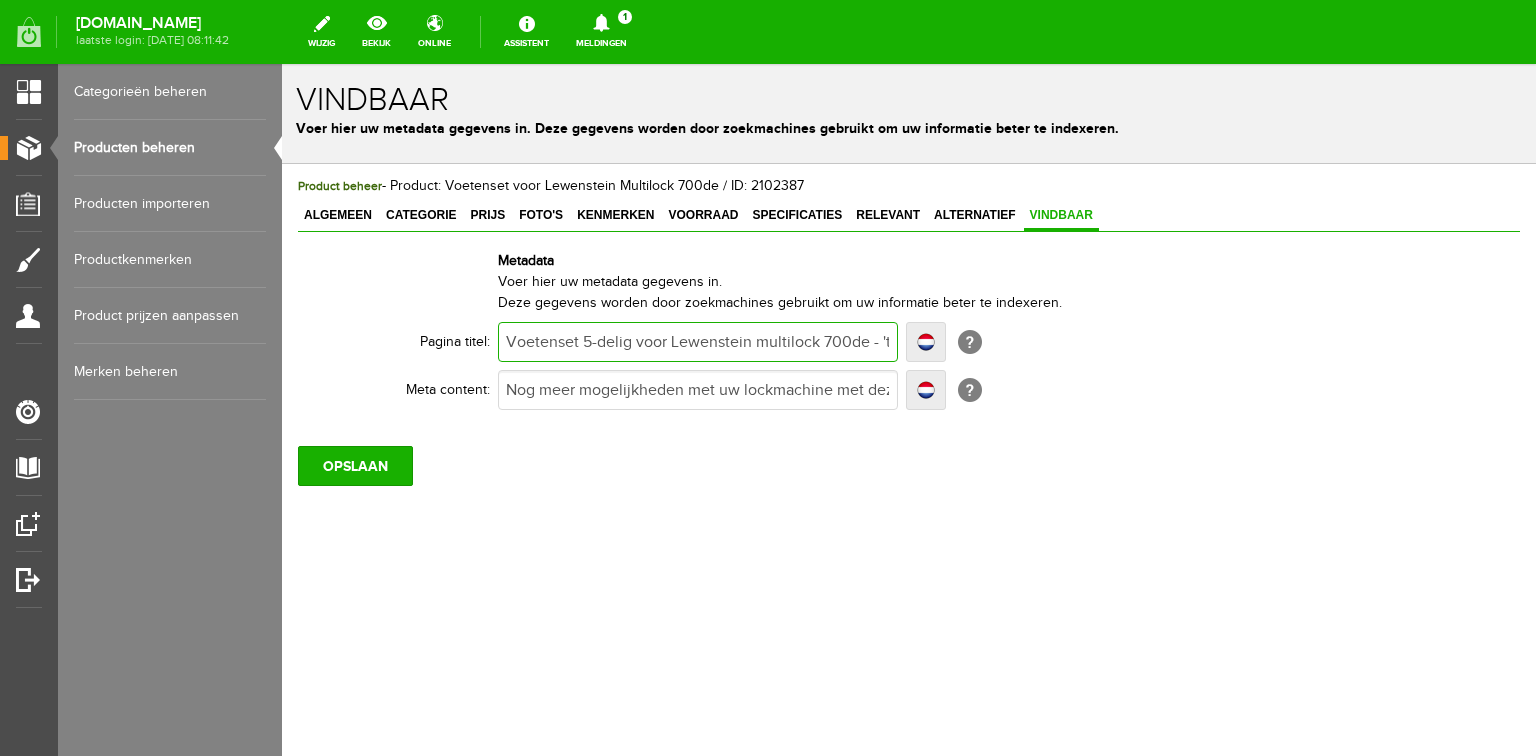 type on "AVoetenset 5-delig voor Lewenstein multilock 700de - 't Pandje Naaimachines" 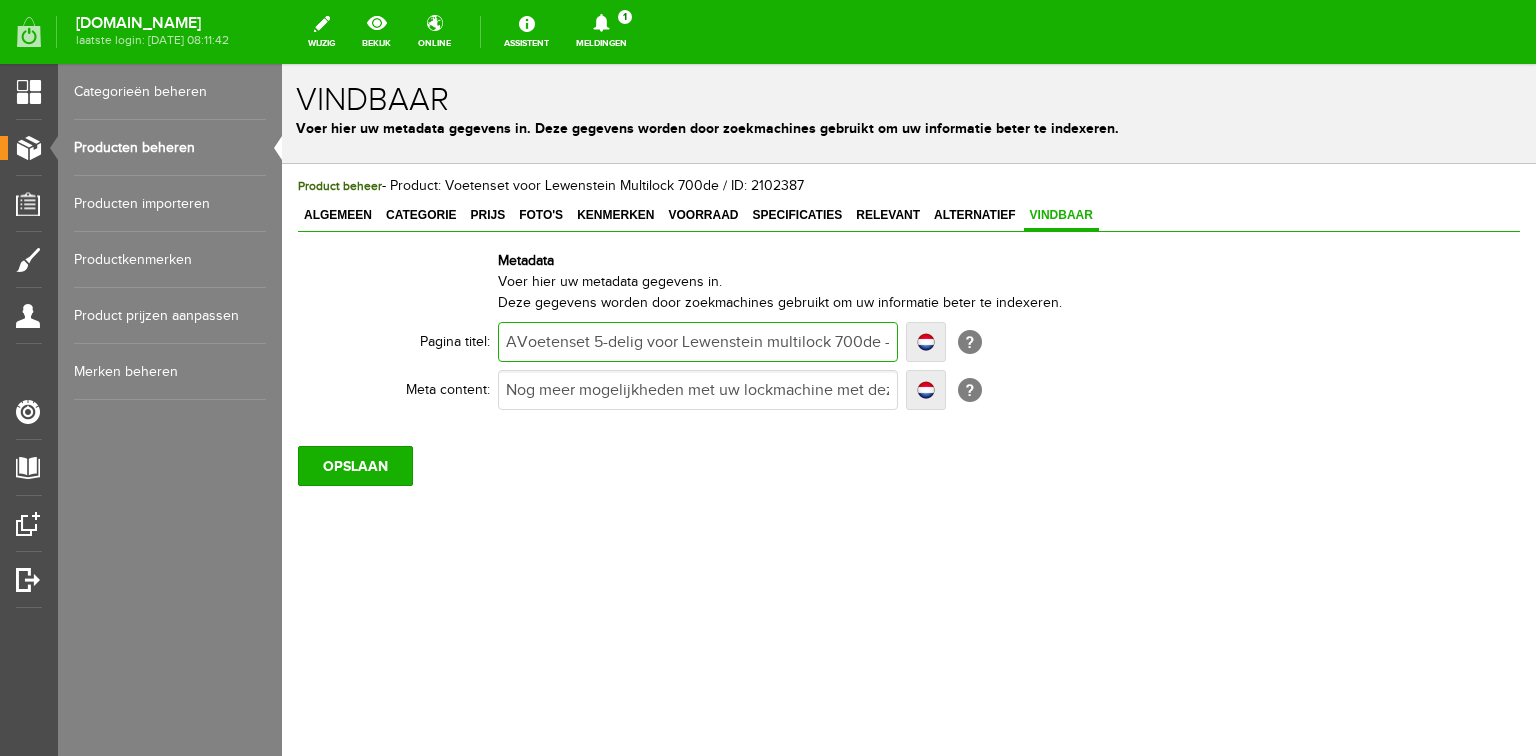 type on "AVoetenset 5-delig voor Lewenstein multilock 700de - 't Pandje Naaimachines" 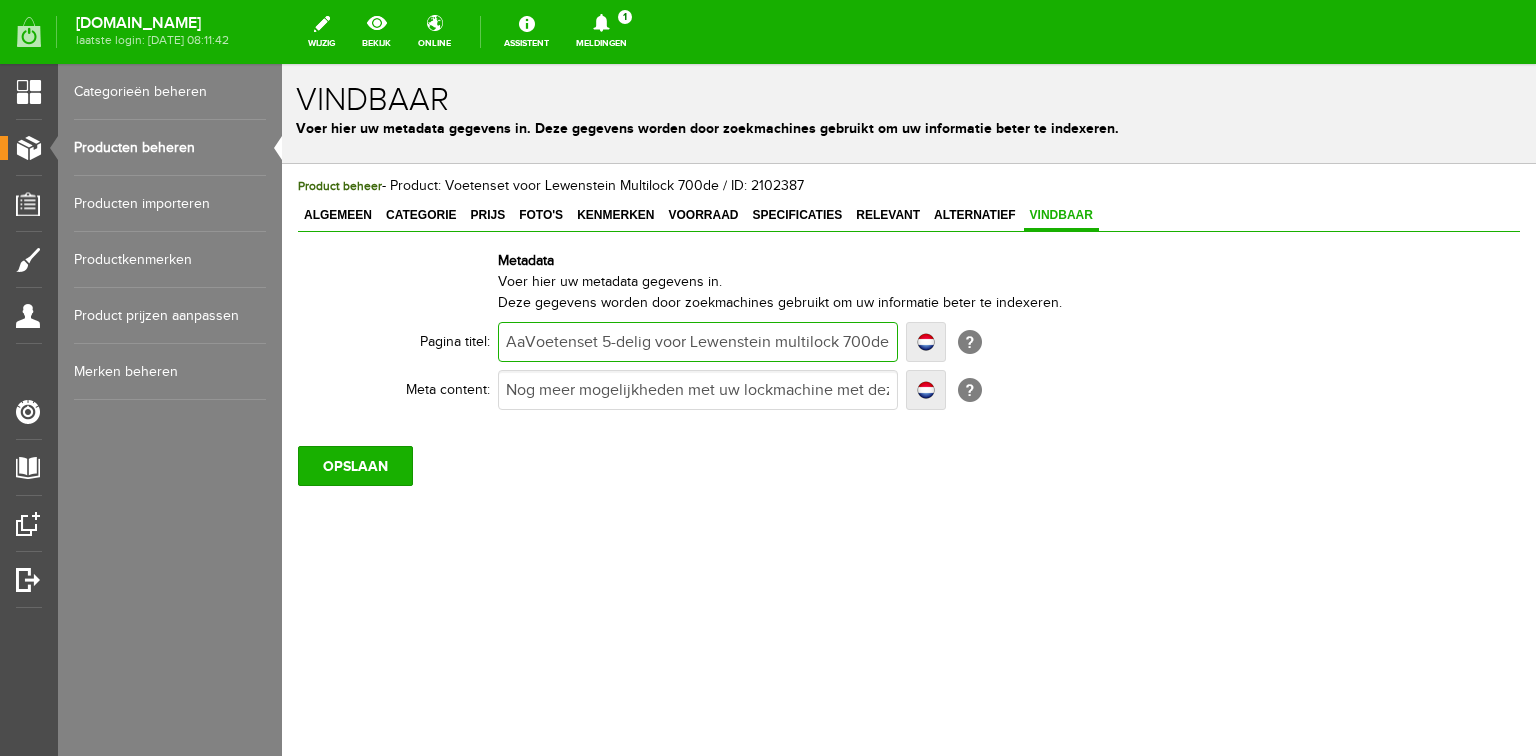 type on "AaVoetenset 5-delig voor Lewenstein multilock 700de - 't Pandje Naaimachines" 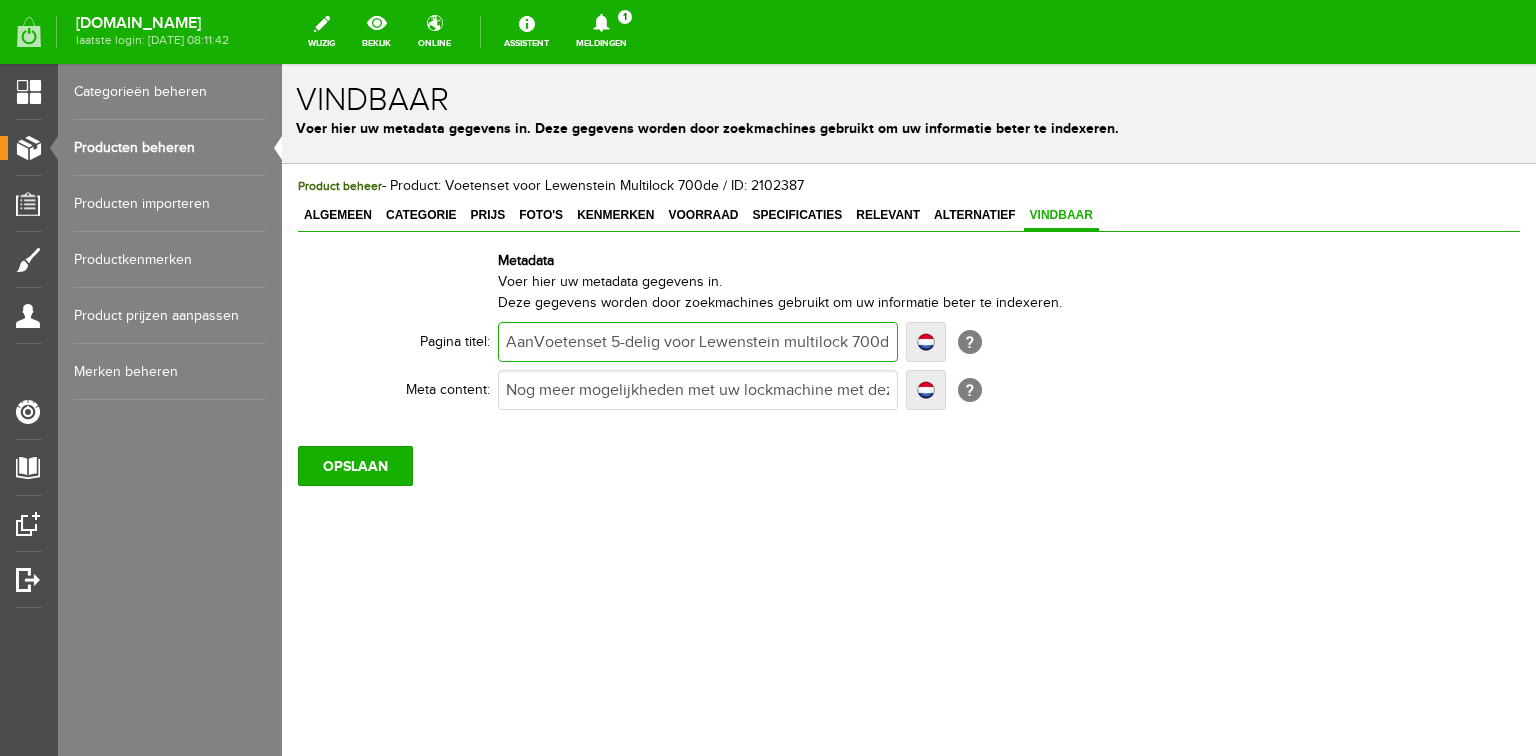 type on "AanVoetenset 5-delig voor Lewenstein multilock 700de - 't Pandje Naaimachines" 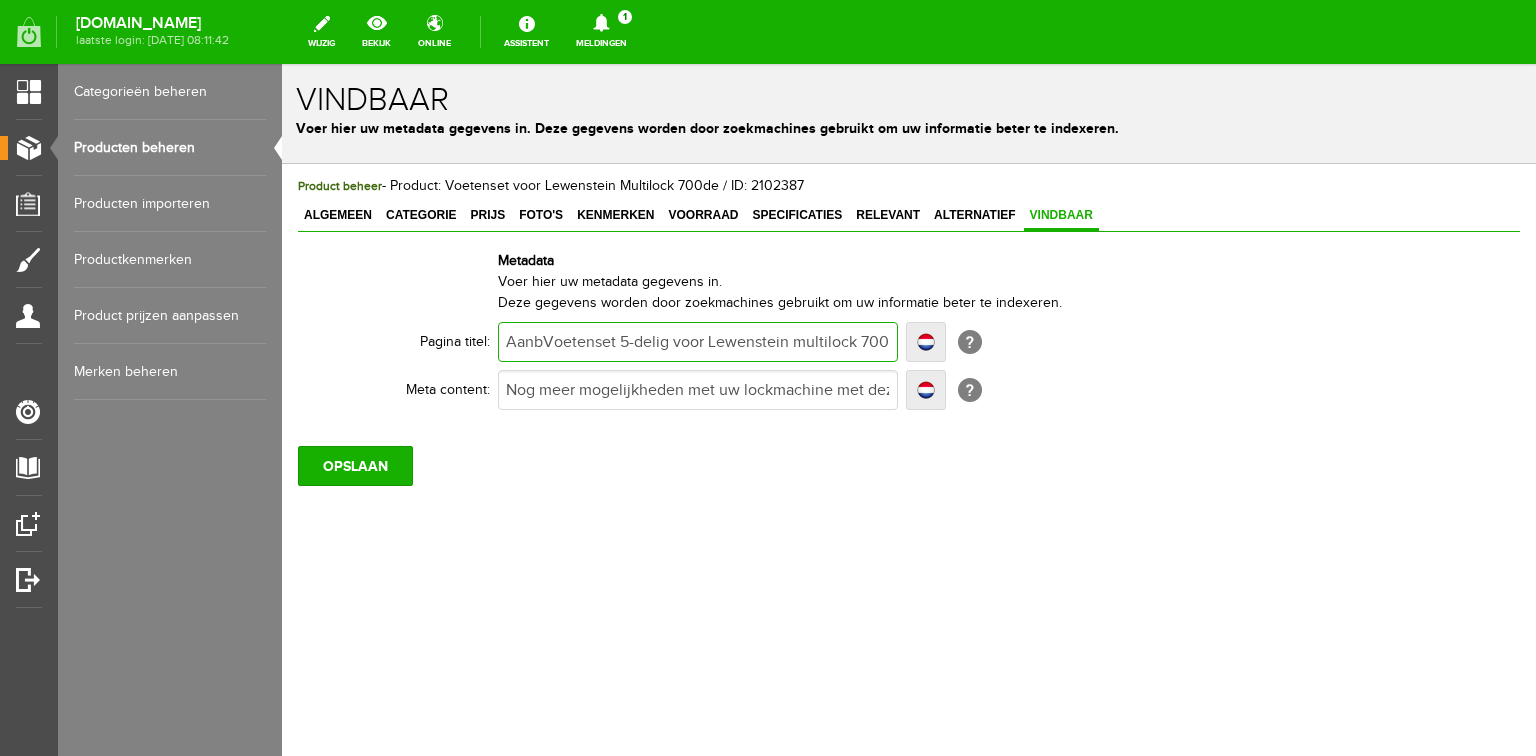 type on "AanbVoetenset 5-delig voor Lewenstein multilock 700de - 't Pandje Naaimachines" 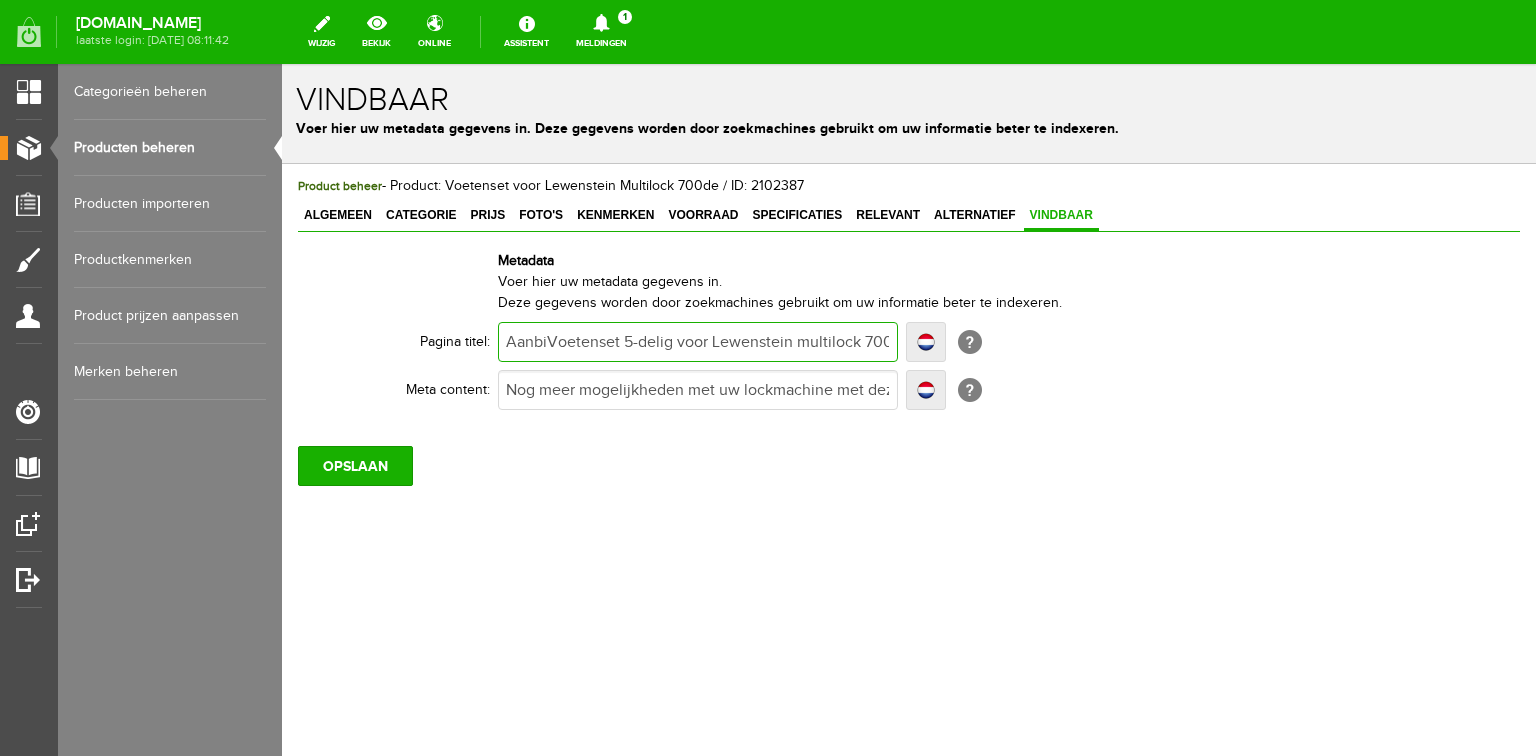 type on "AanbieVoetenset 5-delig voor Lewenstein multilock 700de - 't Pandje Naaimachines" 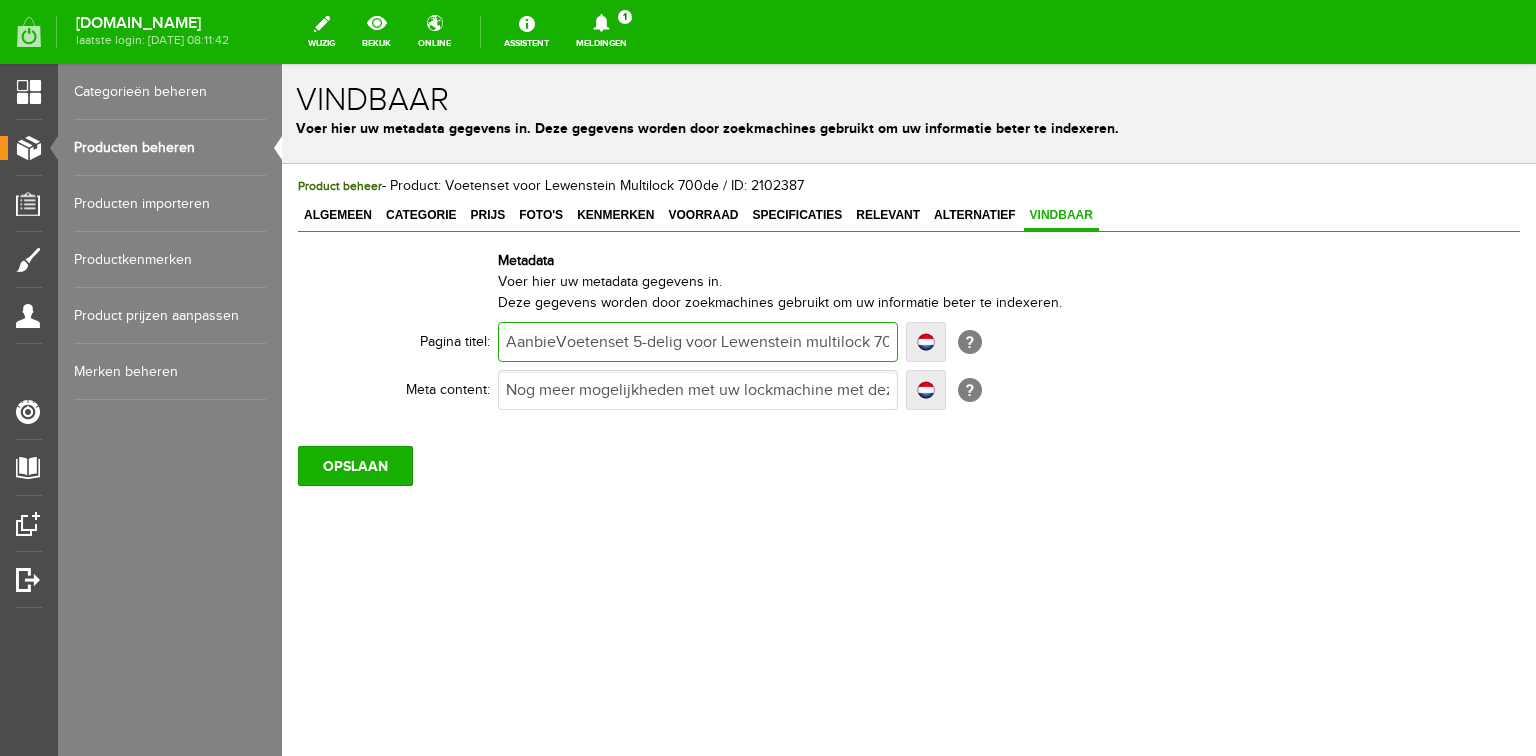 type on "AanbieVoetenset 5-delig voor Lewenstein multilock 700de - 't Pandje Naaimachines" 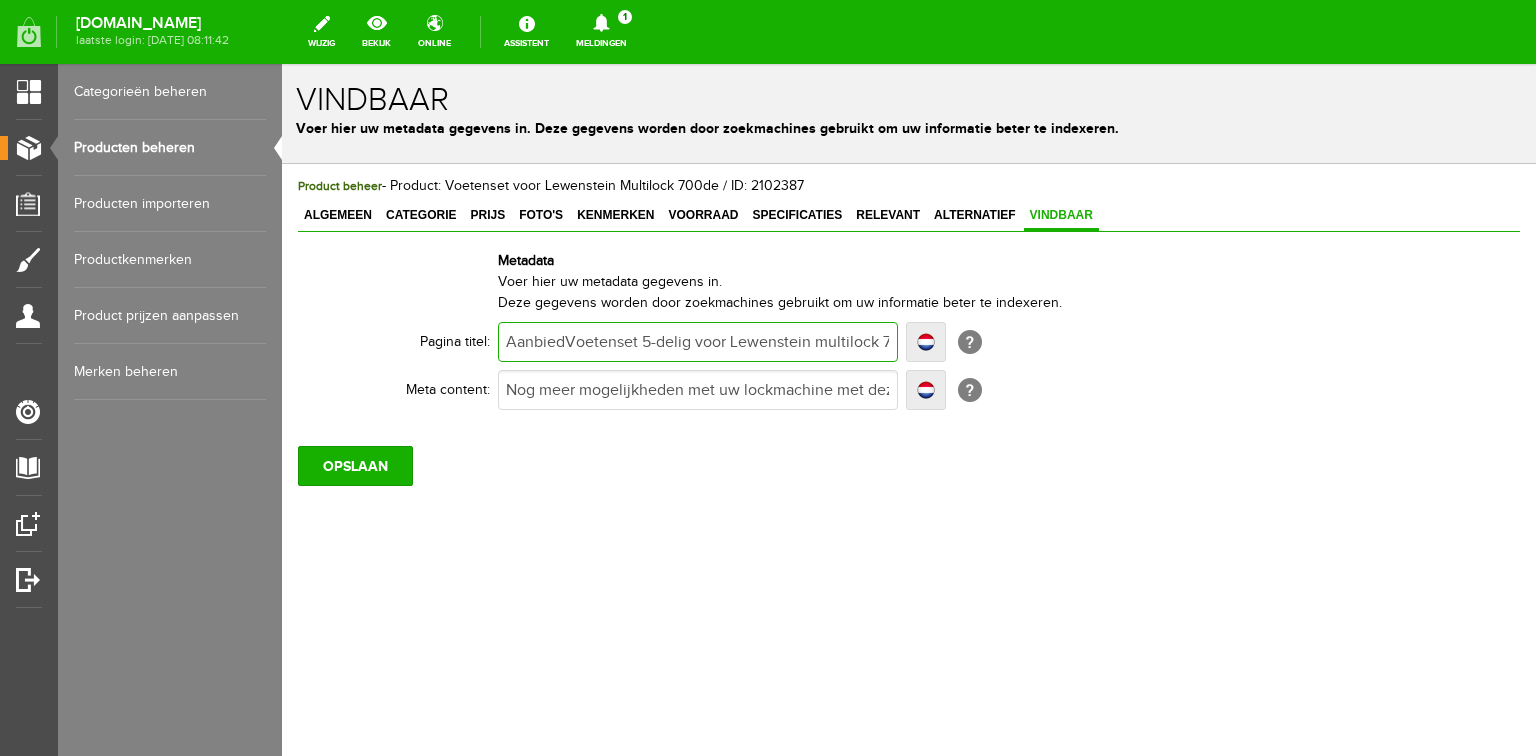 type on "AanbiediVoetenset 5-delig voor Lewenstein multilock 700de - 't Pandje Naaimachines" 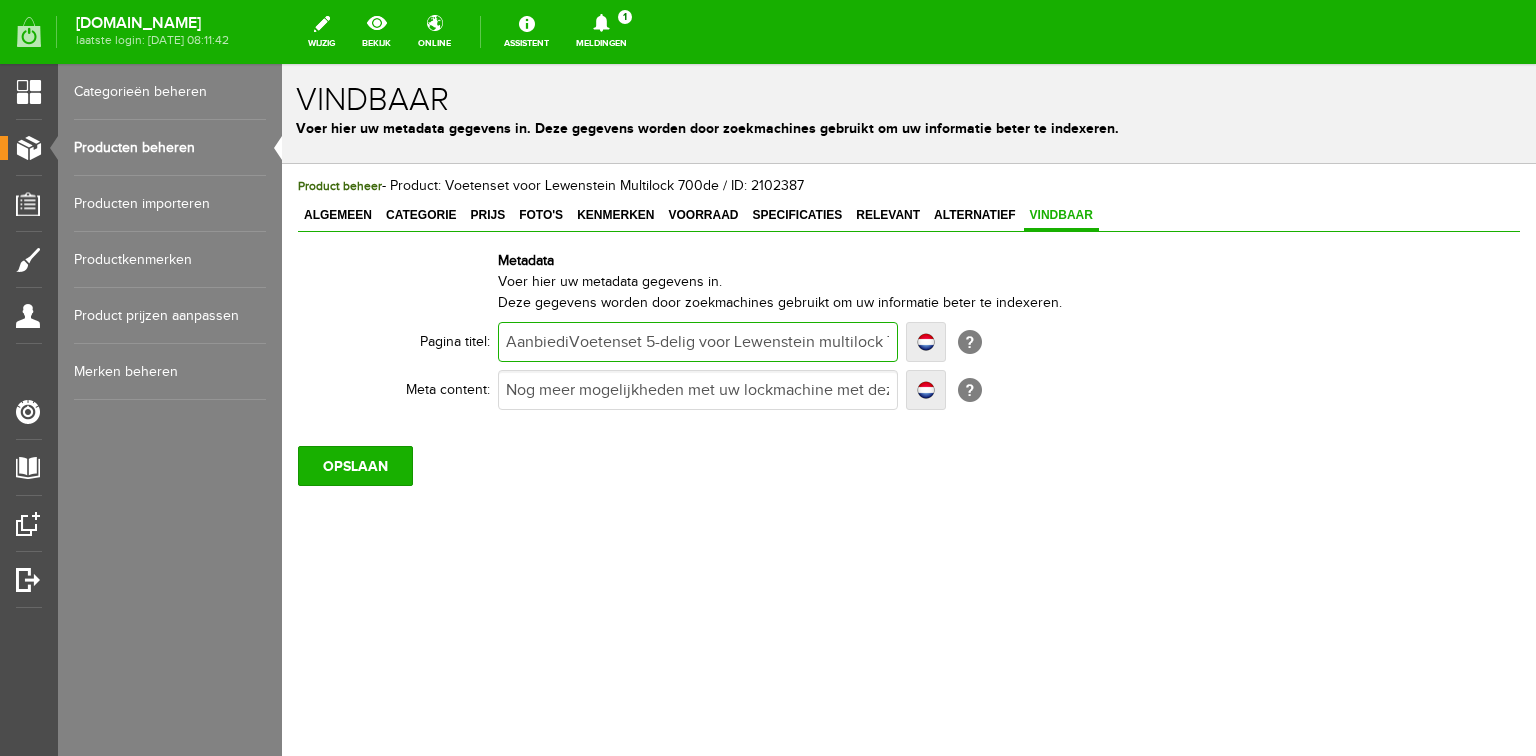 type on "AanbiediVoetenset 5-delig voor Lewenstein multilock 700de - 't Pandje Naaimachines" 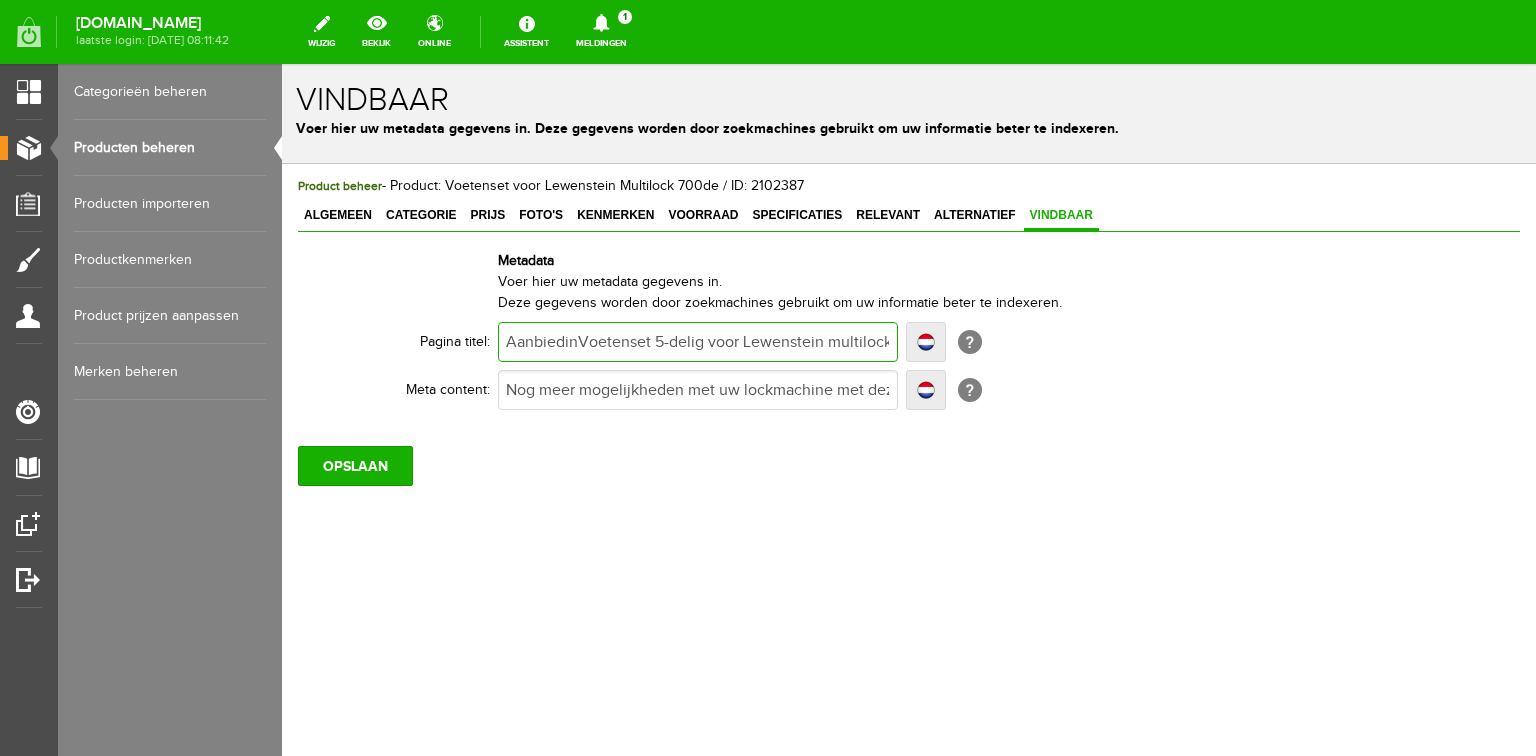 type on "AanbiedingVoetenset 5-delig voor Lewenstein multilock 700de - 't Pandje Naaimachines" 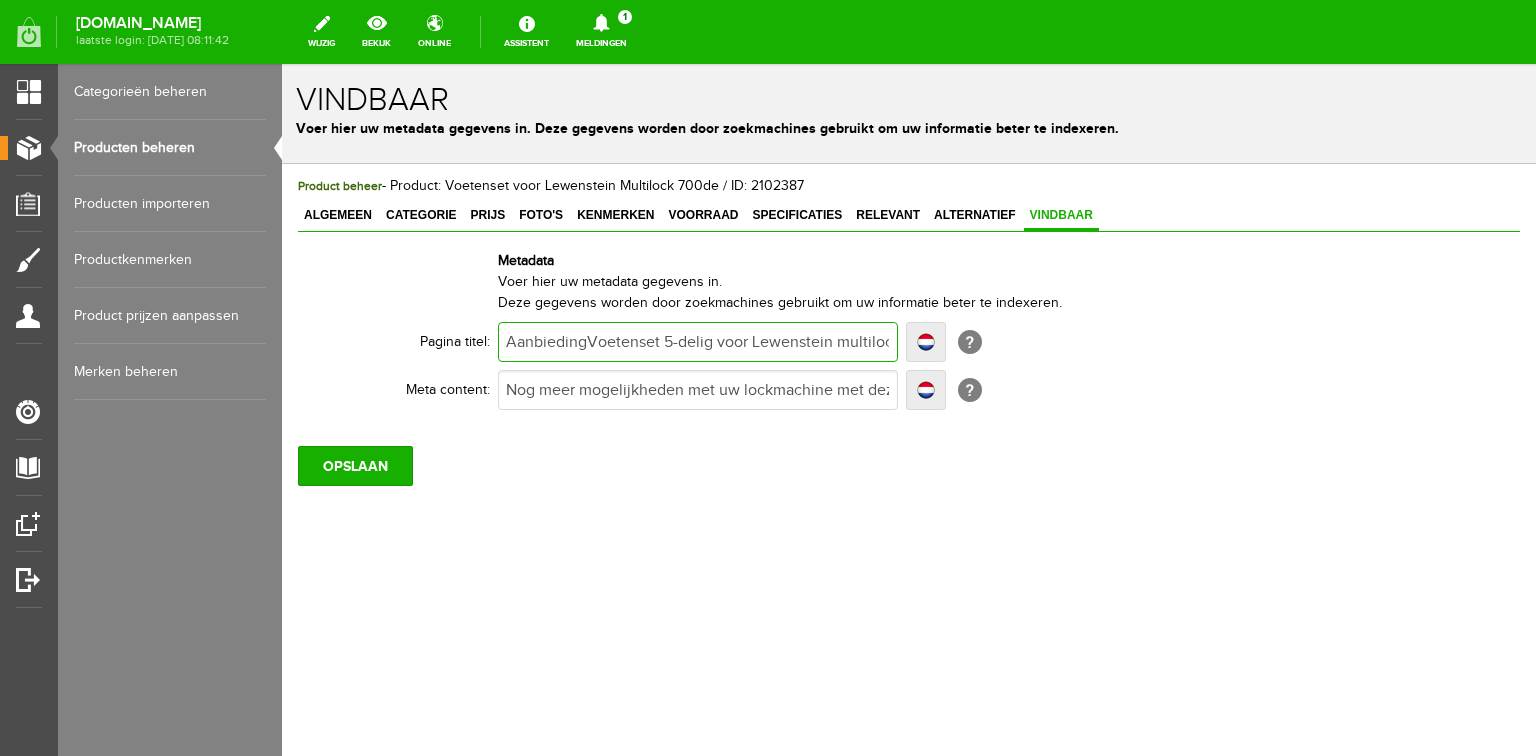 type on "AanbiedingVoetenset 5-delig voor Lewenstein multilock 700de - 't Pandje Naaimachines" 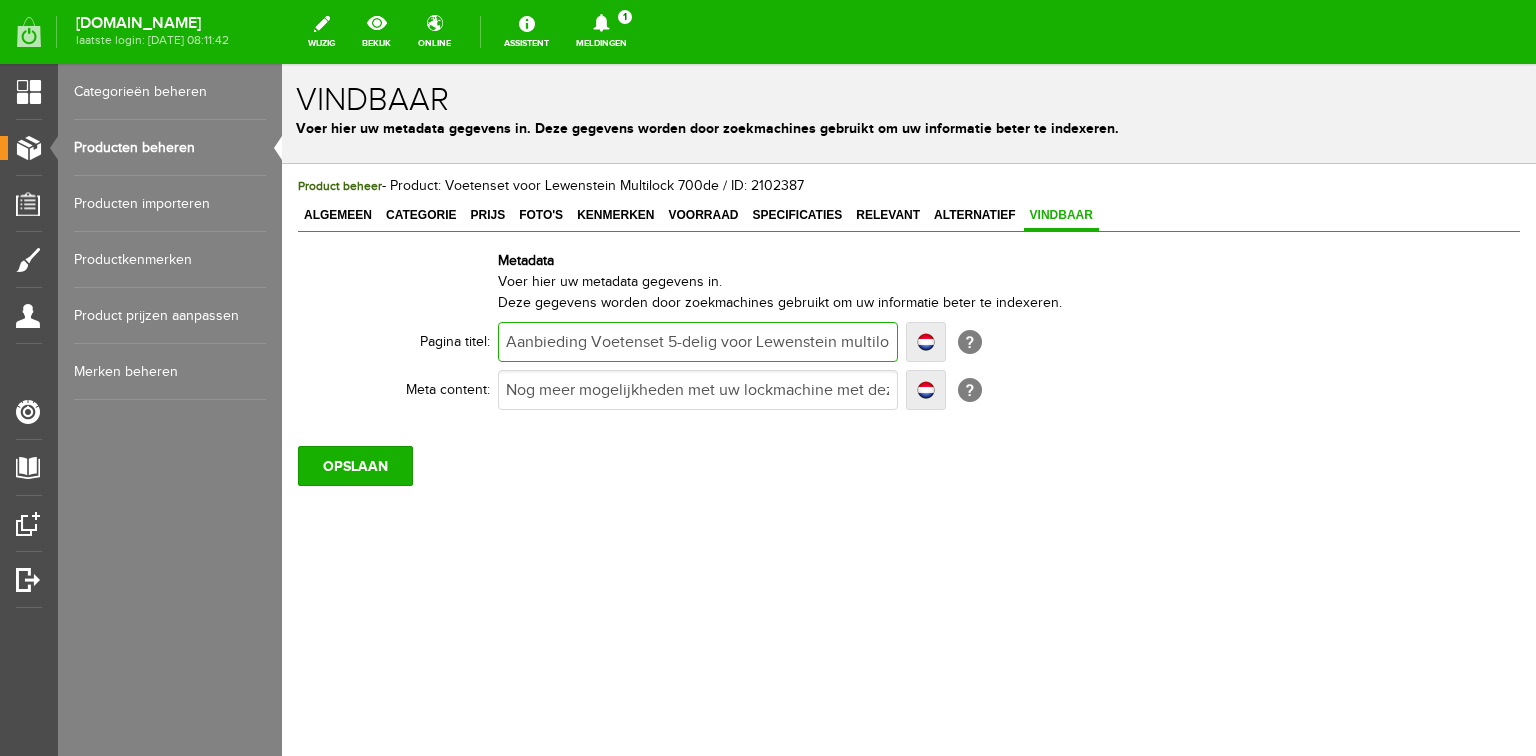 type on "Aanbieding Voetenset 5-delig voor Lewenstein multilock 700de - 't Pandje Naaimachines" 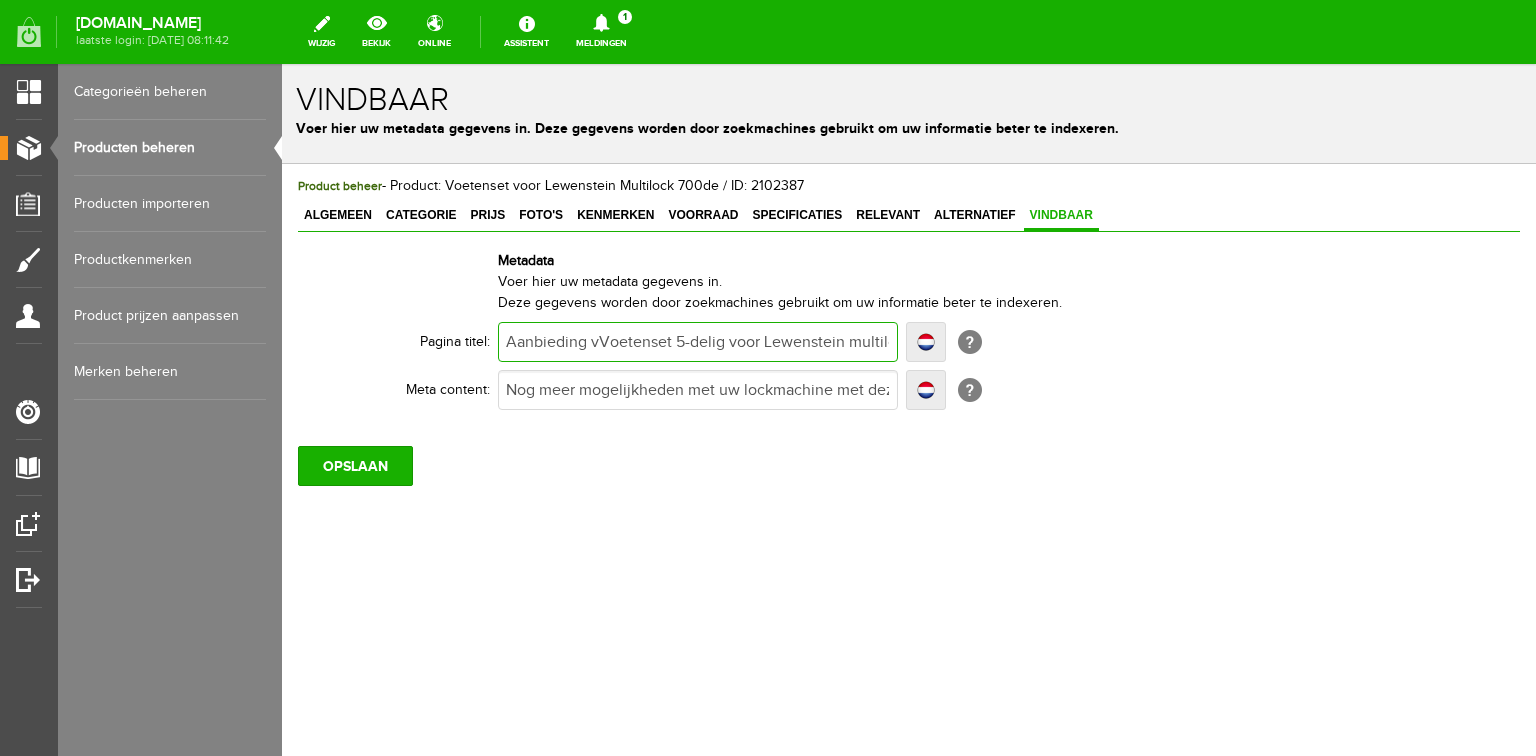 type on "Aanbieding vaVoetenset 5-delig voor Lewenstein multilock 700de - 't Pandje Naaimachines" 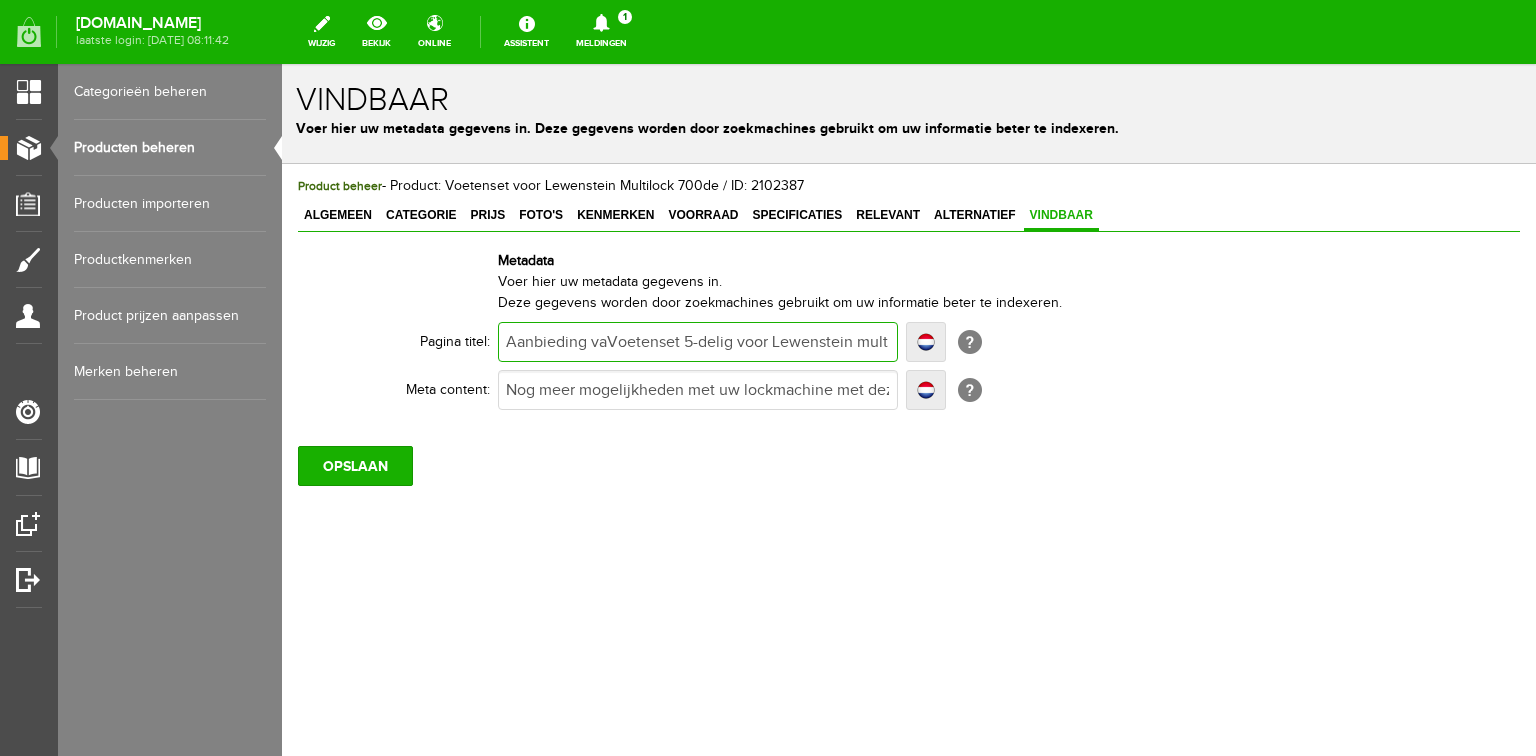 type on "Aanbieding vaVoetenset 5-delig voor Lewenstein multilock 700de - 't Pandje Naaimachines" 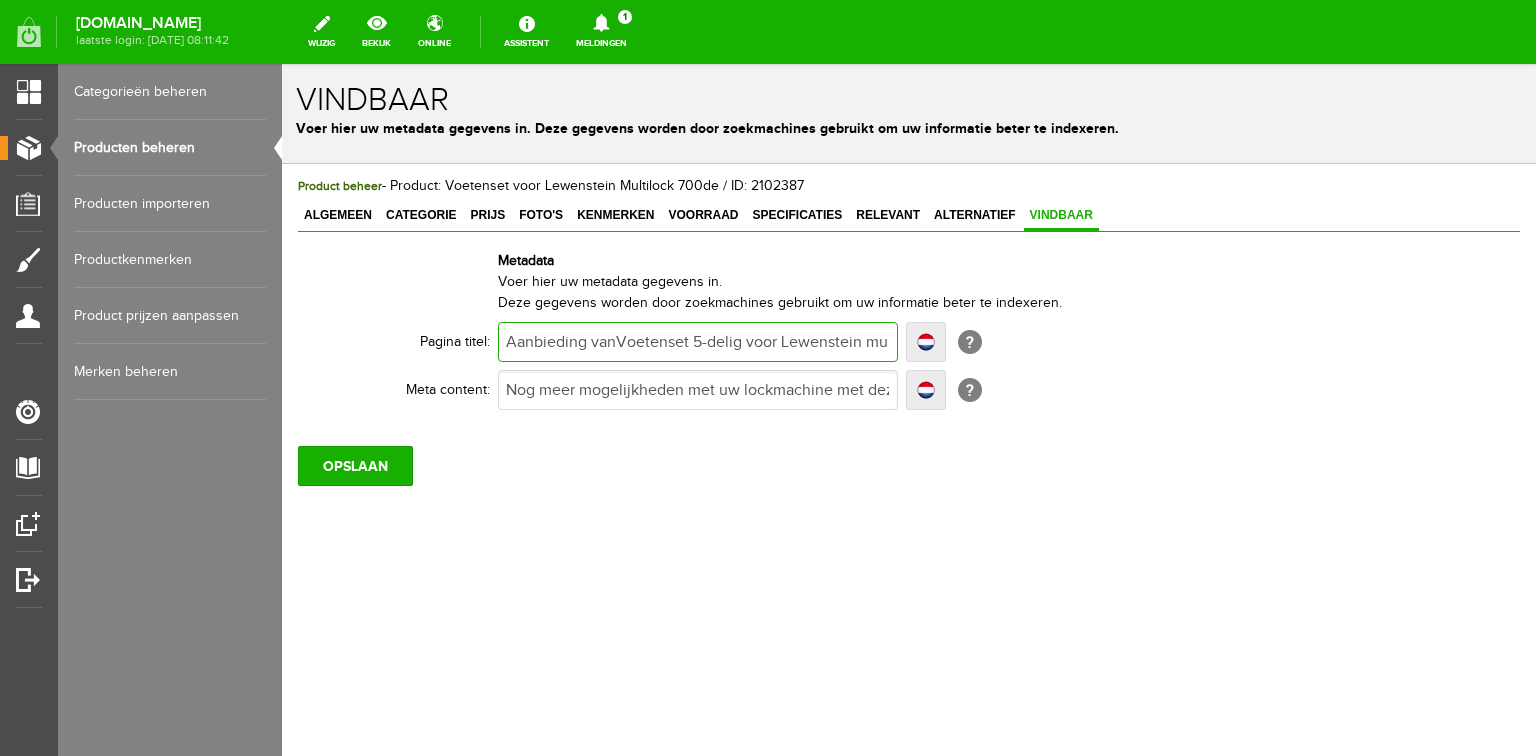 type on "Aanbieding vanVoetenset 5-delig voor Lewenstein multilock 700de - 't Pandje Naaimachines" 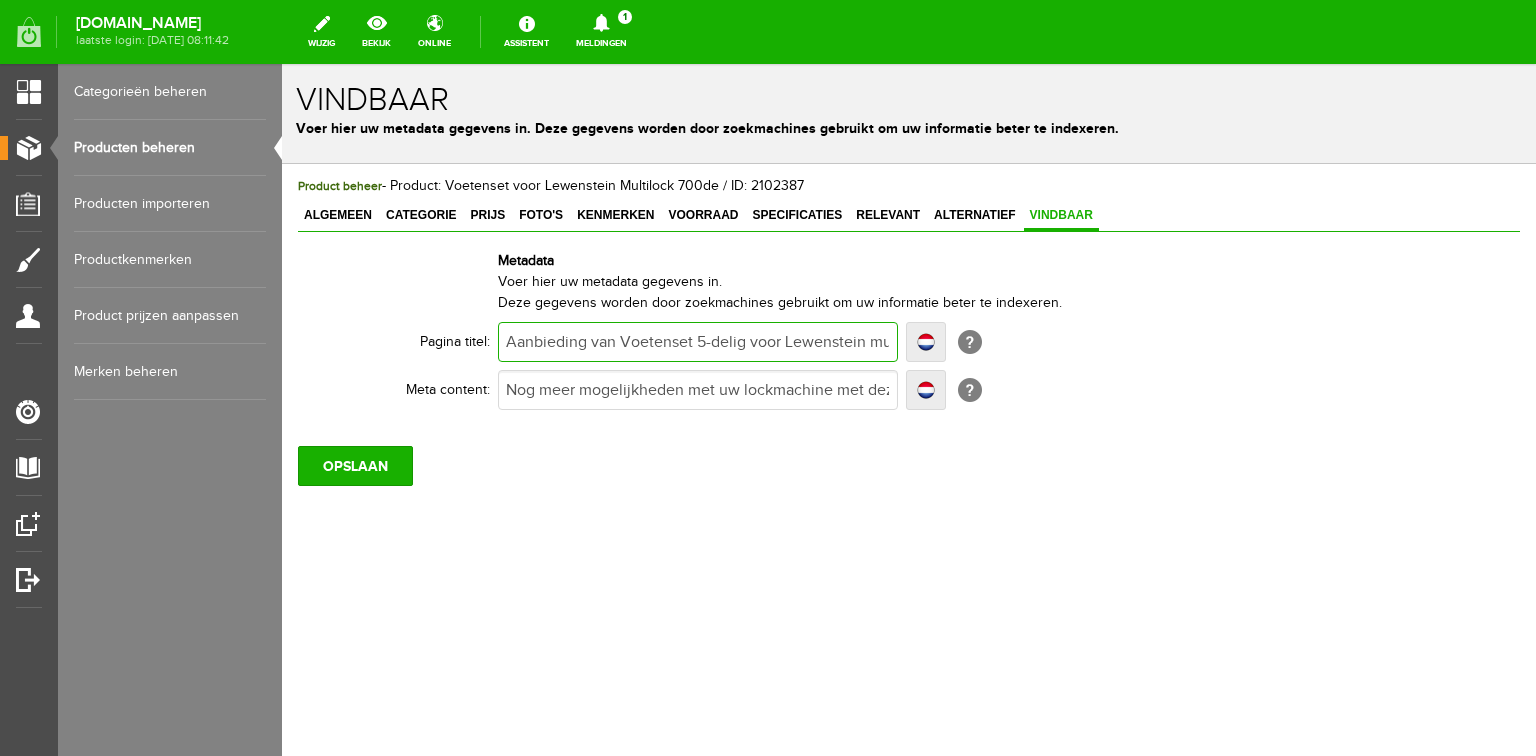 type on "Aanbieding van Voetenset 5-delig voor Lewenstein multilock 700de - 't Pandje Naaimachines" 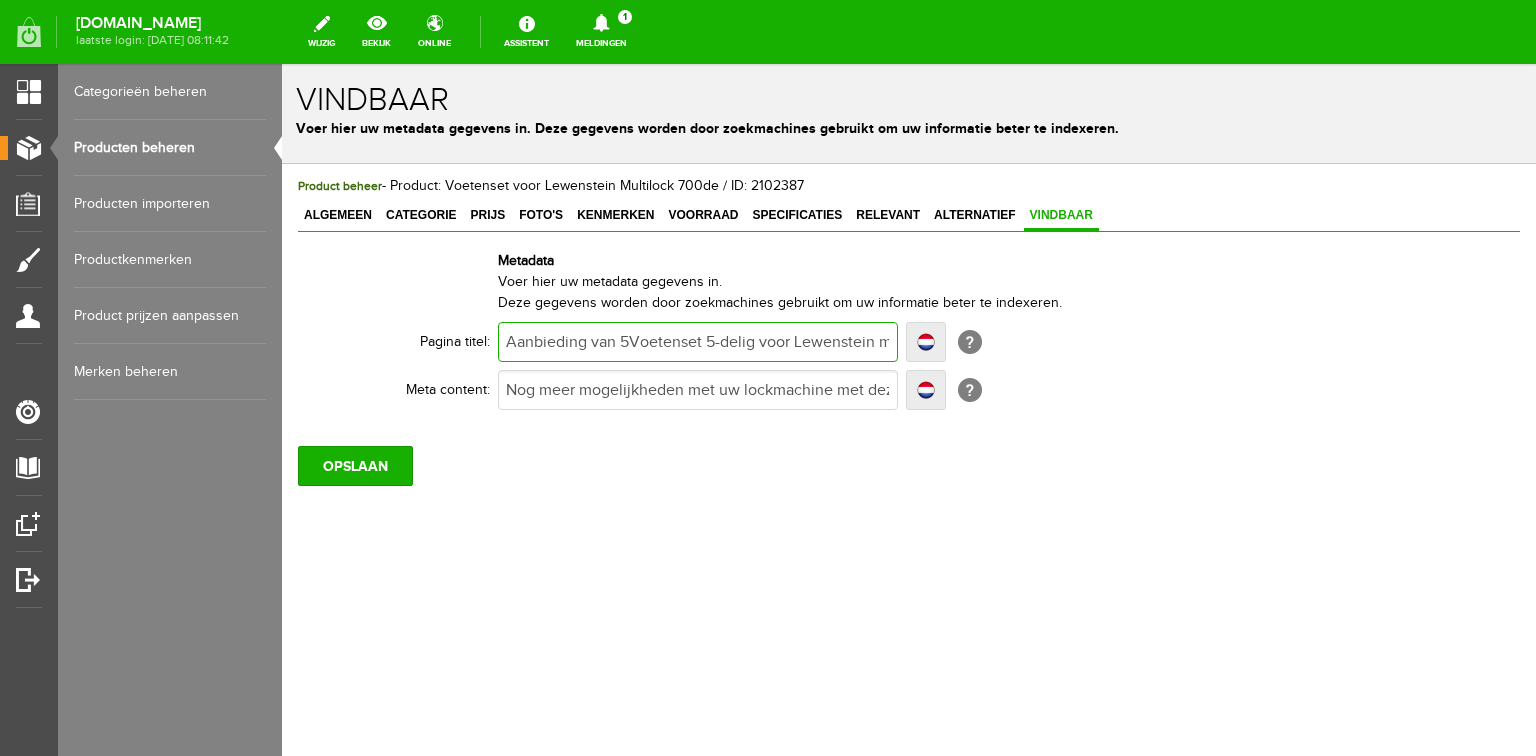 type on "Aanbieding van 5Voetenset 5-delig voor Lewenstein multilock 700de - 't Pandje Naaimachines" 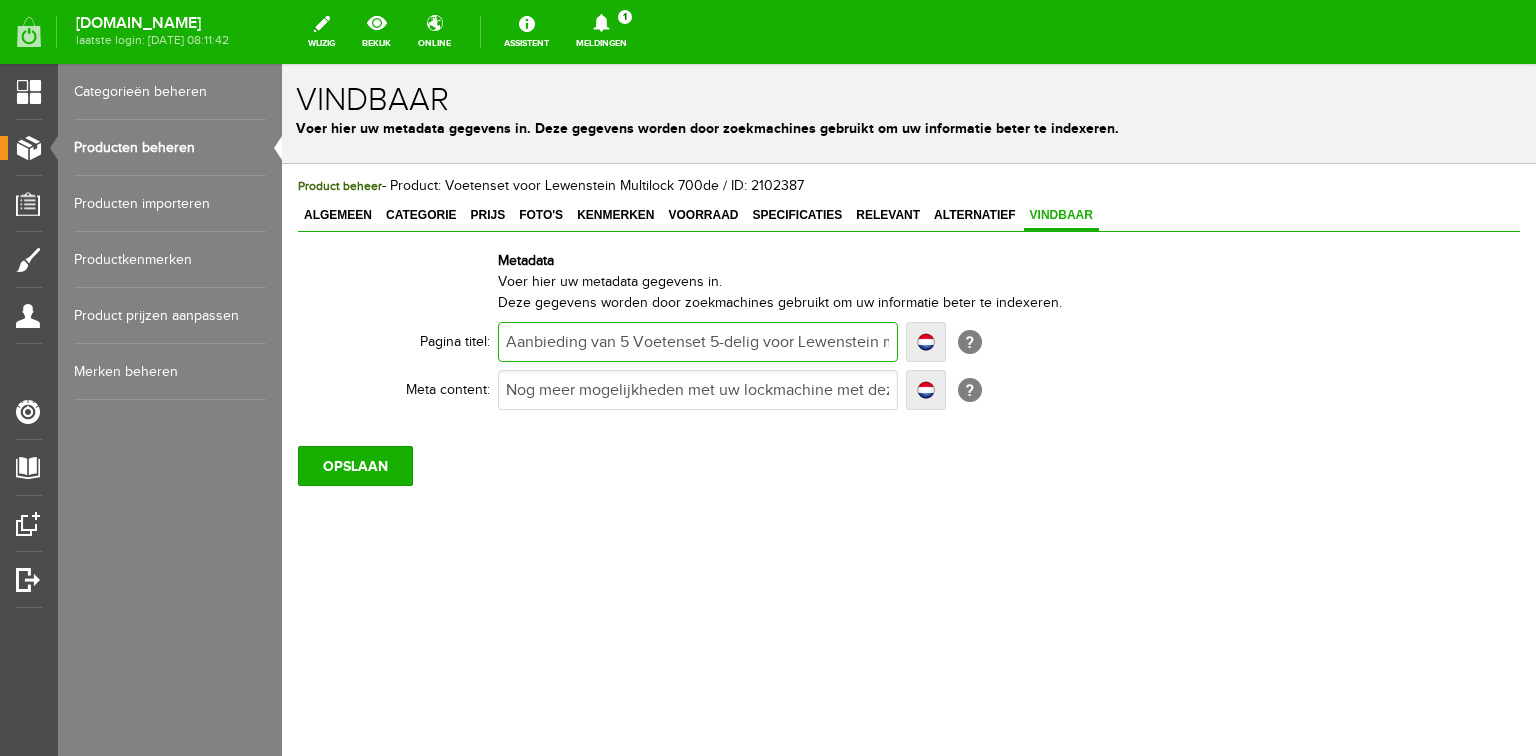 type on "Aanbieding van 5 Voetenset 5-delig voor Lewenstein multilock 700de - 't Pandje Naaimachines" 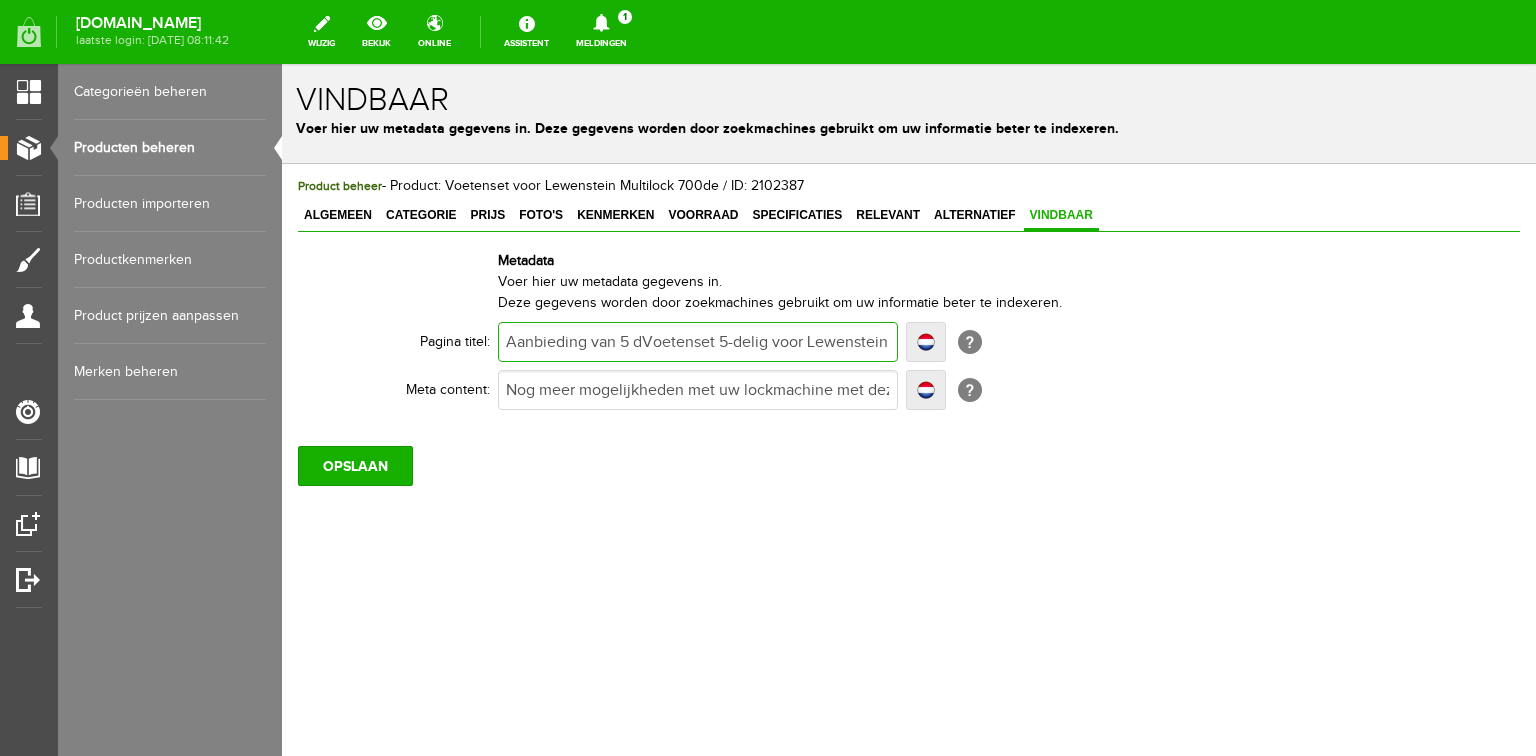 type on "Aanbieding van 5 dVoetenset 5-delig voor Lewenstein multilock 700de - 't Pandje Naaimachines" 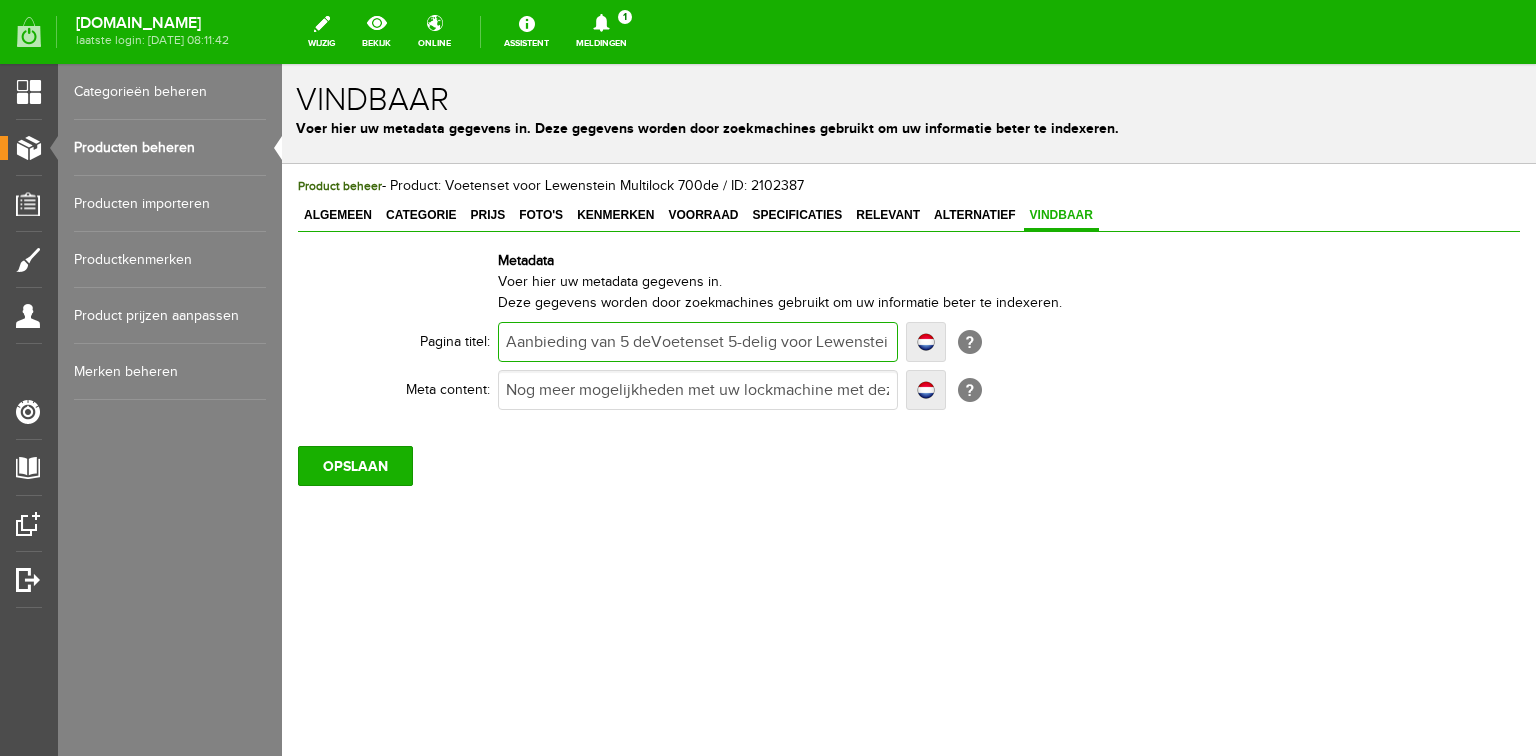 type on "Aanbieding van 5 deVoetenset 5-delig voor Lewenstein multilock 700de - 't Pandje Naaimachines" 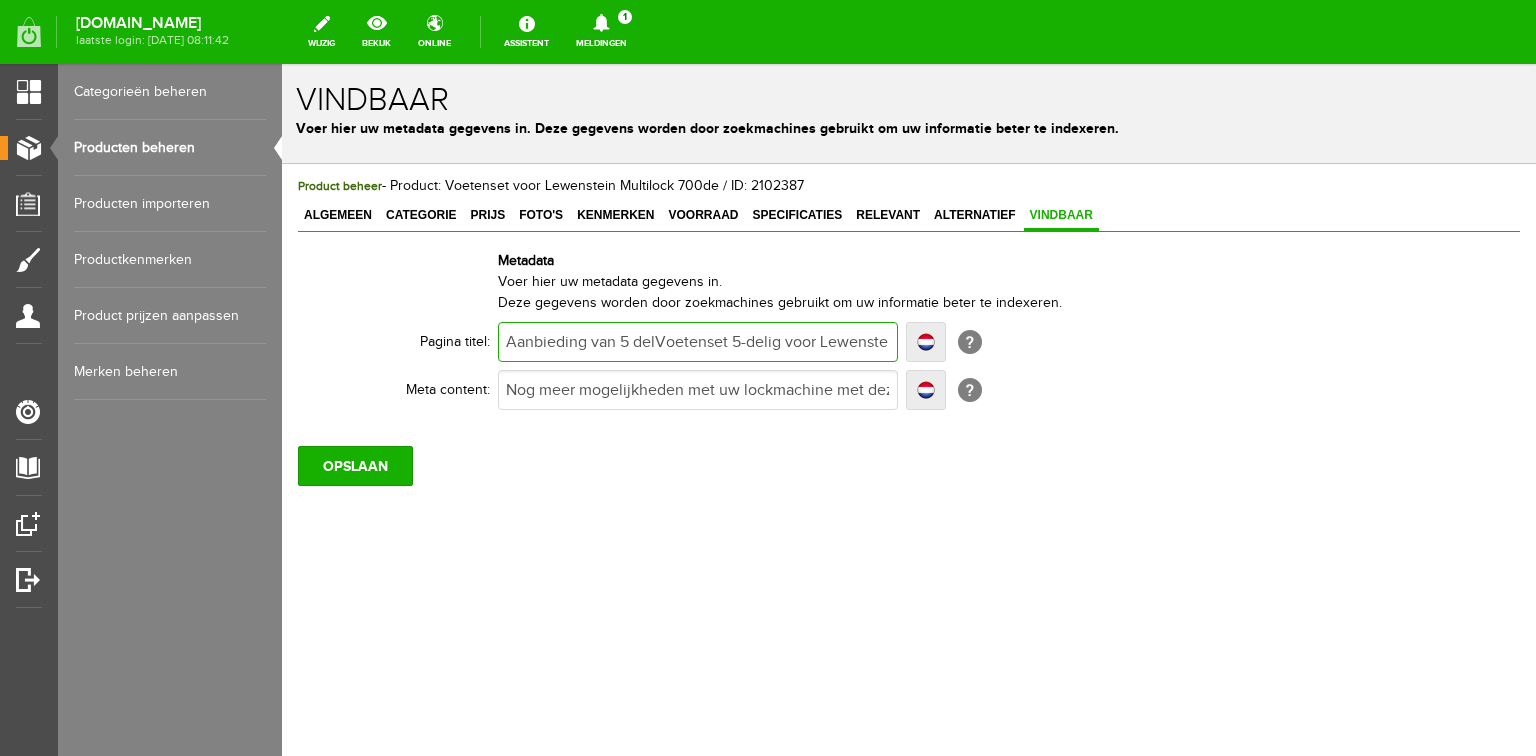type on "Aanbieding van 5 delVoetenset 5-delig voor Lewenstein multilock 700de - 't Pandje Naaimachines" 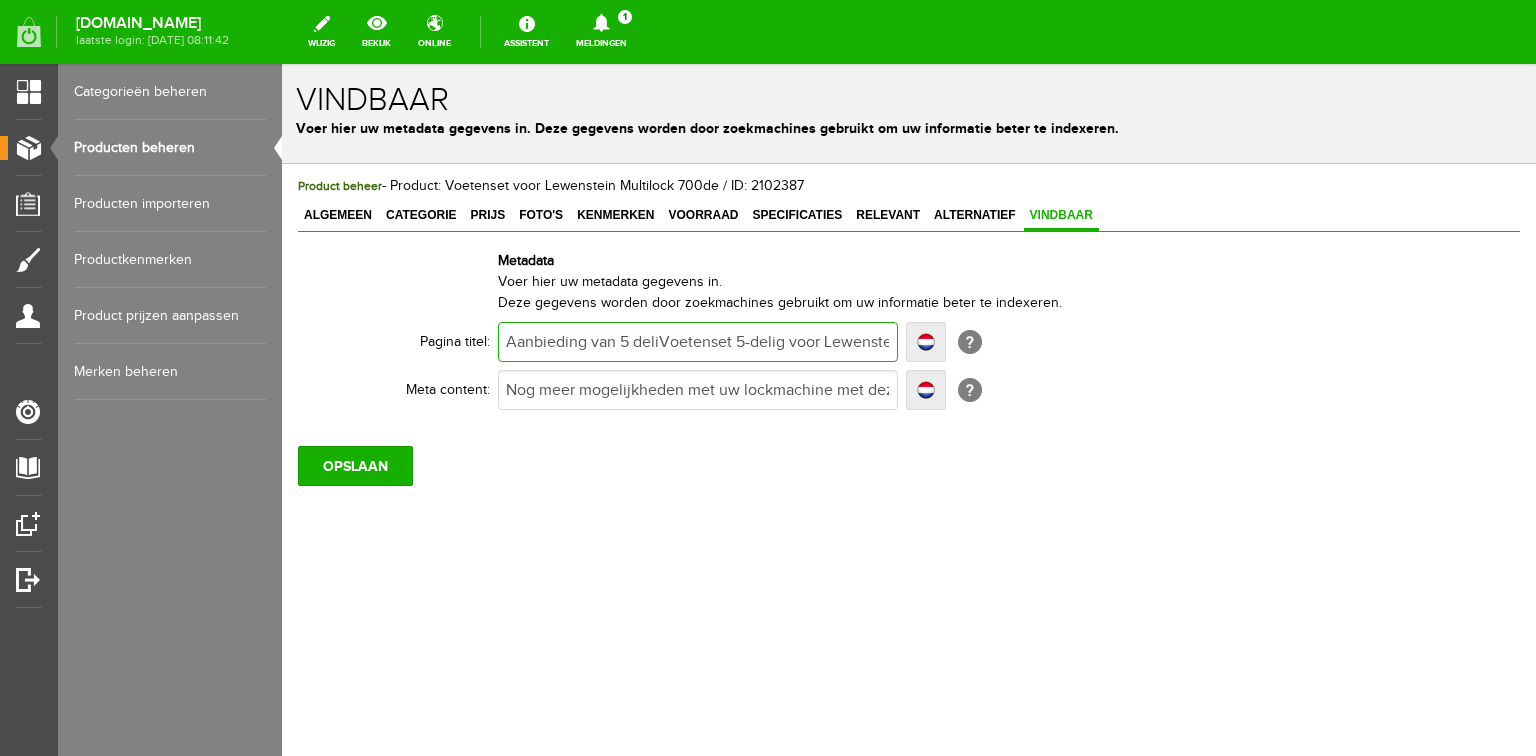 type on "Aanbieding van 5 deliVoetenset 5-delig voor Lewenstein multilock 700de - 't Pandje Naaimachines" 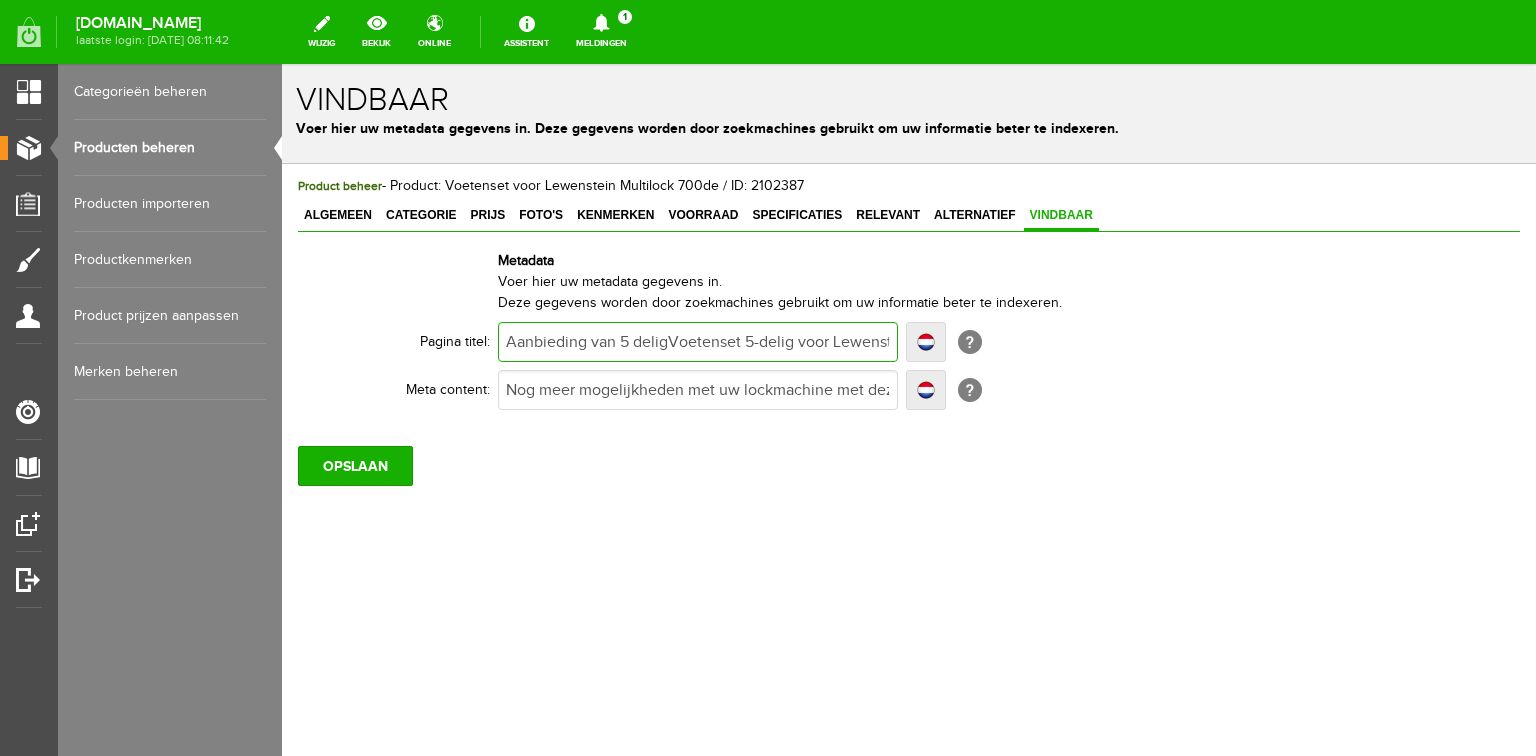 type on "Aanbieding van 5 deligeVoetenset 5-delig voor Lewenstein multilock 700de - 't Pandje Naaimachines" 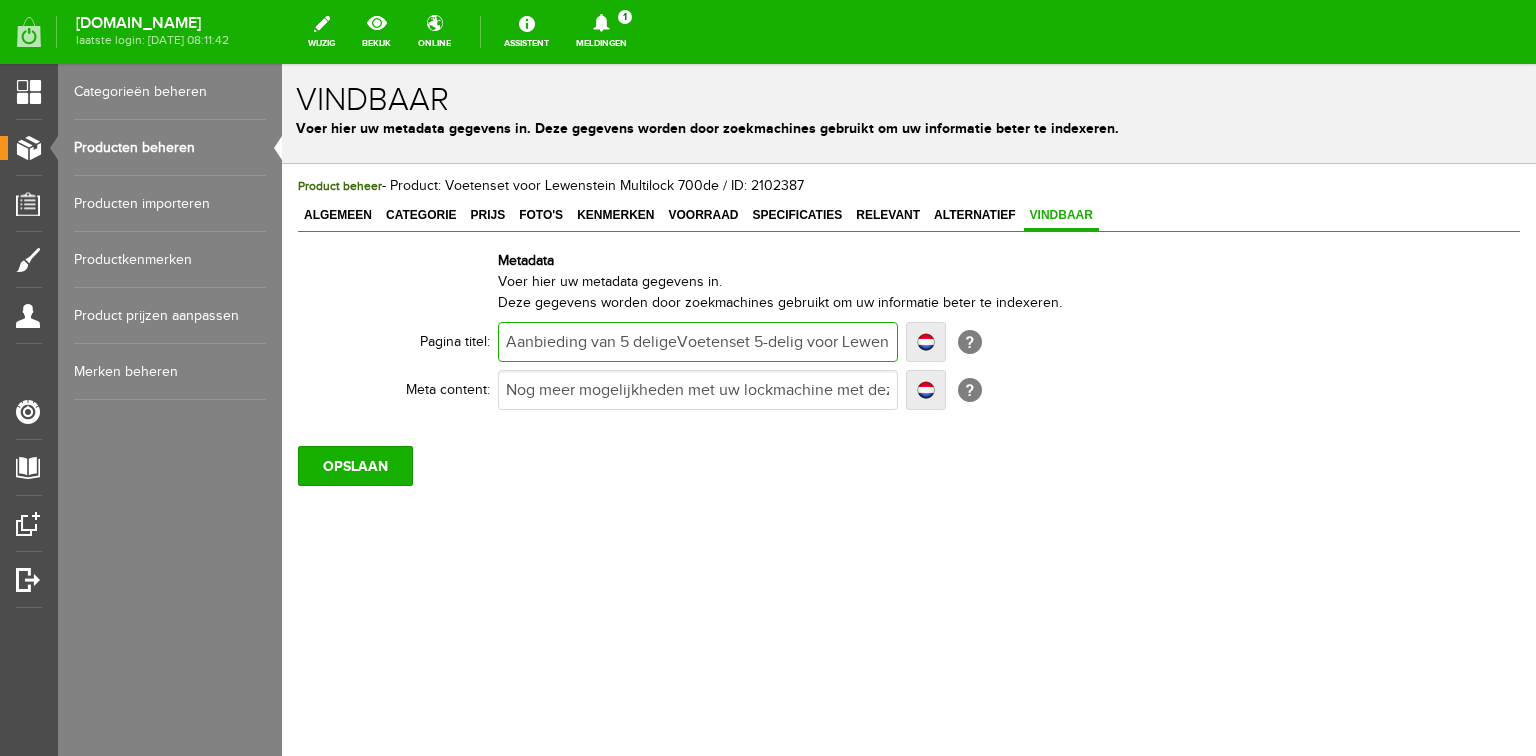 type on "Aanbieding van 5 deligeVoetenset 5-delig voor Lewenstein multilock 700de - 't Pandje Naaimachines" 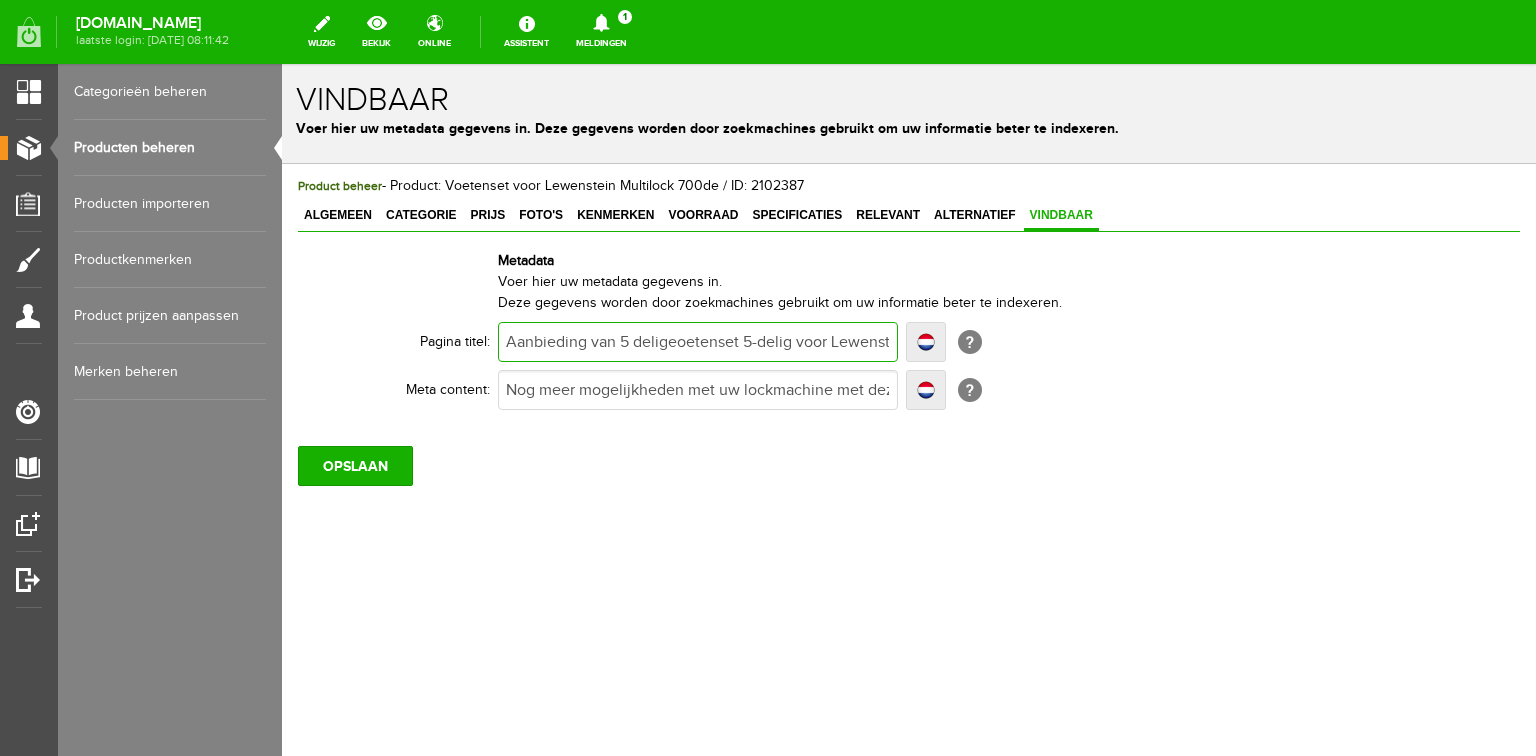 type on "Aanbieding van 5 deligeoetenset 5-delig voor Lewenstein multilock 700de - 't Pandje Naaimachines" 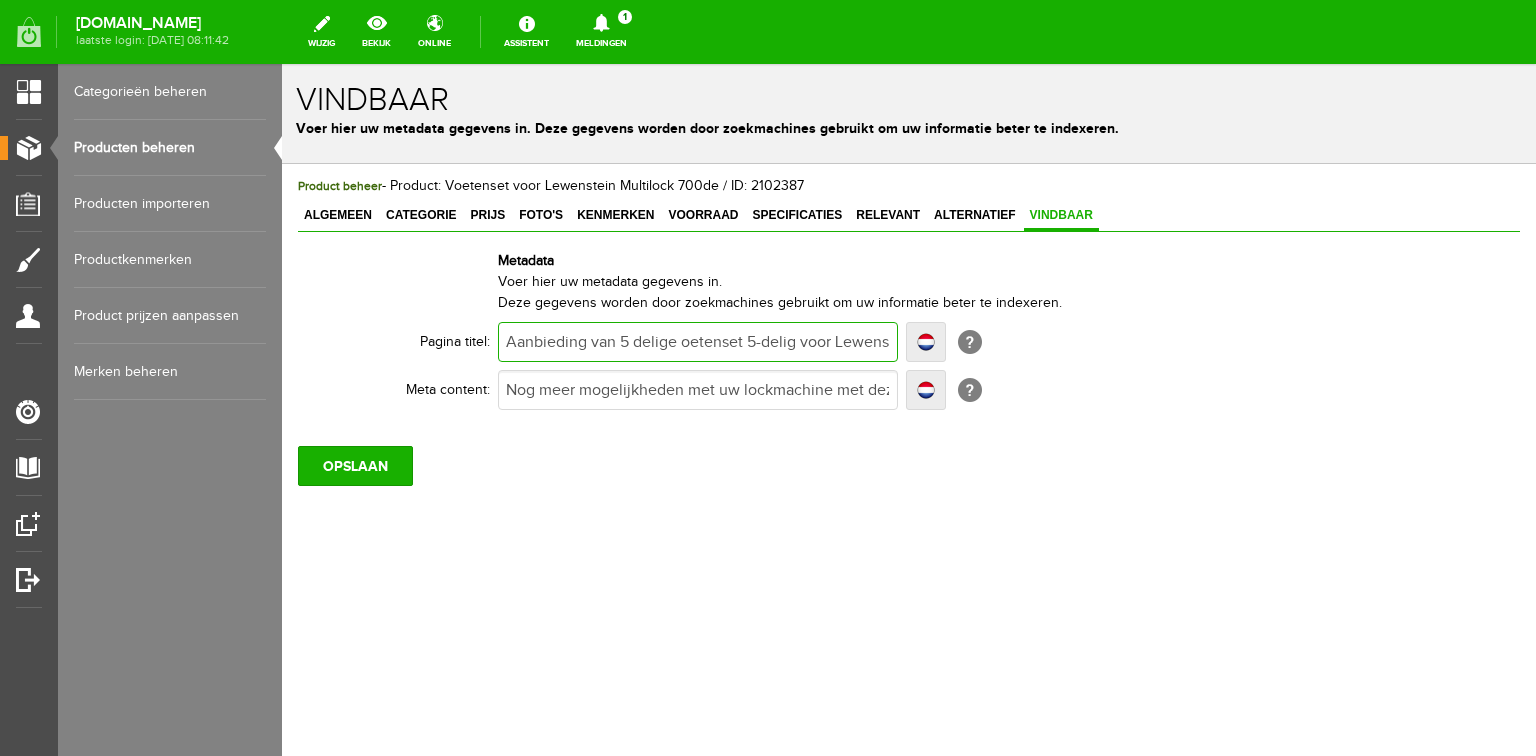 type on "Aanbieding van 5 delige oetenset 5-delig voor Lewenstein multilock 700de - 't Pandje Naaimachines" 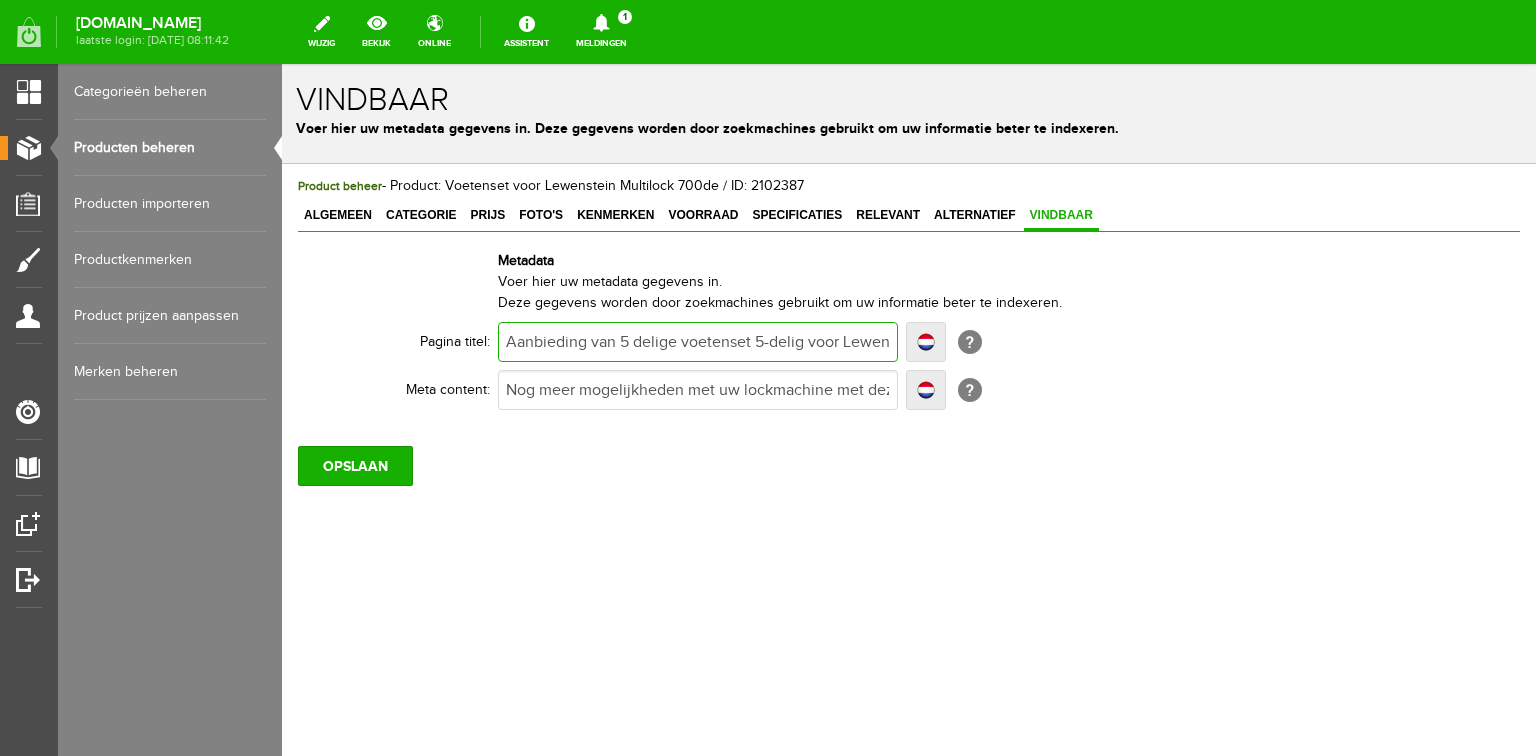 type on "Aanbieding van 5 delige voetenset 5-delig voor Lewenstein multilock 700de - 't Pandje Naaimachines" 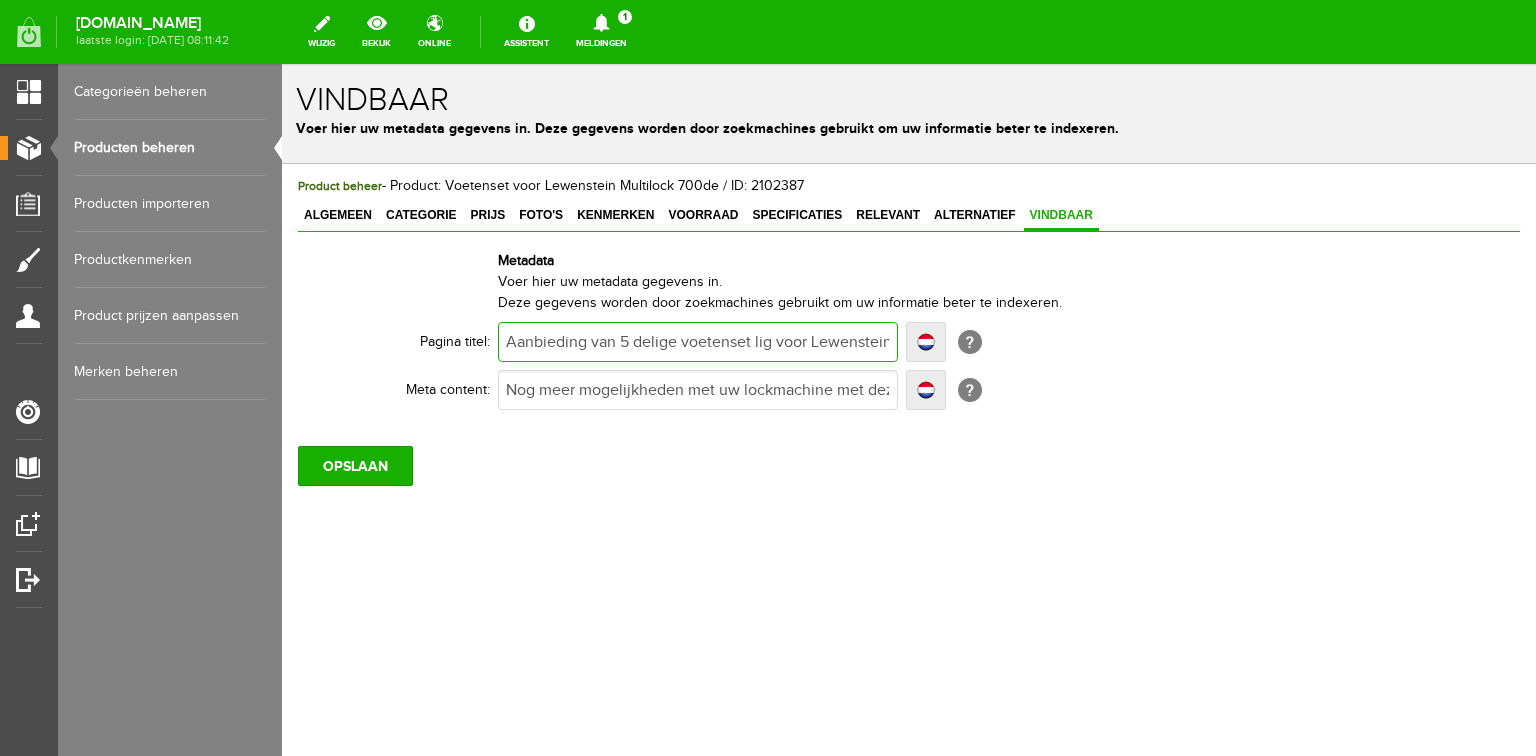 type on "Aanbieding van 5 delige voetenset ig voor Lewenstein multilock 700de - 't Pandje Naaimachines" 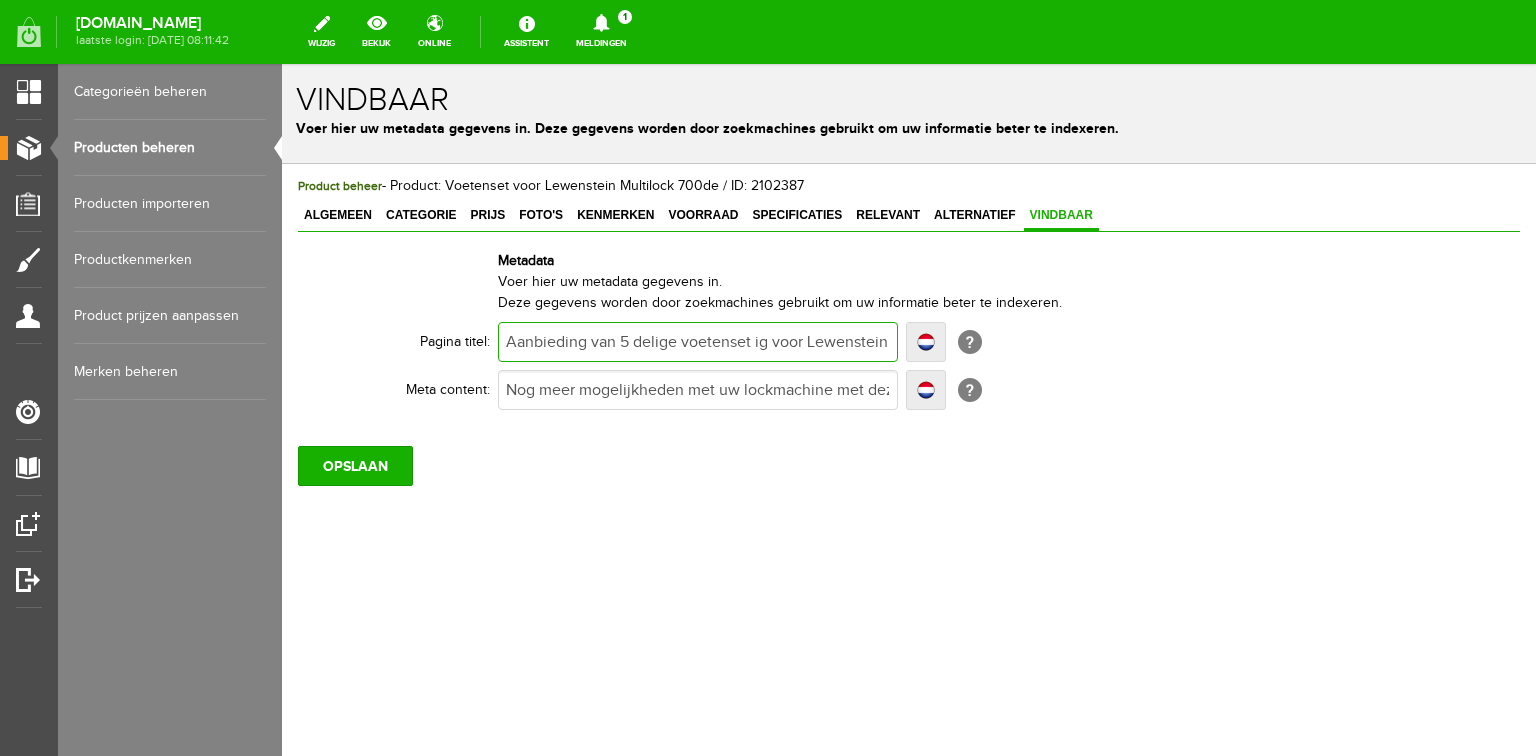 type on "Aanbieding van 5 delige voetenset ig voor Lewenstein multilock 700de - 't Pandje Naaimachines" 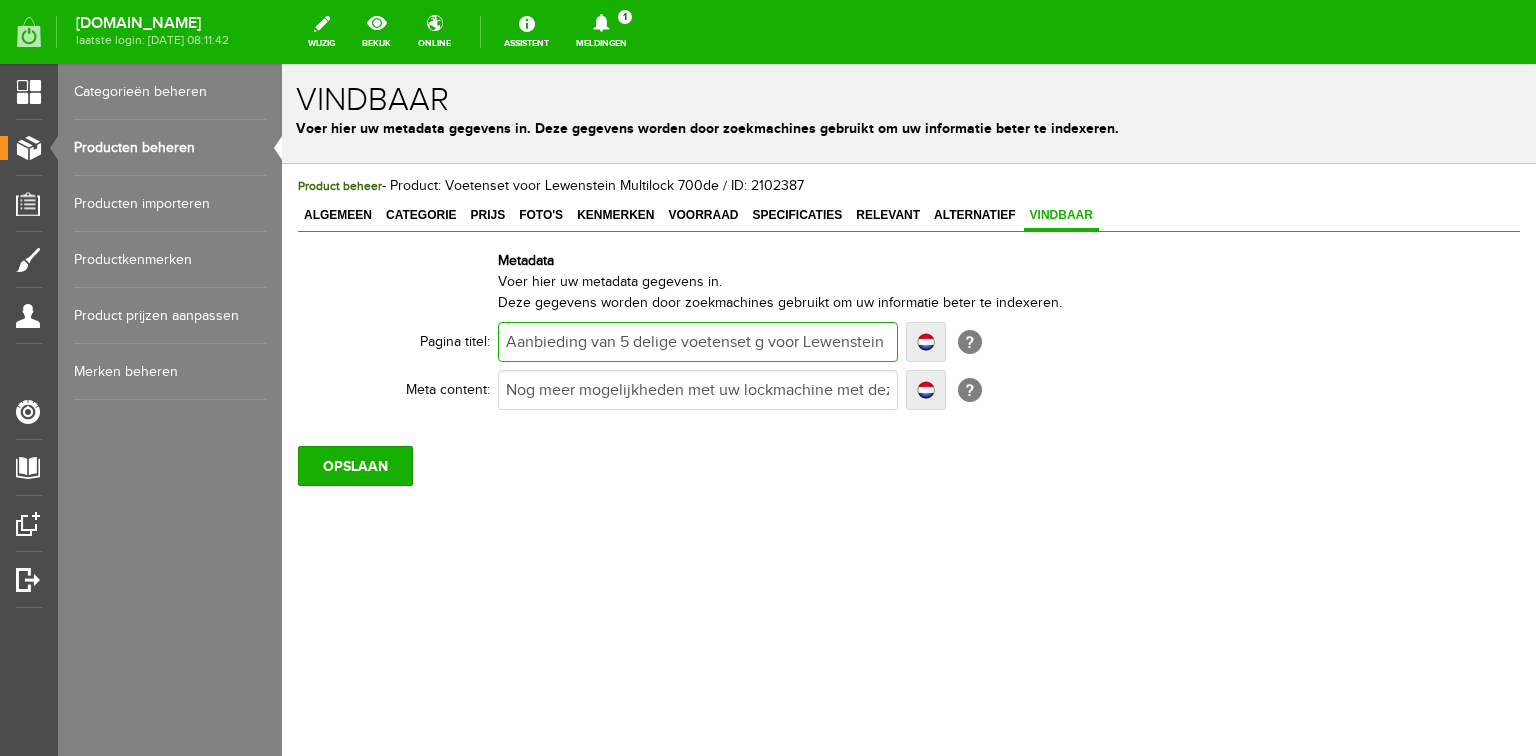 type on "Aanbieding van 5 delige voetenset g voor Lewenstein multilock 700de - 't Pandje Naaimachines" 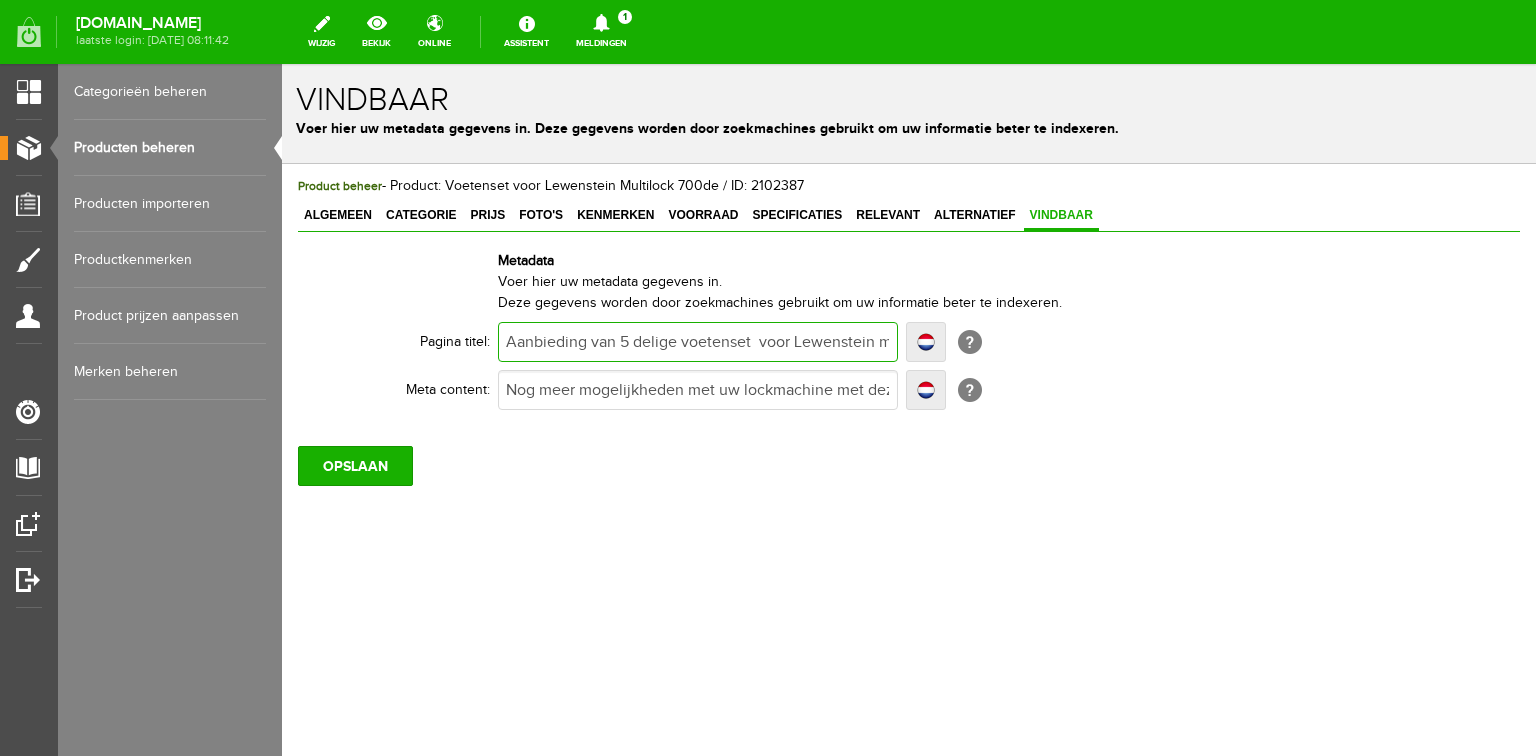 type on "Aanbieding van 5 delige voetenset  voor Lewenstein multilock 700de - 't Pandje Naaimachines" 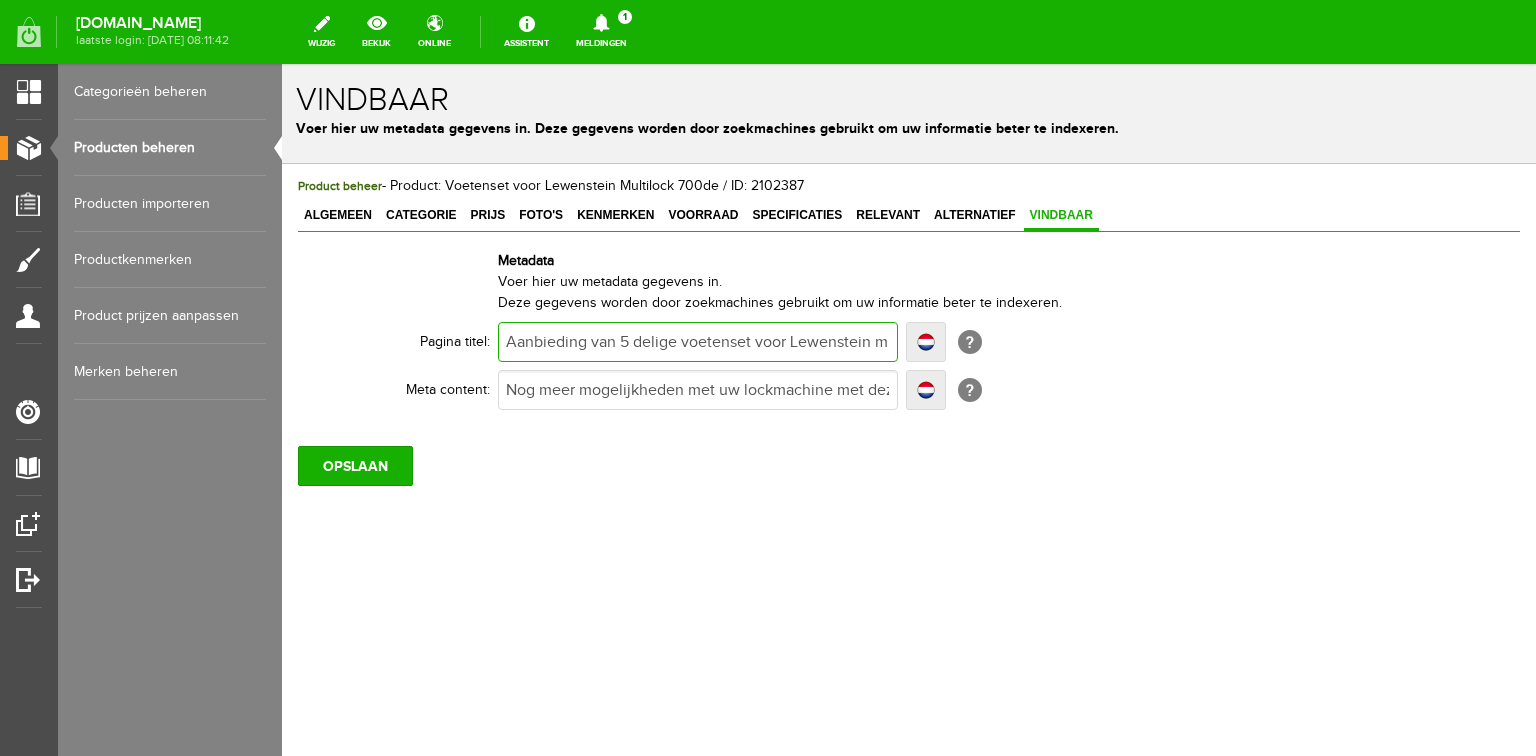 type on "Aanbieding van 5 delige voetenset voor Lewenstein multilock 700de - 't Pandje Naaimachines" 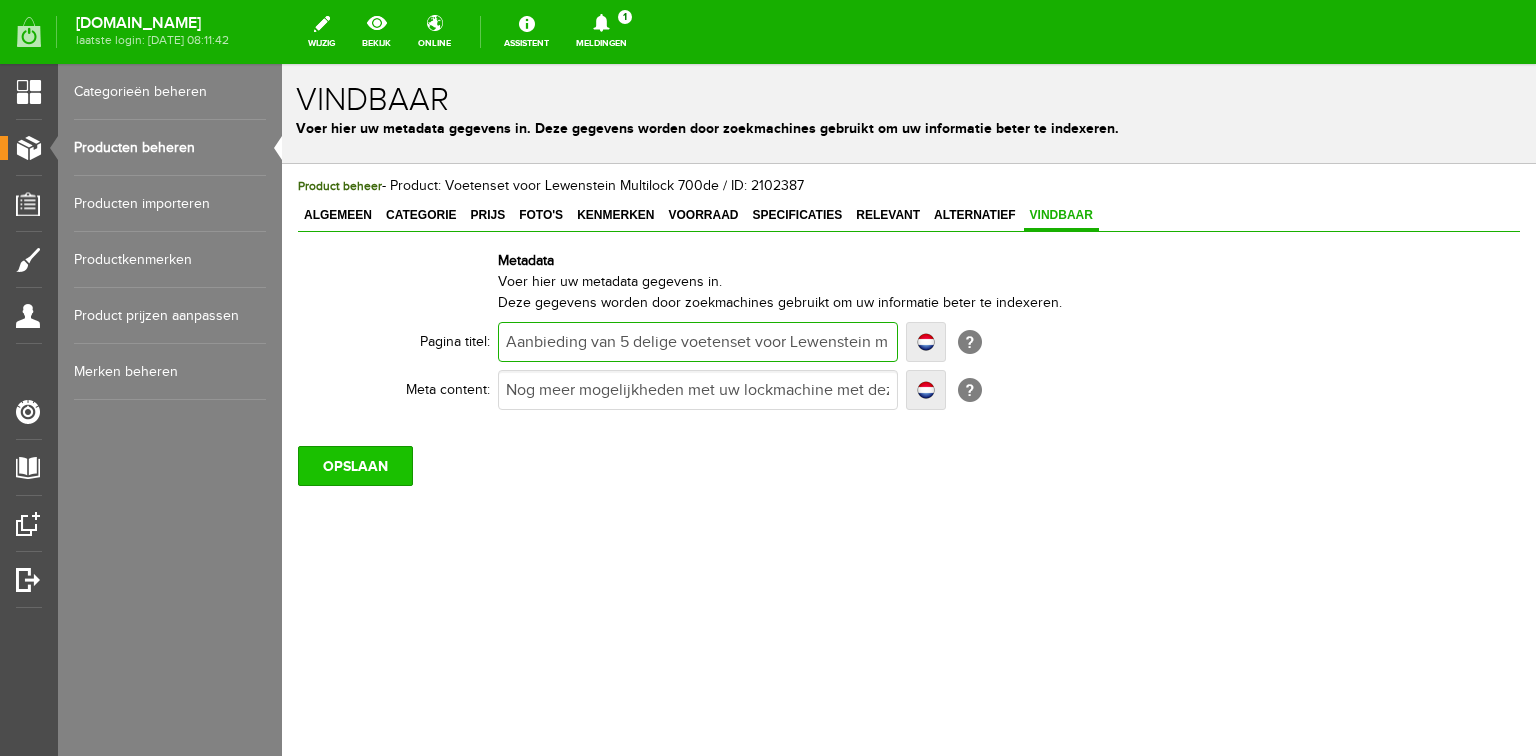 type on "Aanbieding van 5 delige voetenset voor Lewenstein multilock 700de - 't Pandje Naaimachines" 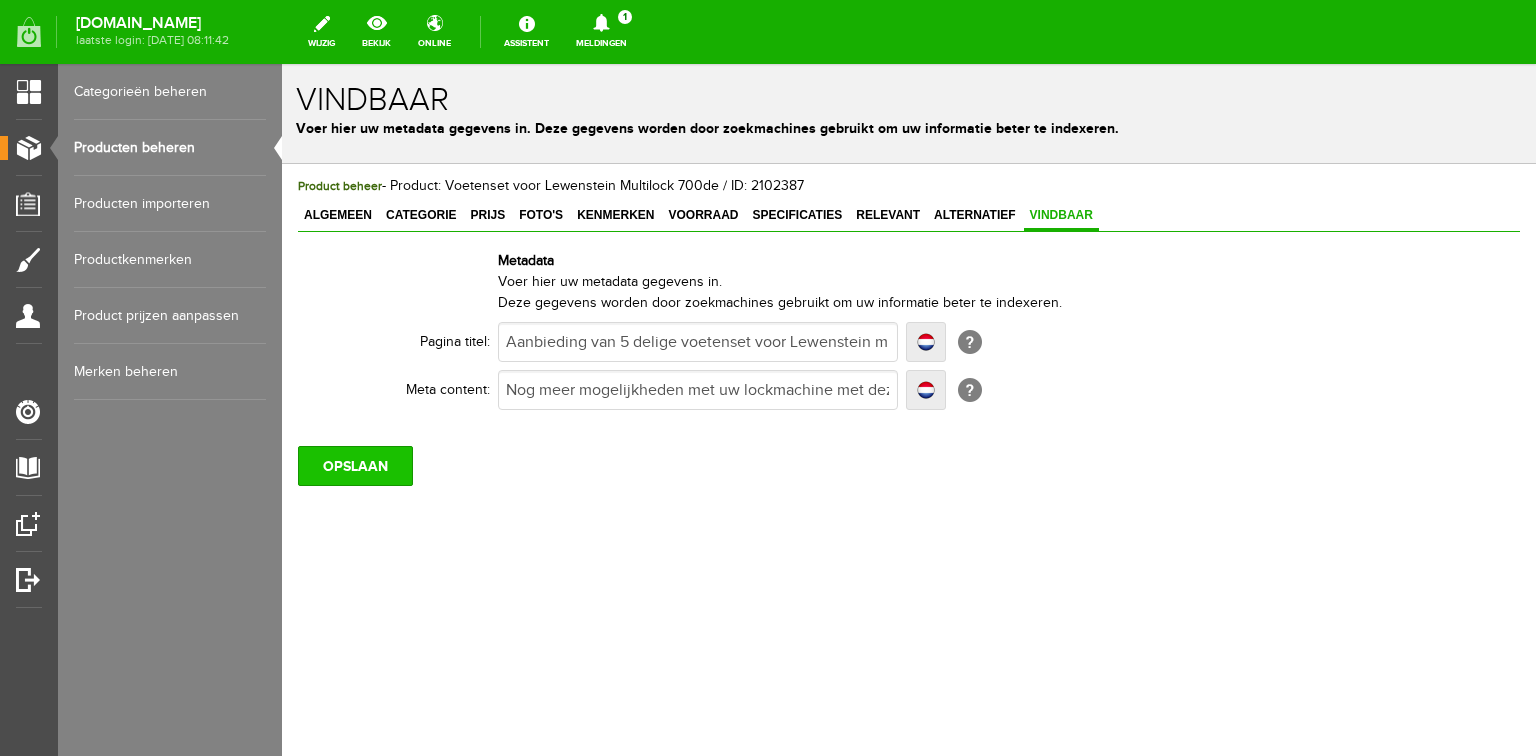 click on "OPSLAAN" at bounding box center [355, 466] 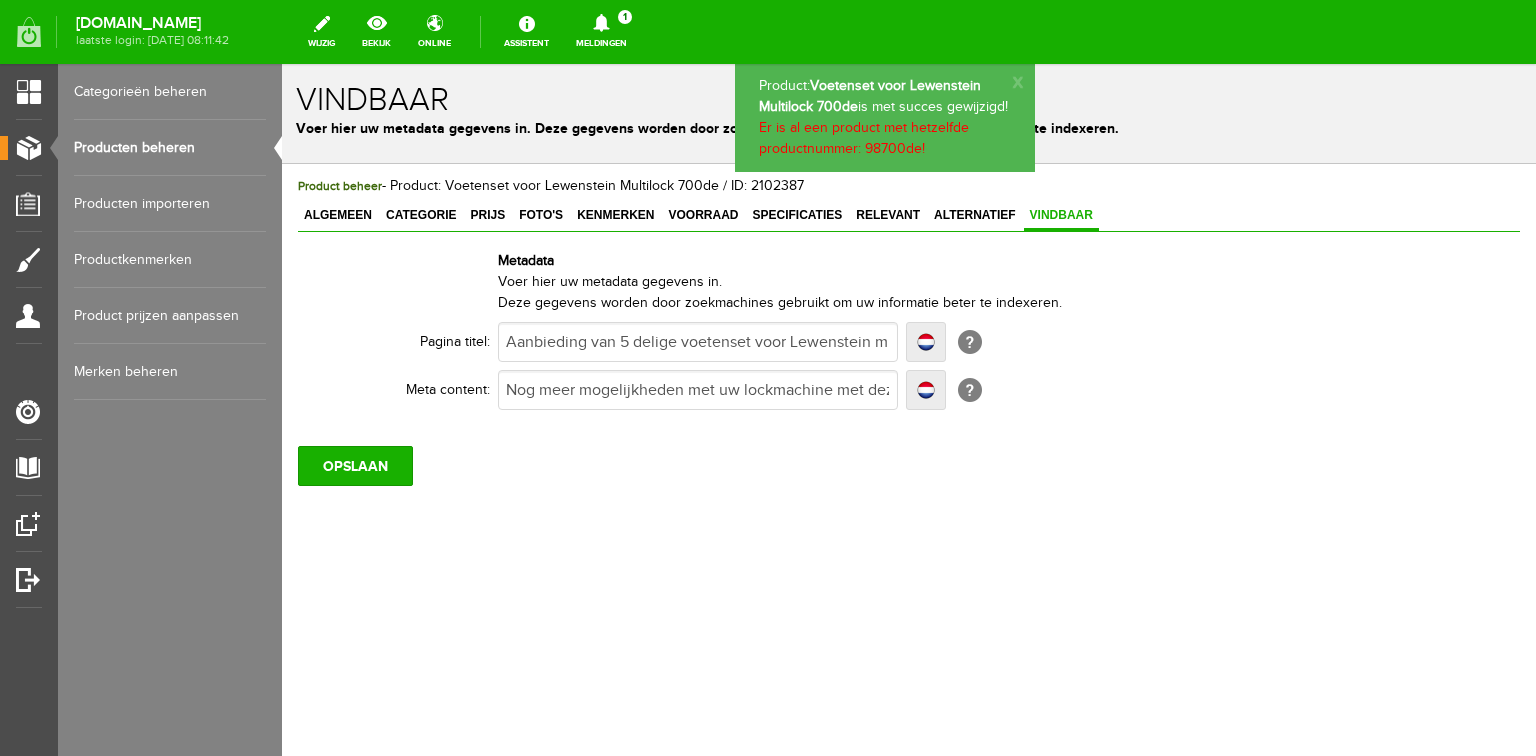 scroll, scrollTop: 0, scrollLeft: 0, axis: both 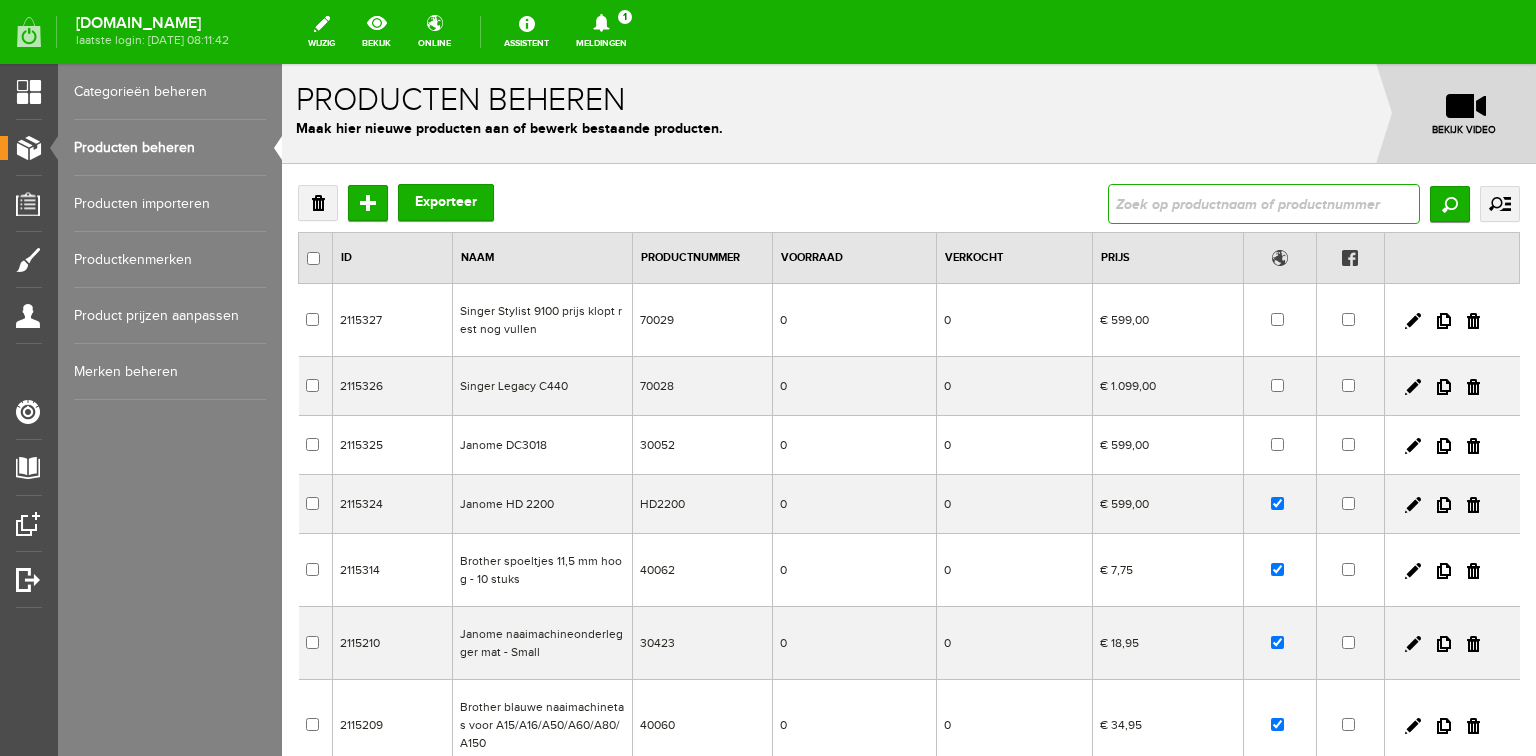 click at bounding box center (1264, 204) 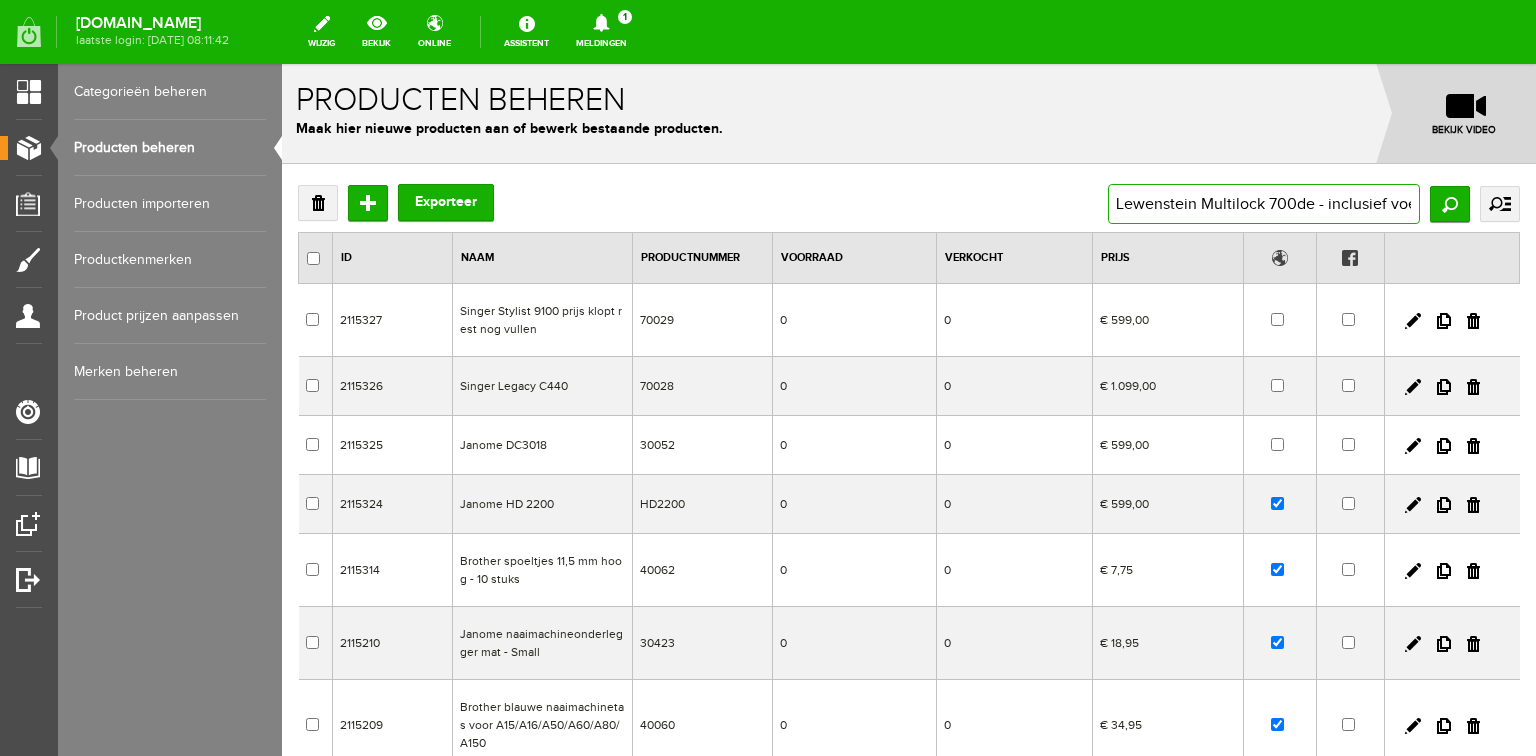 scroll, scrollTop: 0, scrollLeft: 237, axis: horizontal 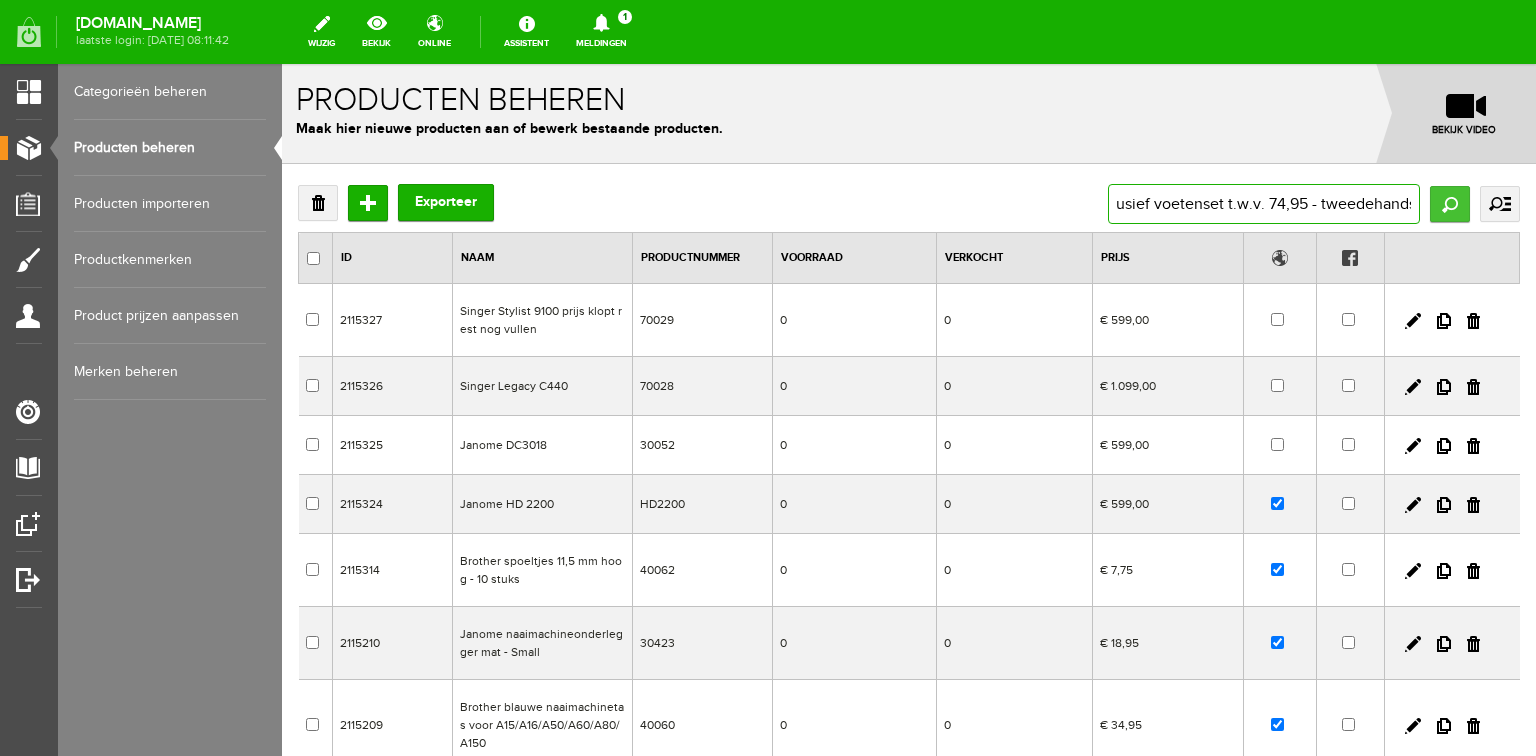 type on "Lewenstein Multilock 700de - inclusief voetenset t.w.v. 74,95 - tweedehands" 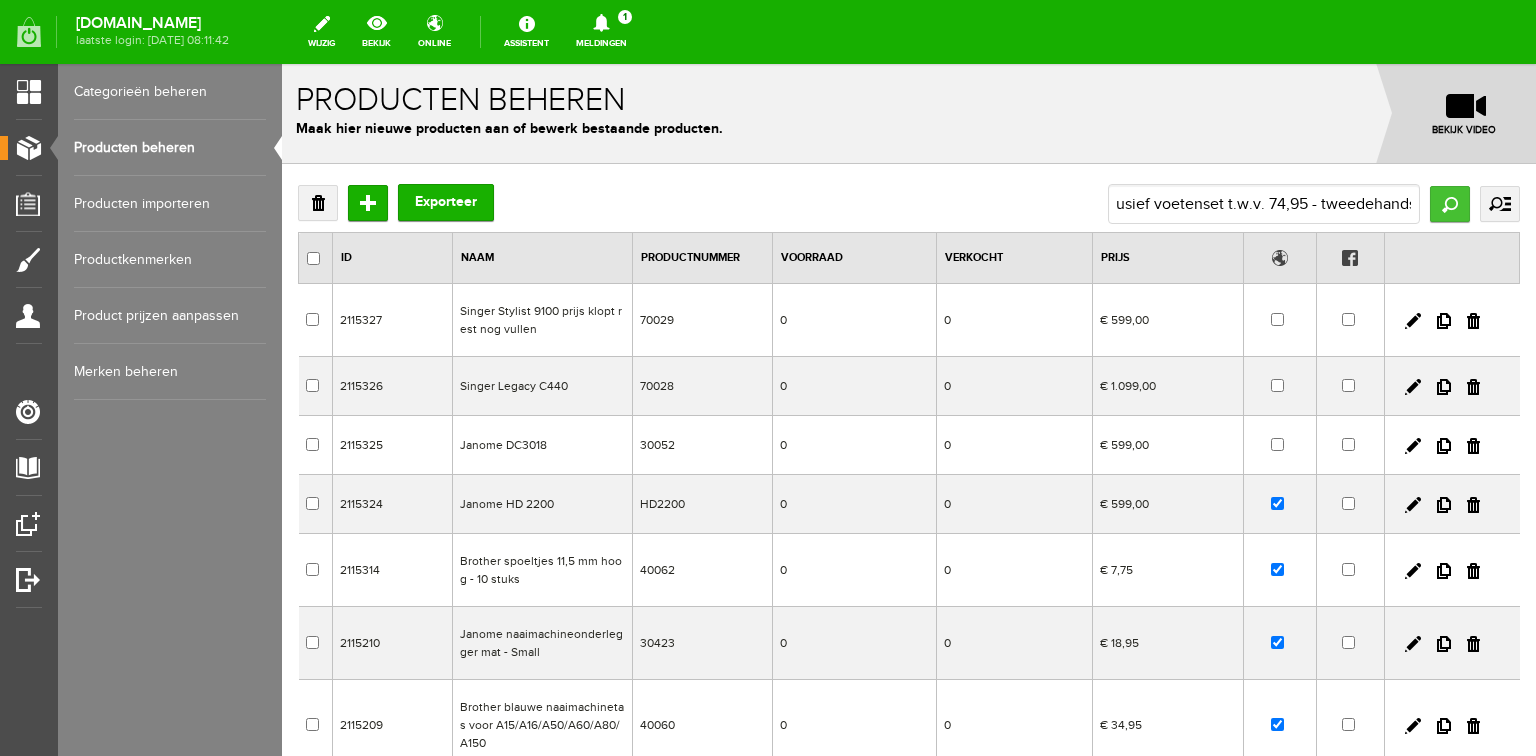 click on "Zoeken" at bounding box center [1450, 204] 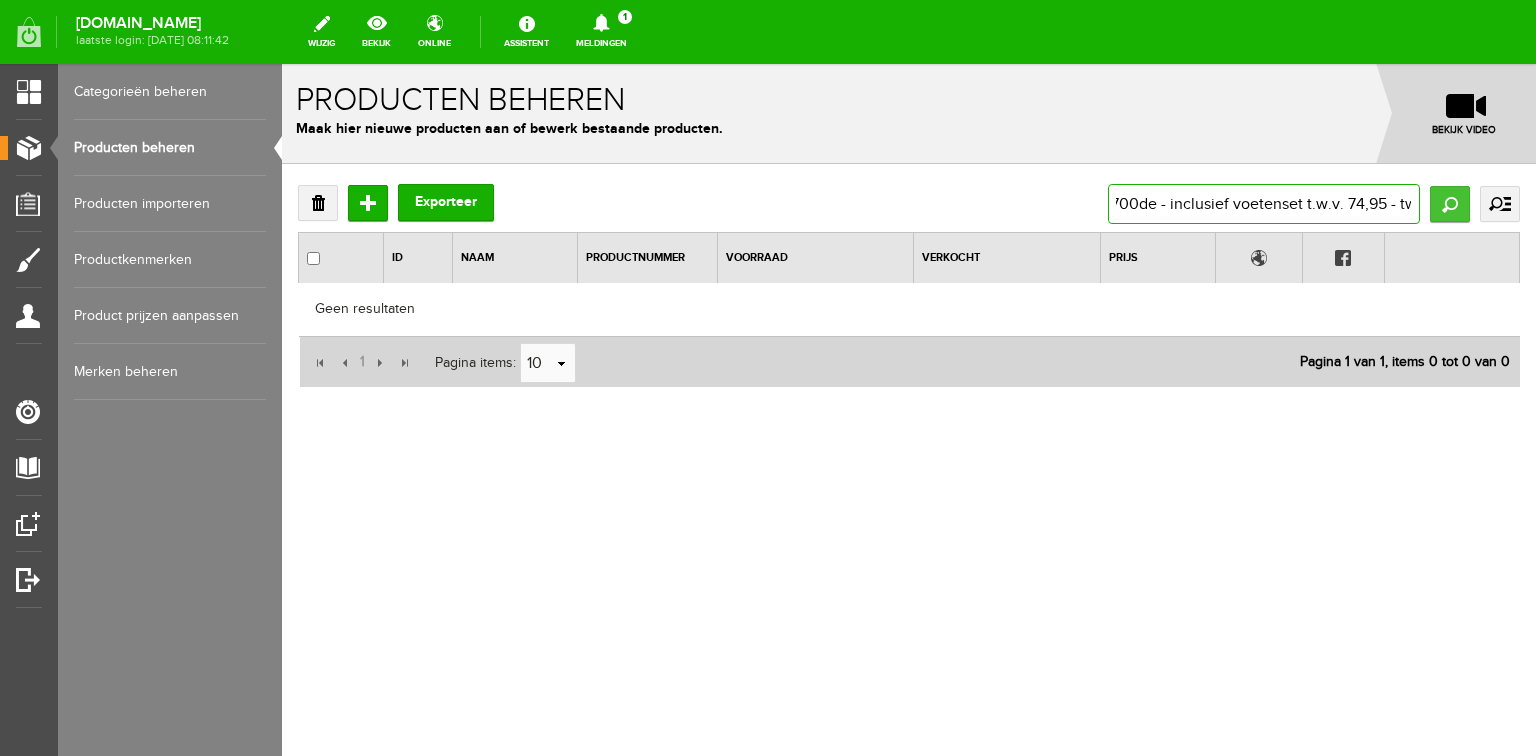 scroll, scrollTop: 0, scrollLeft: 237, axis: horizontal 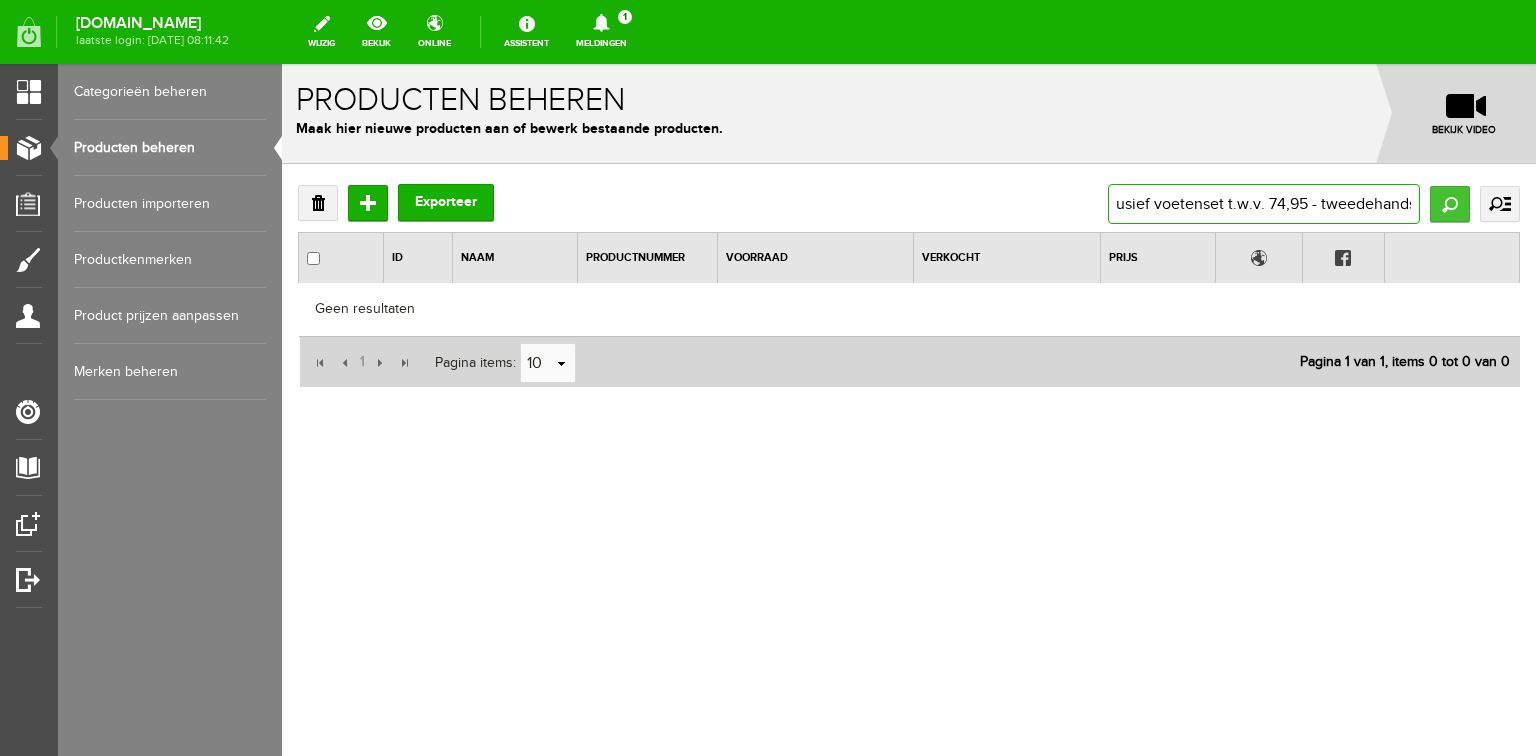 drag, startPoint x: 1312, startPoint y: 205, endPoint x: 1444, endPoint y: 204, distance: 132.00378 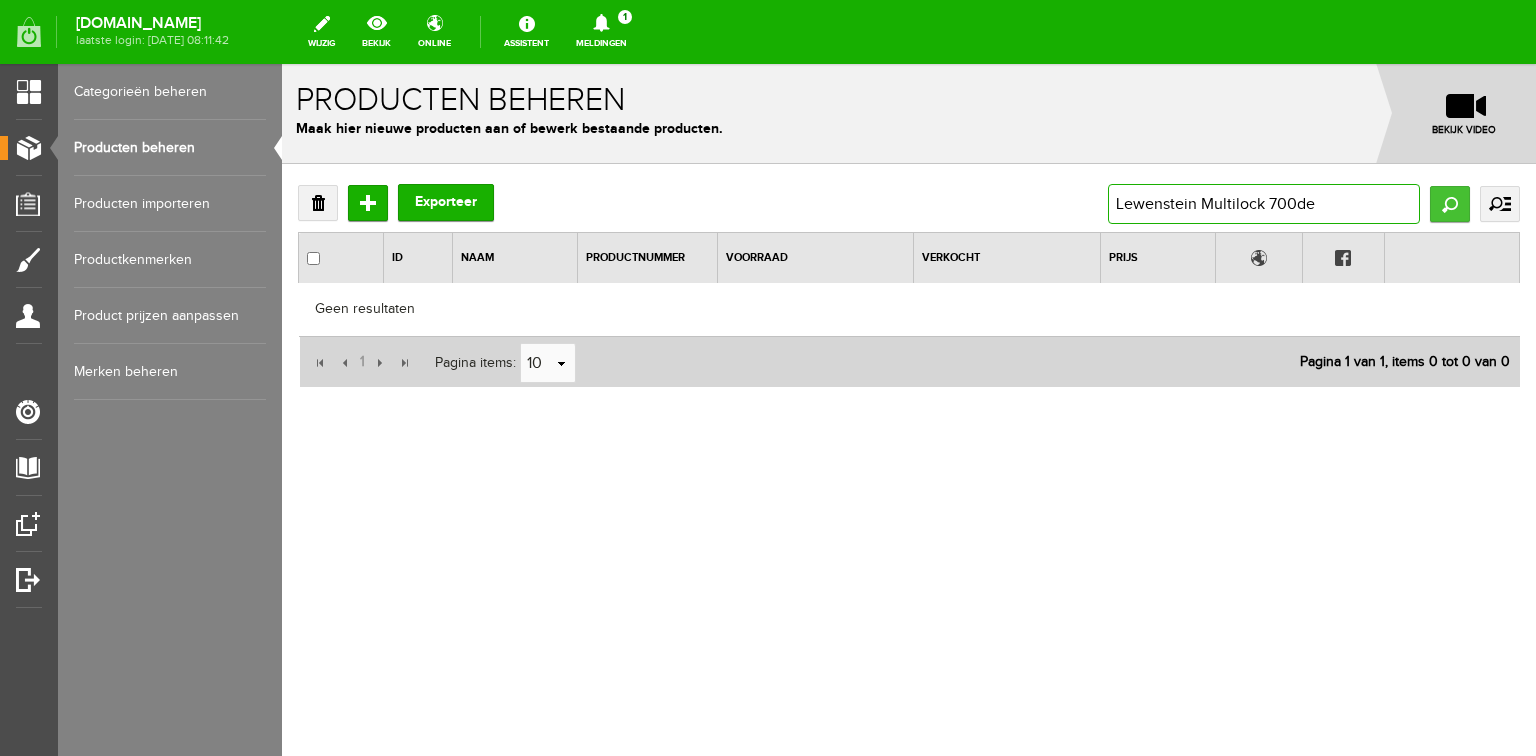 scroll, scrollTop: 0, scrollLeft: 0, axis: both 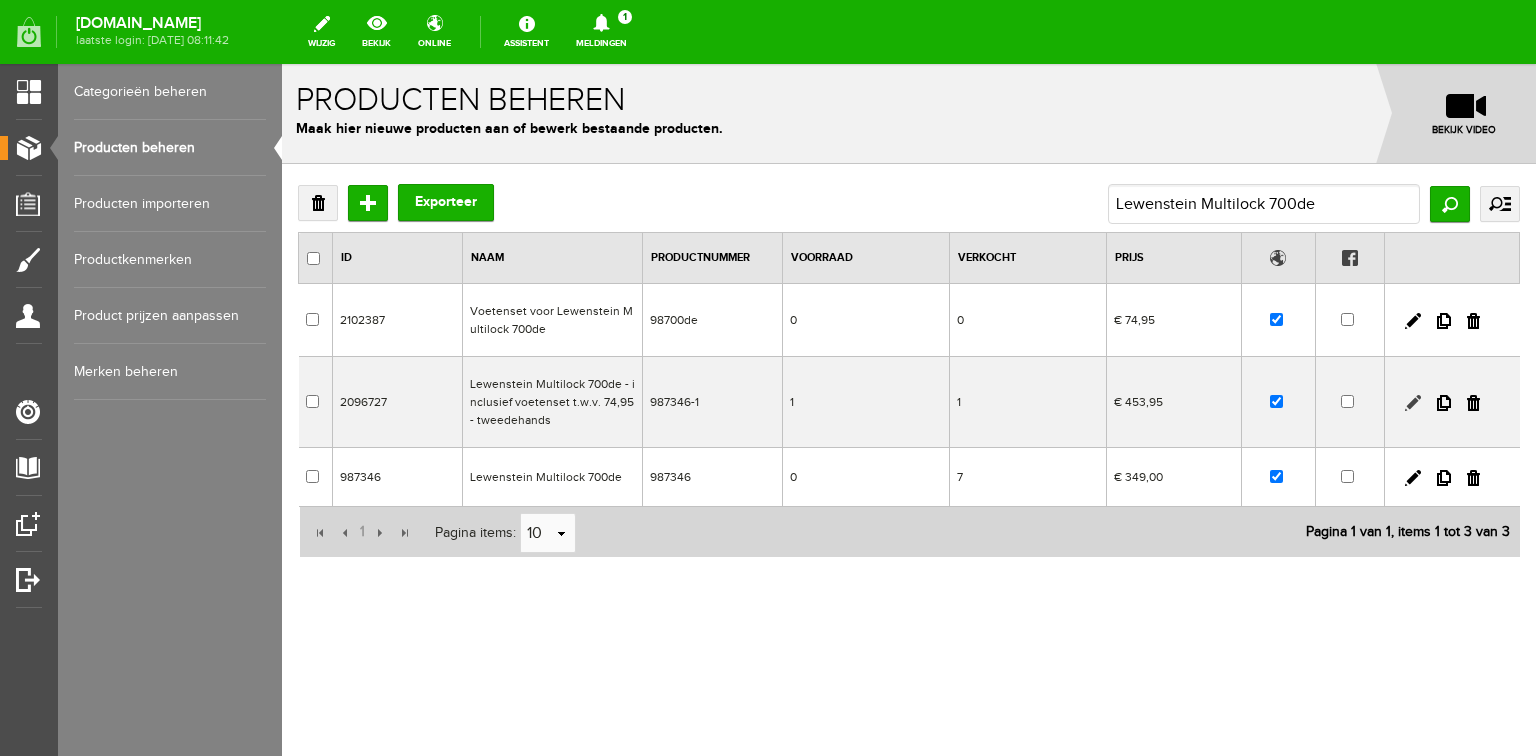 click at bounding box center [1413, 403] 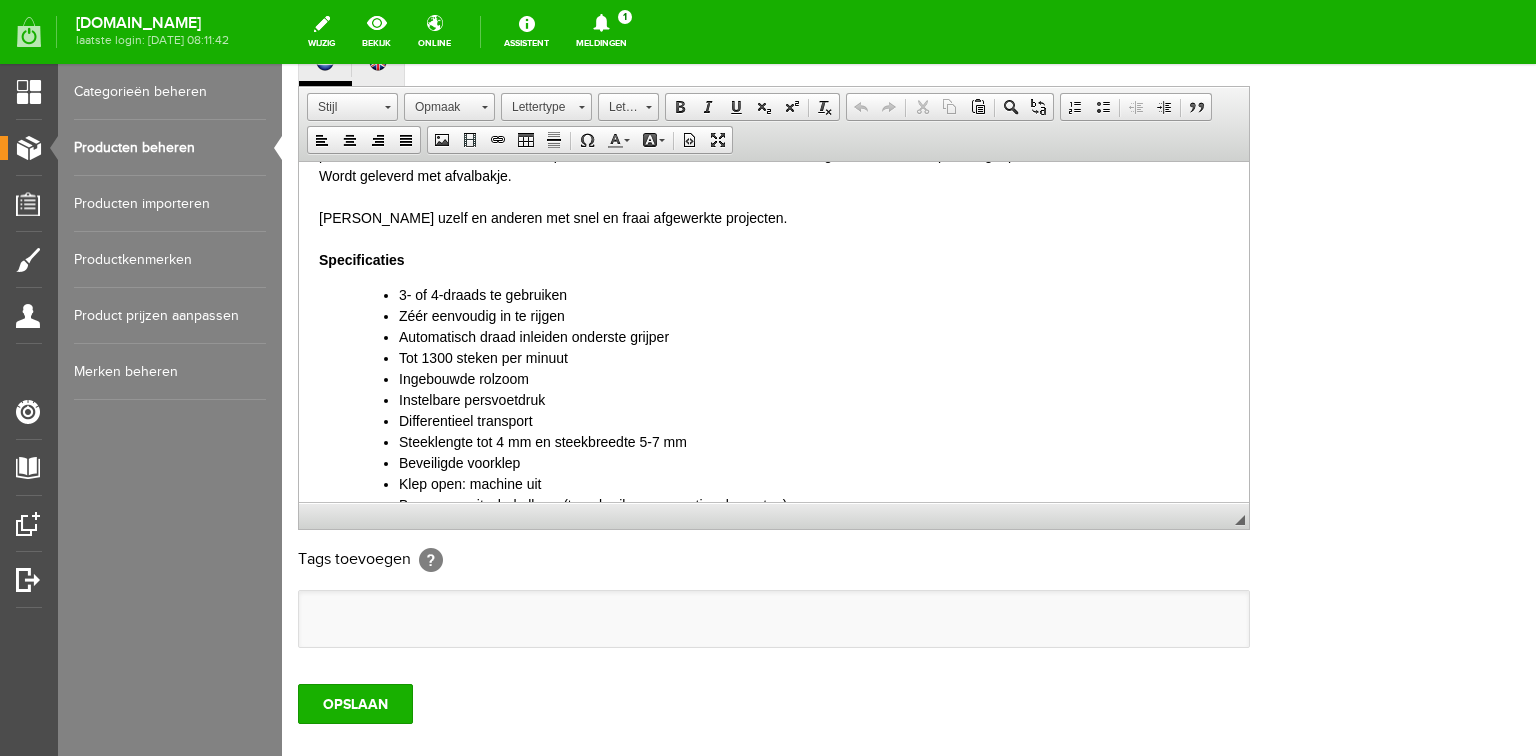 scroll, scrollTop: 316, scrollLeft: 0, axis: vertical 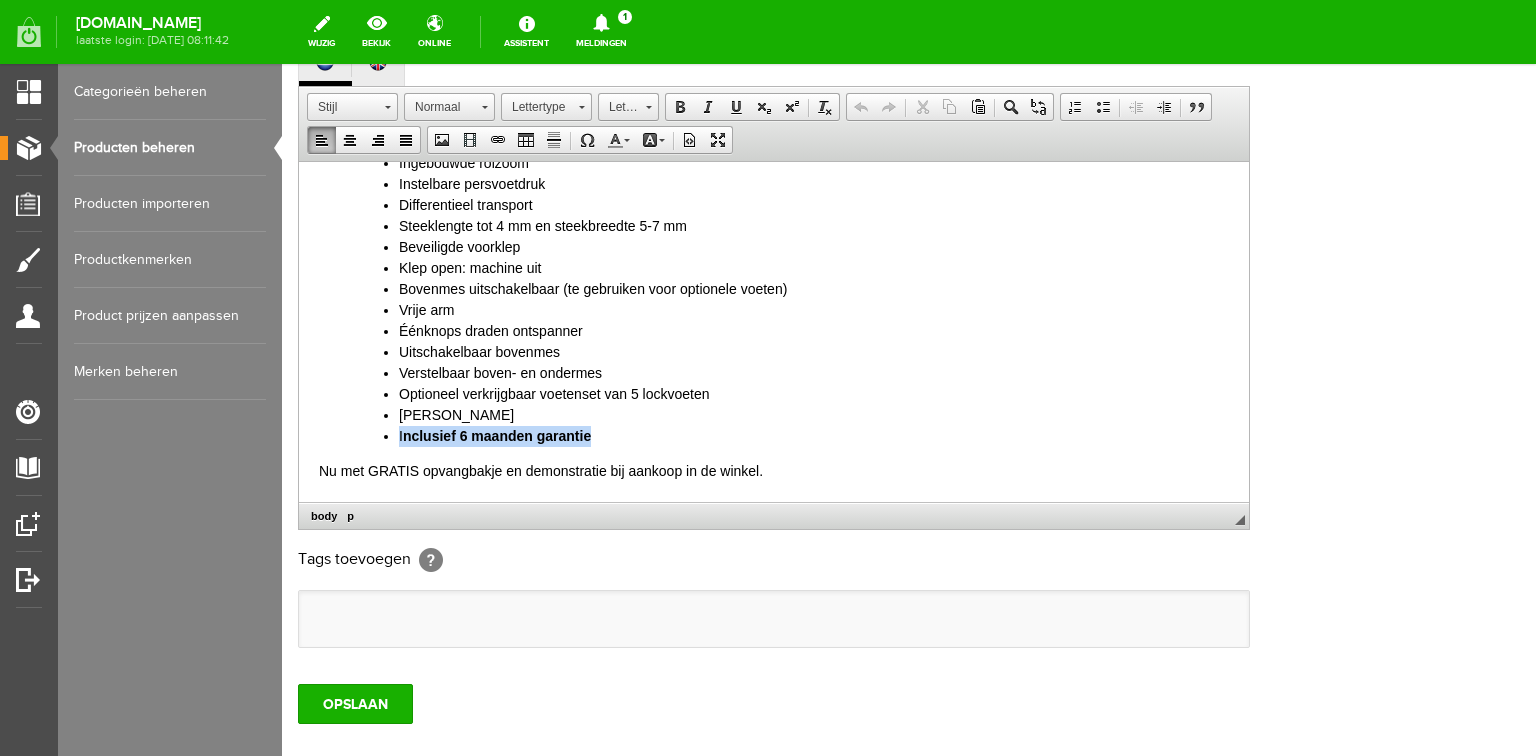 drag, startPoint x: 603, startPoint y: 435, endPoint x: 375, endPoint y: 434, distance: 228.0022 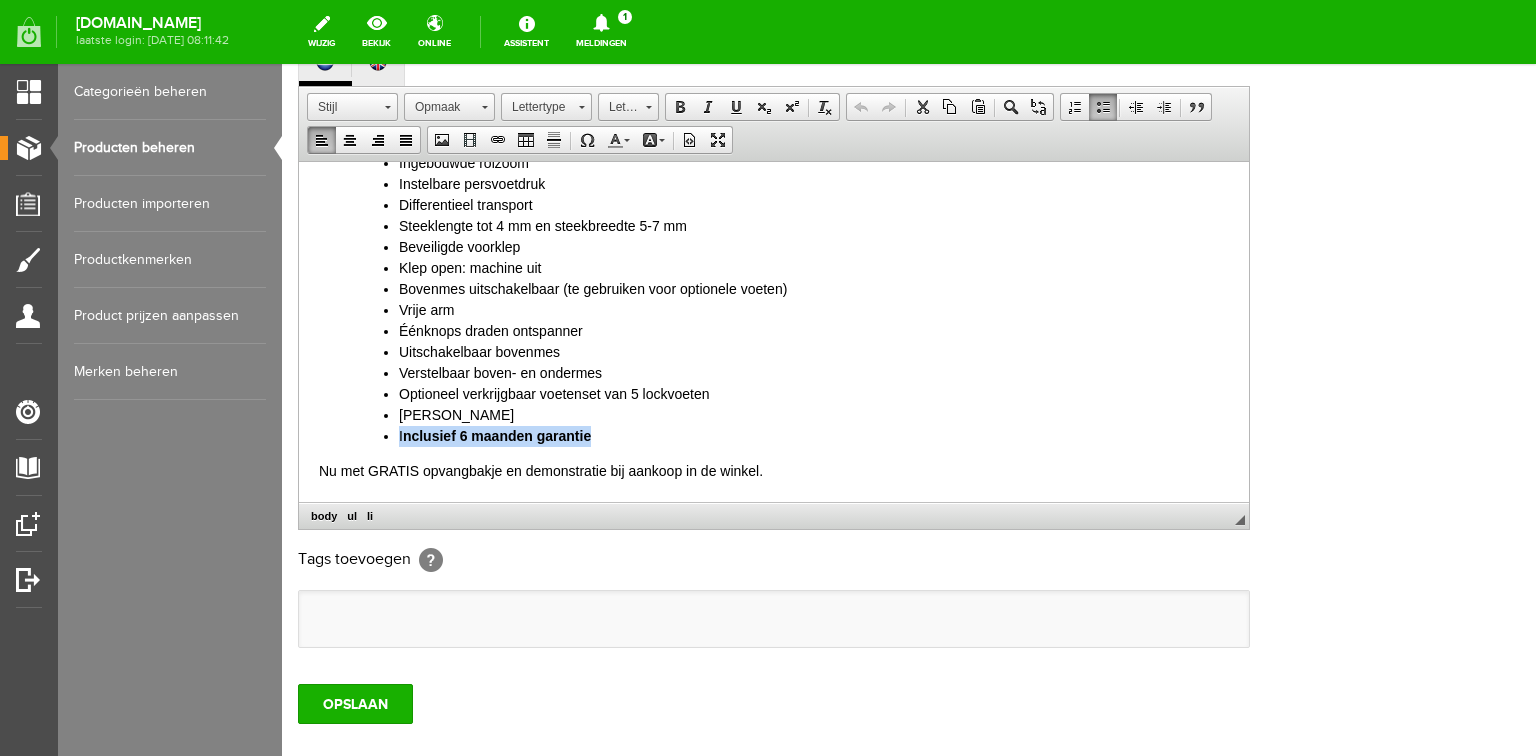 type 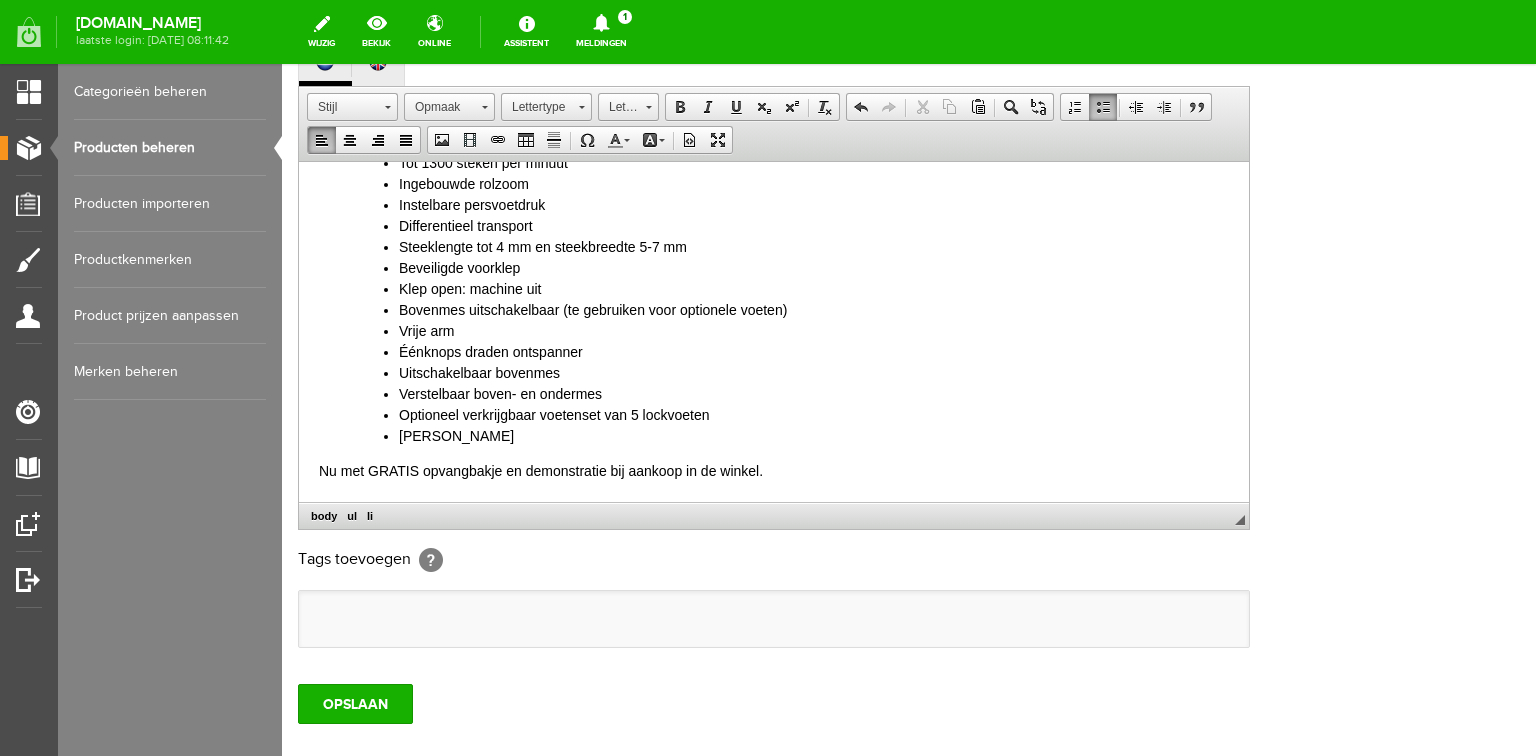 scroll, scrollTop: 295, scrollLeft: 0, axis: vertical 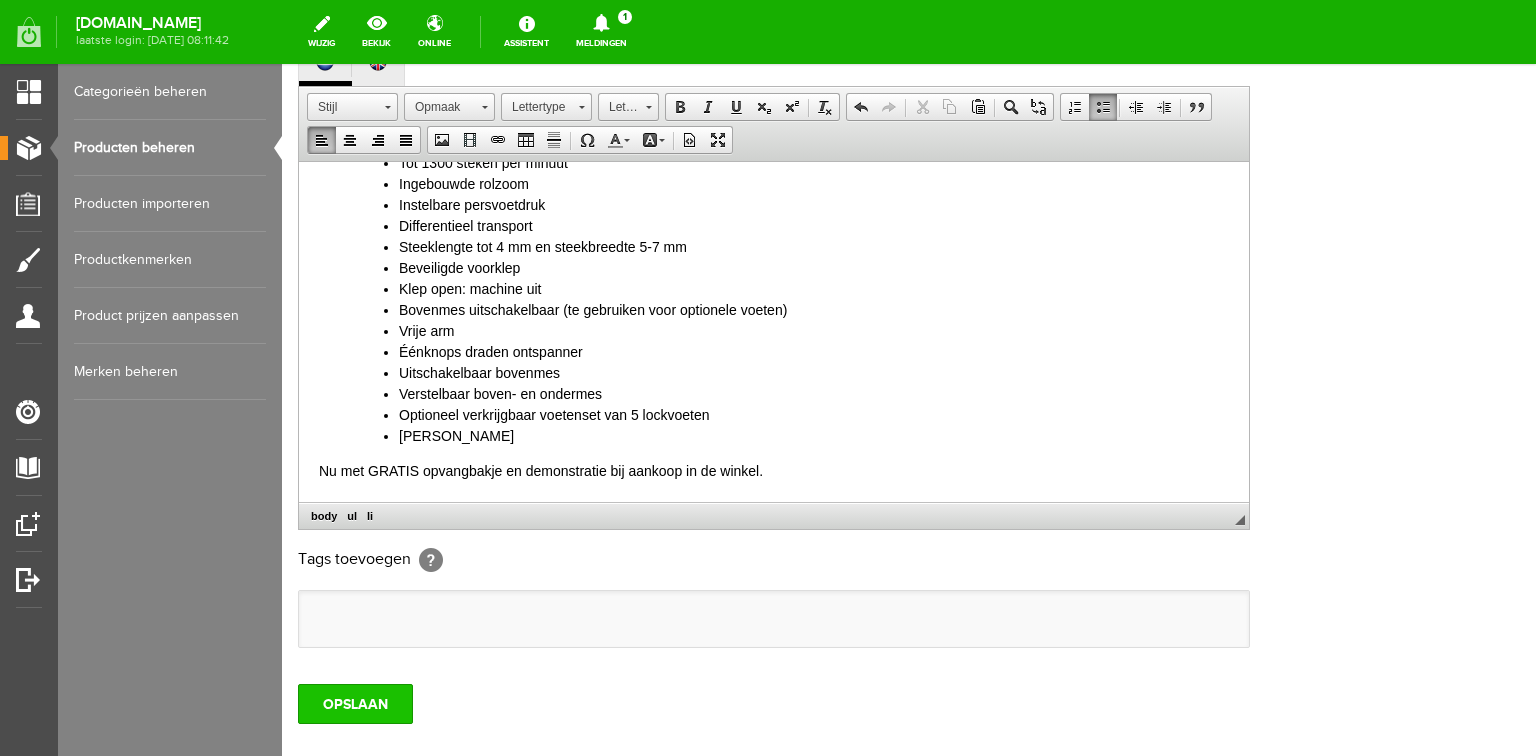 click on "OPSLAAN" at bounding box center (355, 704) 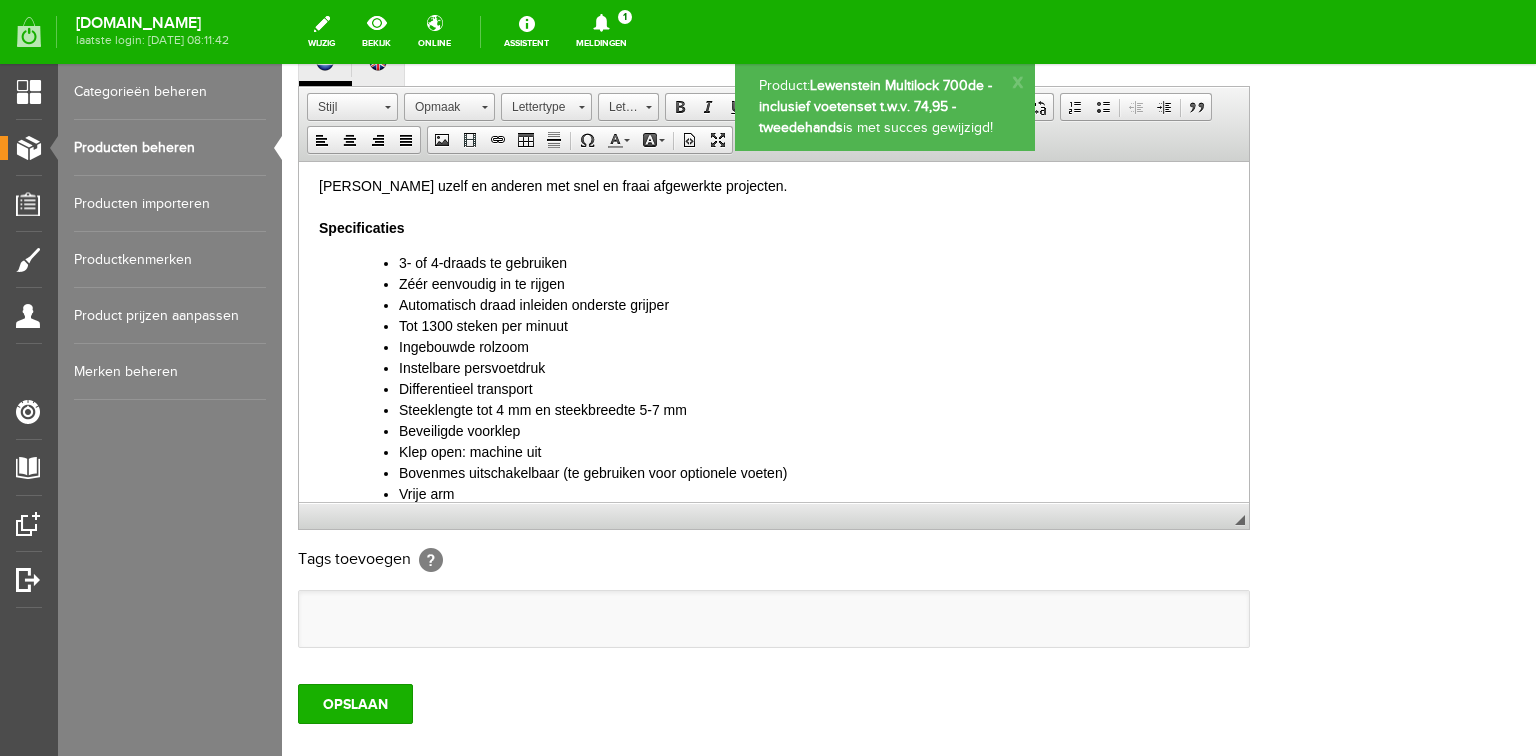 scroll, scrollTop: 0, scrollLeft: 0, axis: both 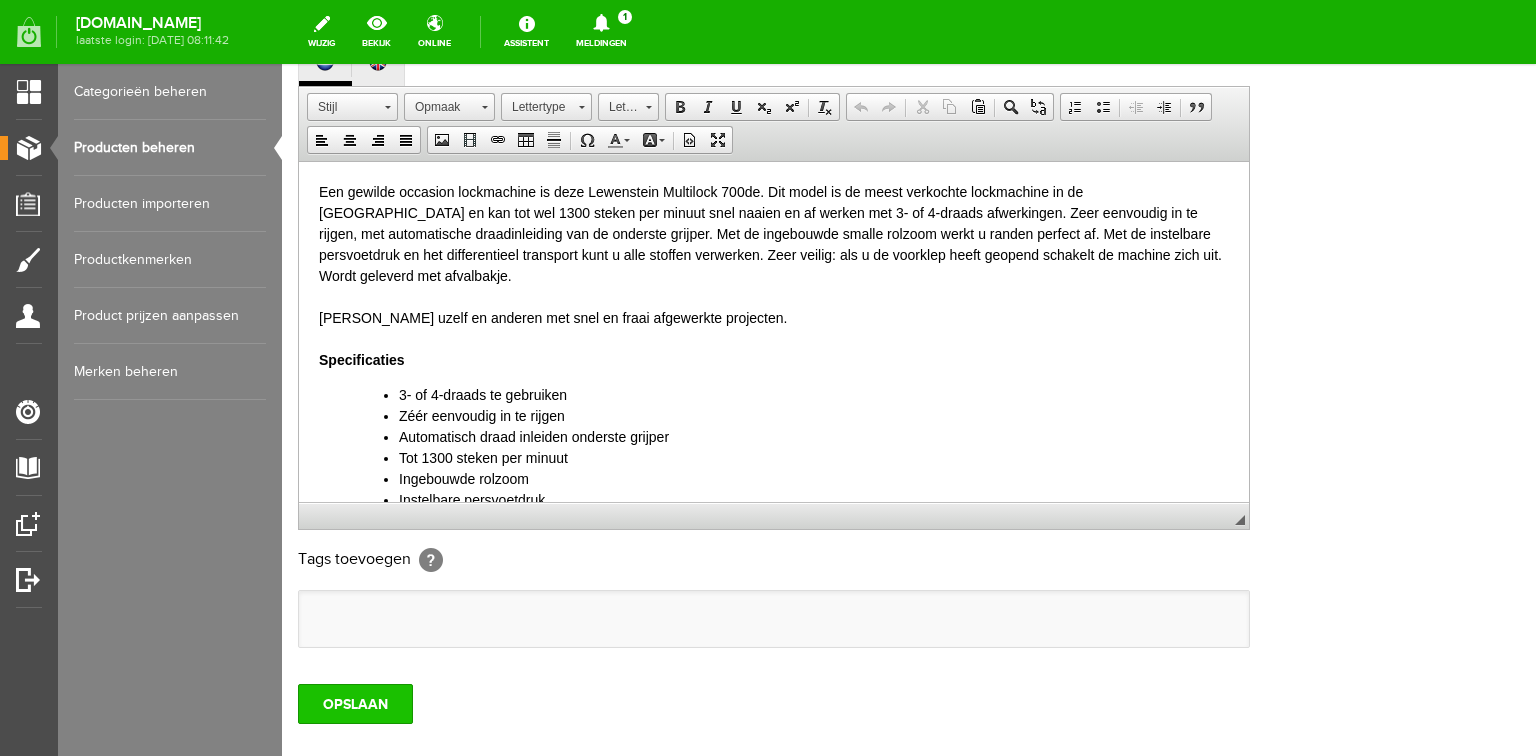 click on "OPSLAAN" at bounding box center (355, 704) 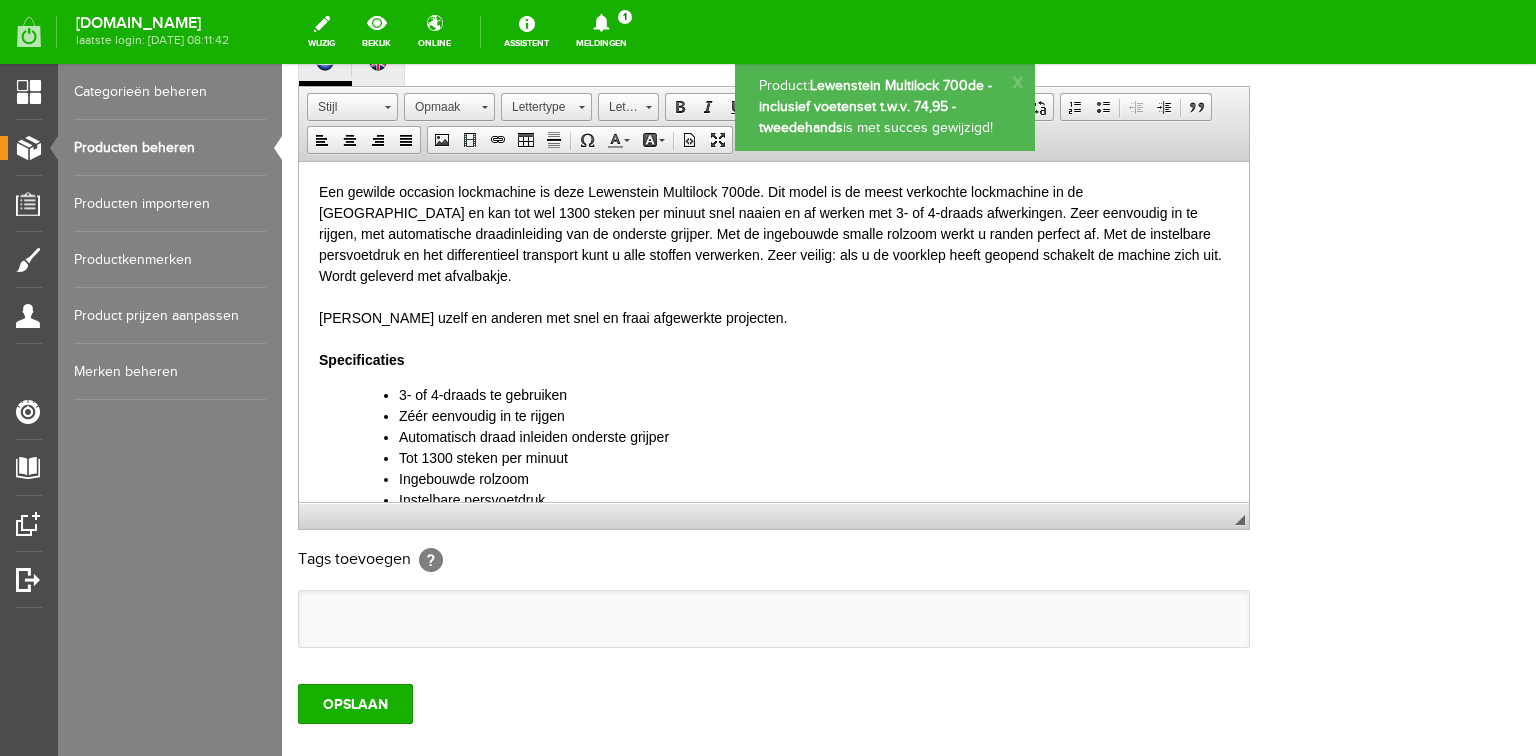 scroll, scrollTop: 0, scrollLeft: 0, axis: both 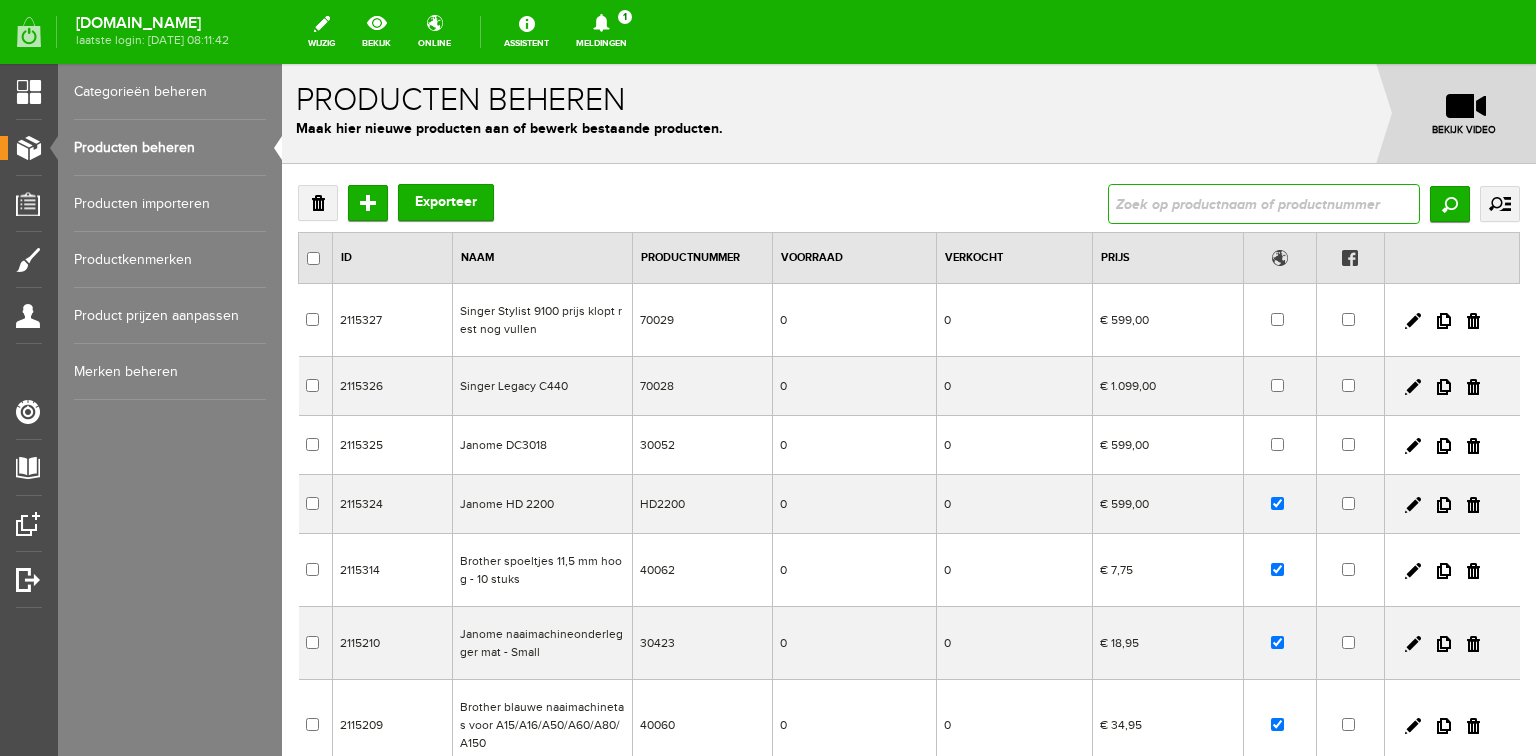 click at bounding box center [1264, 204] 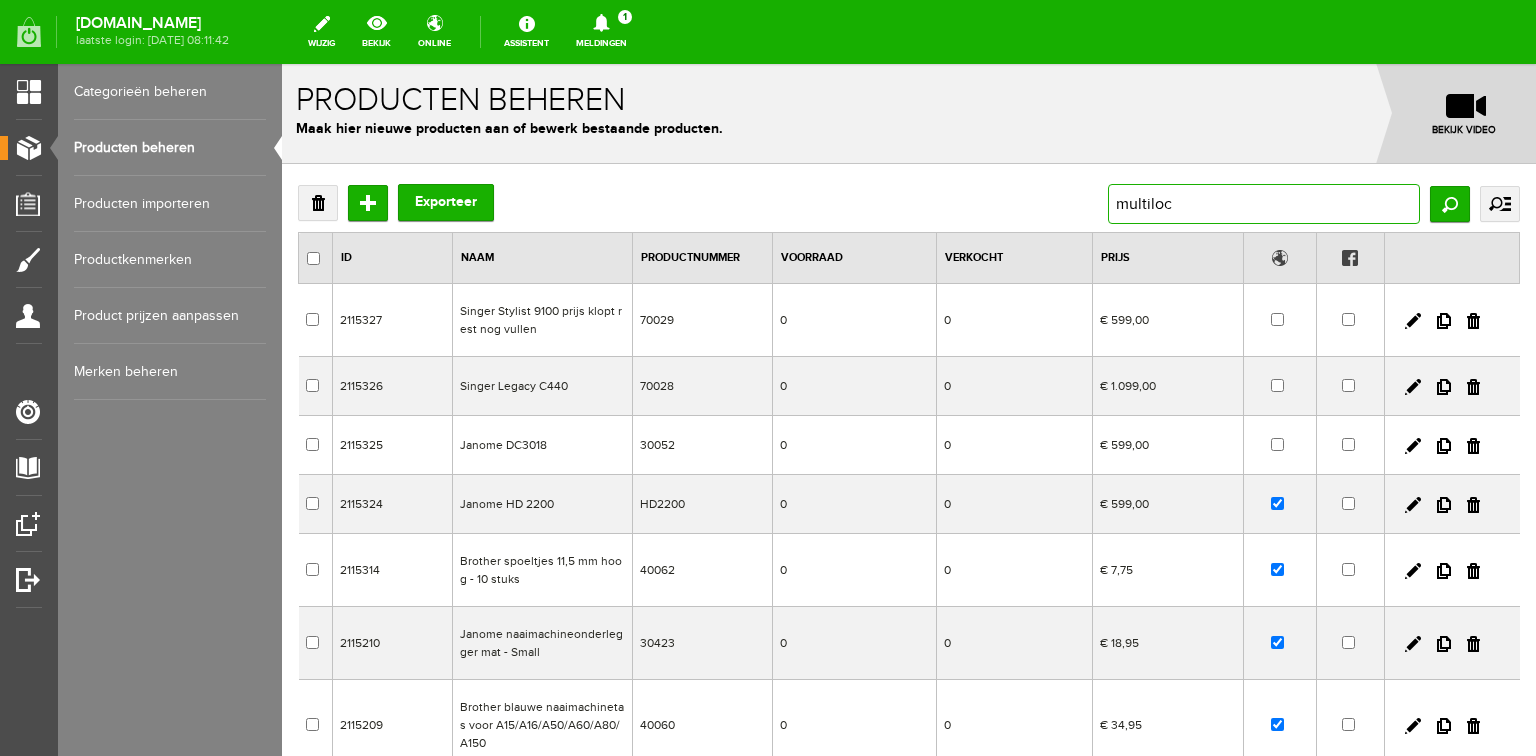 type on "multilock" 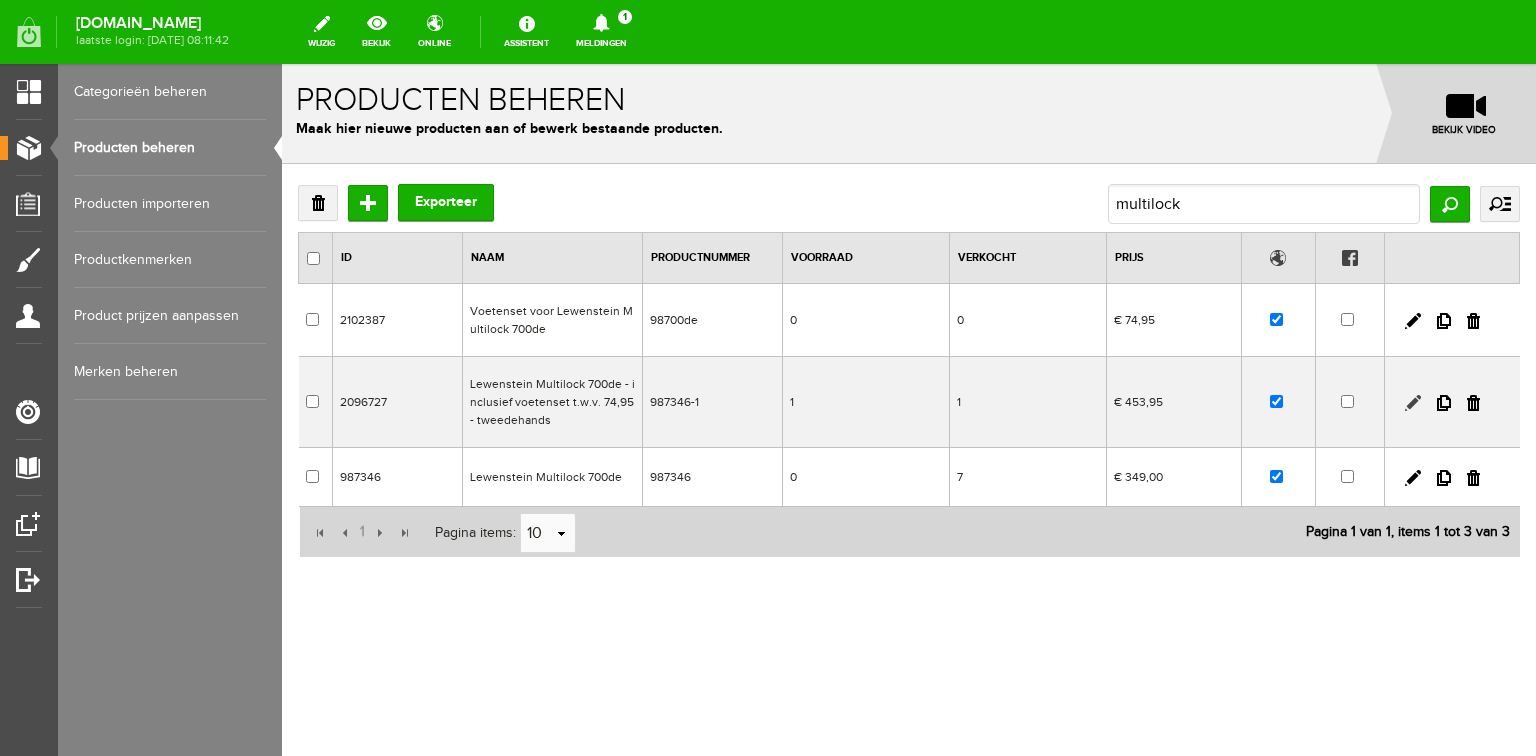 click at bounding box center (1413, 403) 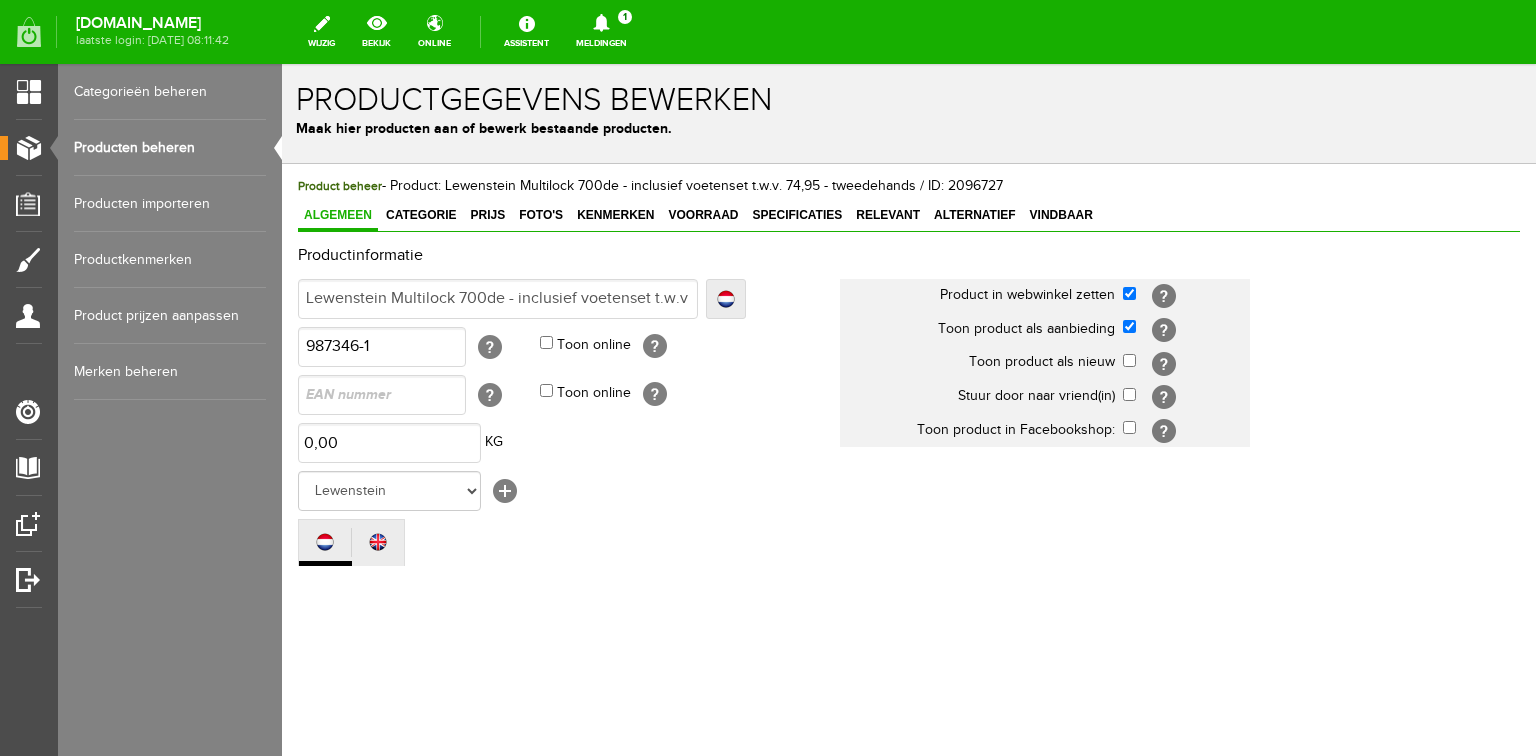 scroll, scrollTop: 0, scrollLeft: 0, axis: both 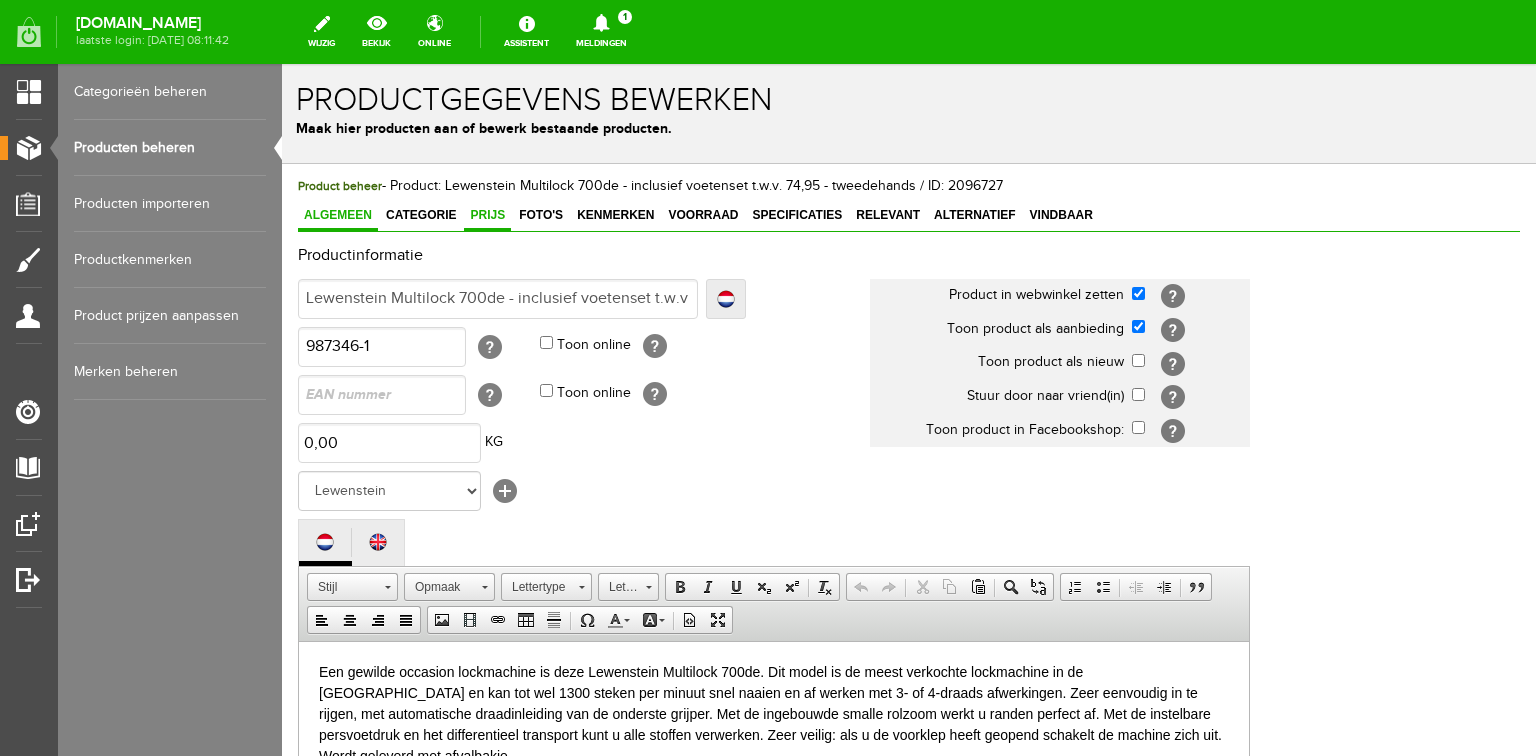 click on "Prijs" at bounding box center (487, 215) 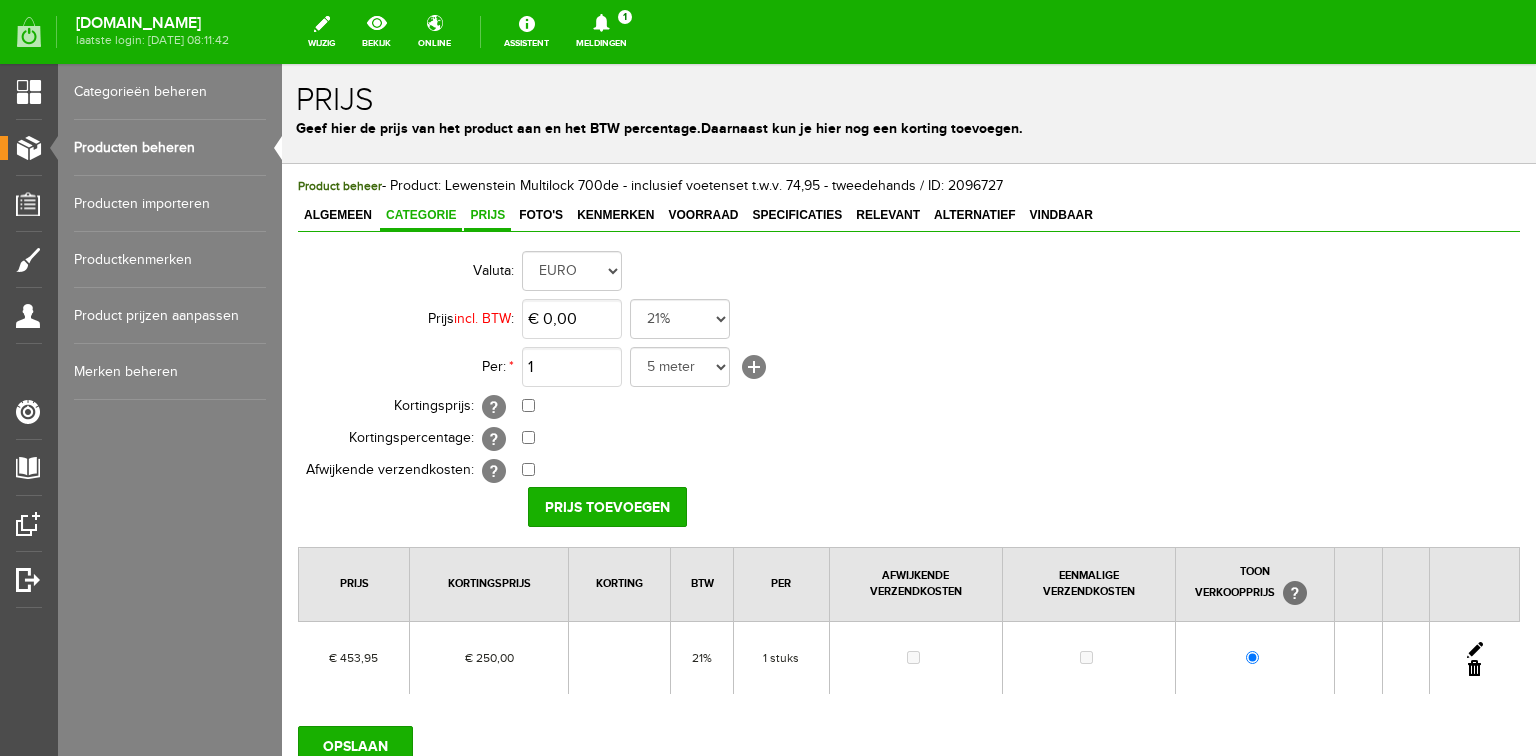 click on "Categorie" at bounding box center [421, 215] 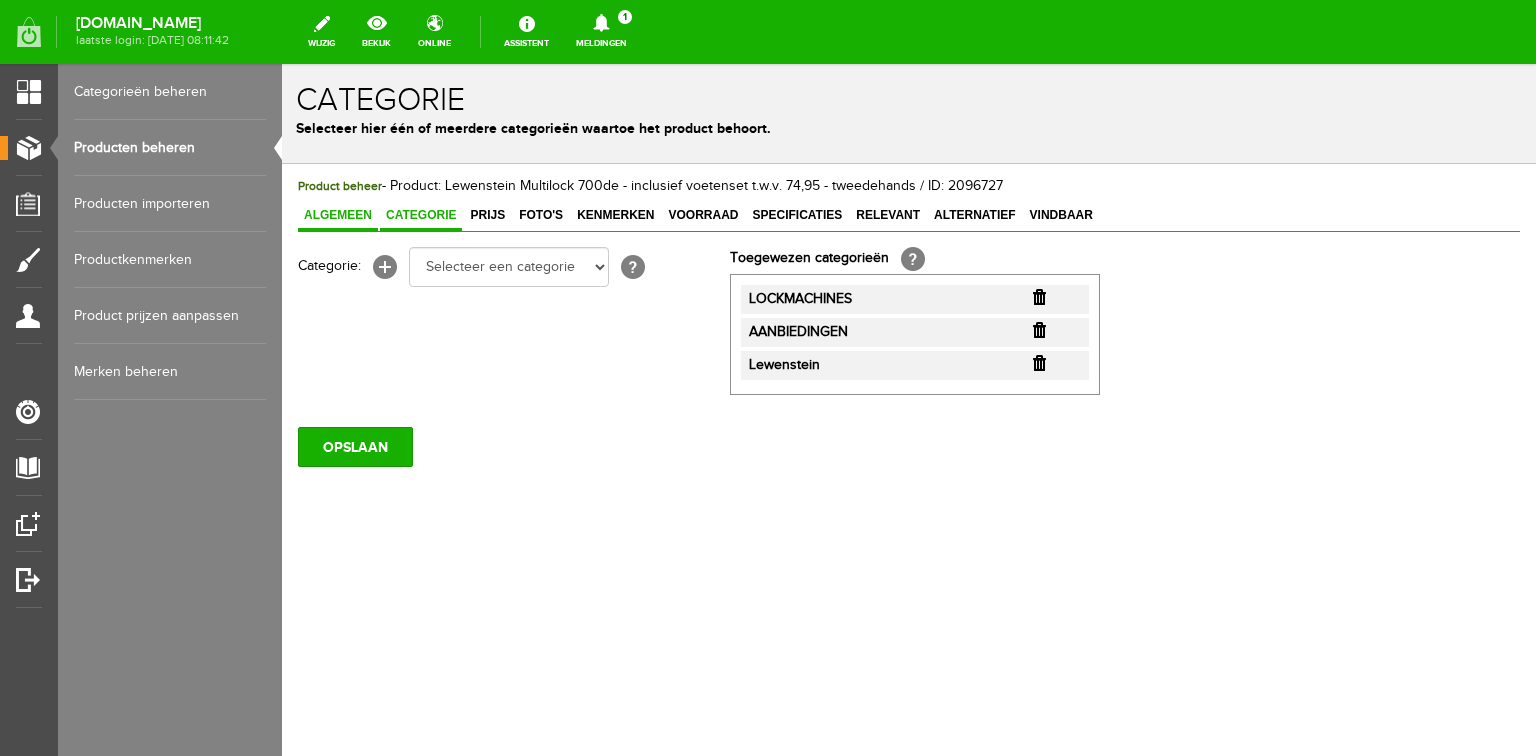 click on "Algemeen" at bounding box center (338, 215) 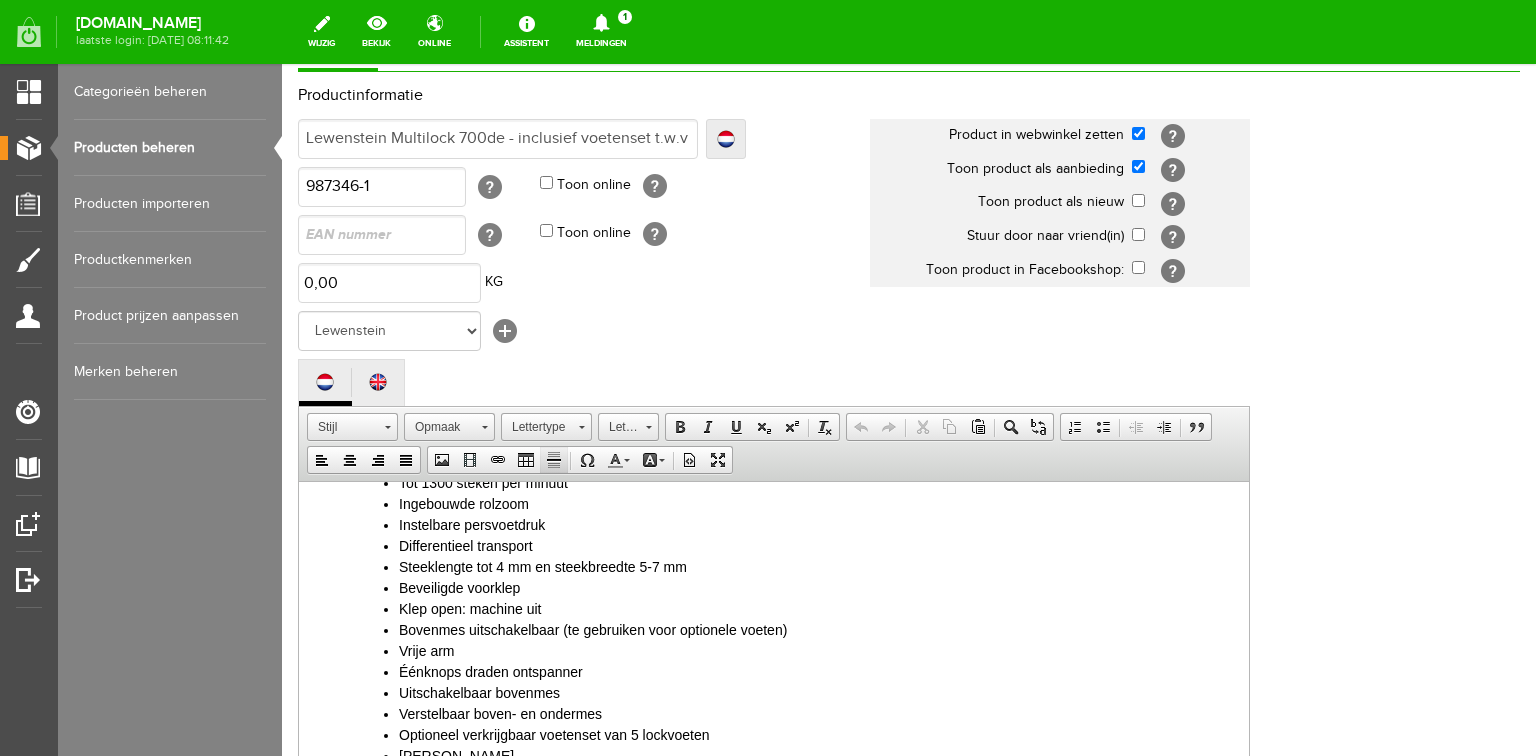 scroll, scrollTop: 240, scrollLeft: 0, axis: vertical 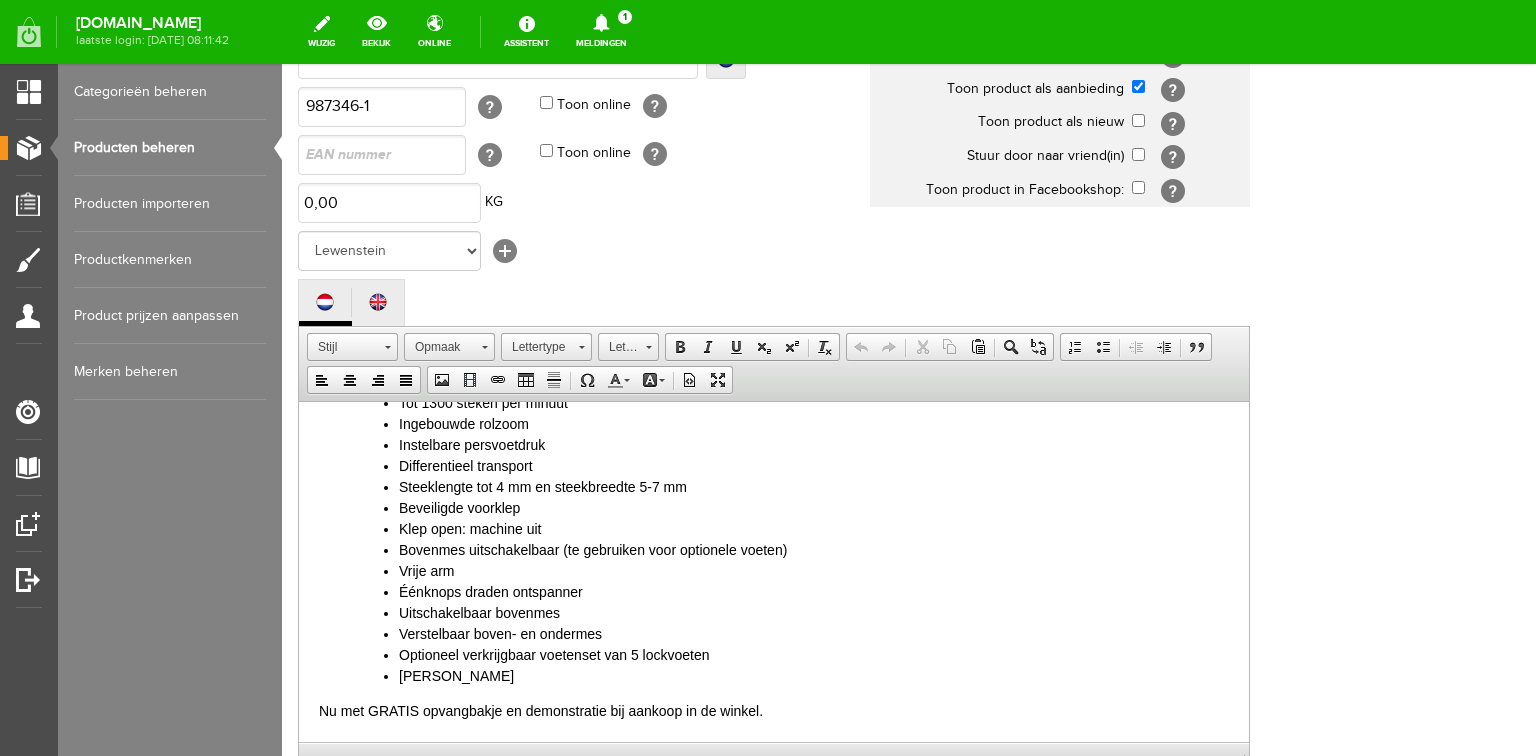 click on "Optioneel verkrijgbaar voetenset van 5 lockvoeten" at bounding box center [814, 654] 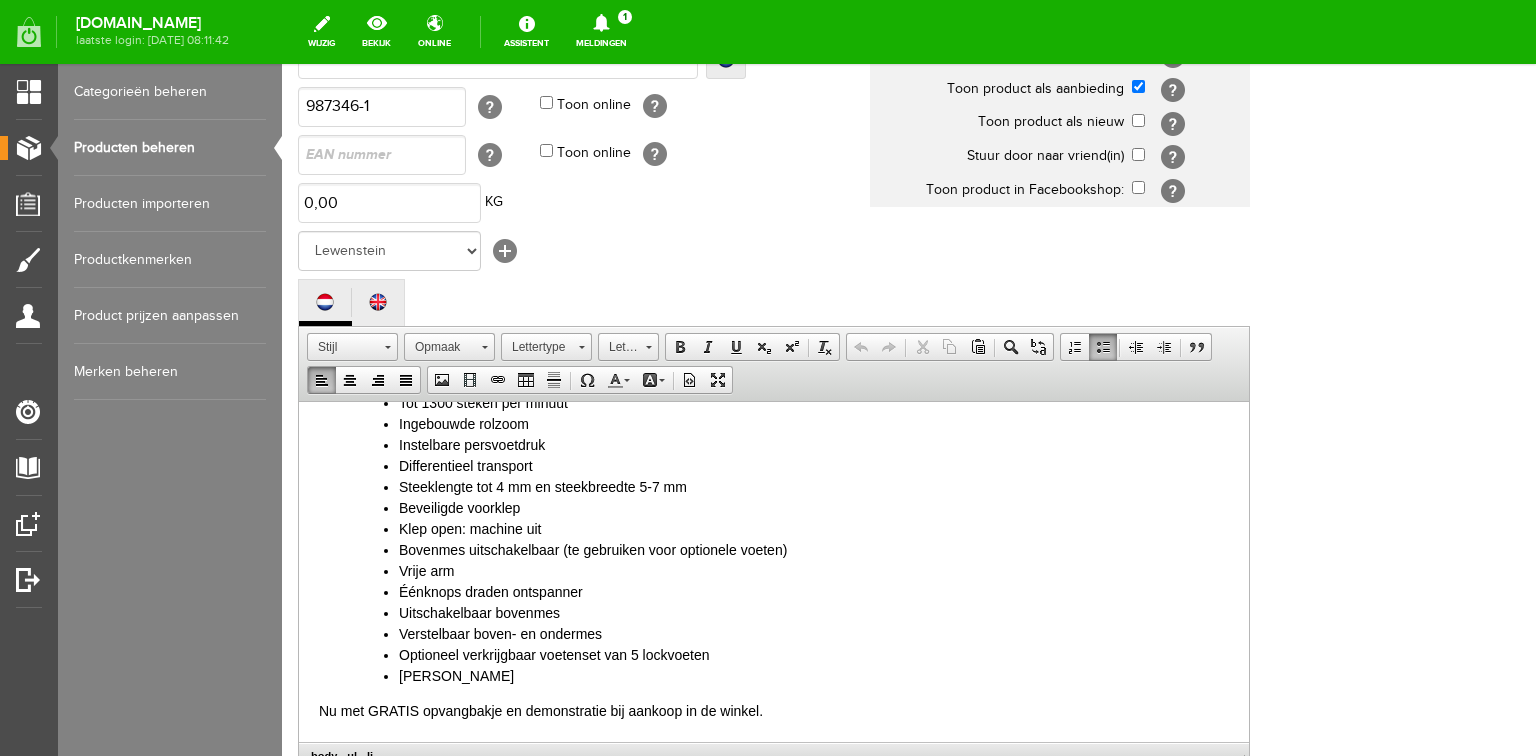 type 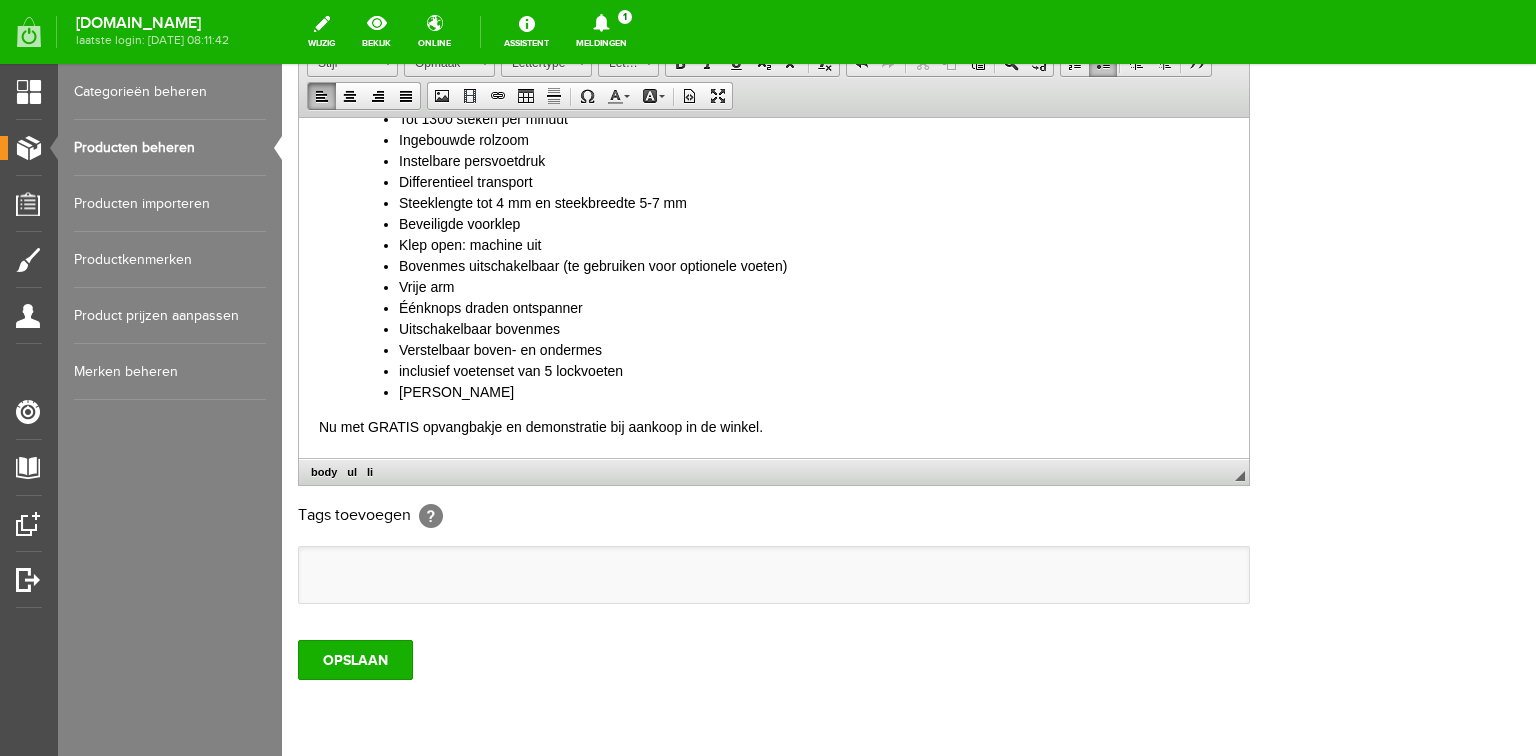 scroll, scrollTop: 560, scrollLeft: 0, axis: vertical 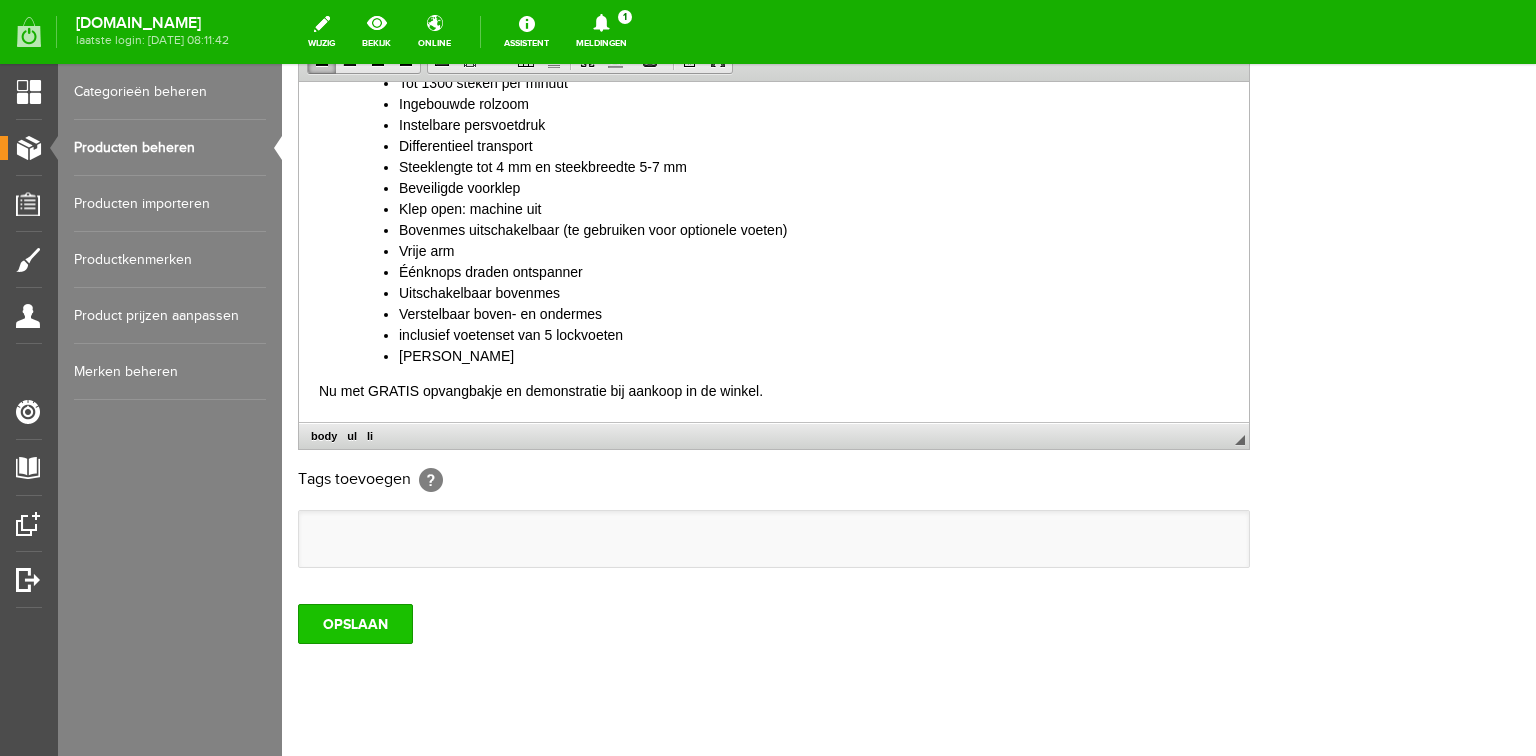 click on "OPSLAAN" at bounding box center (355, 624) 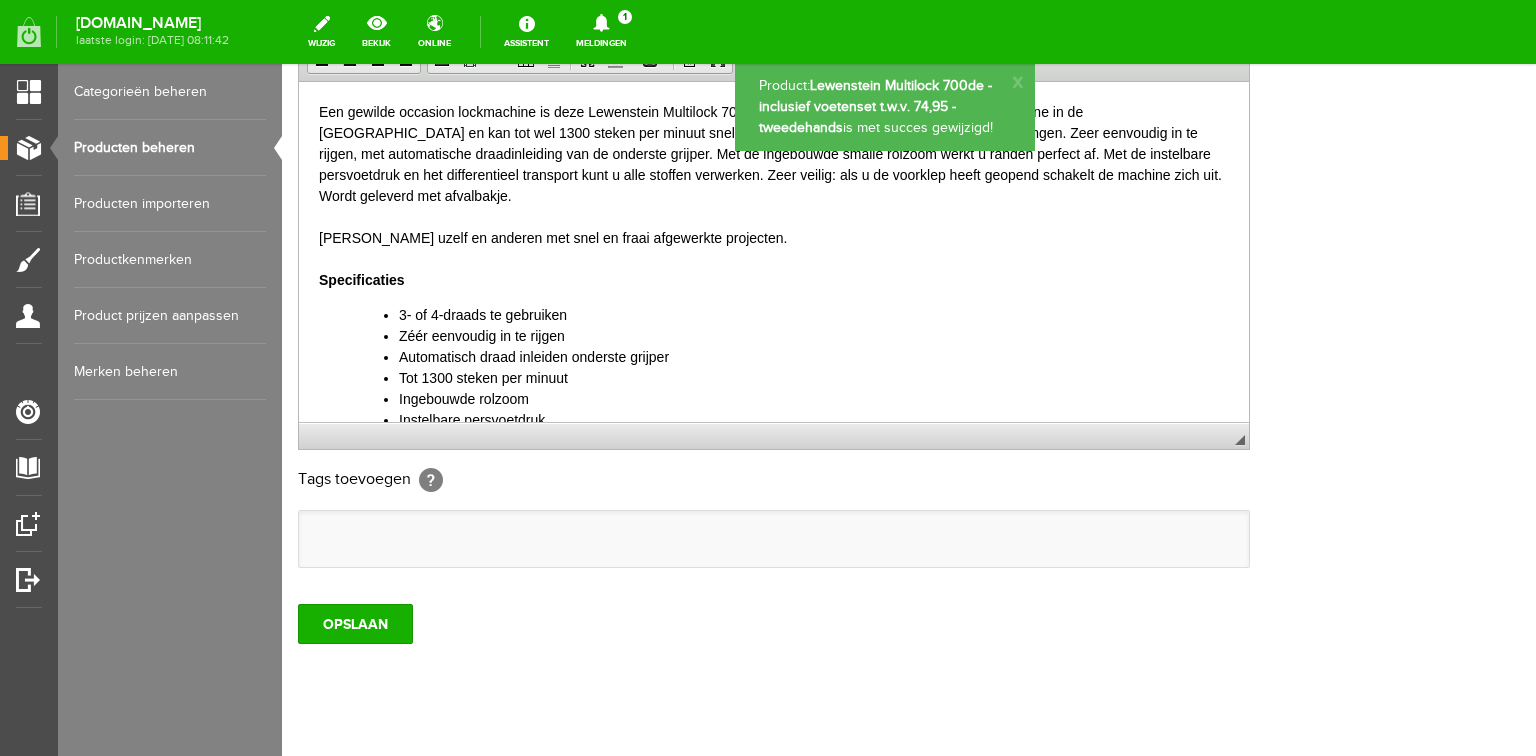 scroll, scrollTop: 0, scrollLeft: 0, axis: both 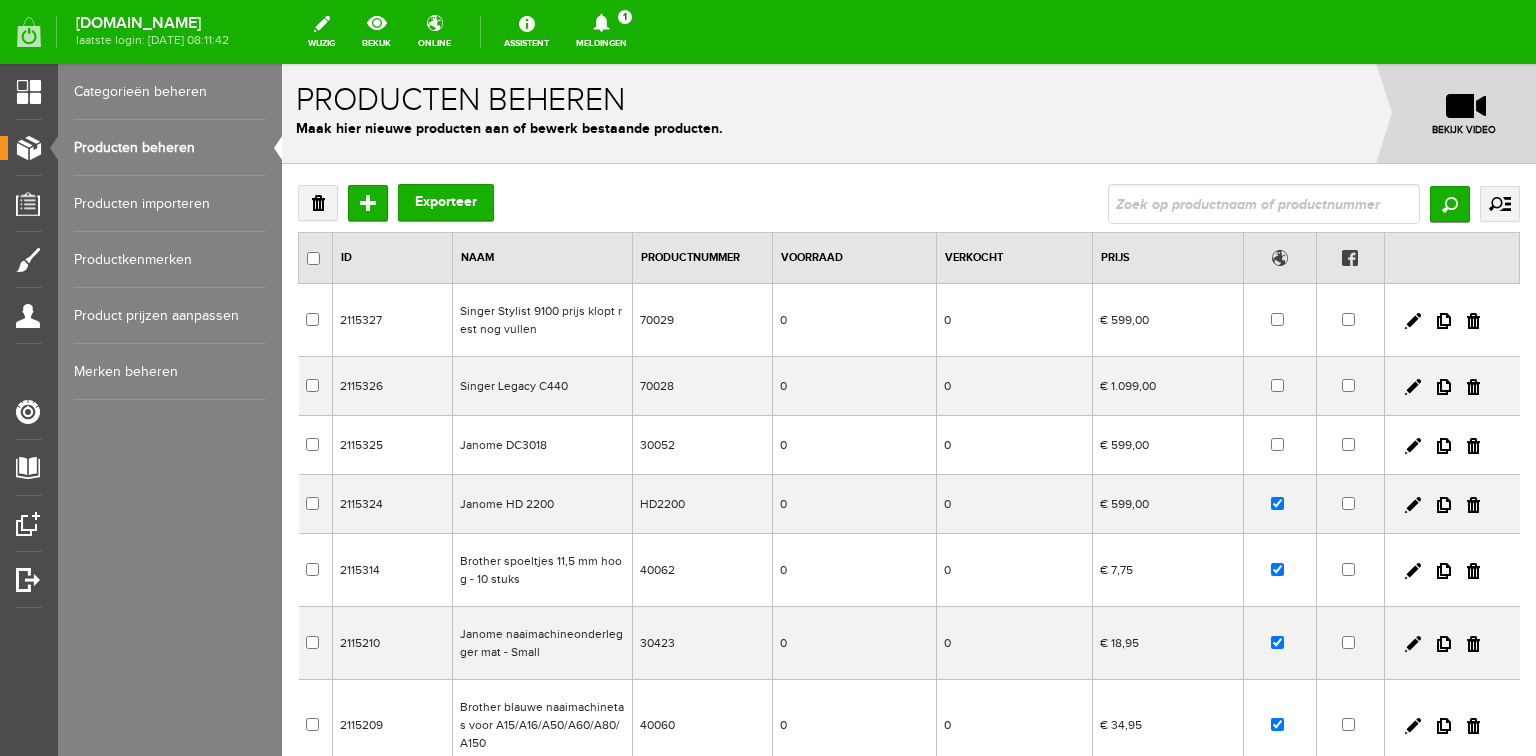click on "Categorieën beheren" at bounding box center (170, 92) 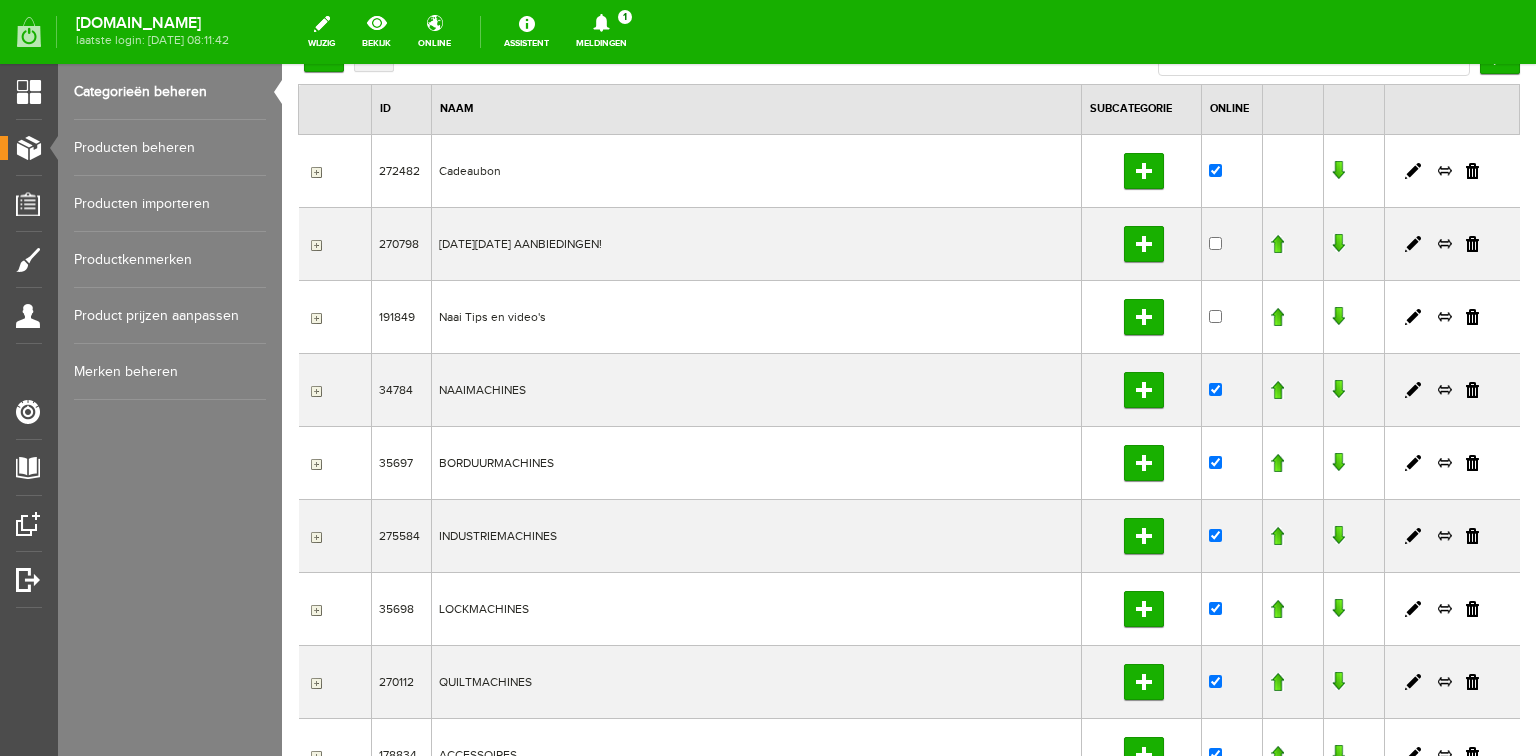 scroll, scrollTop: 160, scrollLeft: 0, axis: vertical 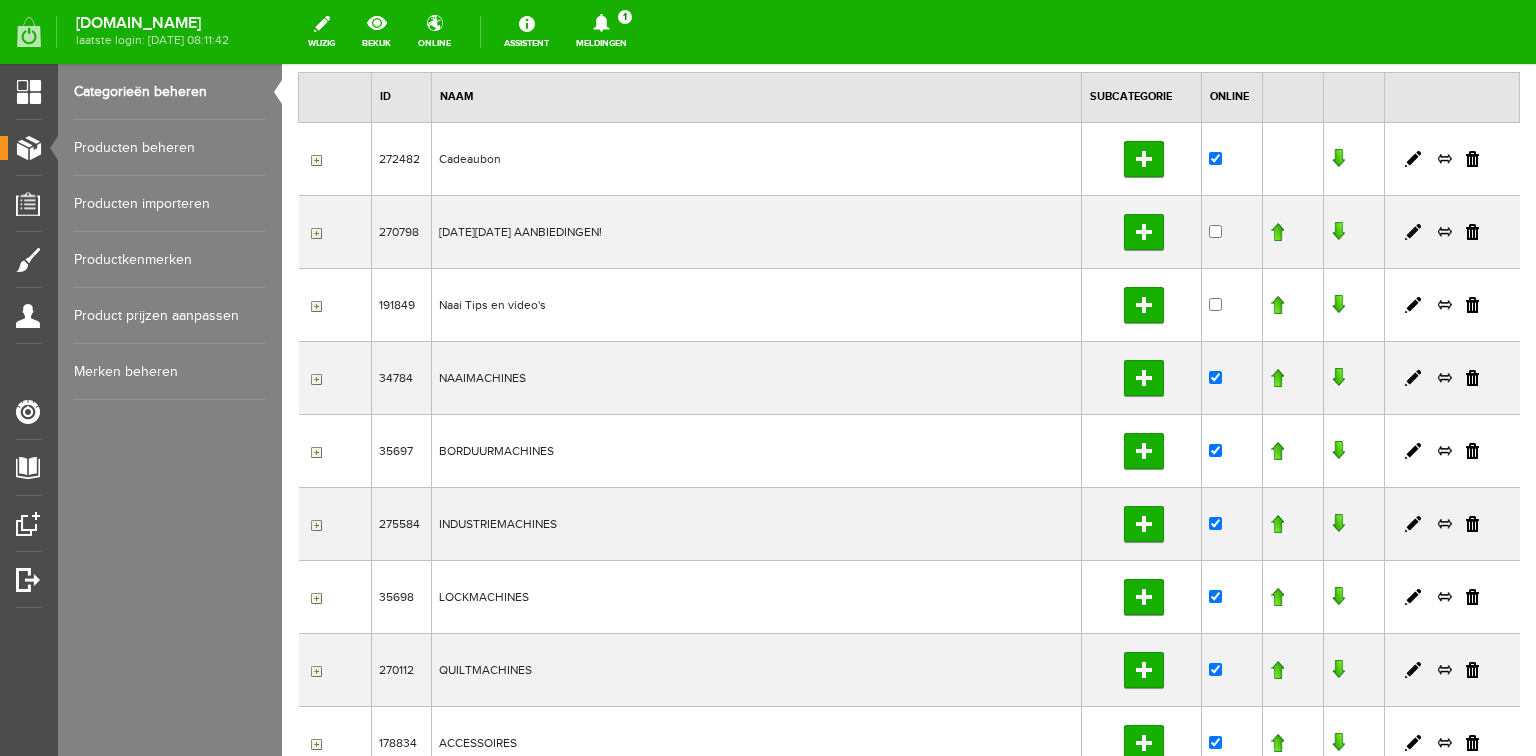 click at bounding box center (314, 598) 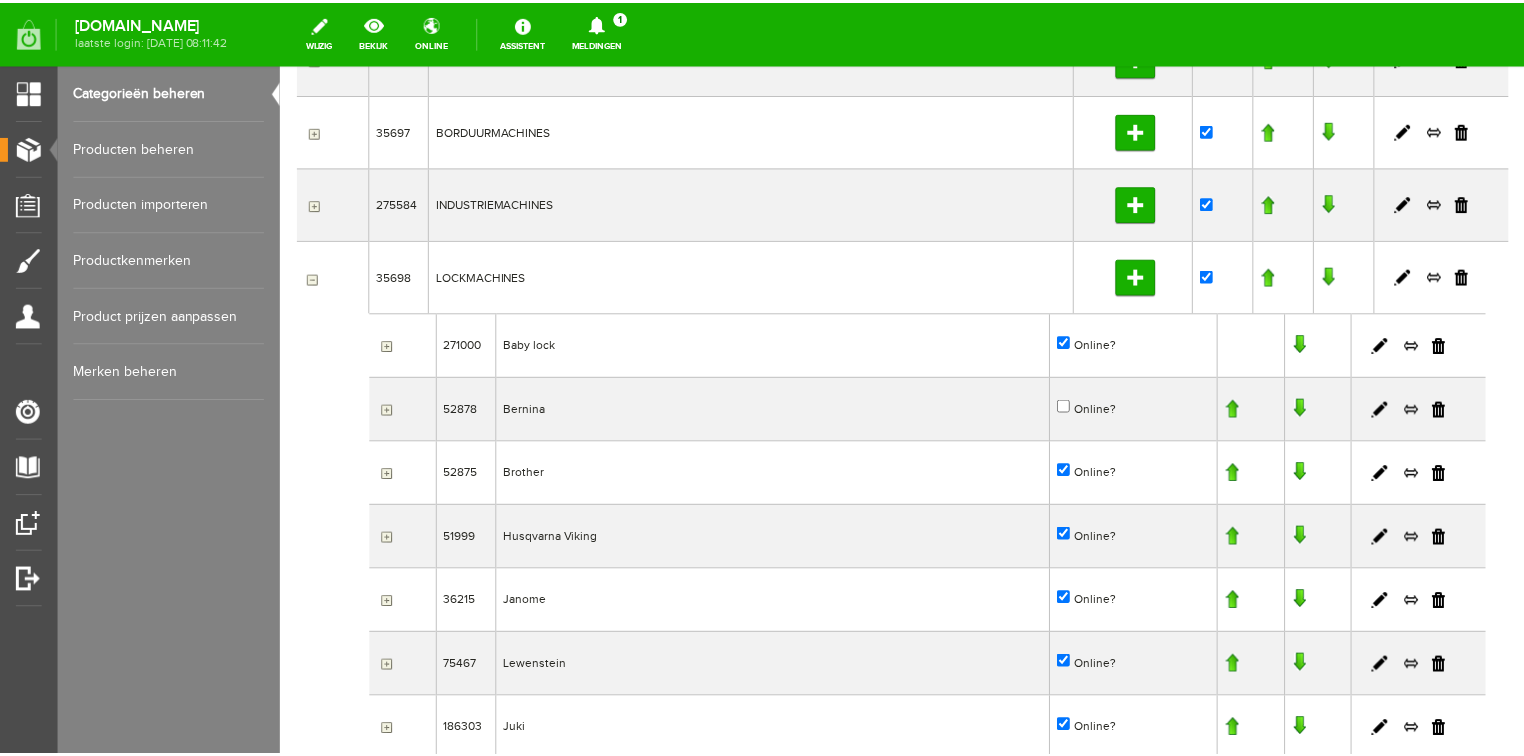 scroll, scrollTop: 560, scrollLeft: 0, axis: vertical 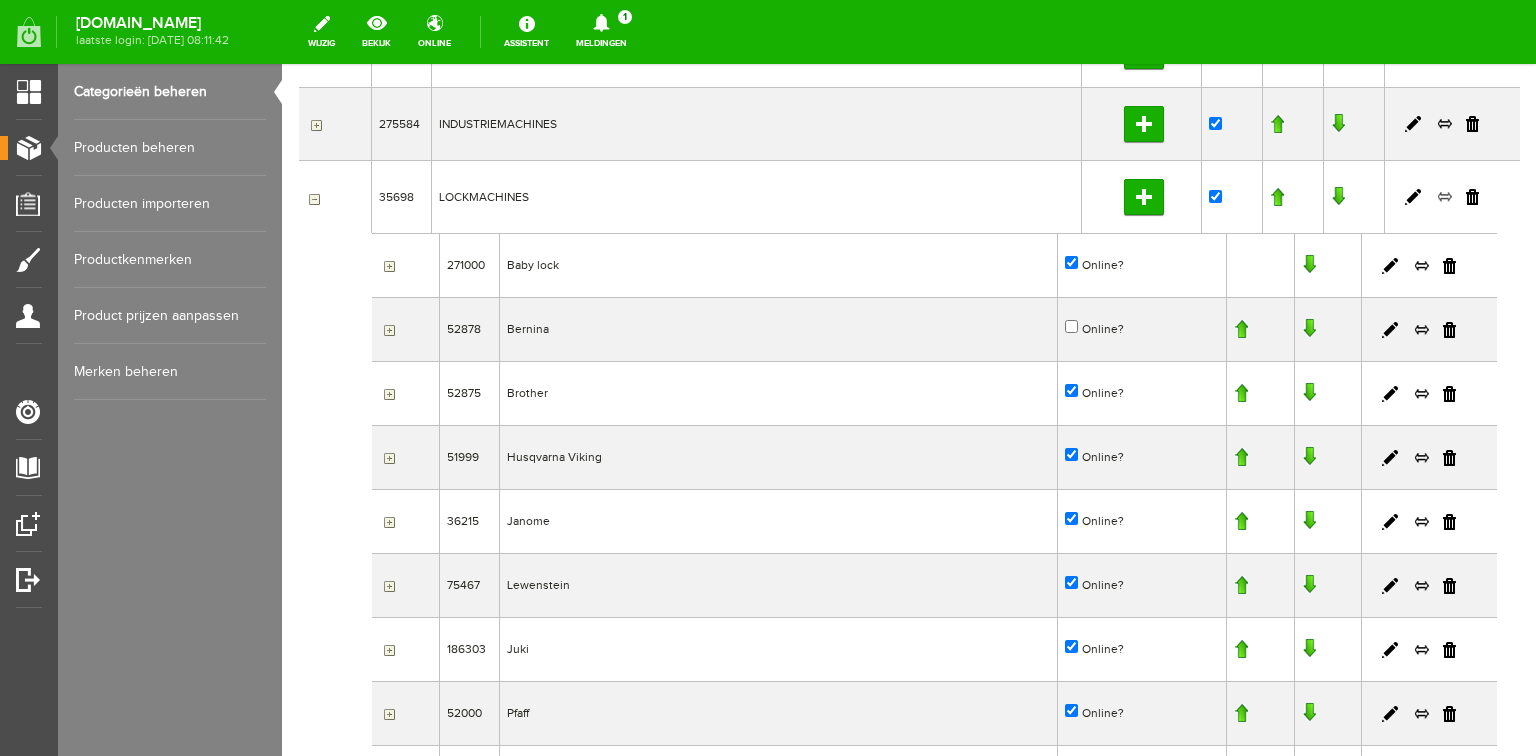 click at bounding box center (1445, 197) 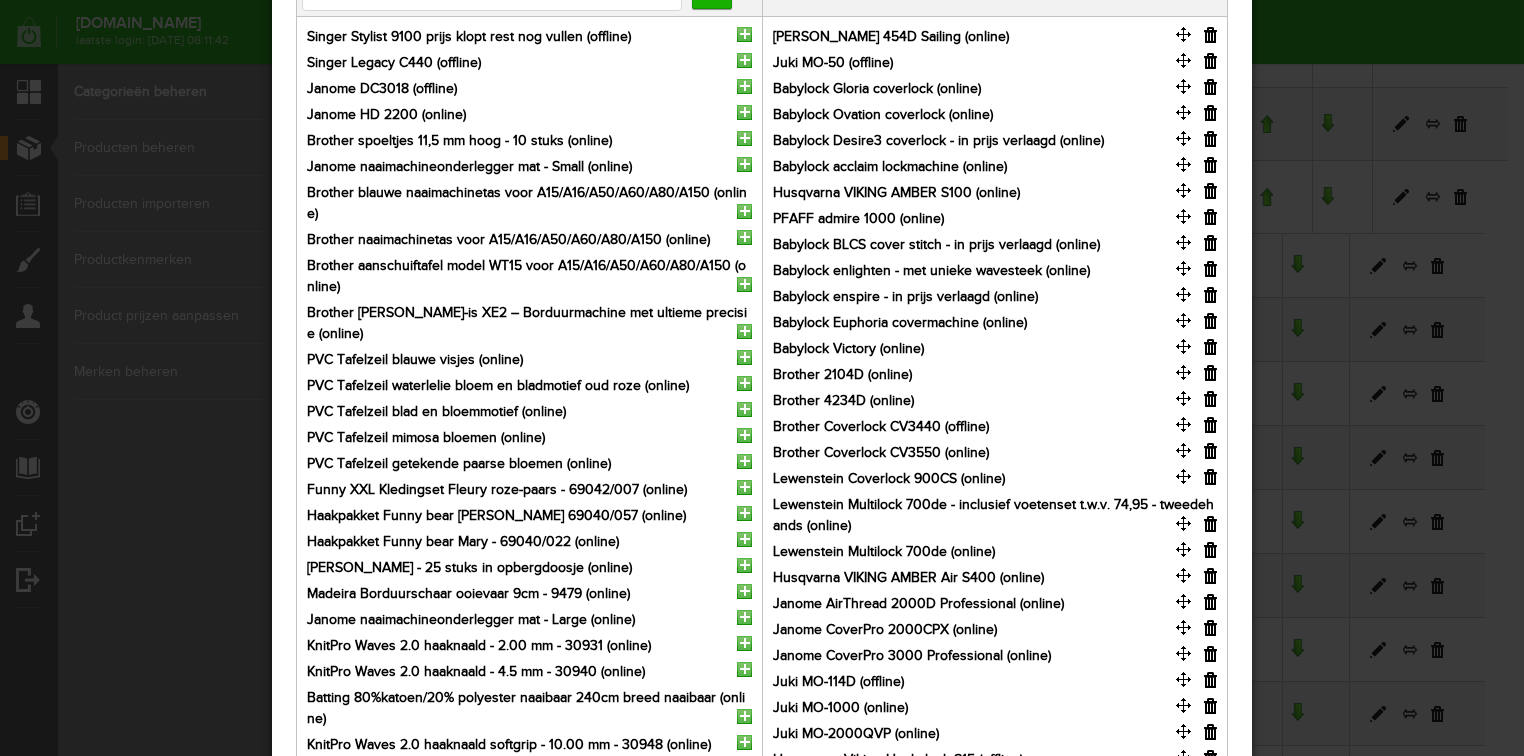 scroll, scrollTop: 160, scrollLeft: 0, axis: vertical 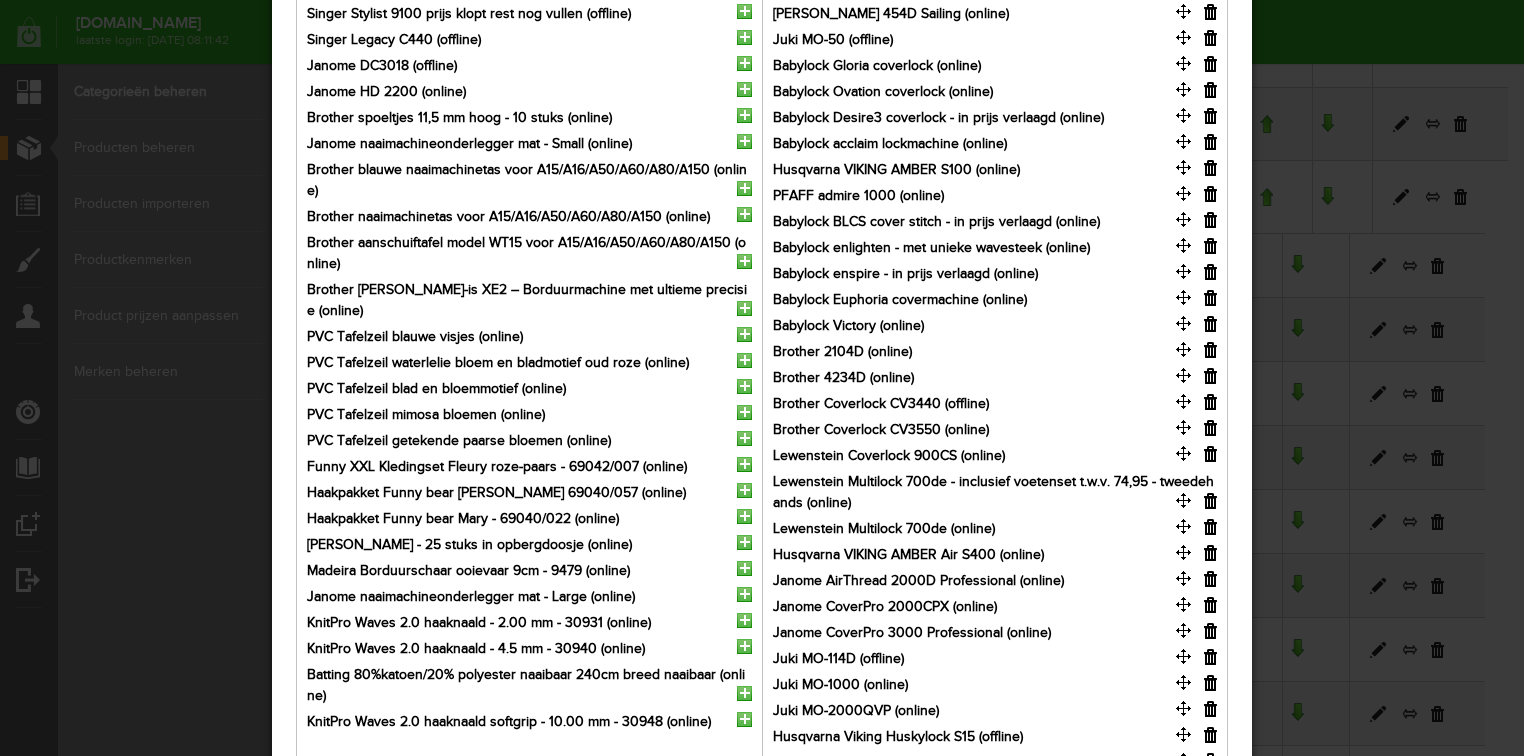drag, startPoint x: 1208, startPoint y: 498, endPoint x: 1179, endPoint y: 11, distance: 487.86267 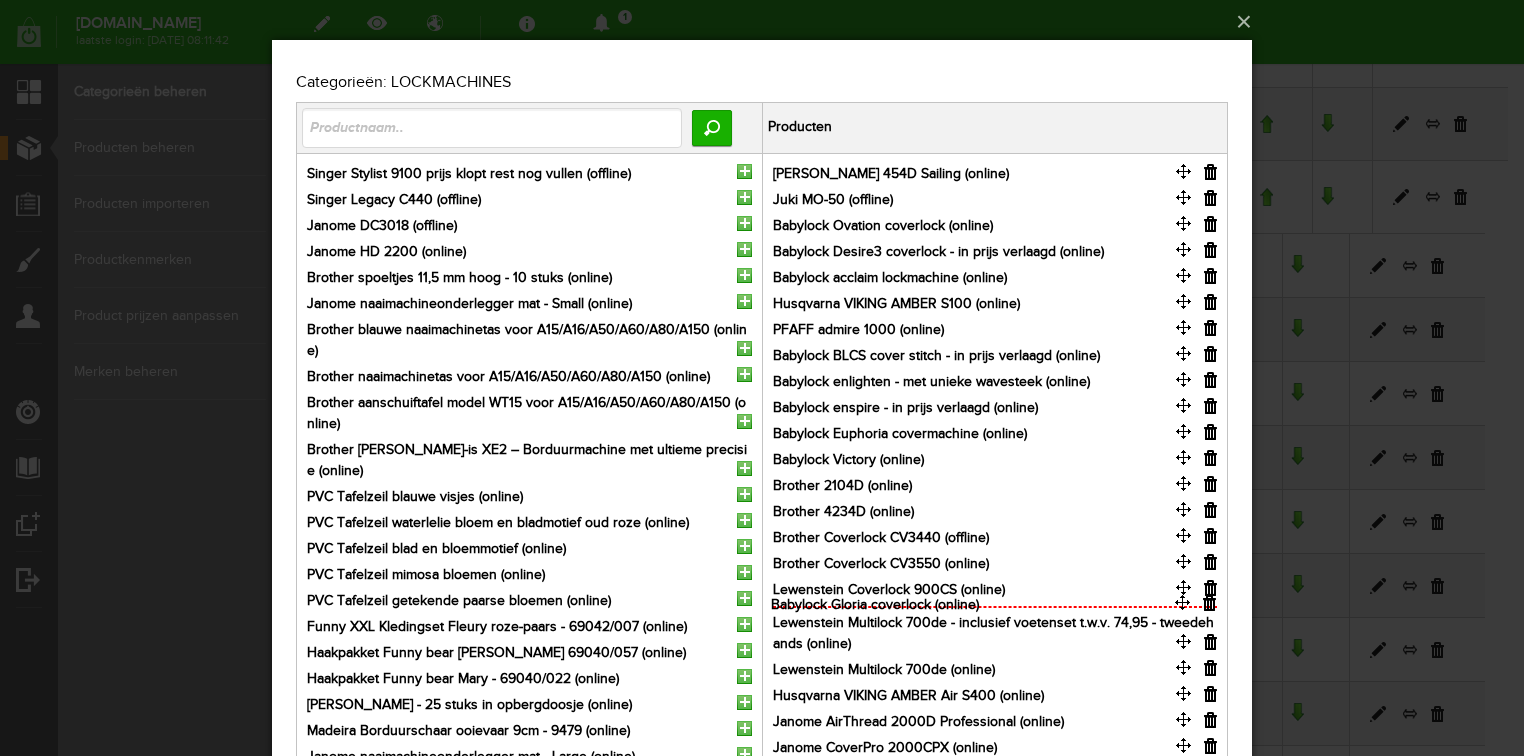 drag, startPoint x: 1181, startPoint y: 220, endPoint x: 1180, endPoint y: 600, distance: 380.0013 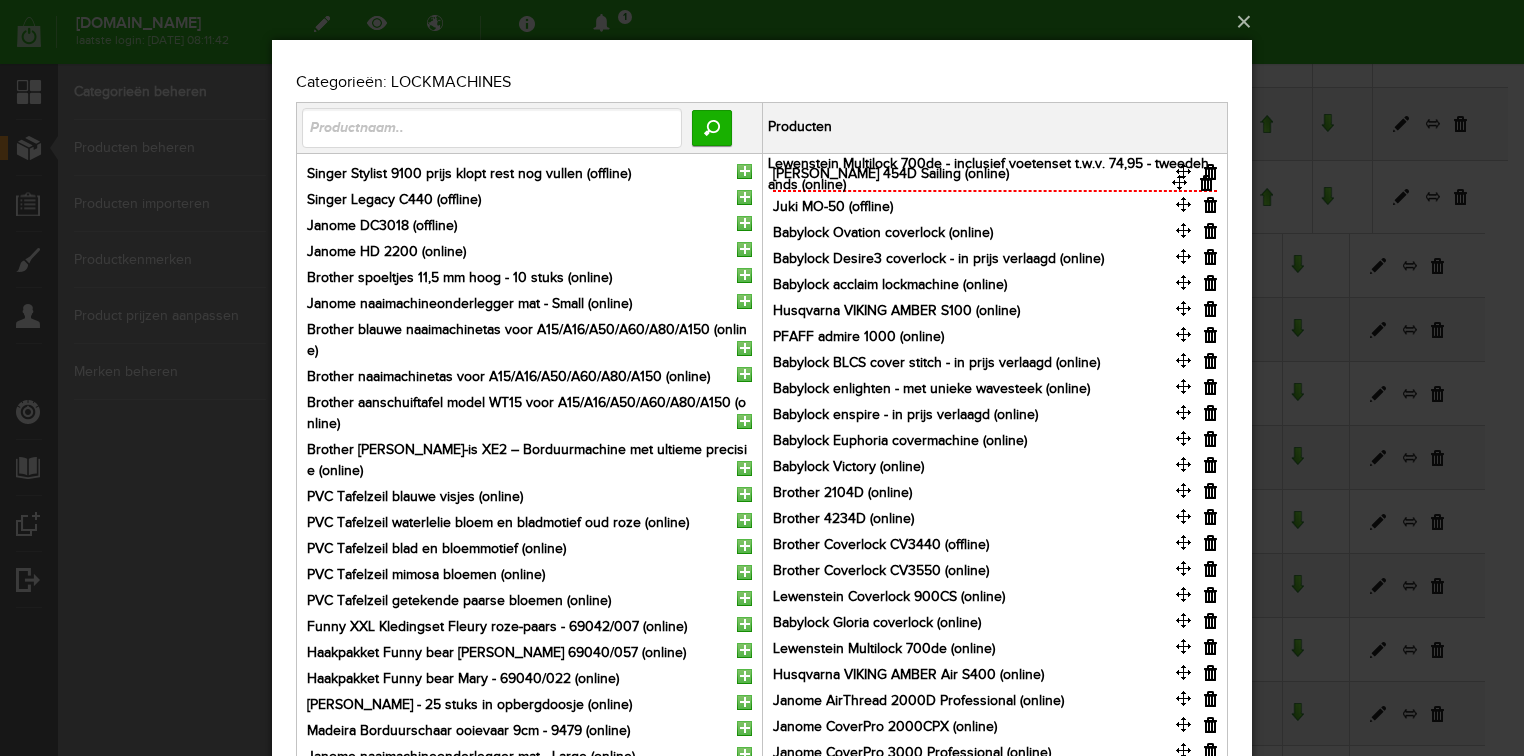 drag, startPoint x: 1184, startPoint y: 657, endPoint x: 1180, endPoint y: 180, distance: 477.01678 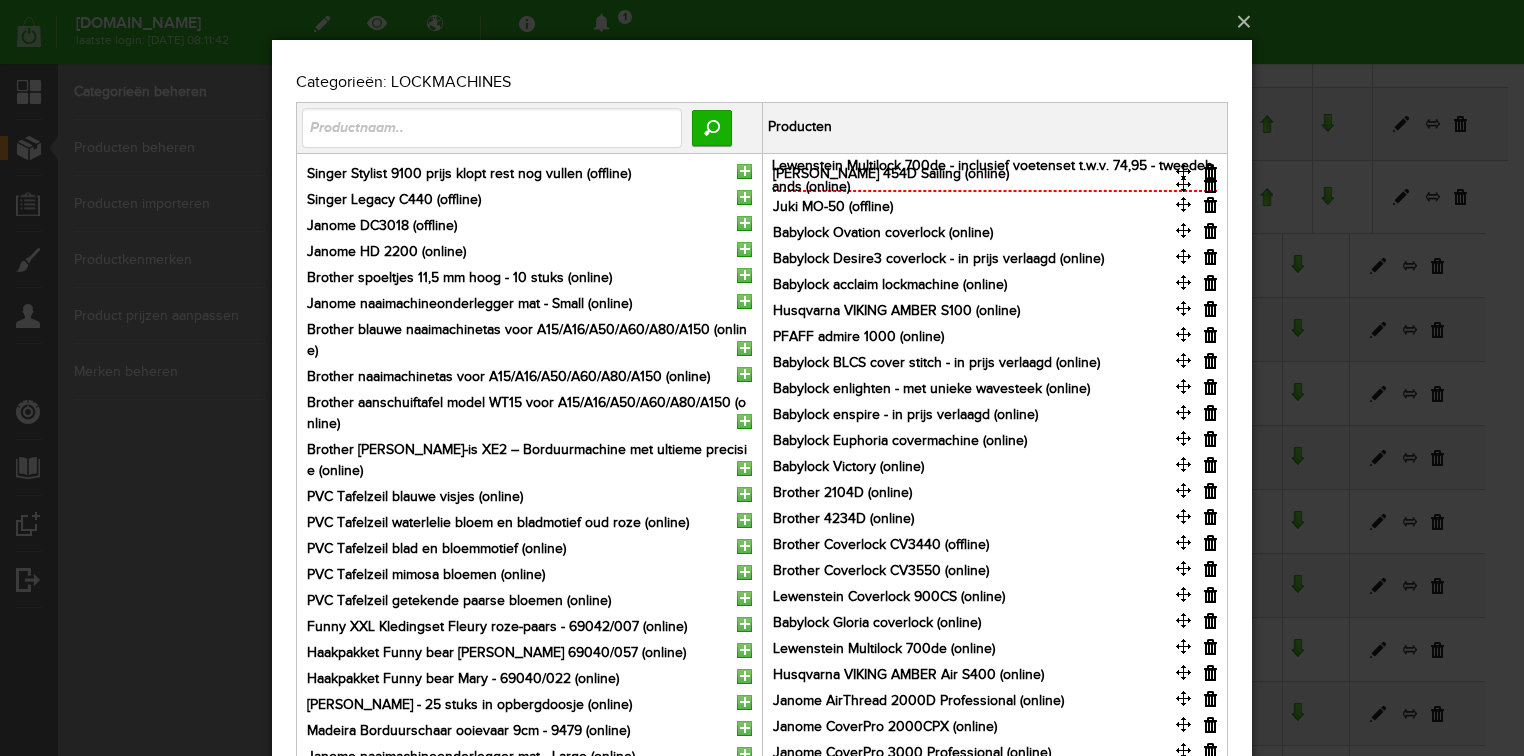 drag, startPoint x: 1182, startPoint y: 216, endPoint x: 1182, endPoint y: 183, distance: 33 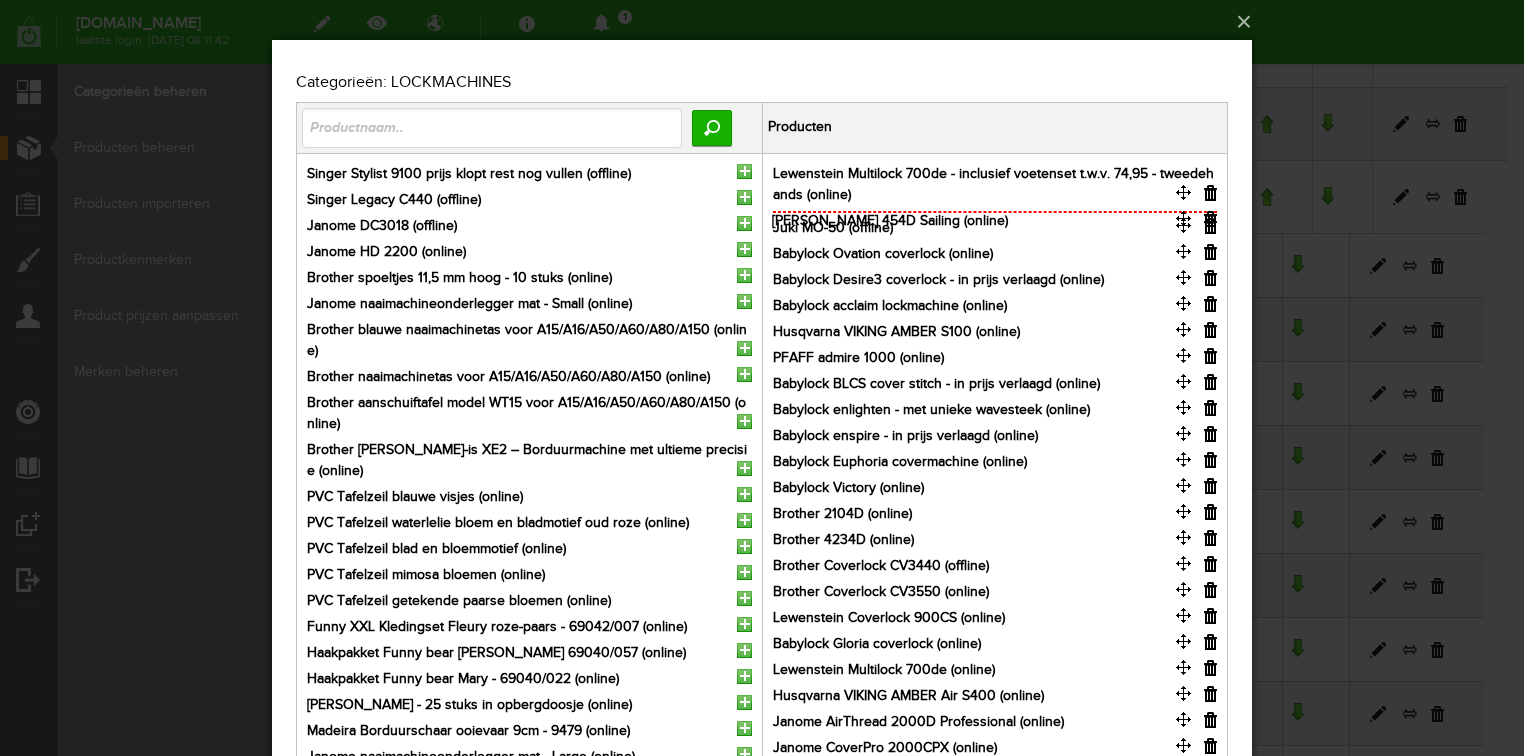 drag, startPoint x: 1183, startPoint y: 166, endPoint x: 1183, endPoint y: 214, distance: 48 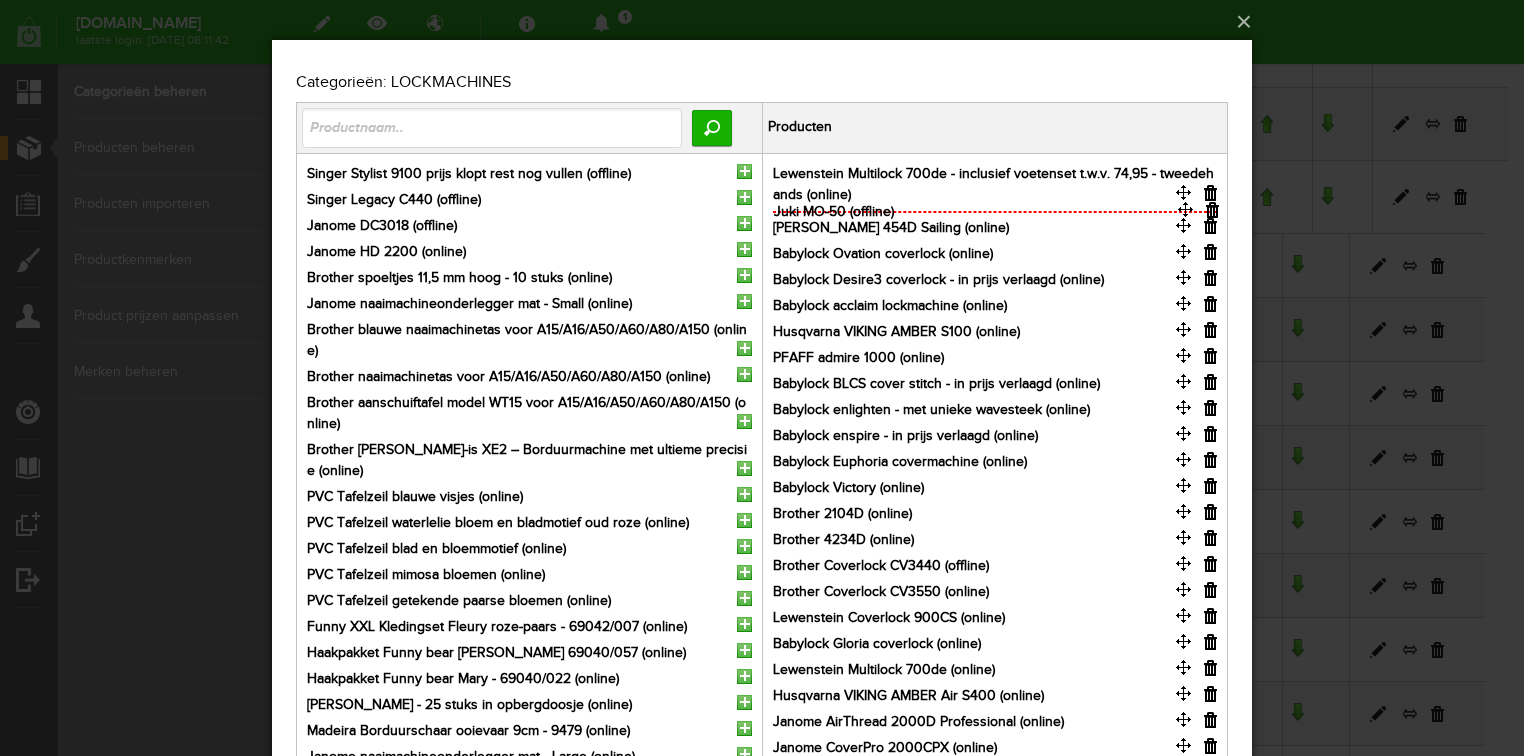 drag, startPoint x: 1180, startPoint y: 246, endPoint x: 1182, endPoint y: 212, distance: 34.058773 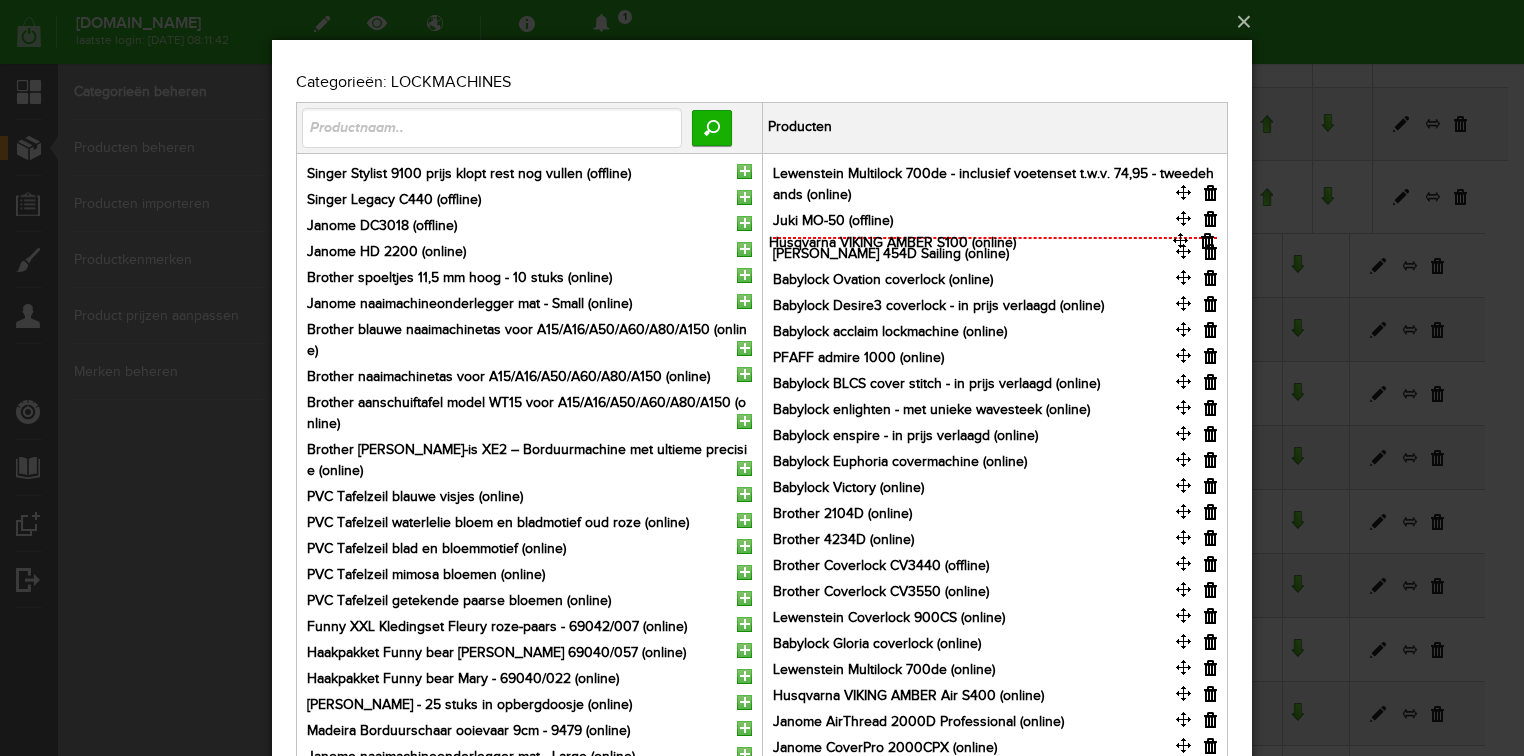 drag, startPoint x: 1183, startPoint y: 348, endPoint x: 1180, endPoint y: 241, distance: 107.042046 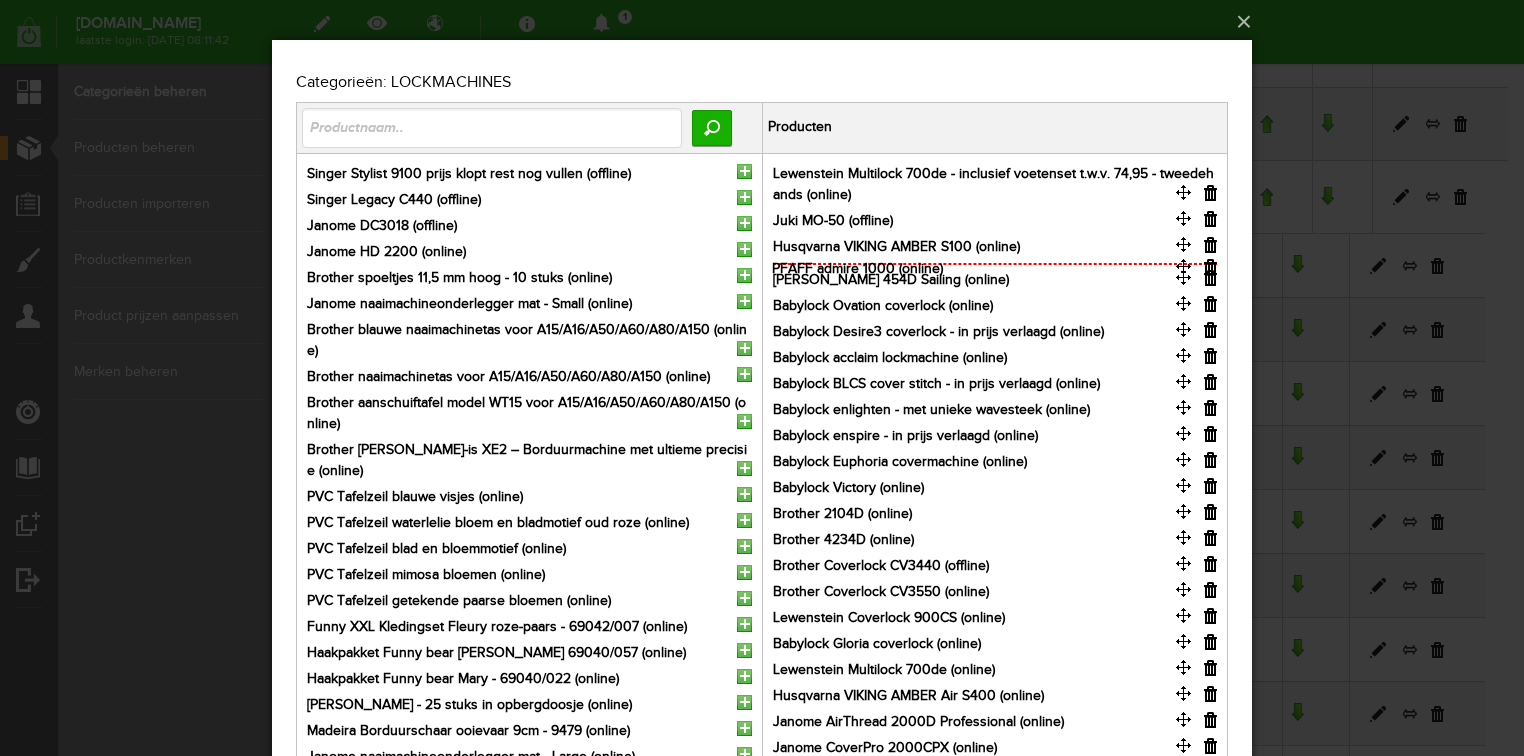 drag, startPoint x: 1184, startPoint y: 375, endPoint x: 1184, endPoint y: 268, distance: 107 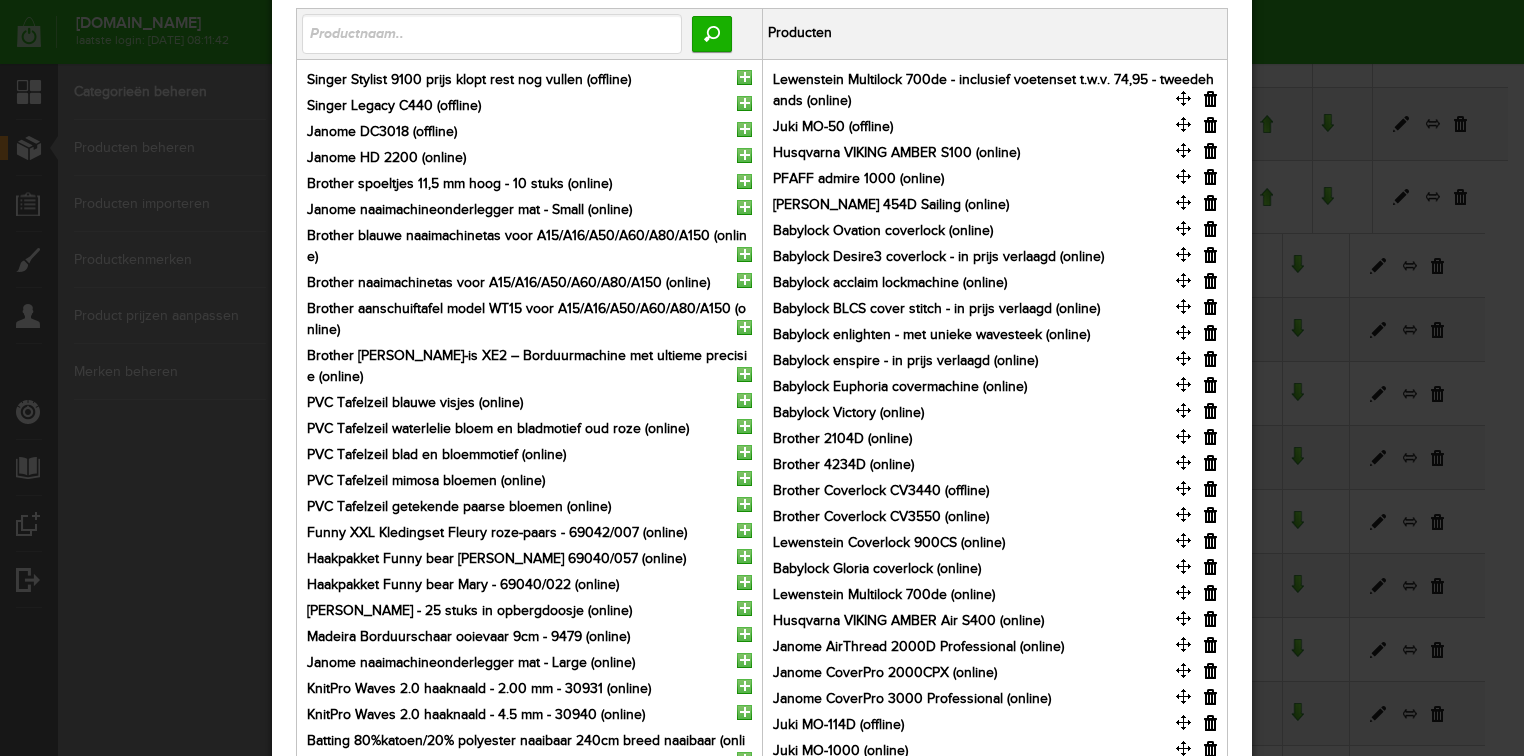 scroll, scrollTop: 160, scrollLeft: 0, axis: vertical 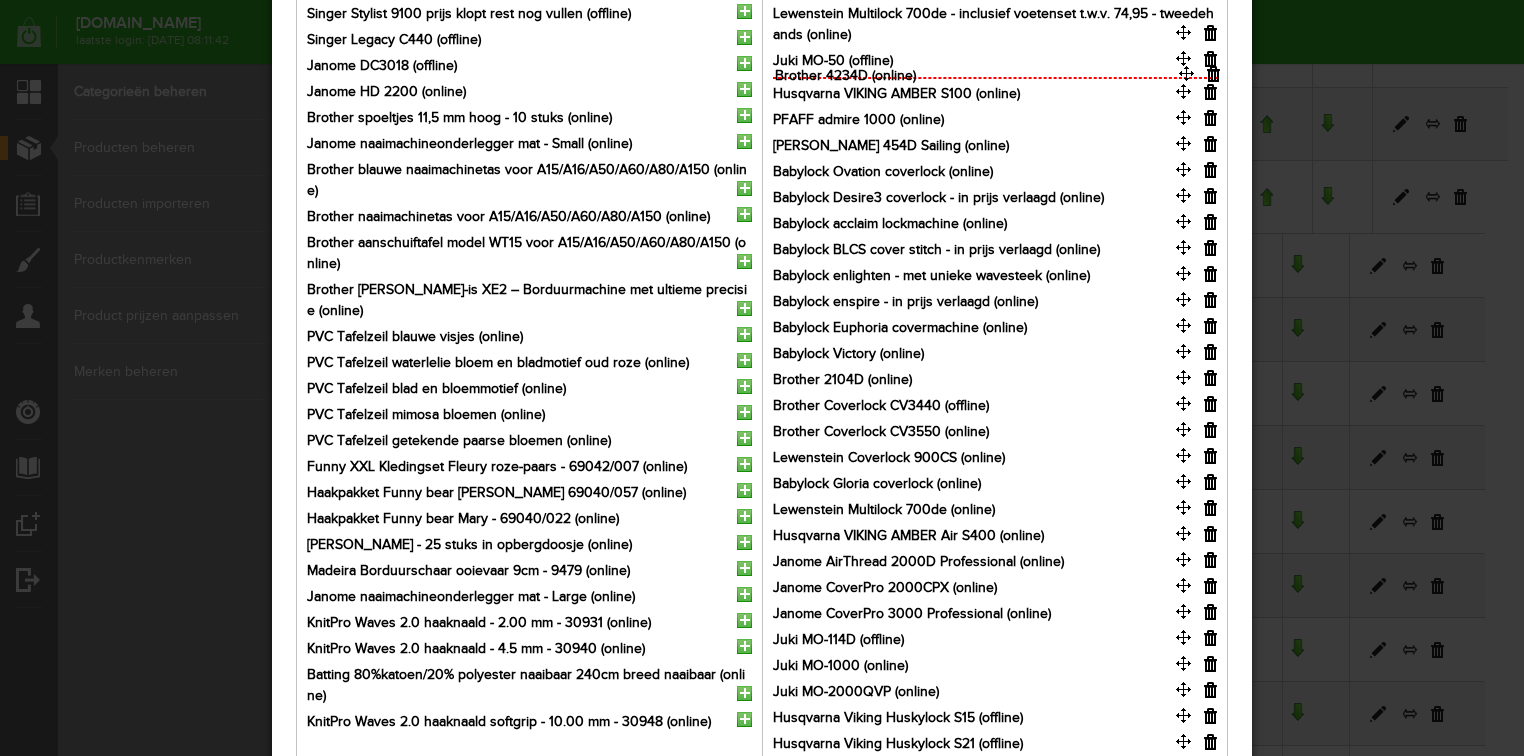 drag, startPoint x: 1186, startPoint y: 394, endPoint x: 1189, endPoint y: 72, distance: 322.01398 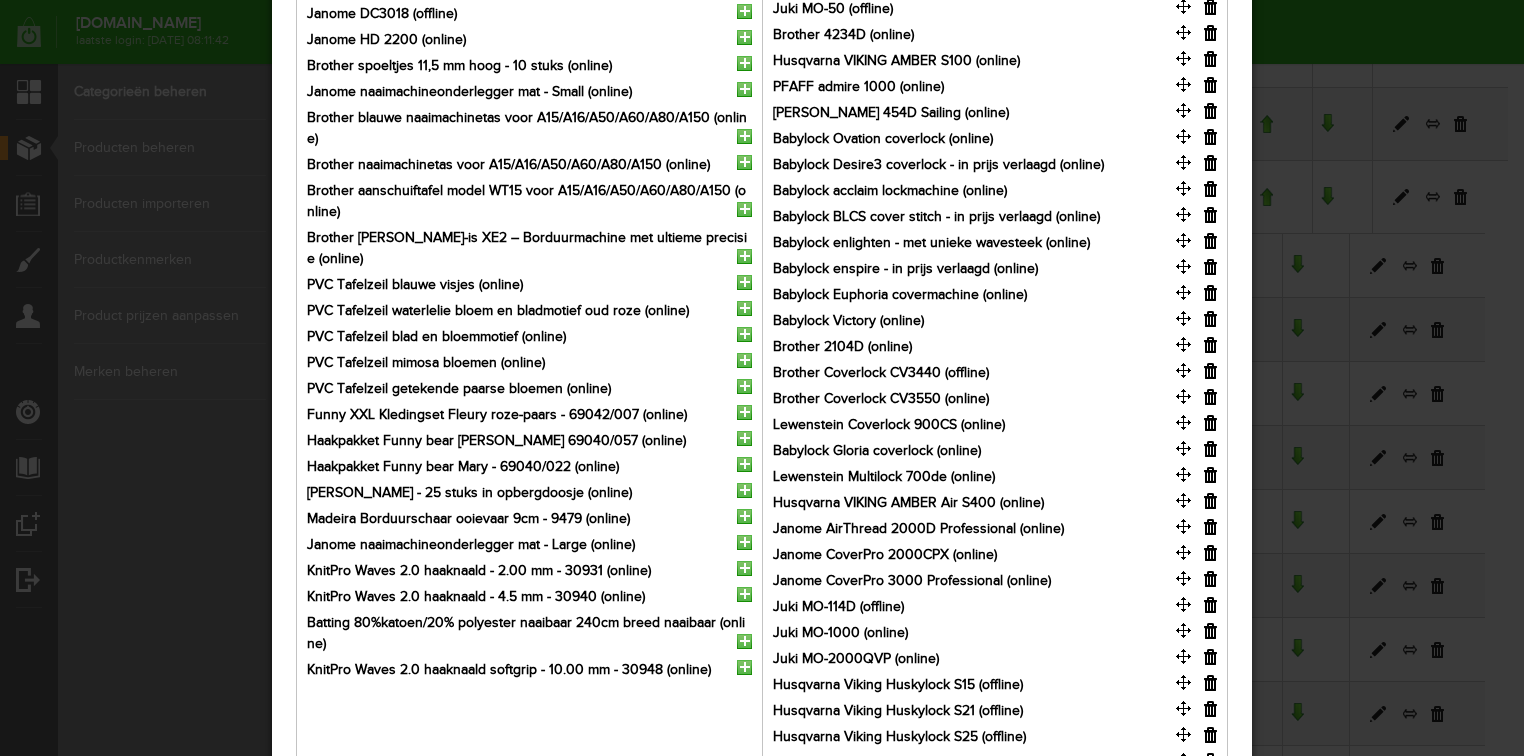 scroll, scrollTop: 240, scrollLeft: 0, axis: vertical 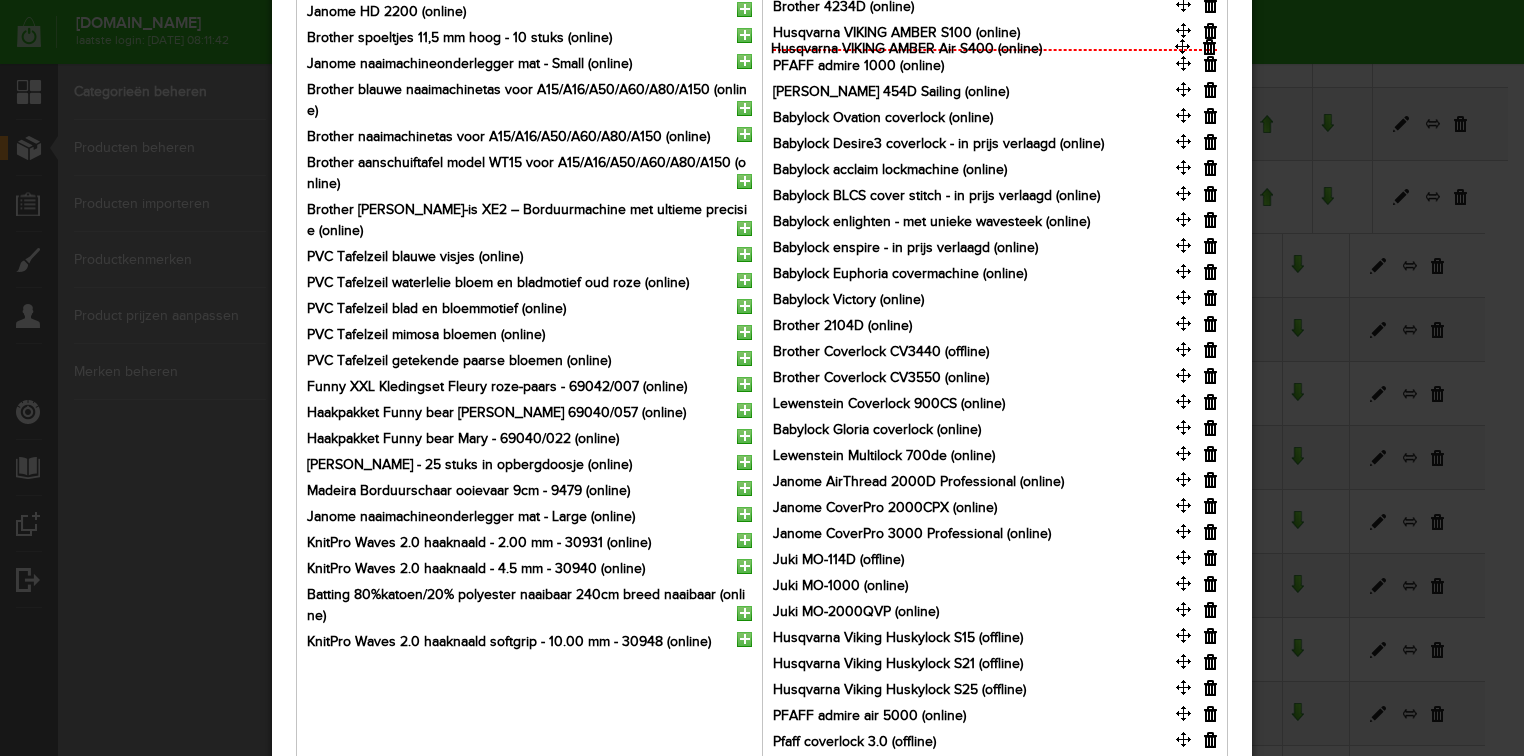 drag, startPoint x: 1185, startPoint y: 470, endPoint x: 1184, endPoint y: 45, distance: 425.0012 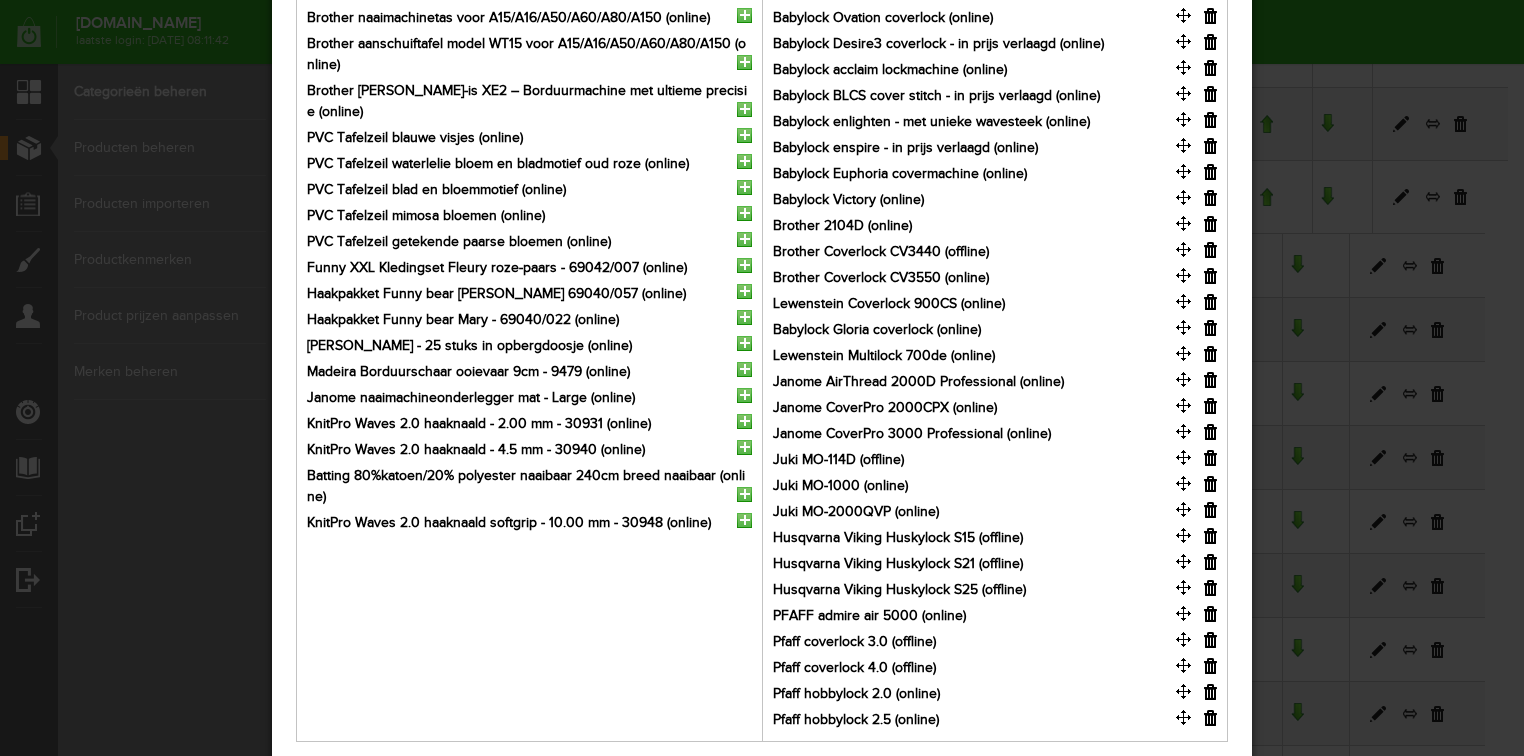 scroll, scrollTop: 368, scrollLeft: 0, axis: vertical 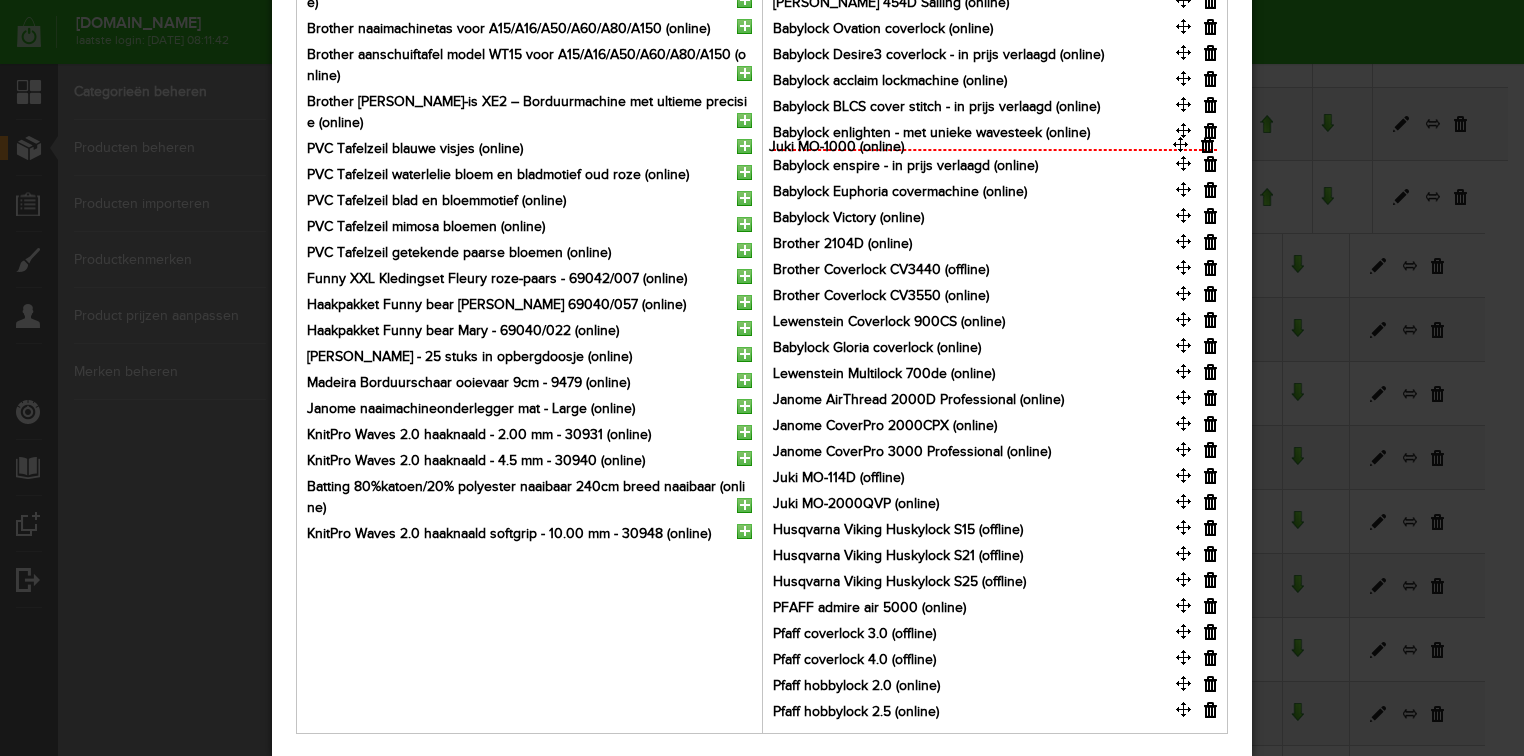 drag, startPoint x: 1179, startPoint y: 497, endPoint x: 1176, endPoint y: 148, distance: 349.0129 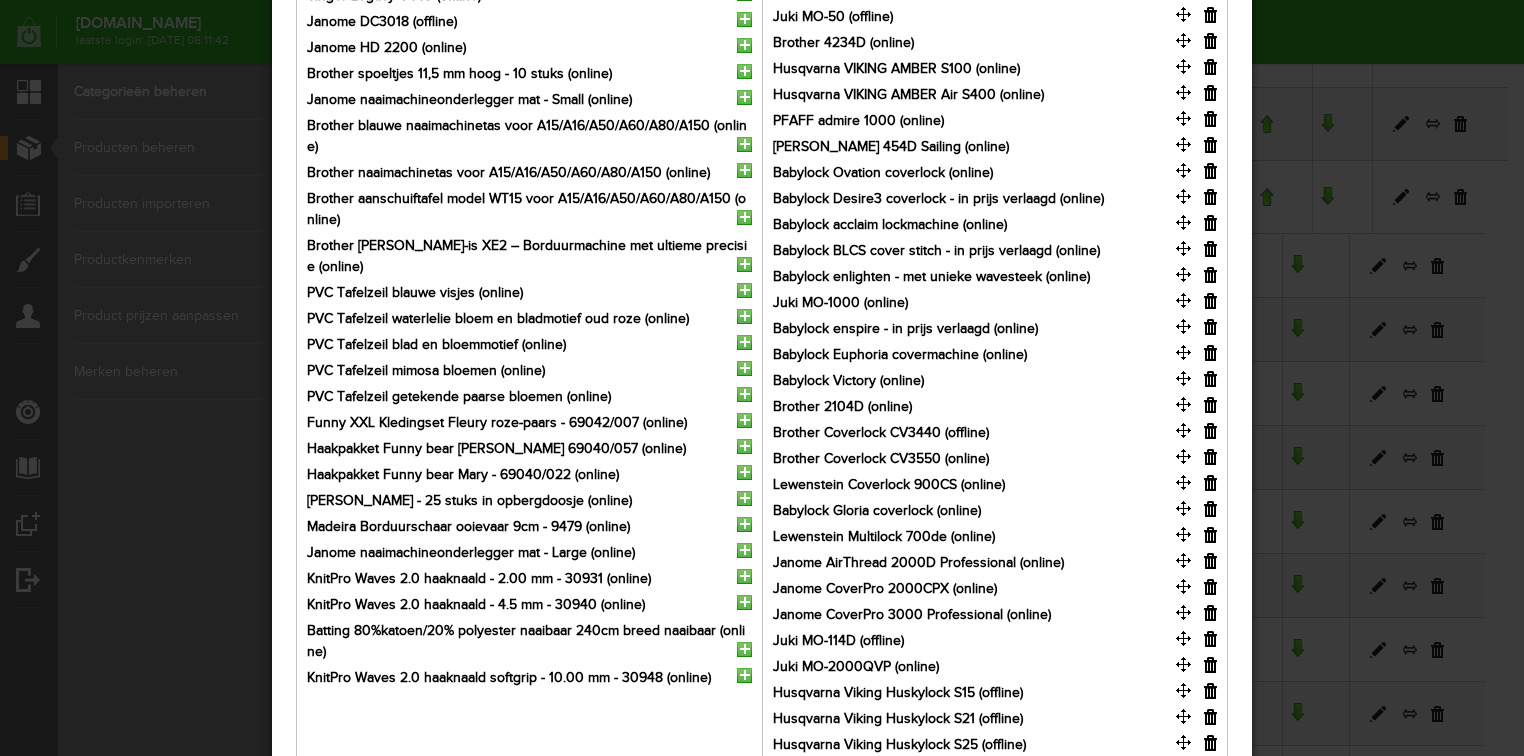 scroll, scrollTop: 368, scrollLeft: 0, axis: vertical 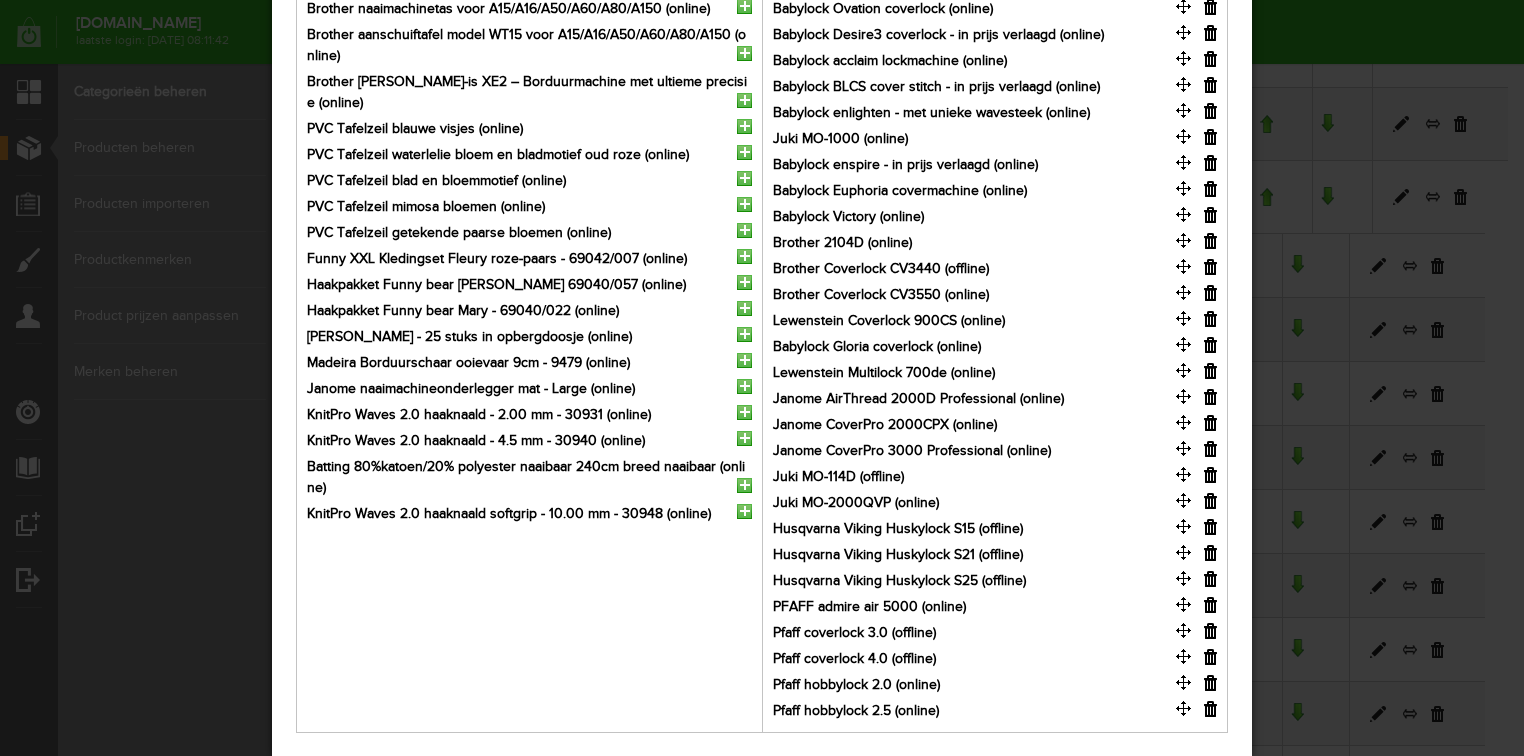 click on "×" at bounding box center (762, 10) 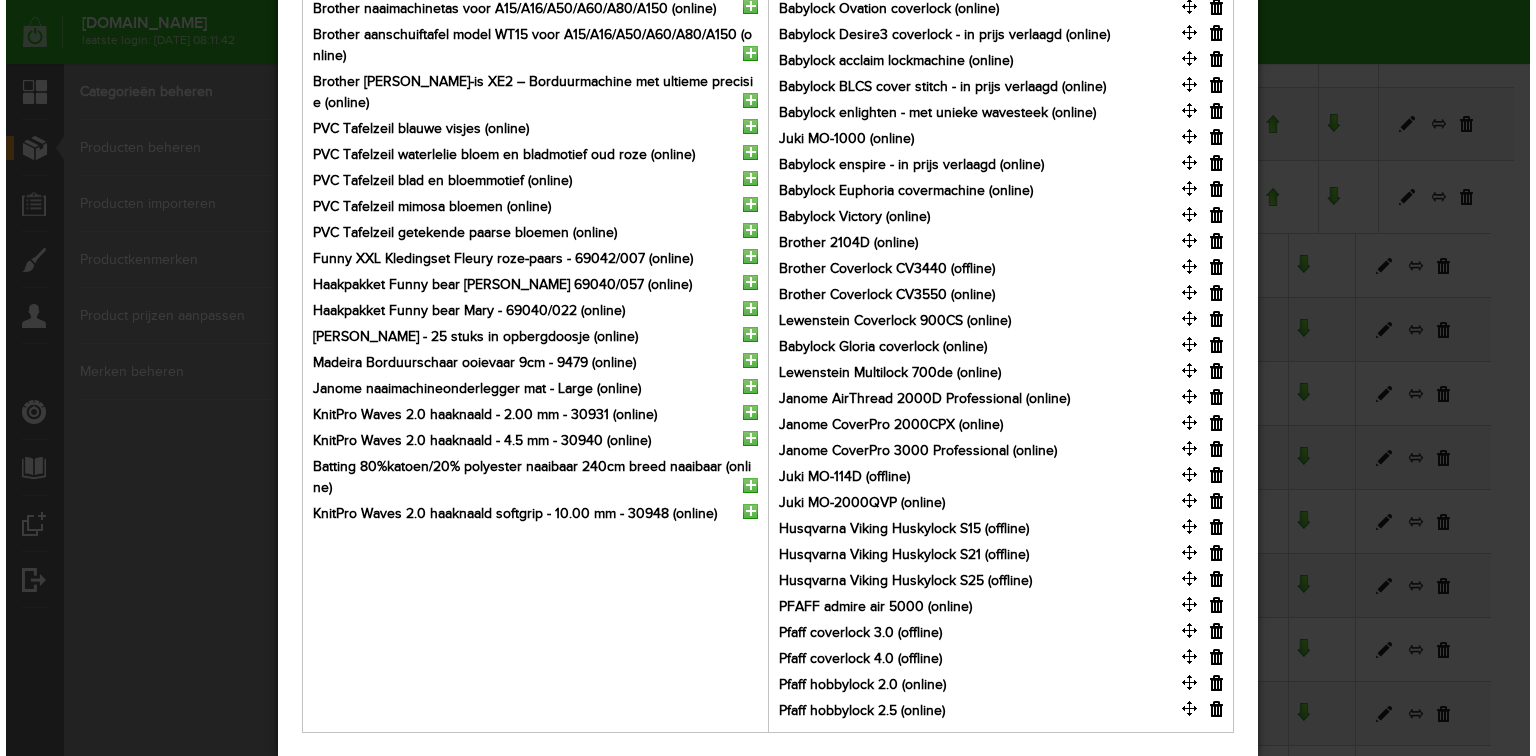 scroll, scrollTop: 0, scrollLeft: 0, axis: both 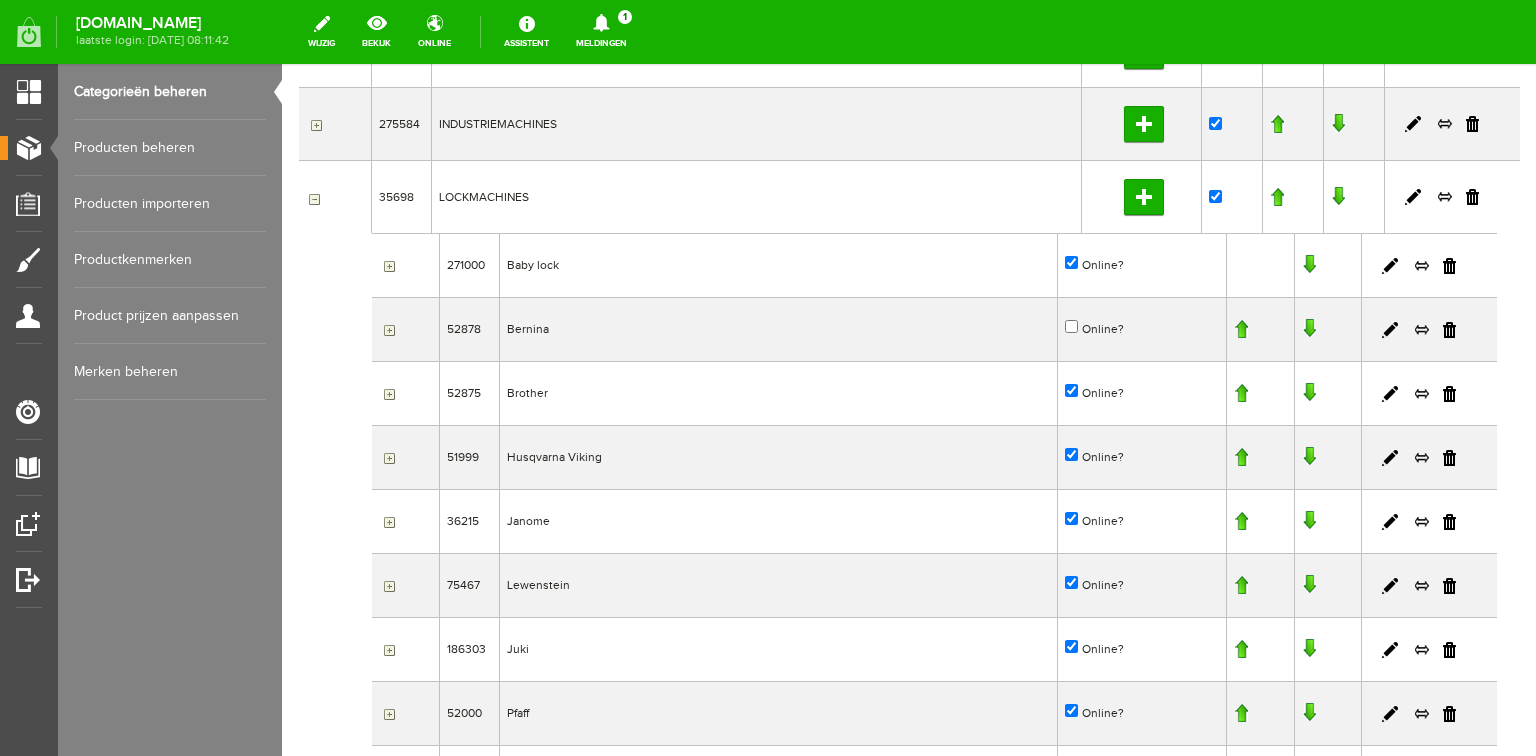 click on "Producten beheren" at bounding box center (170, 148) 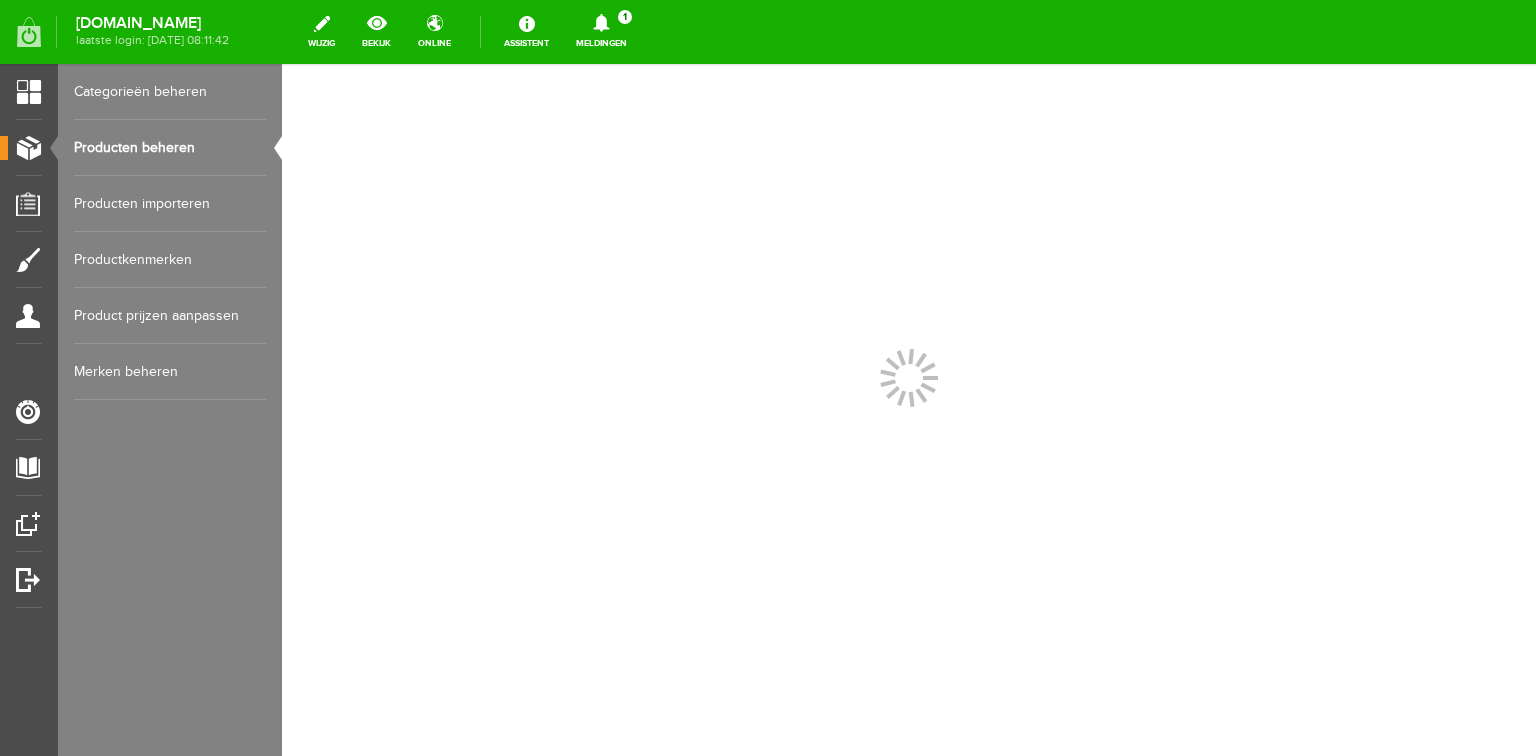scroll, scrollTop: 0, scrollLeft: 0, axis: both 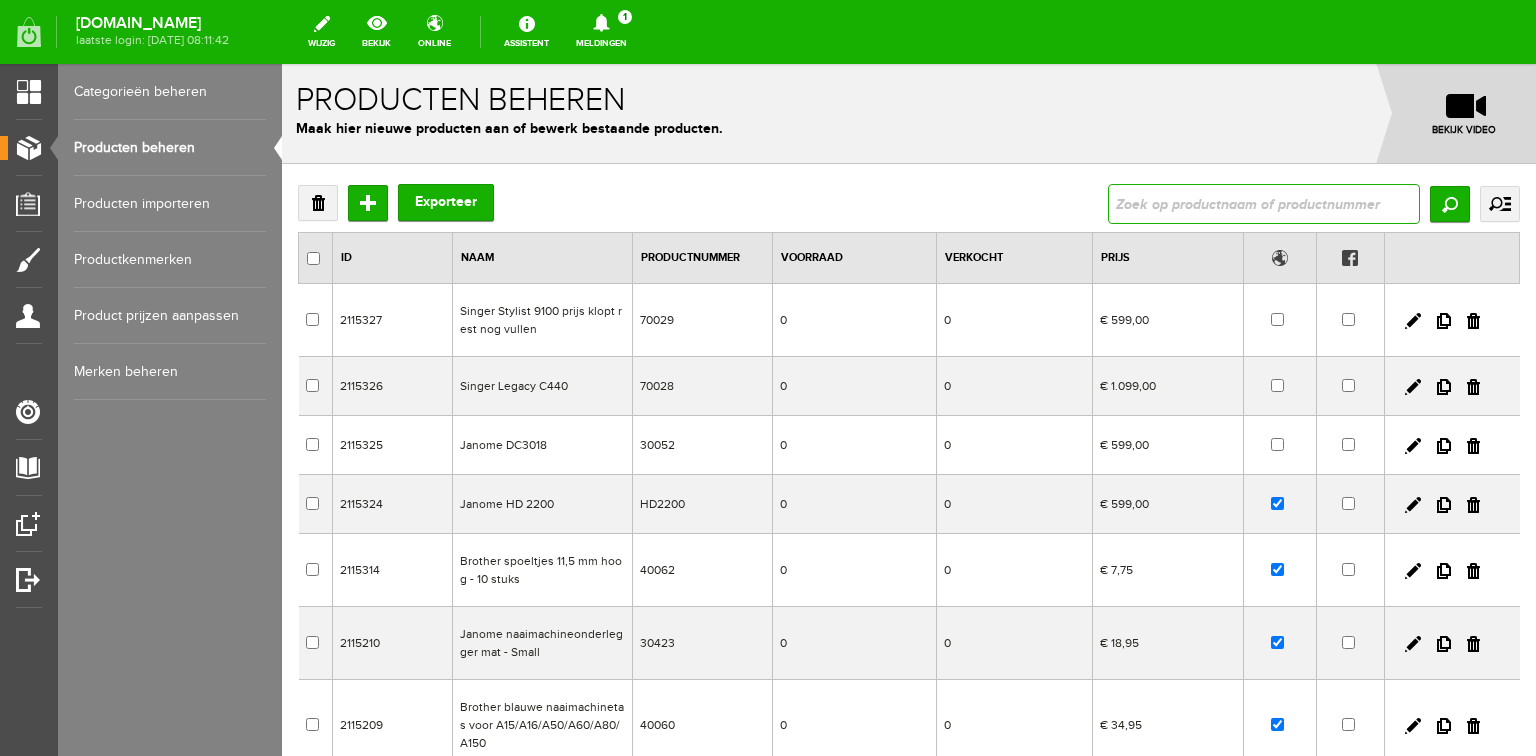 click at bounding box center [1264, 204] 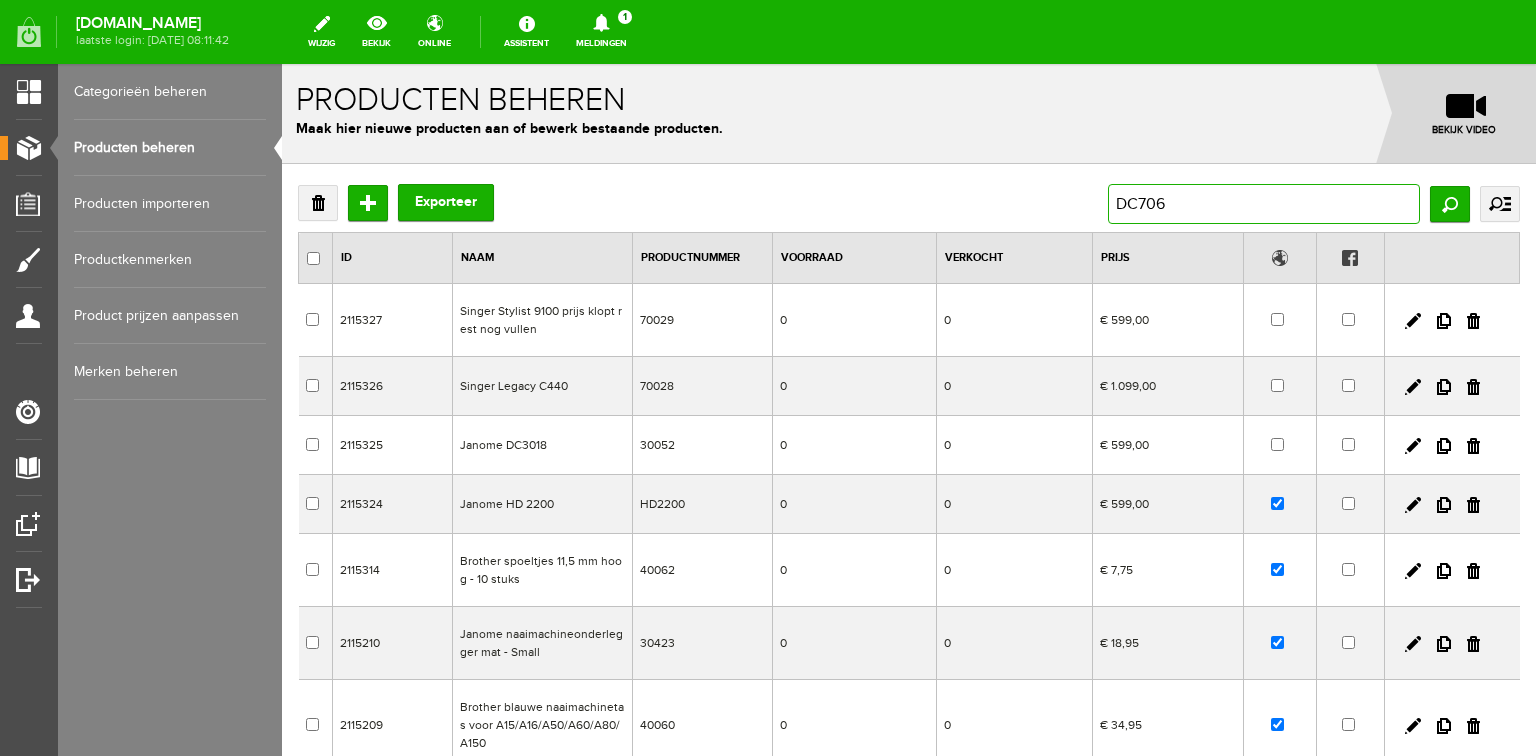 type on "DC7060" 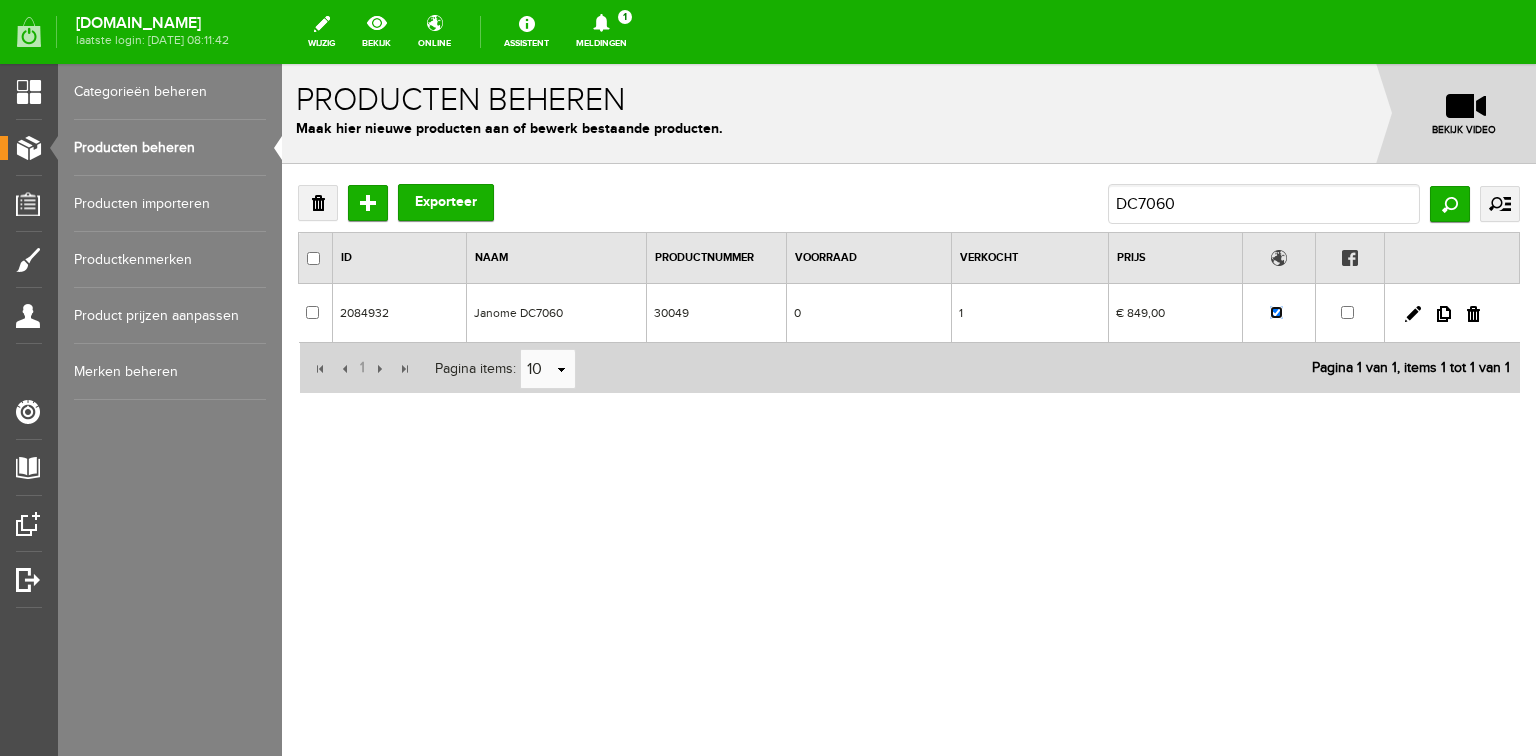 click at bounding box center (1276, 312) 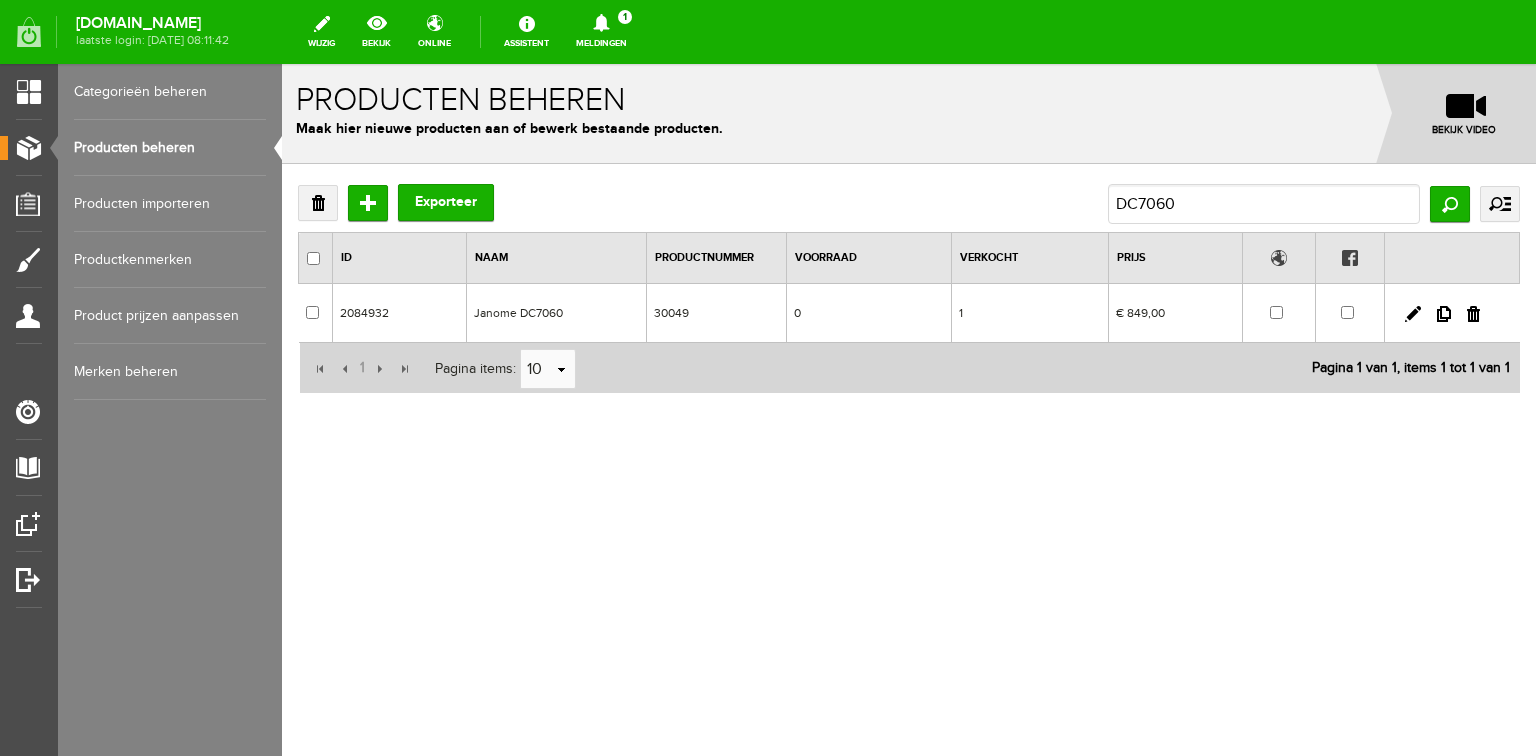 click on "Producten beheren" at bounding box center [170, 148] 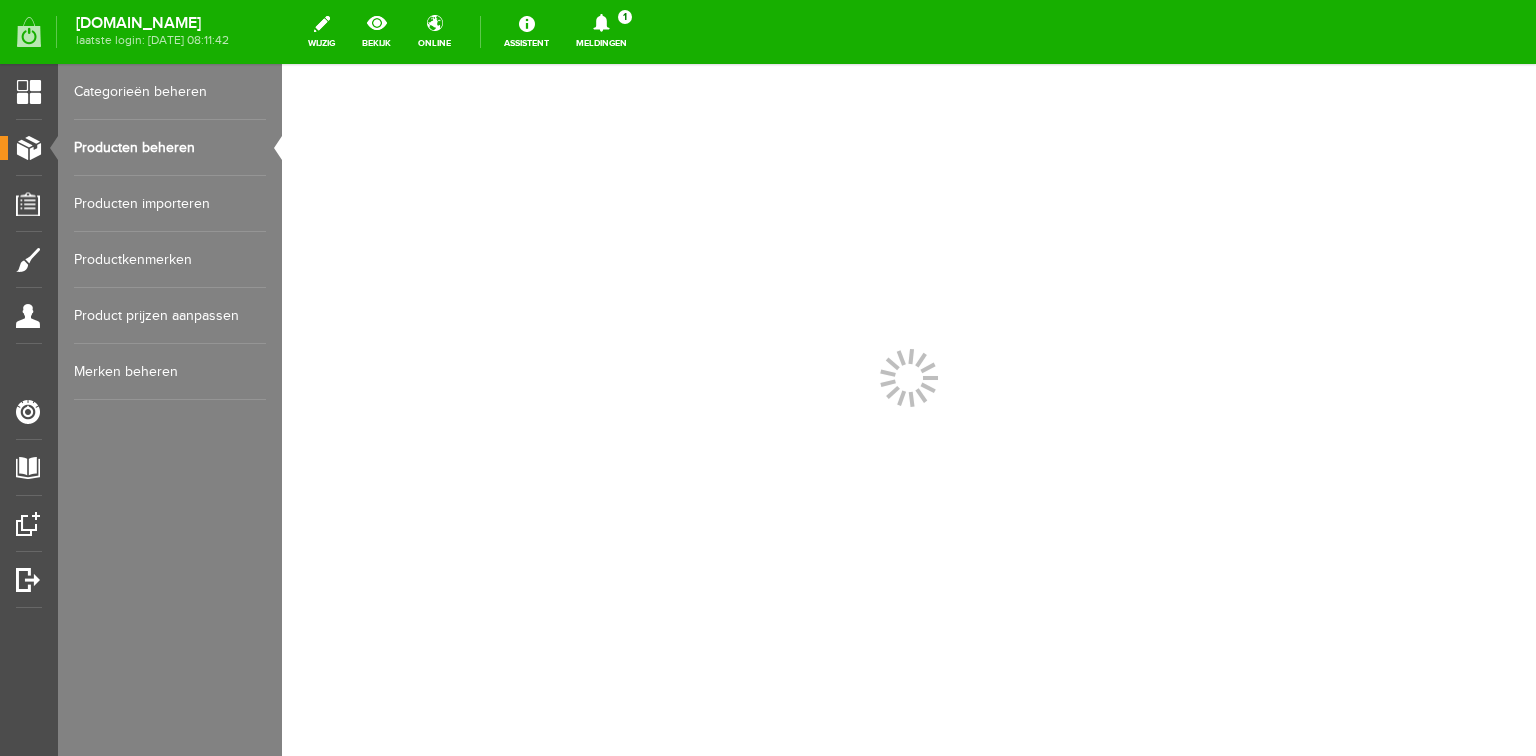 scroll, scrollTop: 0, scrollLeft: 0, axis: both 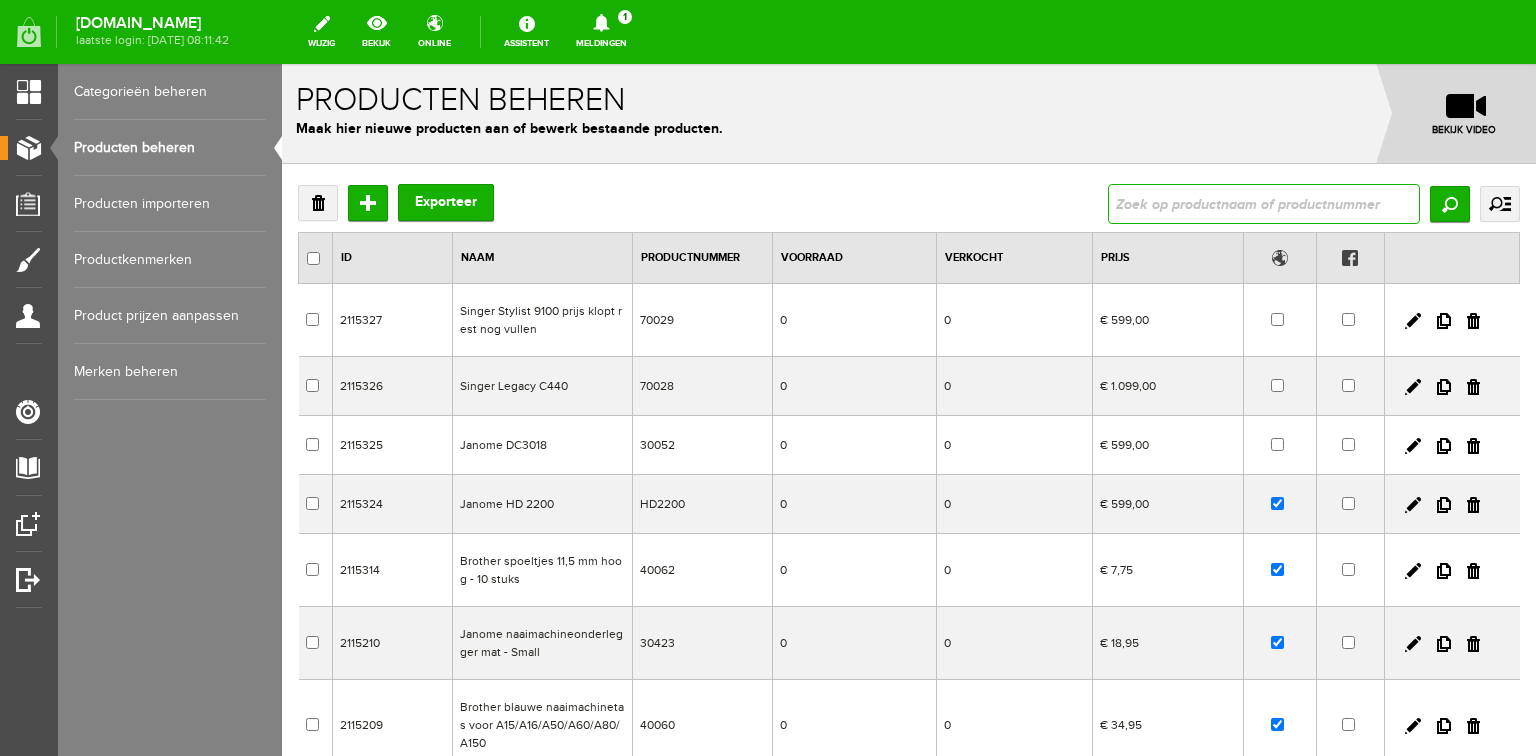 click at bounding box center (1264, 204) 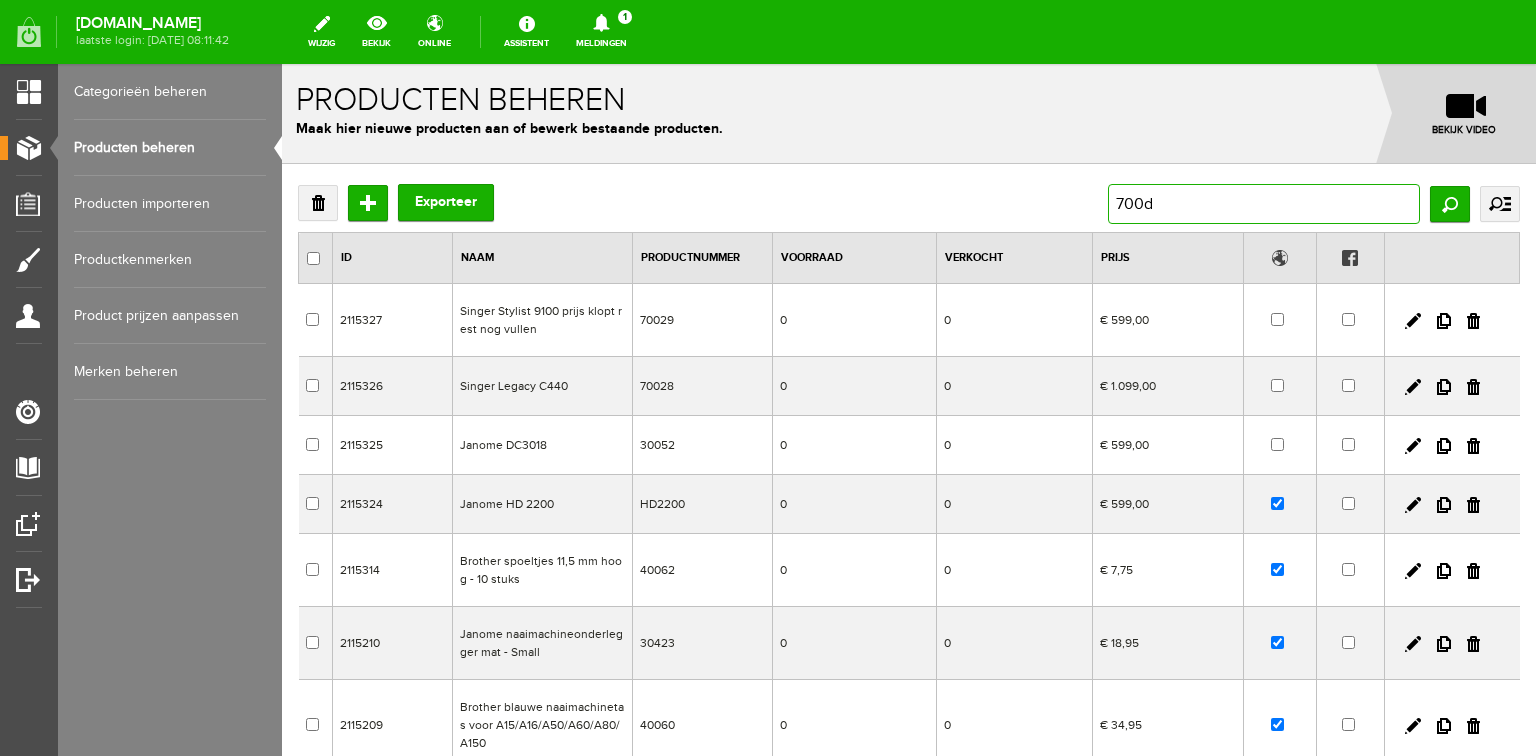type on "700de" 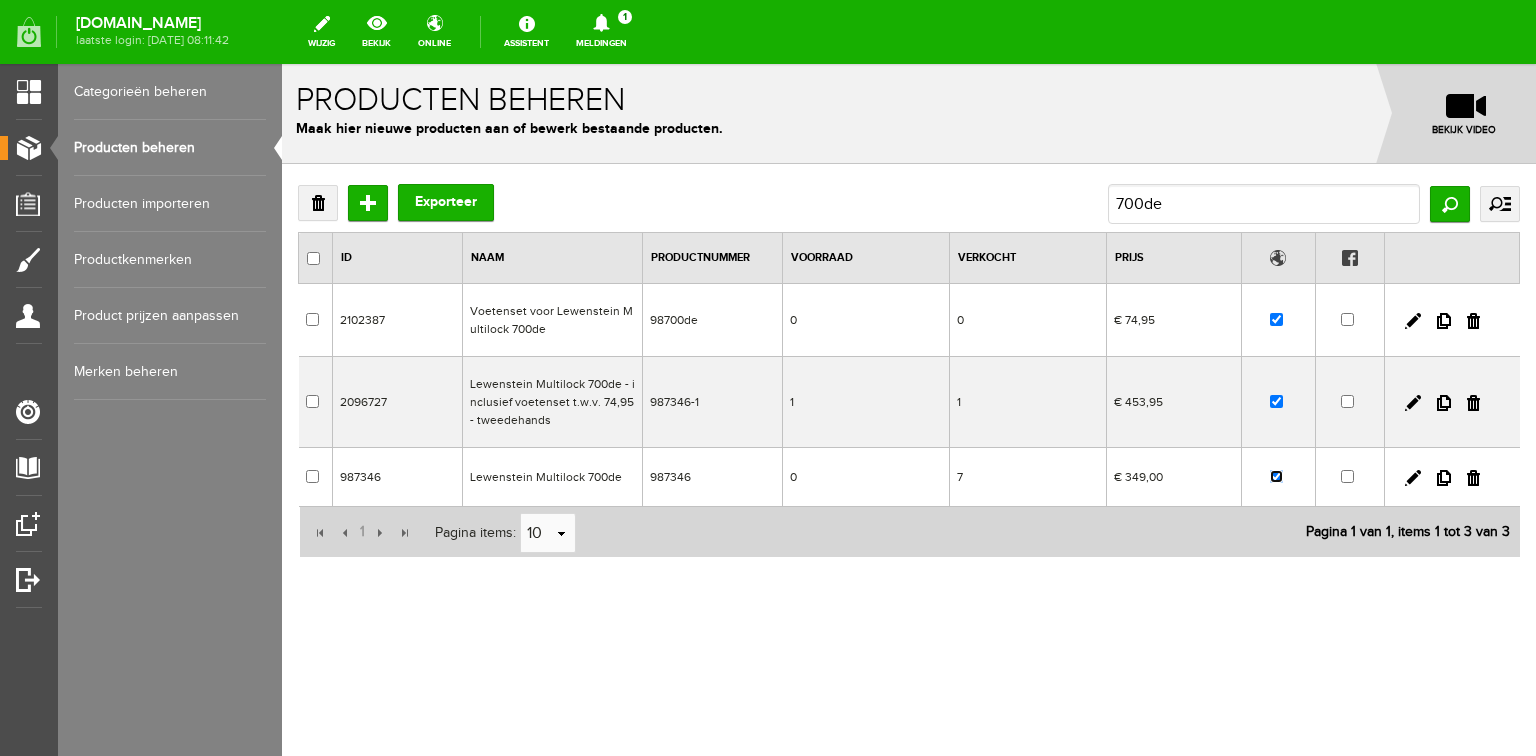 click at bounding box center (1276, 476) 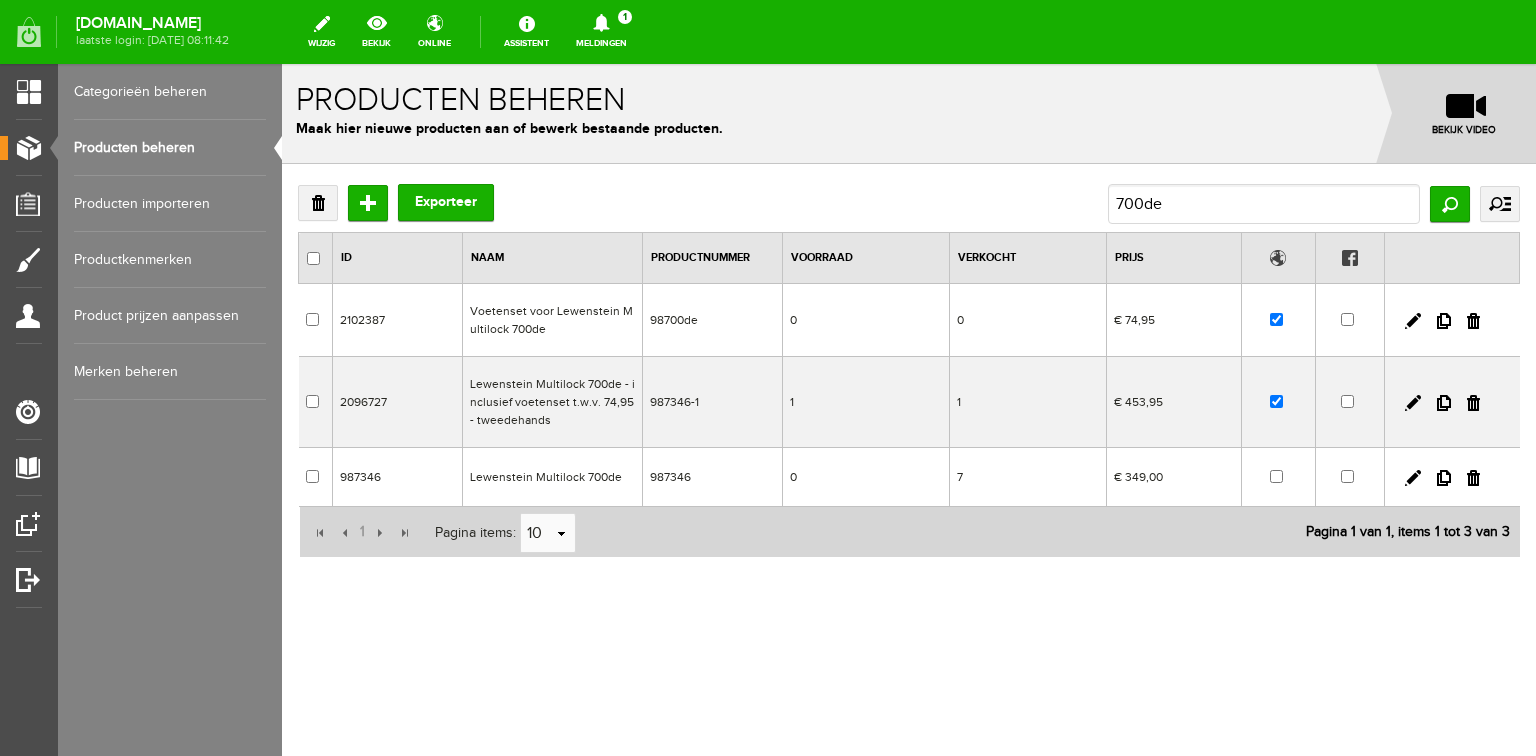 click on "Producten beheren" at bounding box center (170, 148) 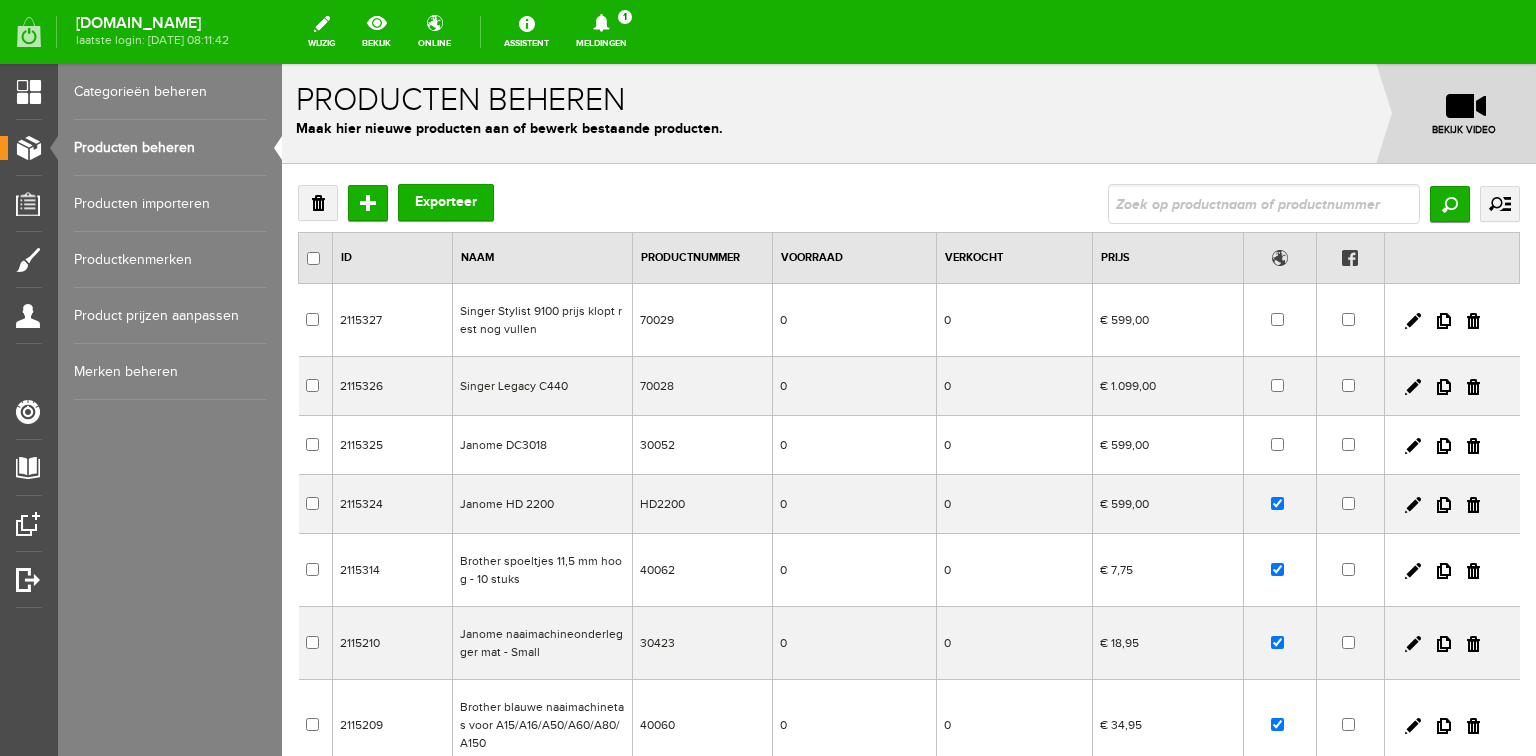 scroll, scrollTop: 0, scrollLeft: 0, axis: both 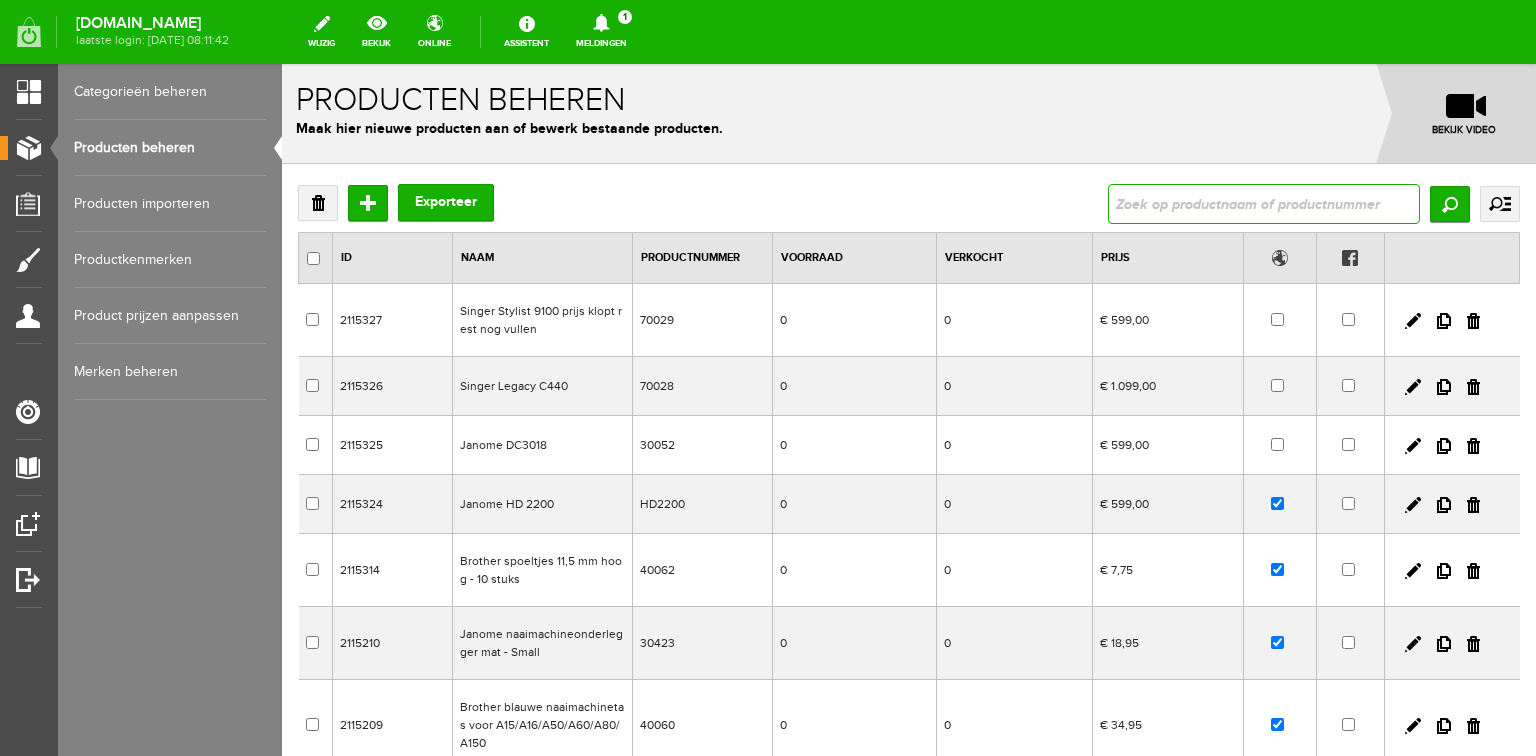 click at bounding box center [1264, 204] 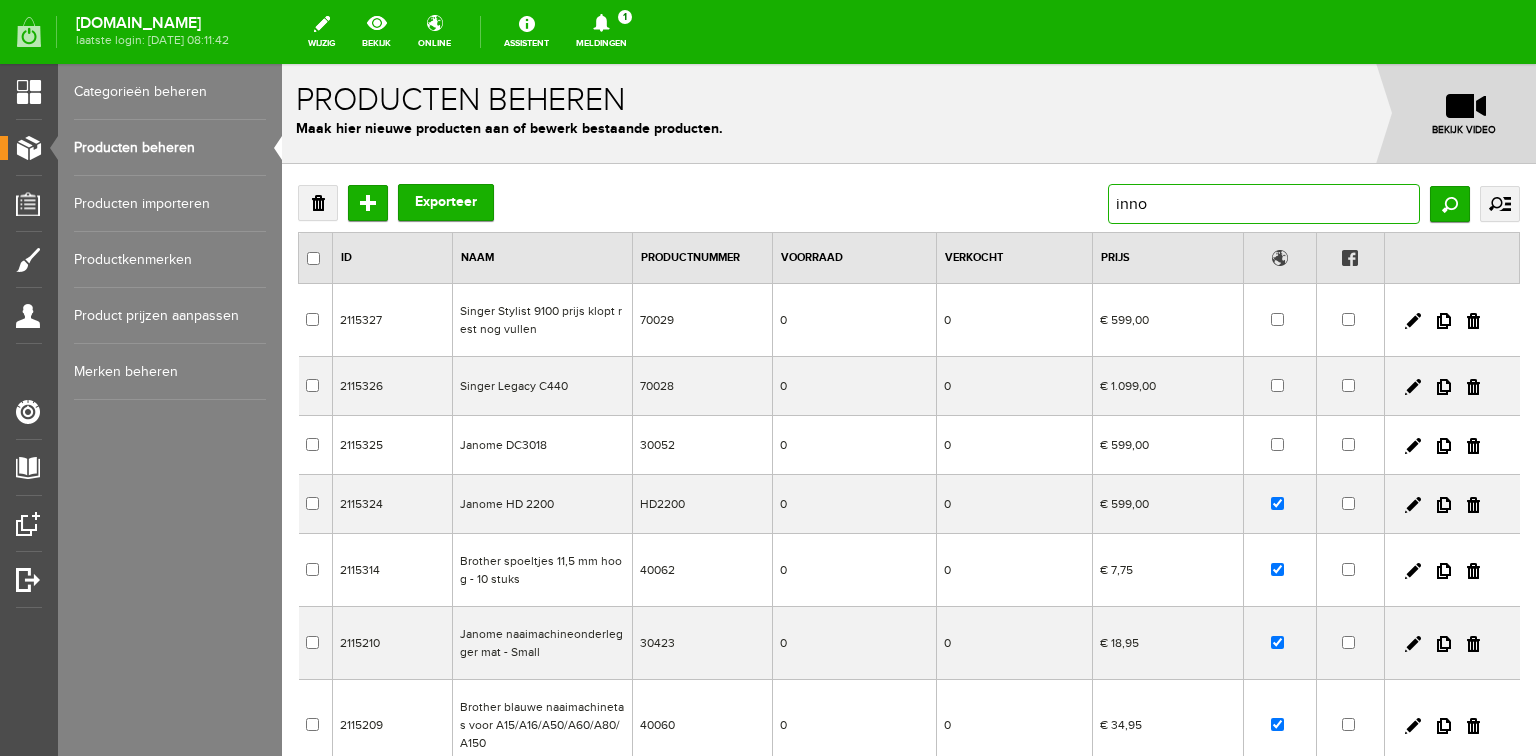 type on "innov" 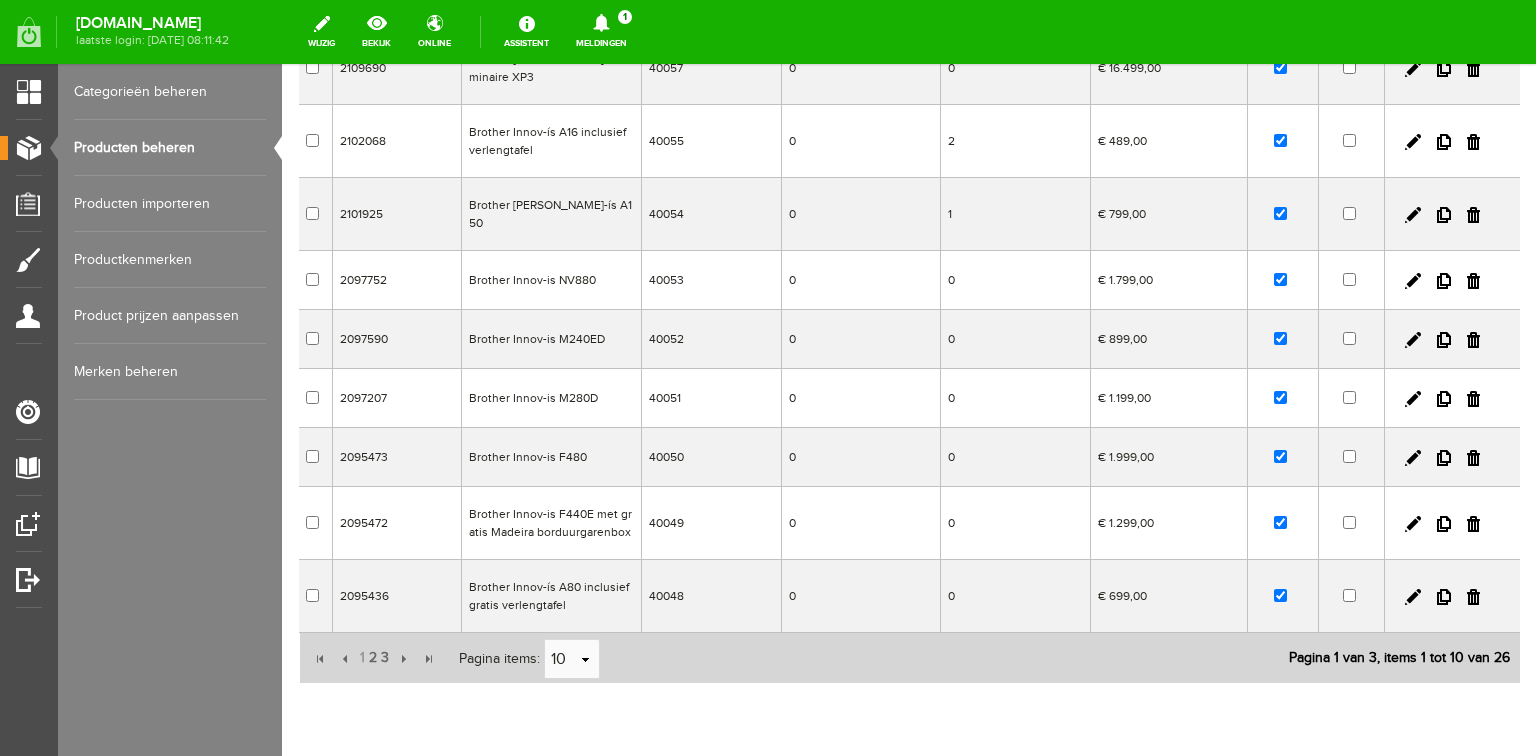 scroll, scrollTop: 396, scrollLeft: 0, axis: vertical 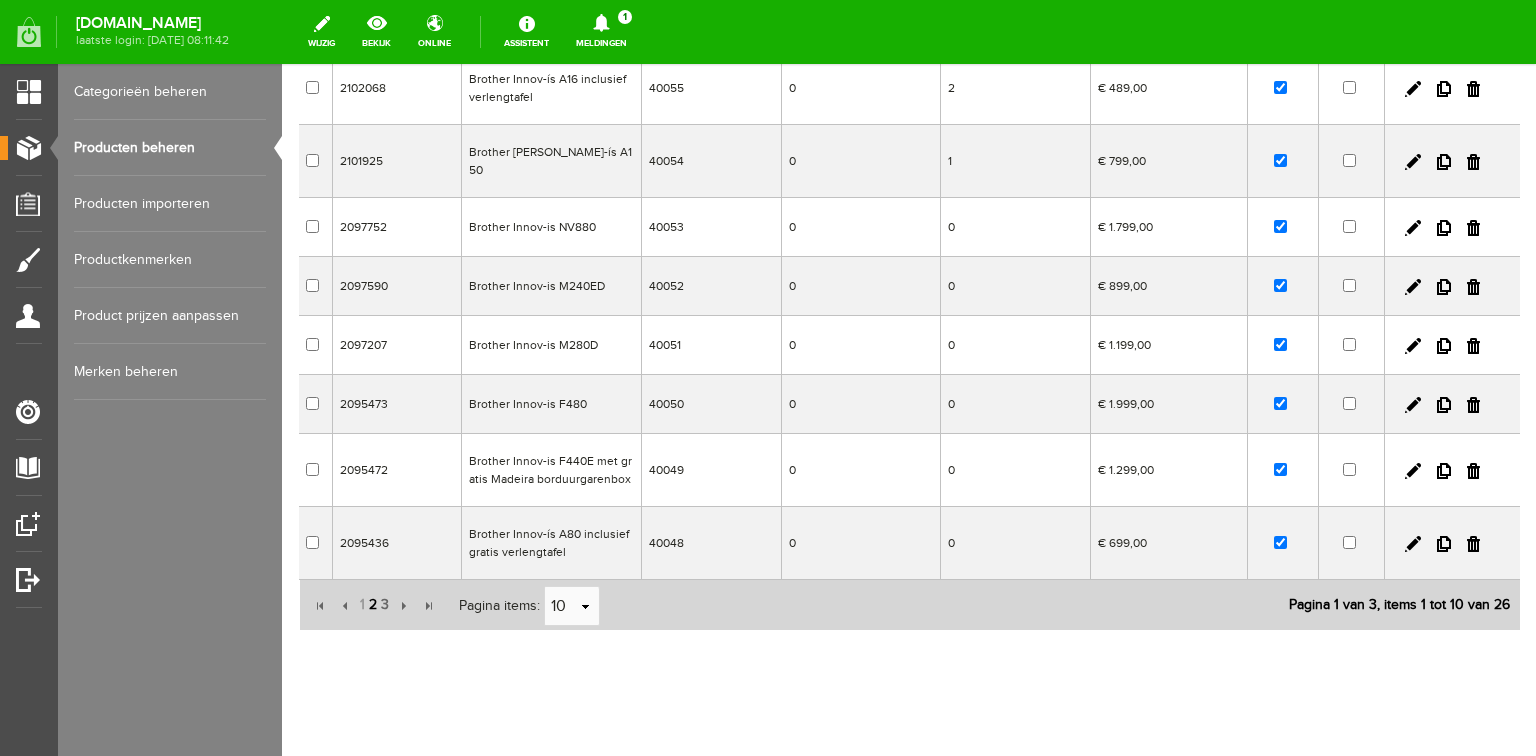 click on "2" at bounding box center [373, 605] 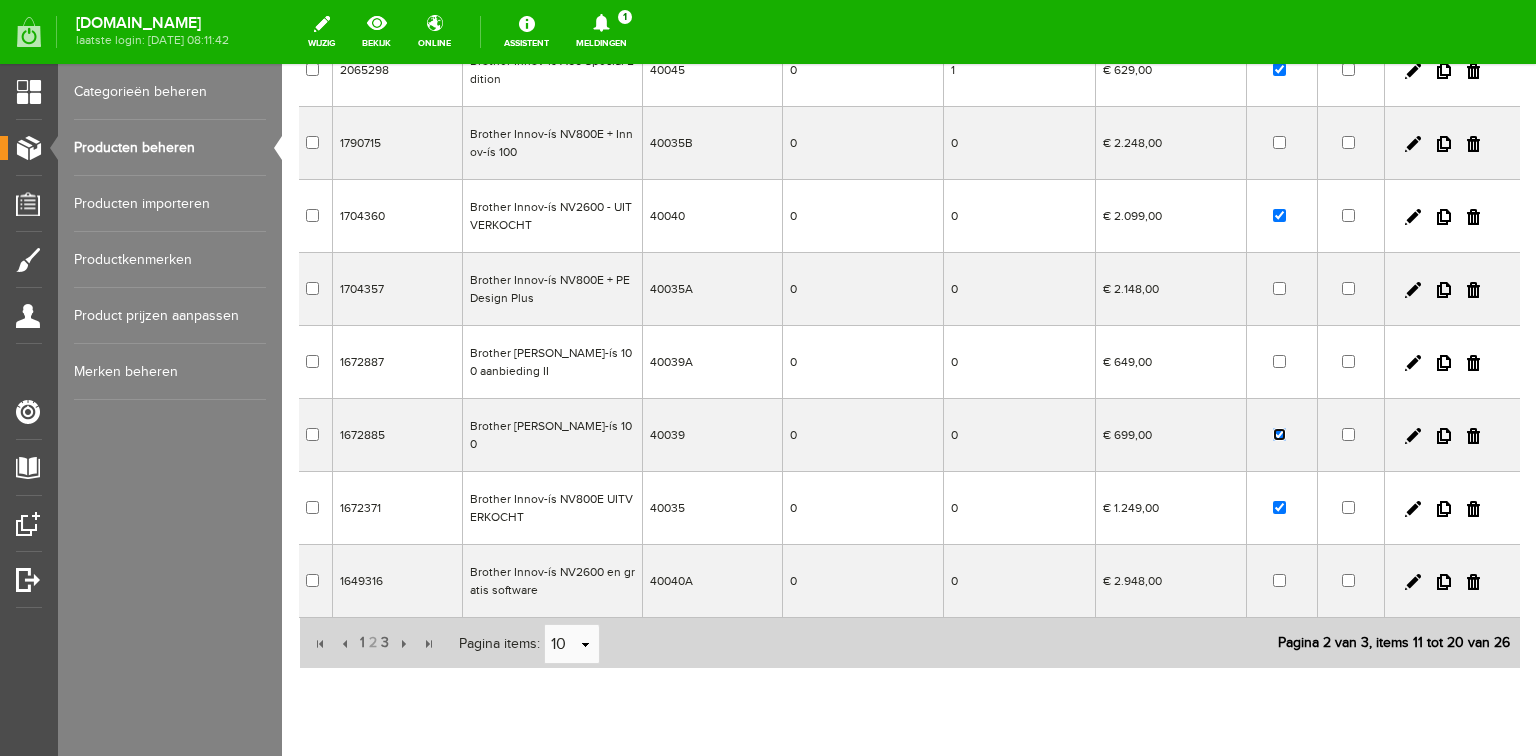 click at bounding box center (1279, 434) 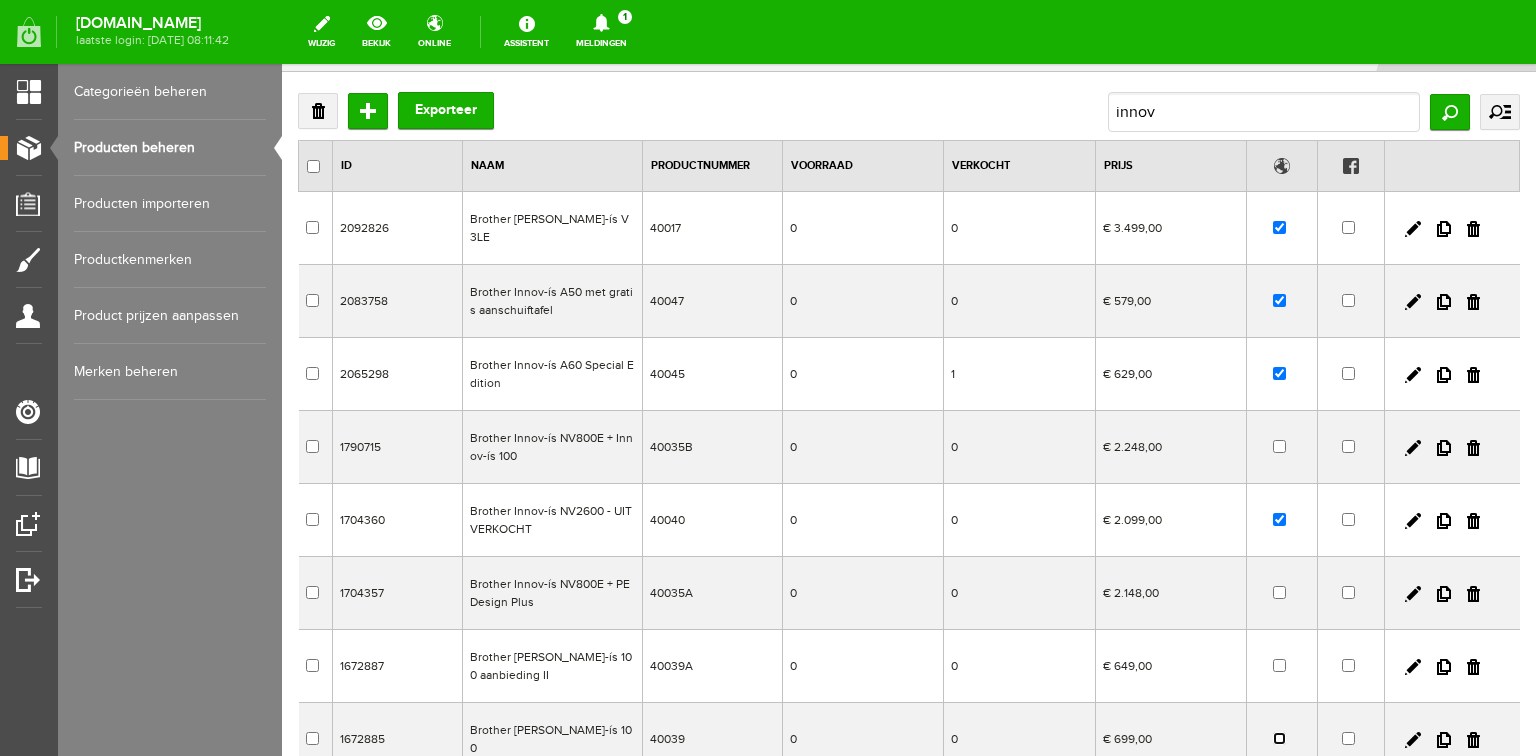 scroll, scrollTop: 0, scrollLeft: 0, axis: both 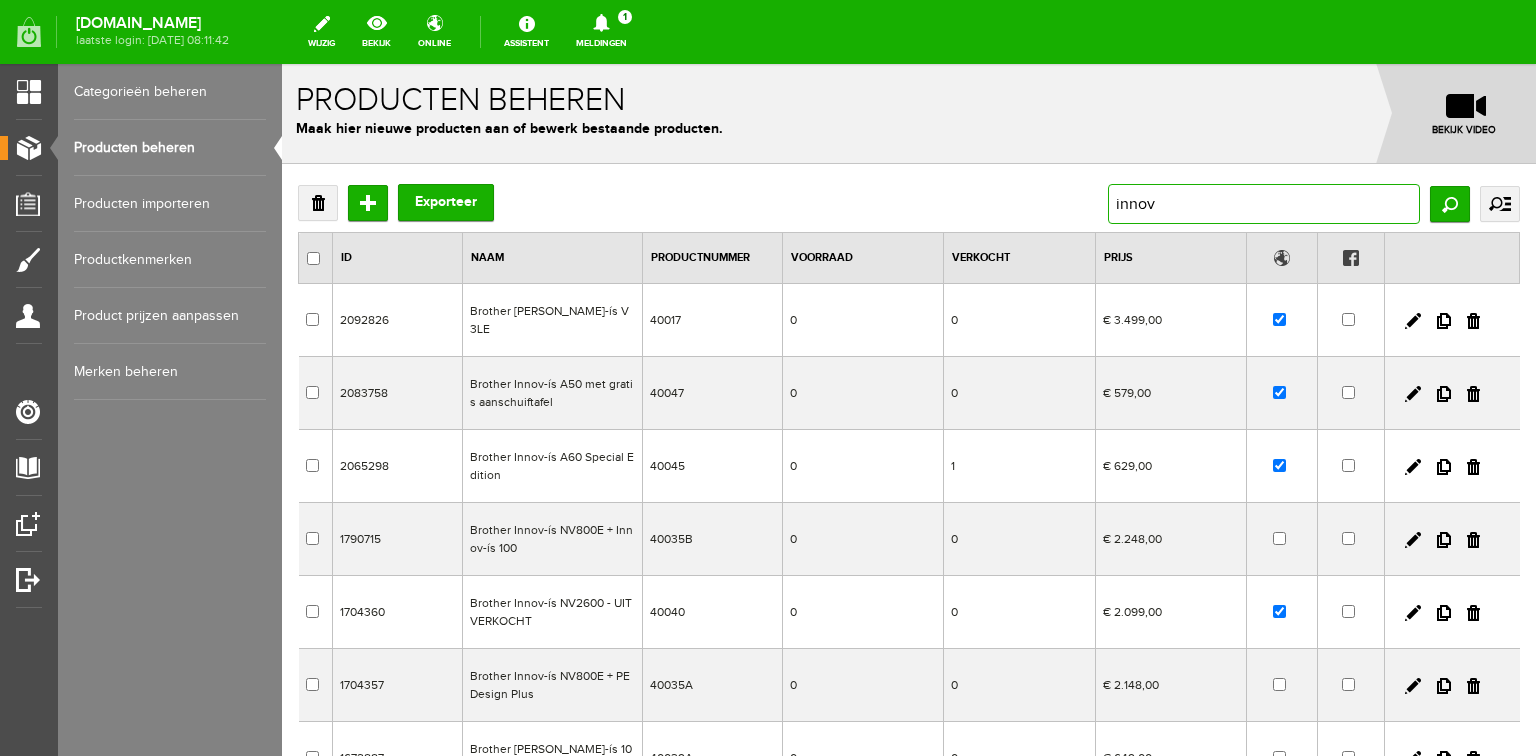 drag, startPoint x: 1159, startPoint y: 200, endPoint x: 1035, endPoint y: 199, distance: 124.004036 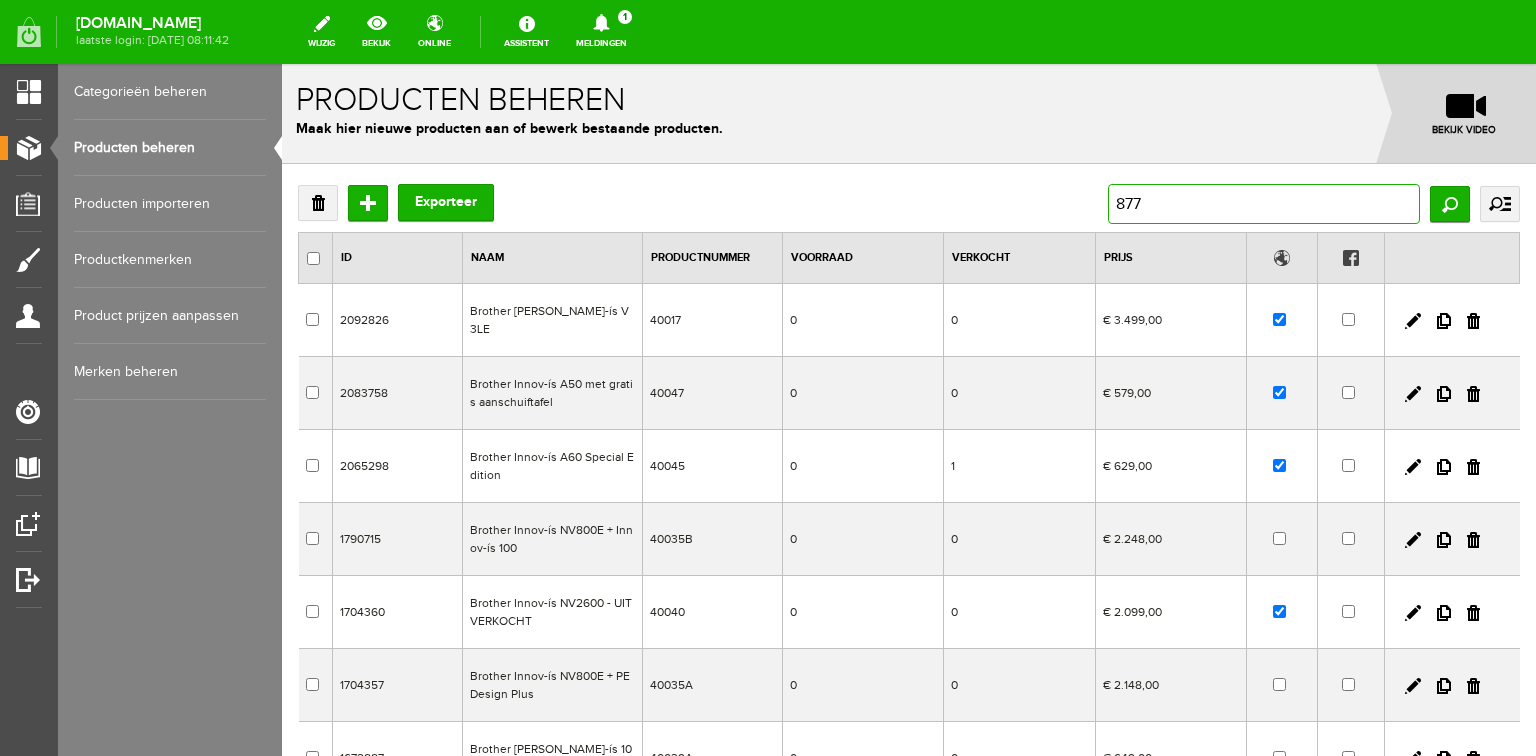 type on "8770" 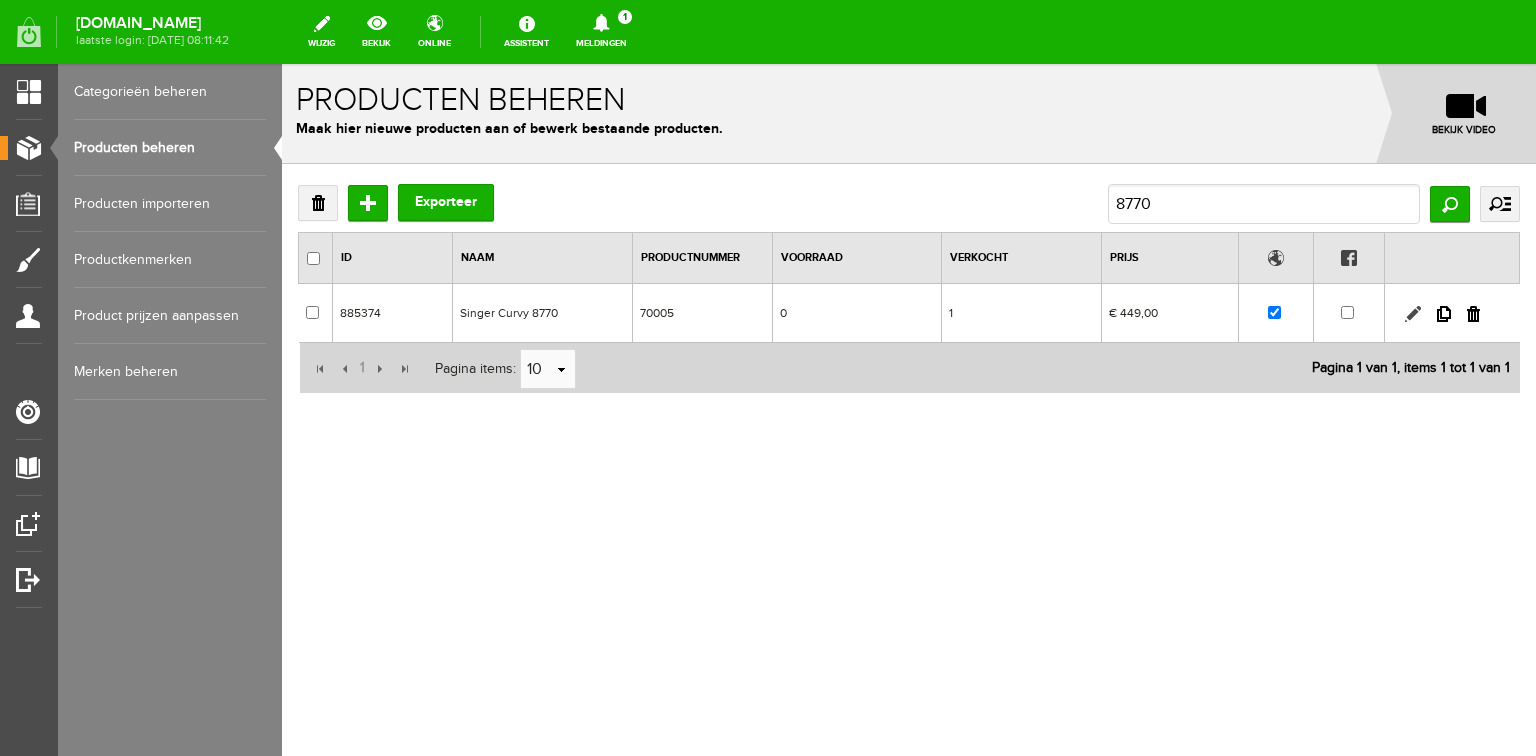 click at bounding box center [1413, 314] 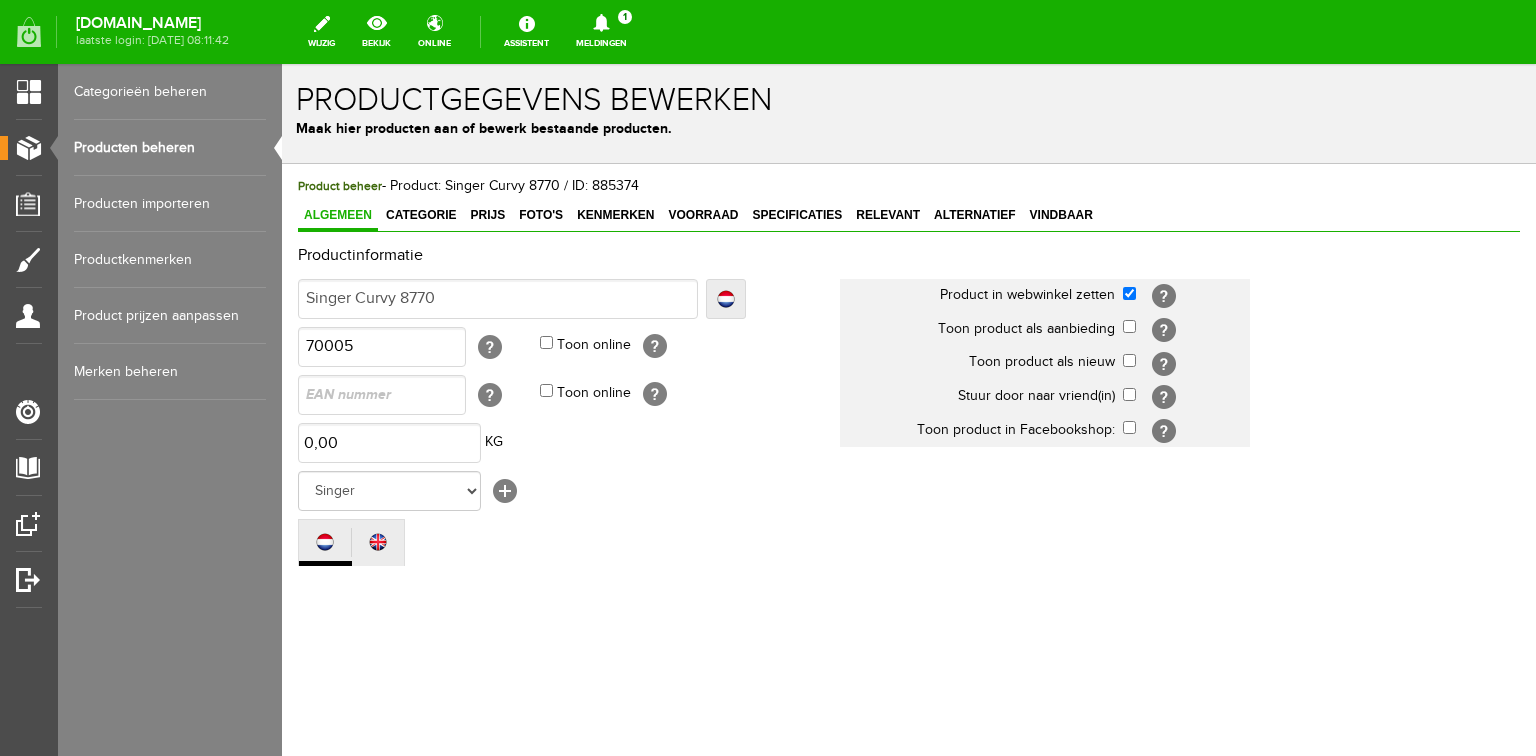 scroll, scrollTop: 0, scrollLeft: 0, axis: both 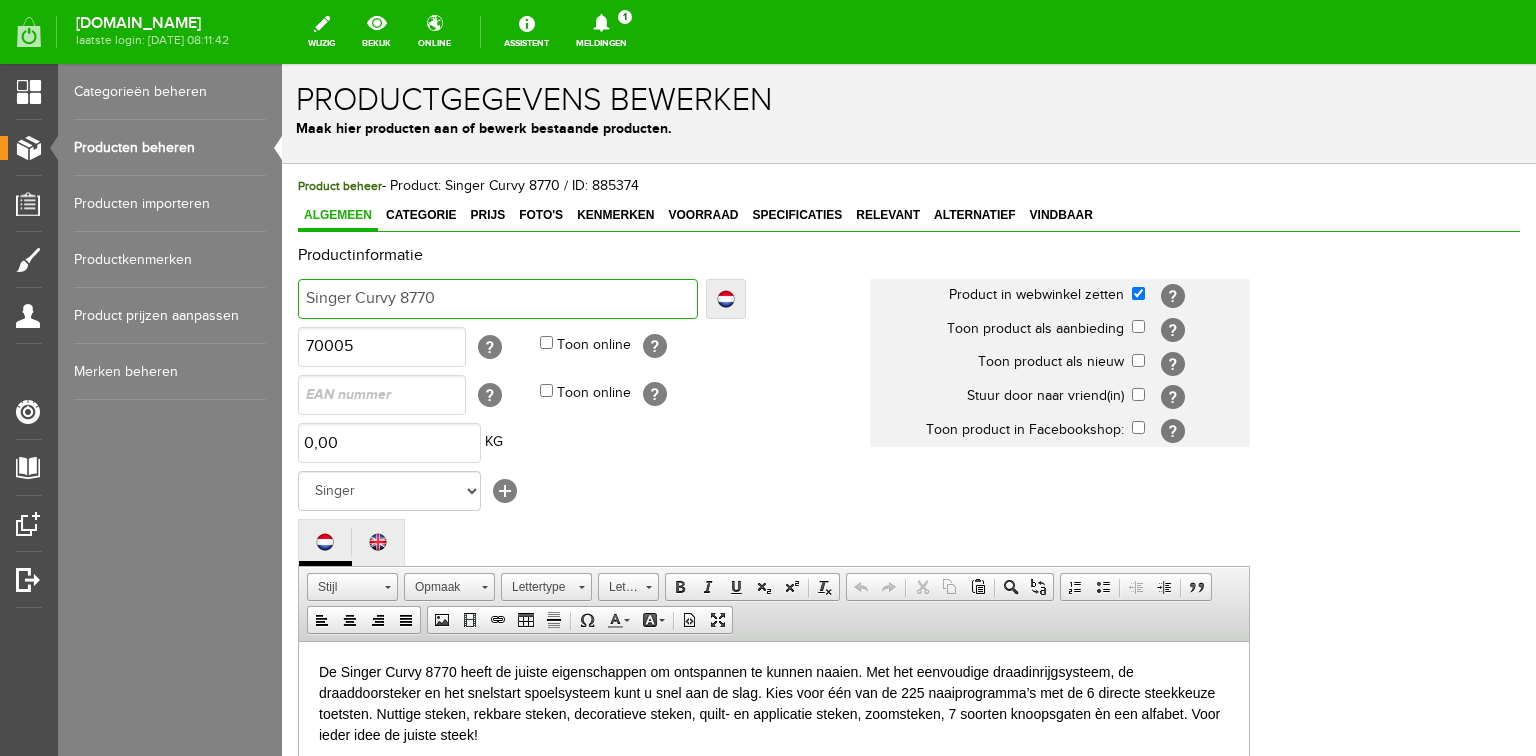 click on "Singer Curvy 8770" at bounding box center [498, 299] 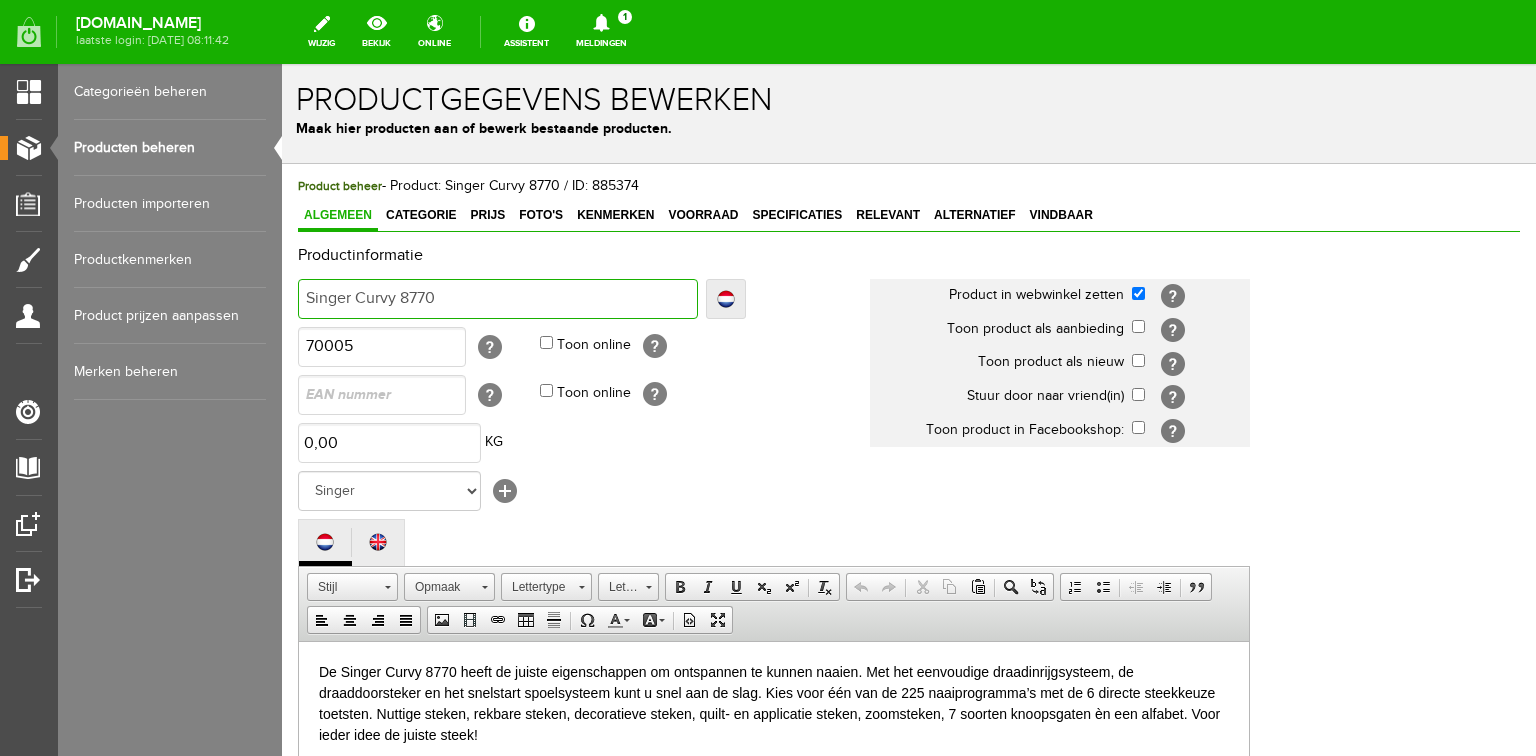 type on "Singer Curvy 8770 U" 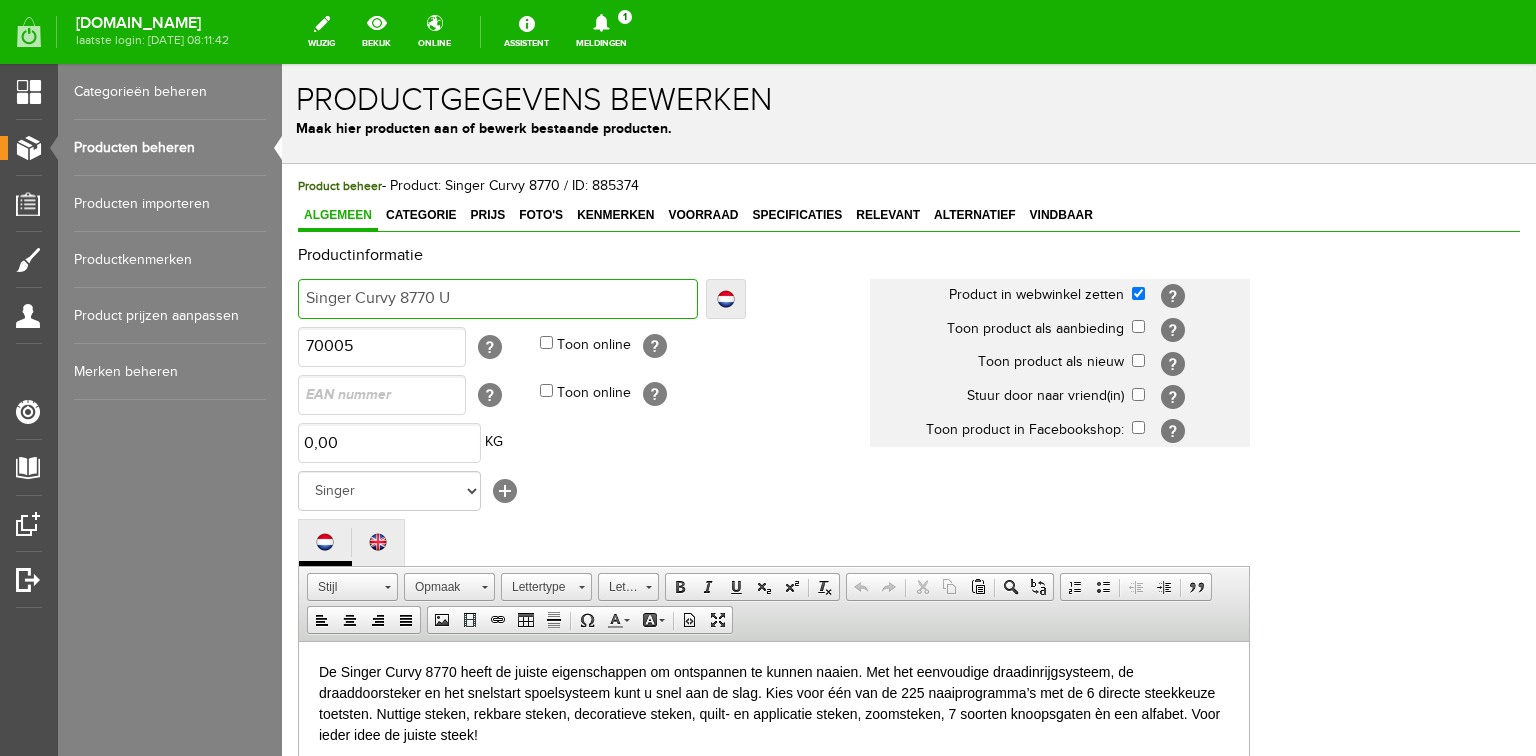 type on "Singer Curvy 8770 U" 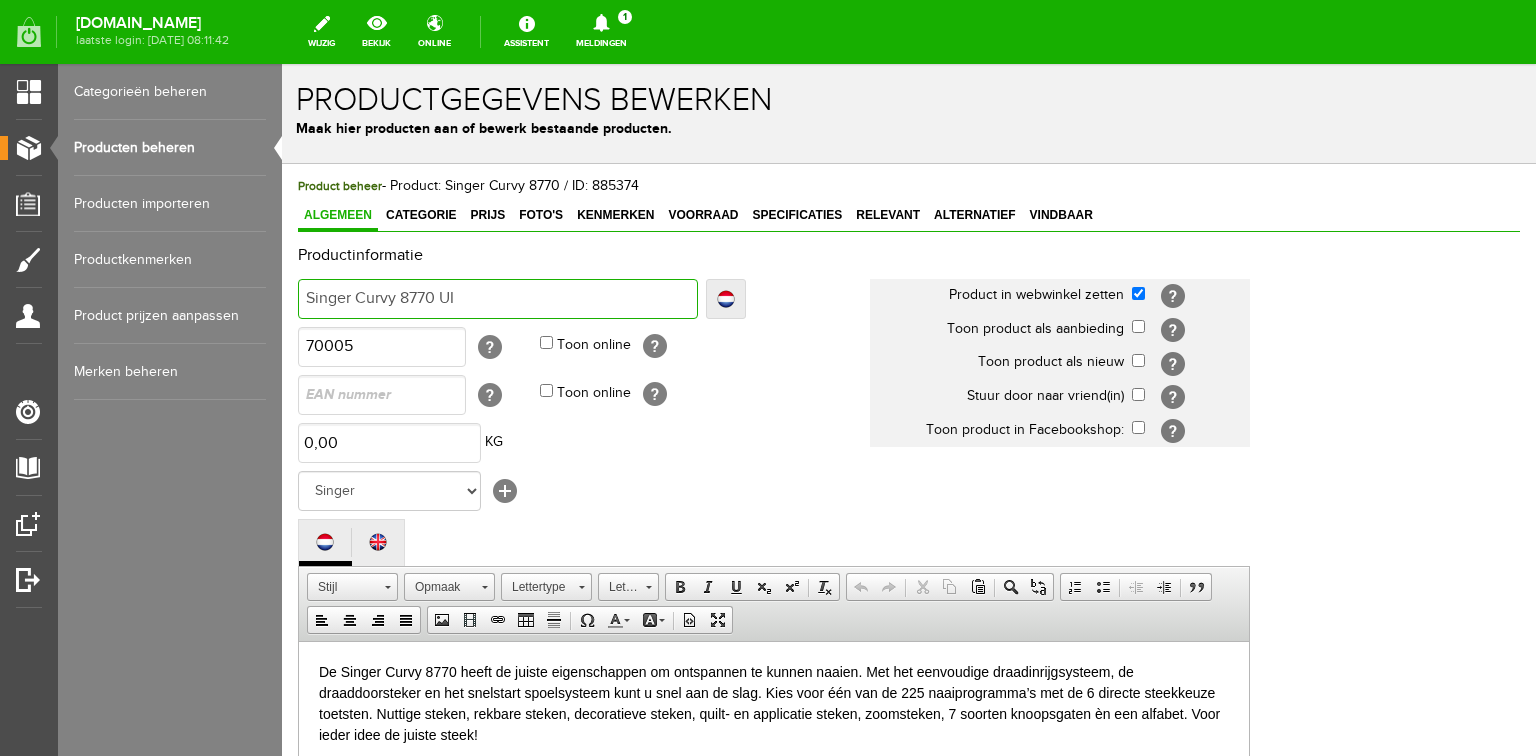 type on "Singer Curvy 8770 UI" 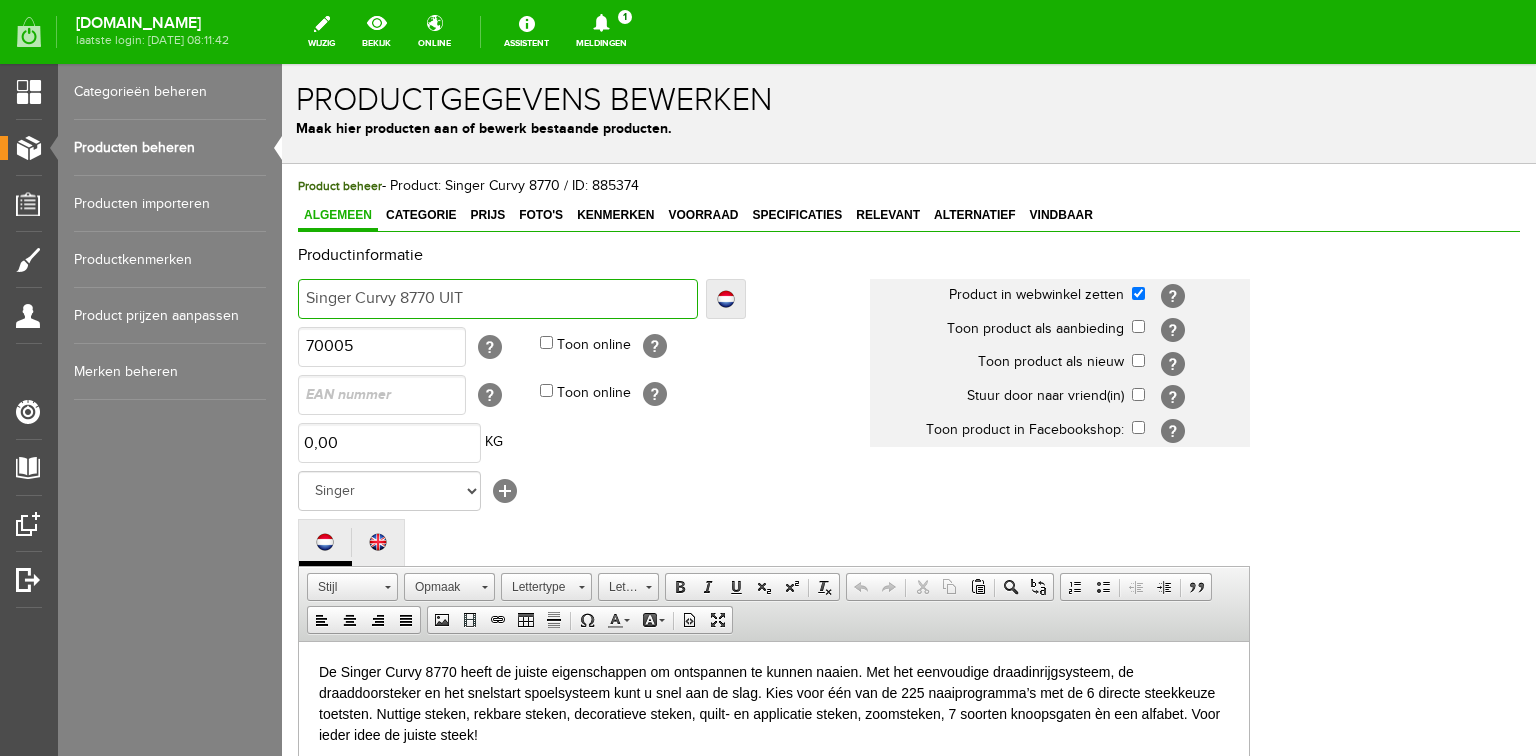 type on "Singer Curvy 8770 UIT" 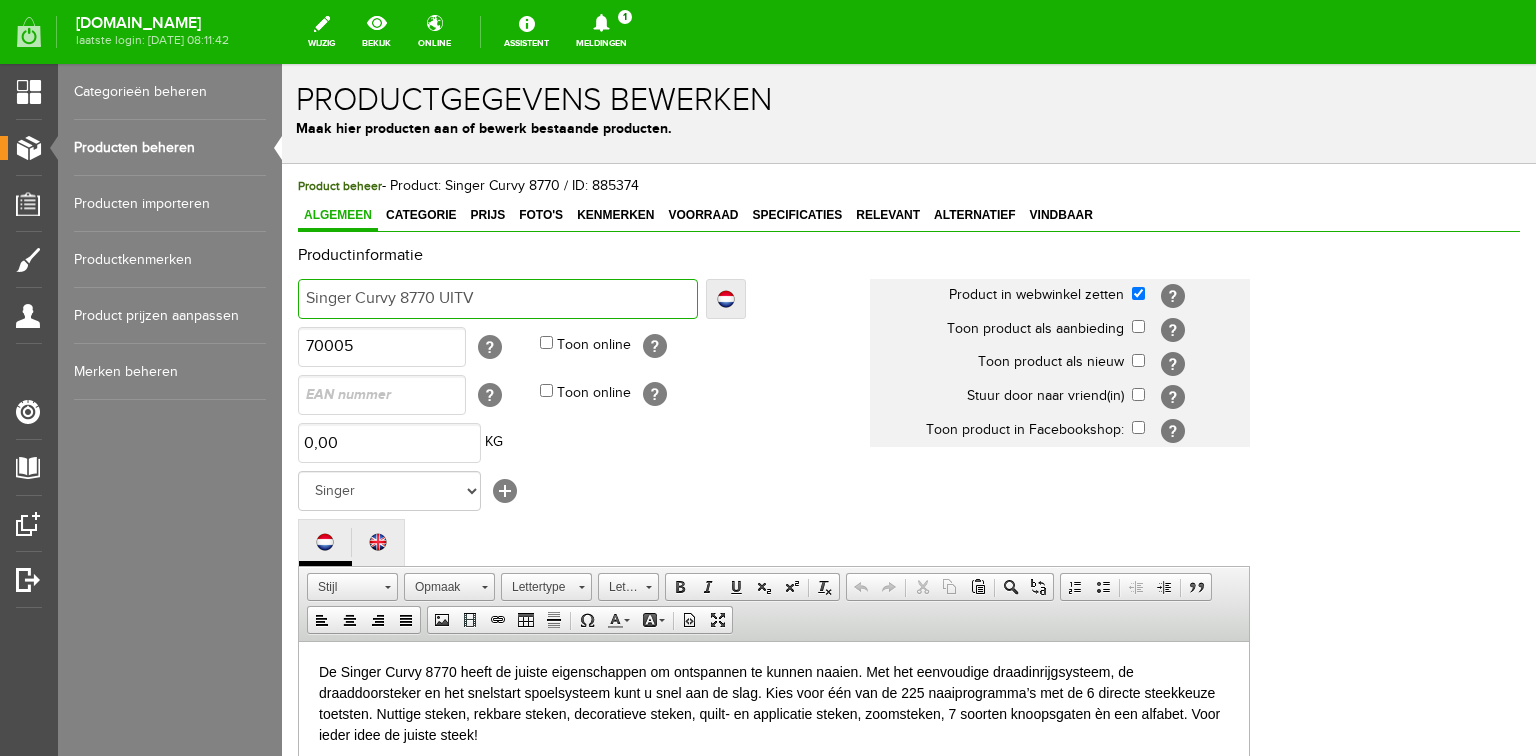 type on "Singer Curvy 8770 UITV" 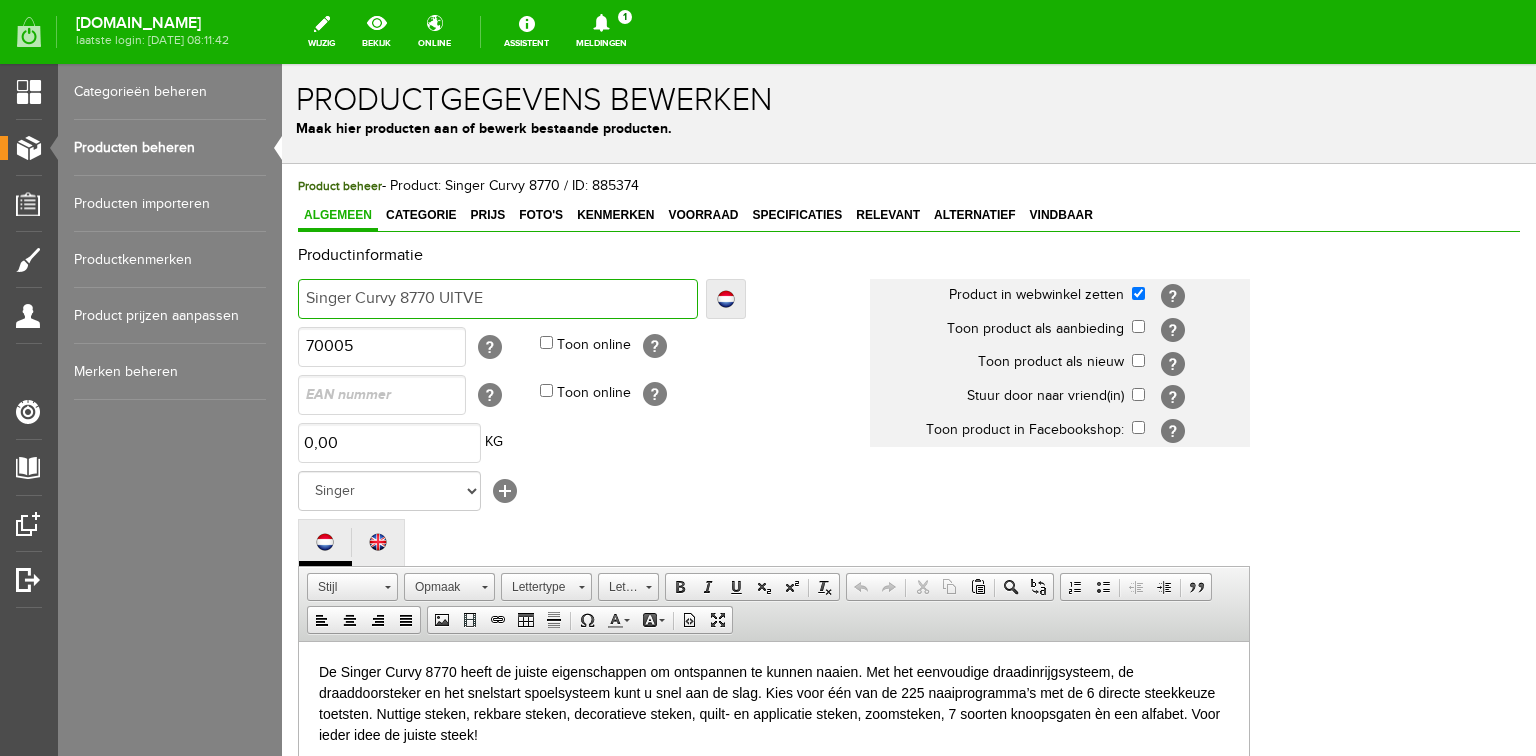 type on "Singer Curvy 8770 UITVE" 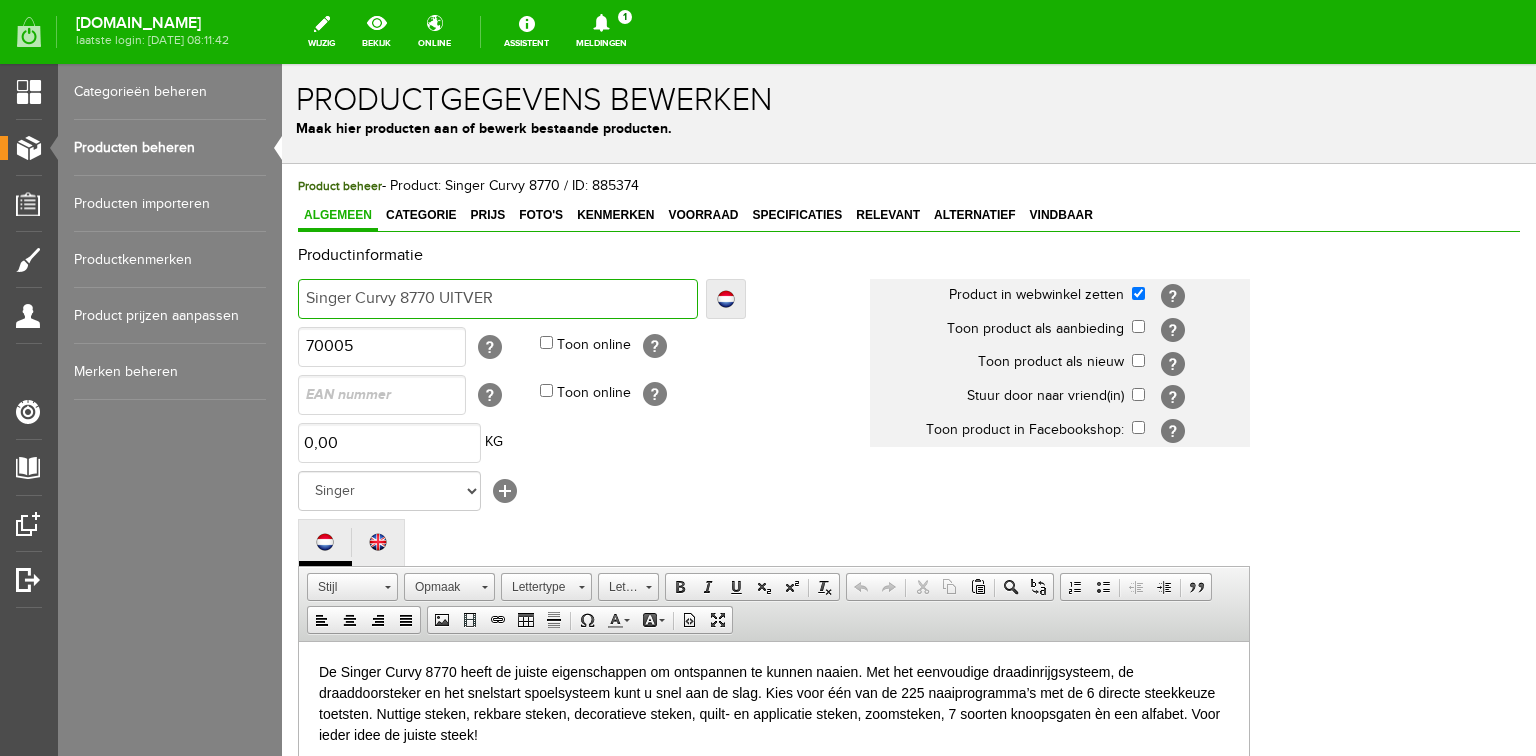 type on "Singer Curvy 8770 UITVER" 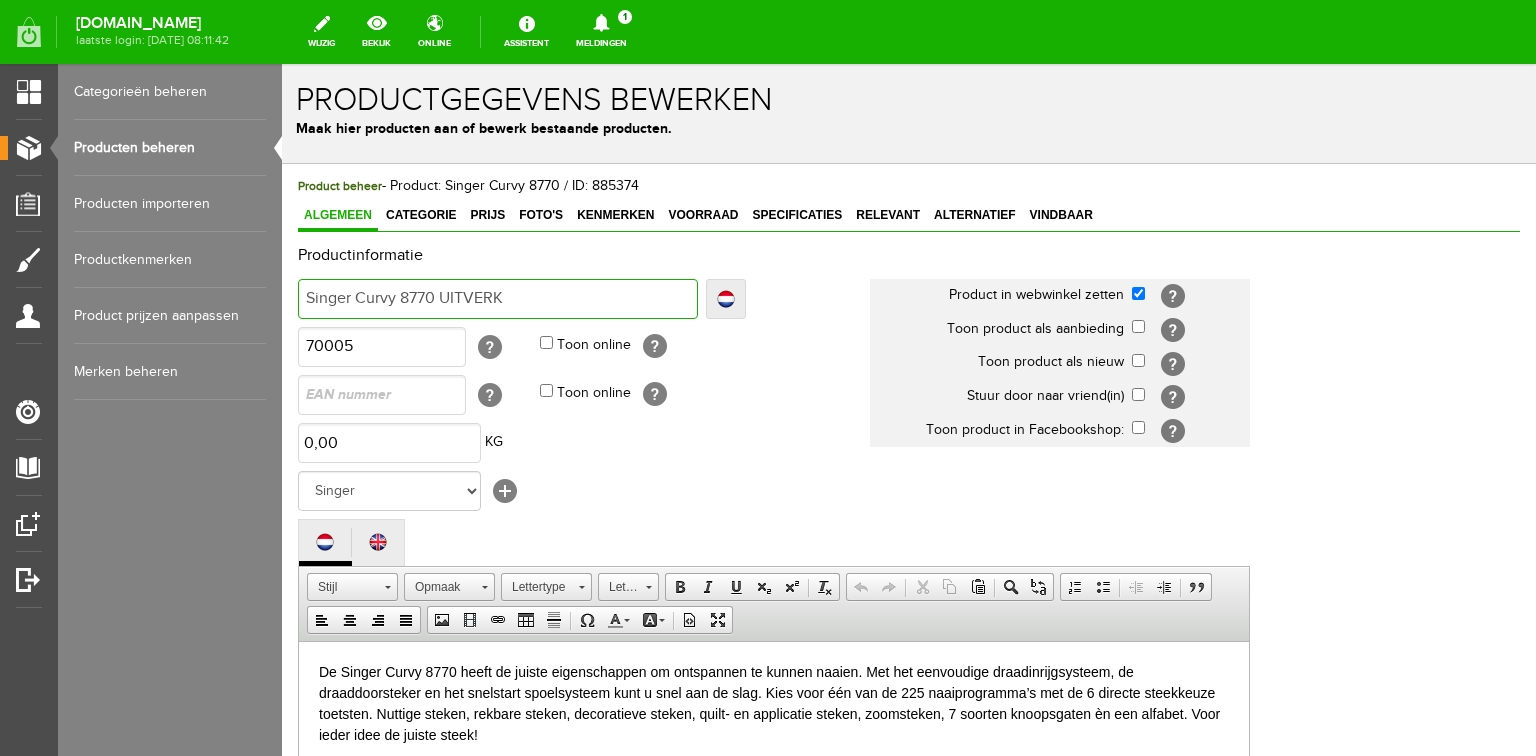 type on "Singer Curvy 8770 UITVERK" 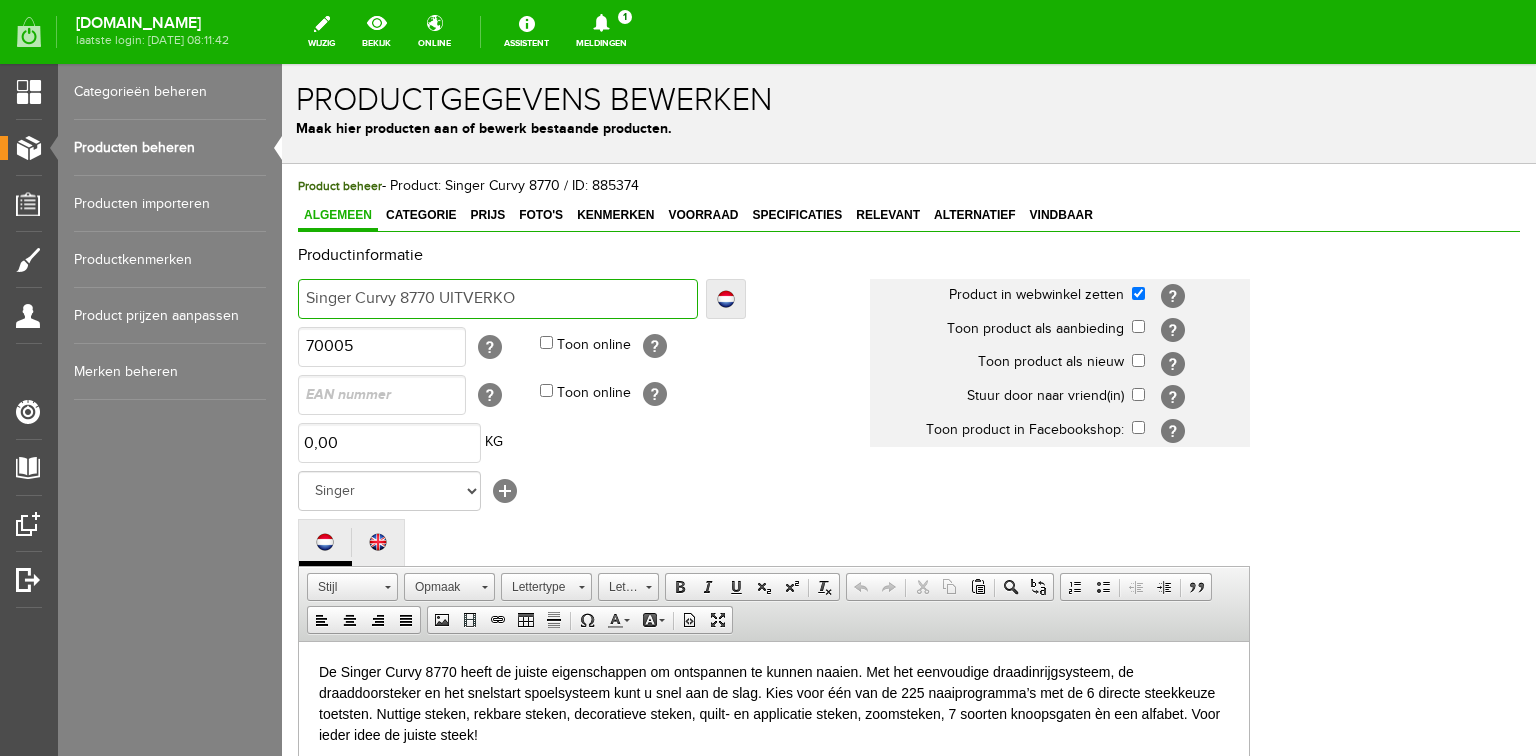 type on "Singer Curvy 8770 UITVERKO" 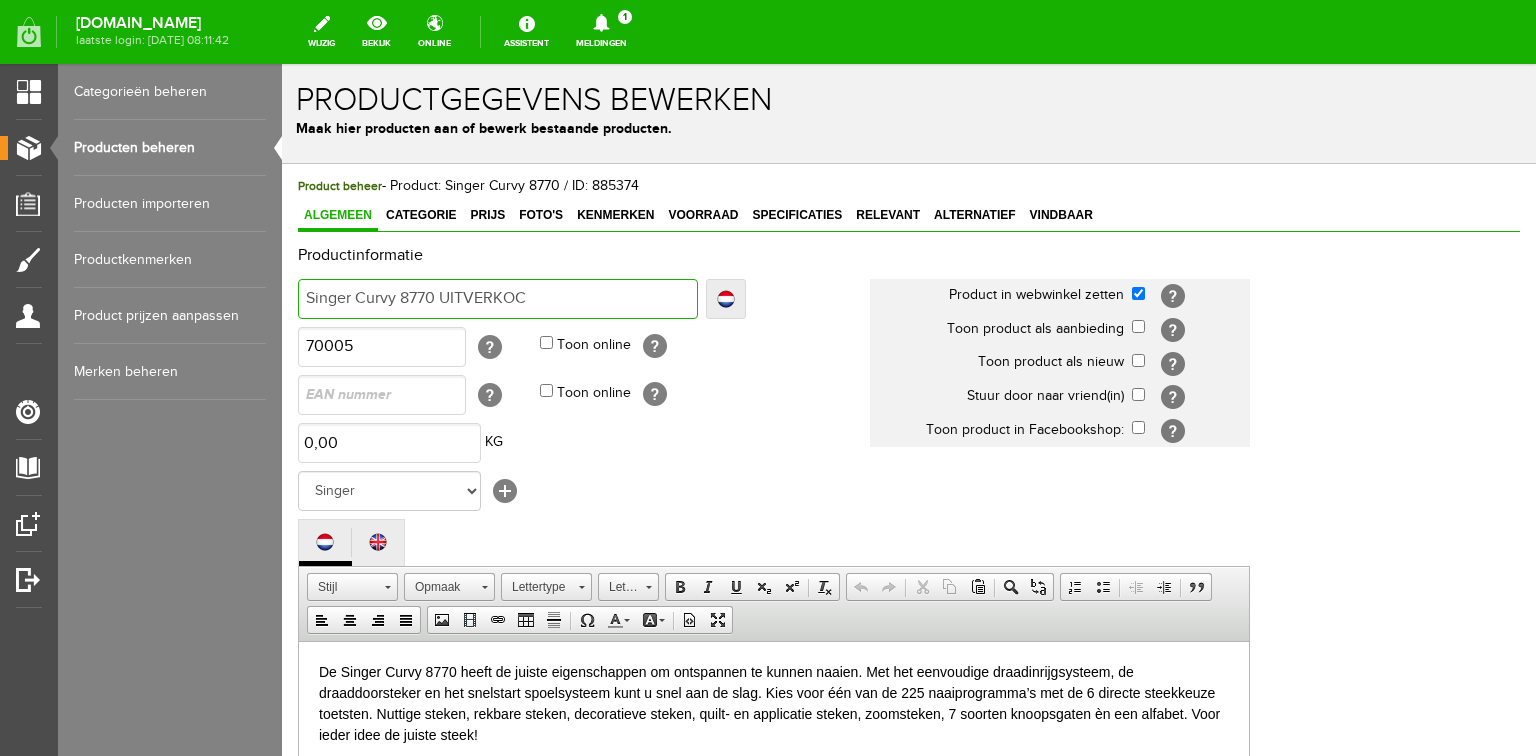 type on "Singer Curvy 8770 UITVERKOC" 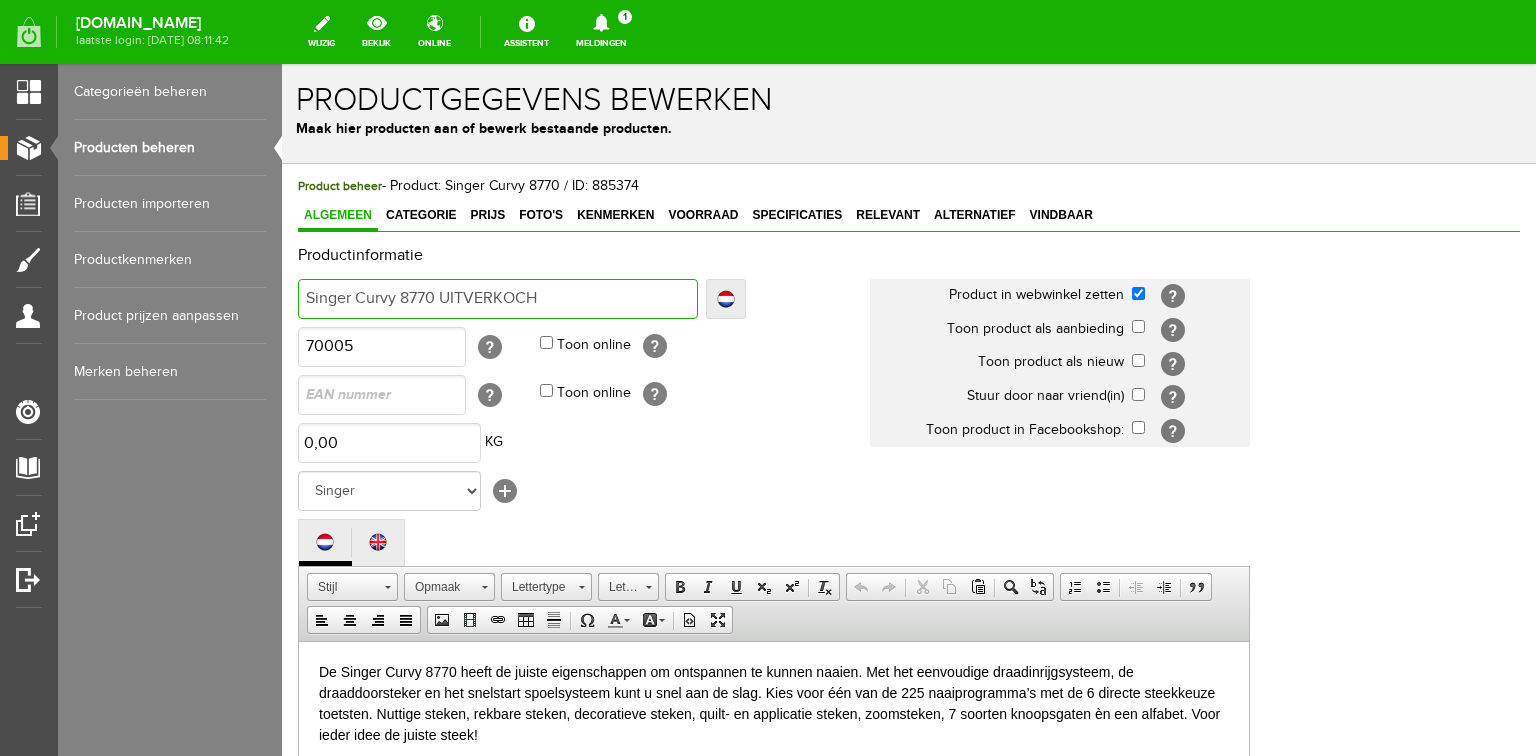 type on "Singer Curvy 8770 UITVERKOCH" 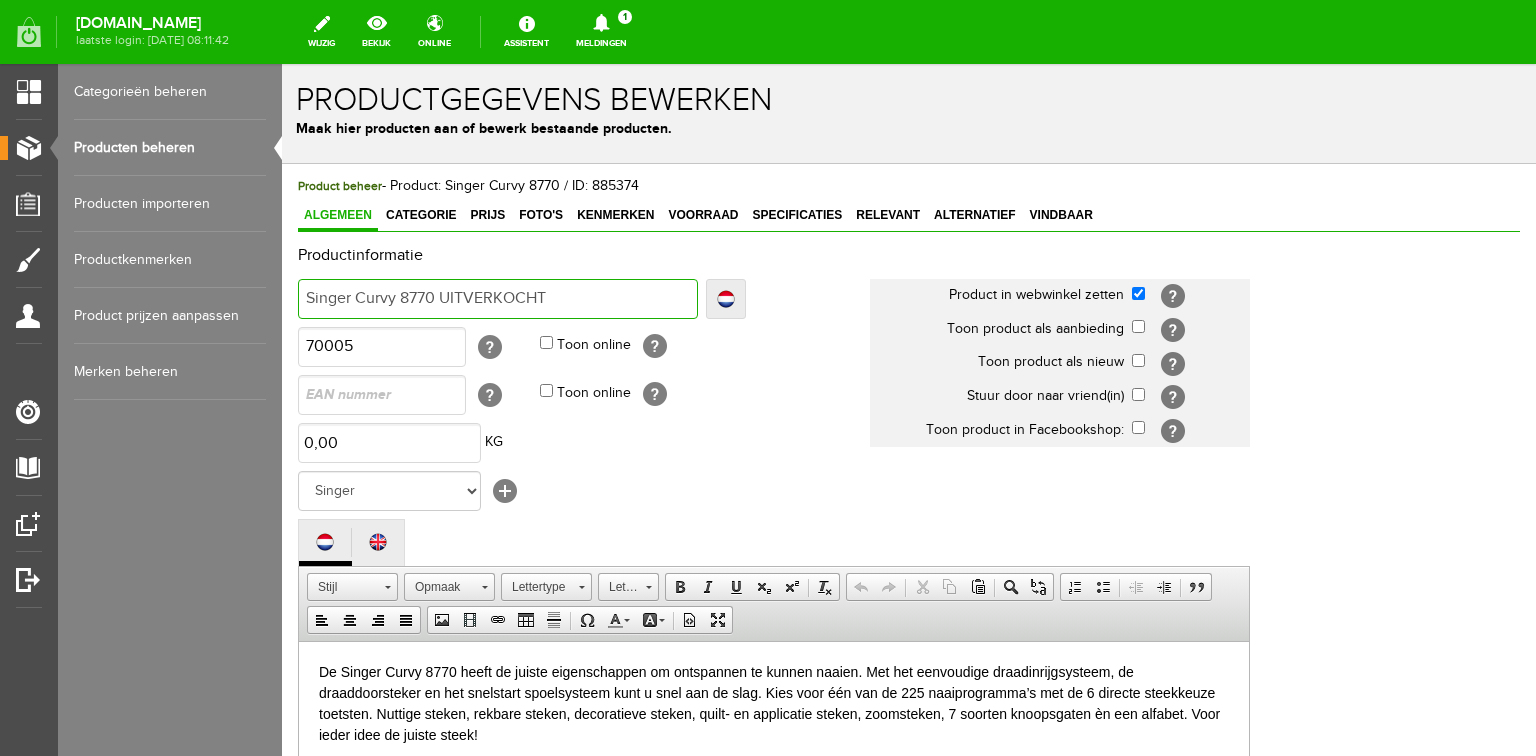 type on "Singer Curvy 8770 UITVERKOCHT" 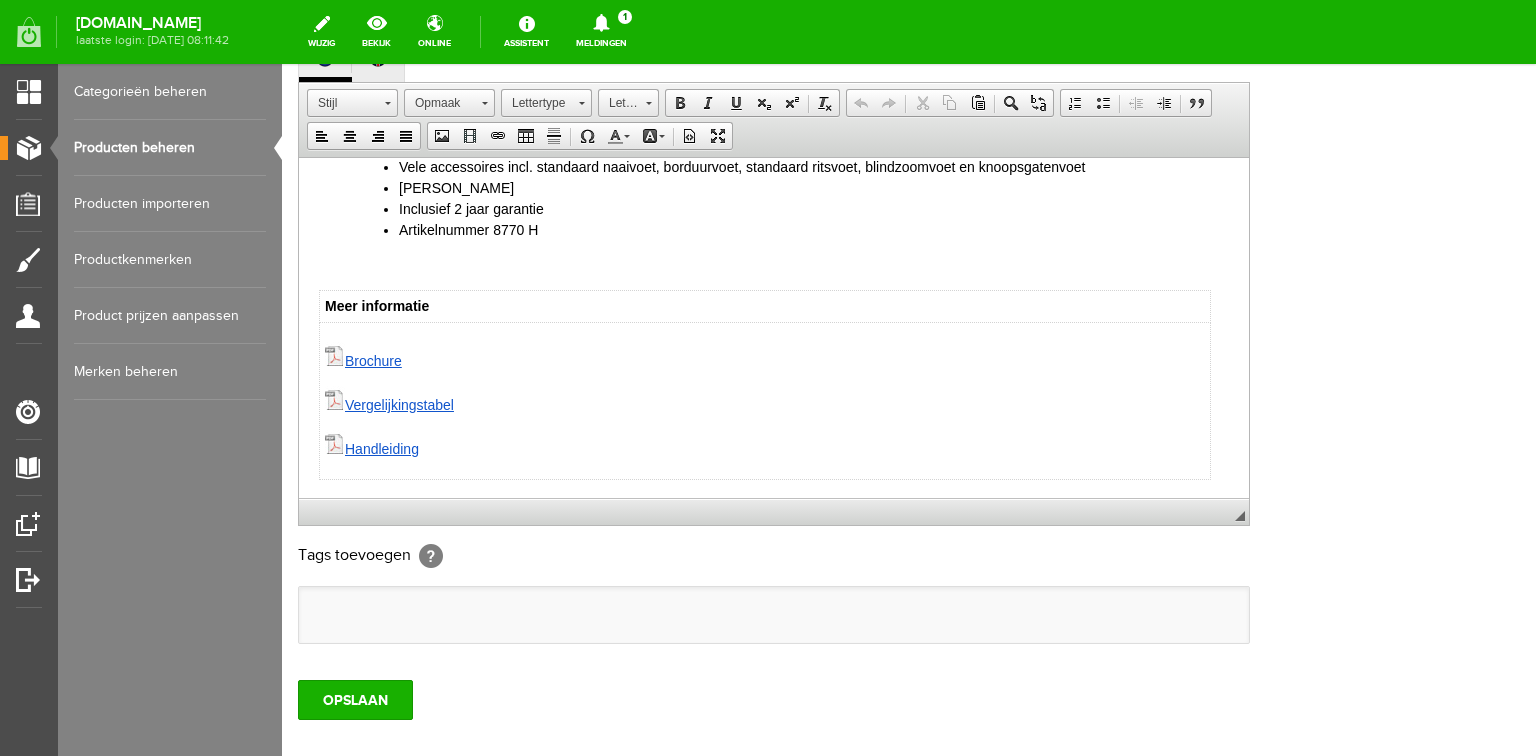 scroll, scrollTop: 592, scrollLeft: 0, axis: vertical 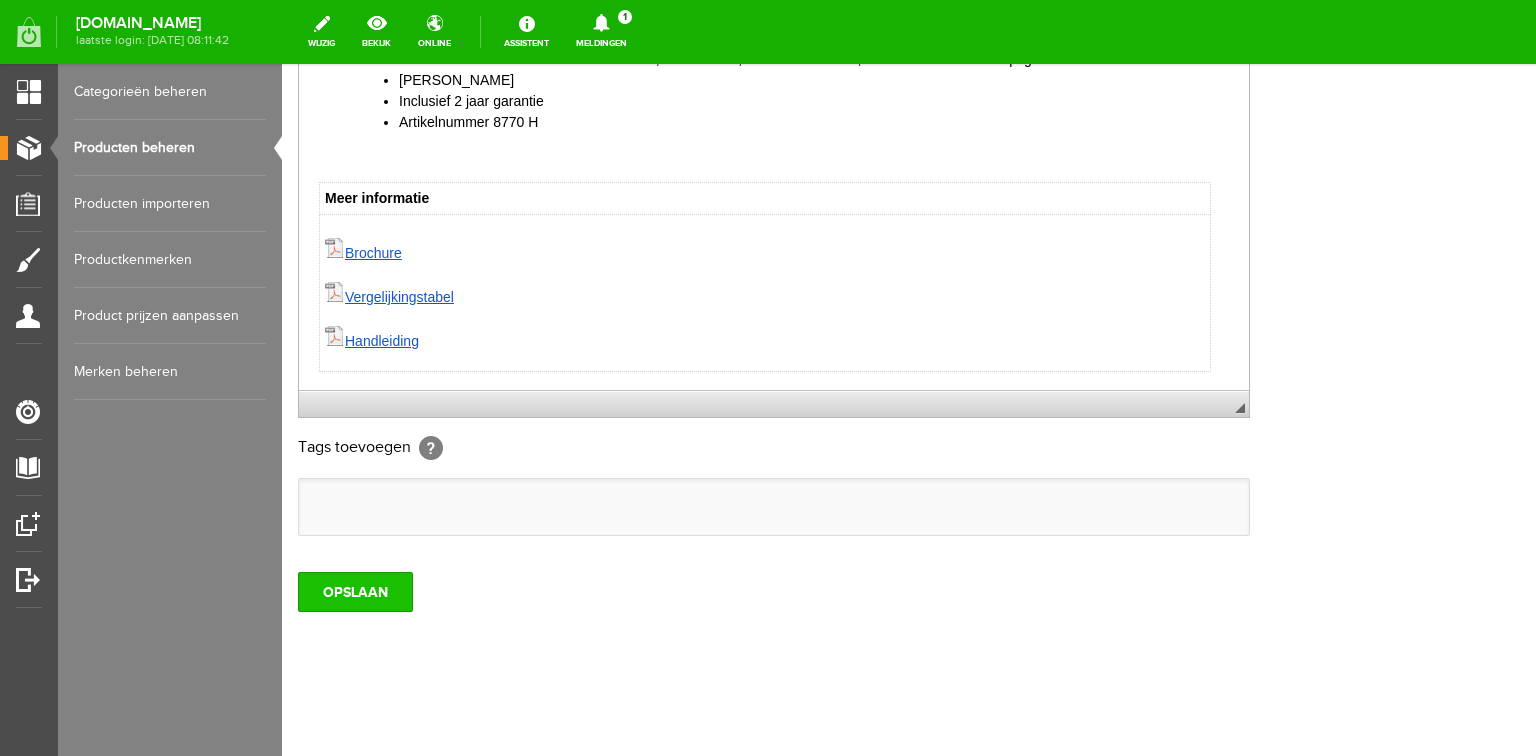 type on "Singer Curvy 8770 UITVERKOCHT" 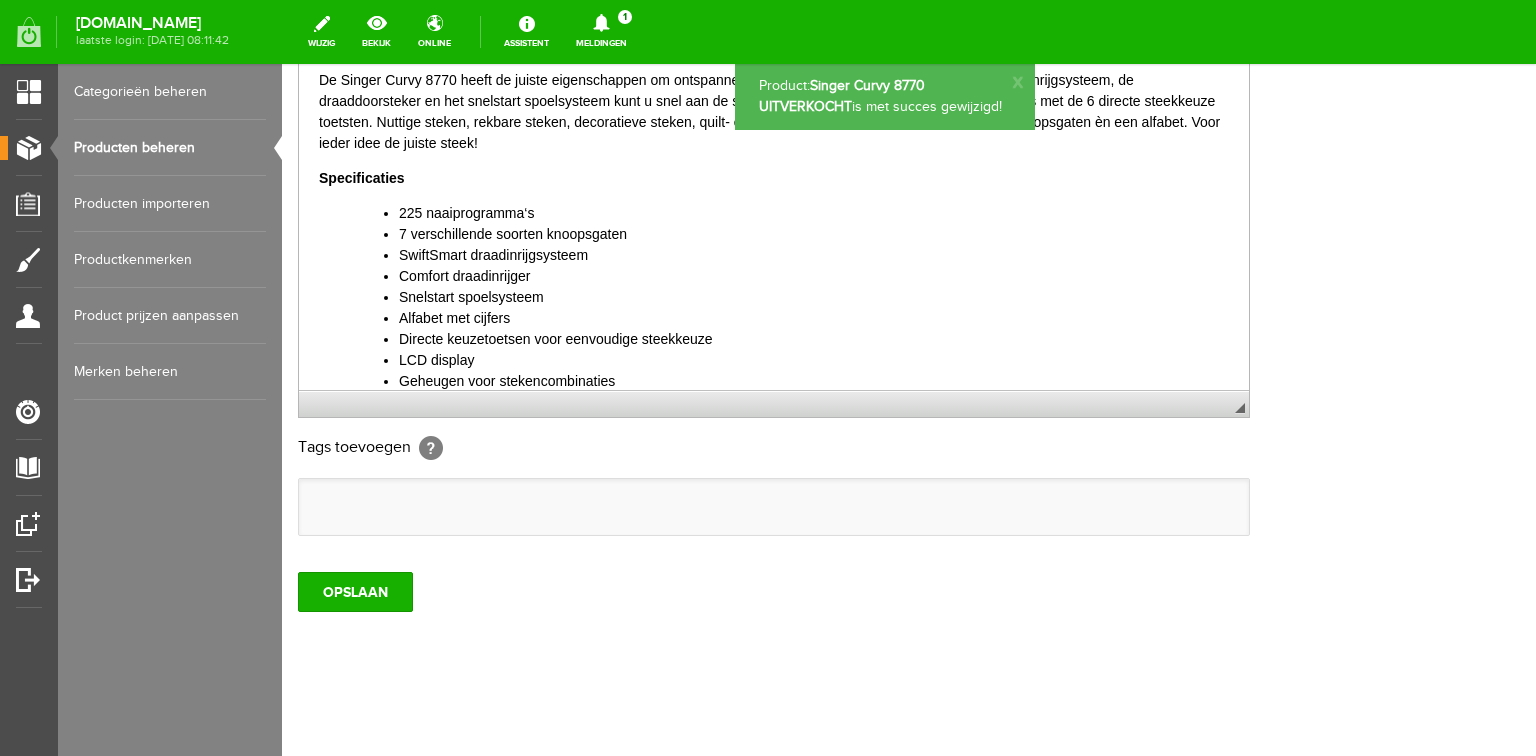 scroll, scrollTop: 0, scrollLeft: 0, axis: both 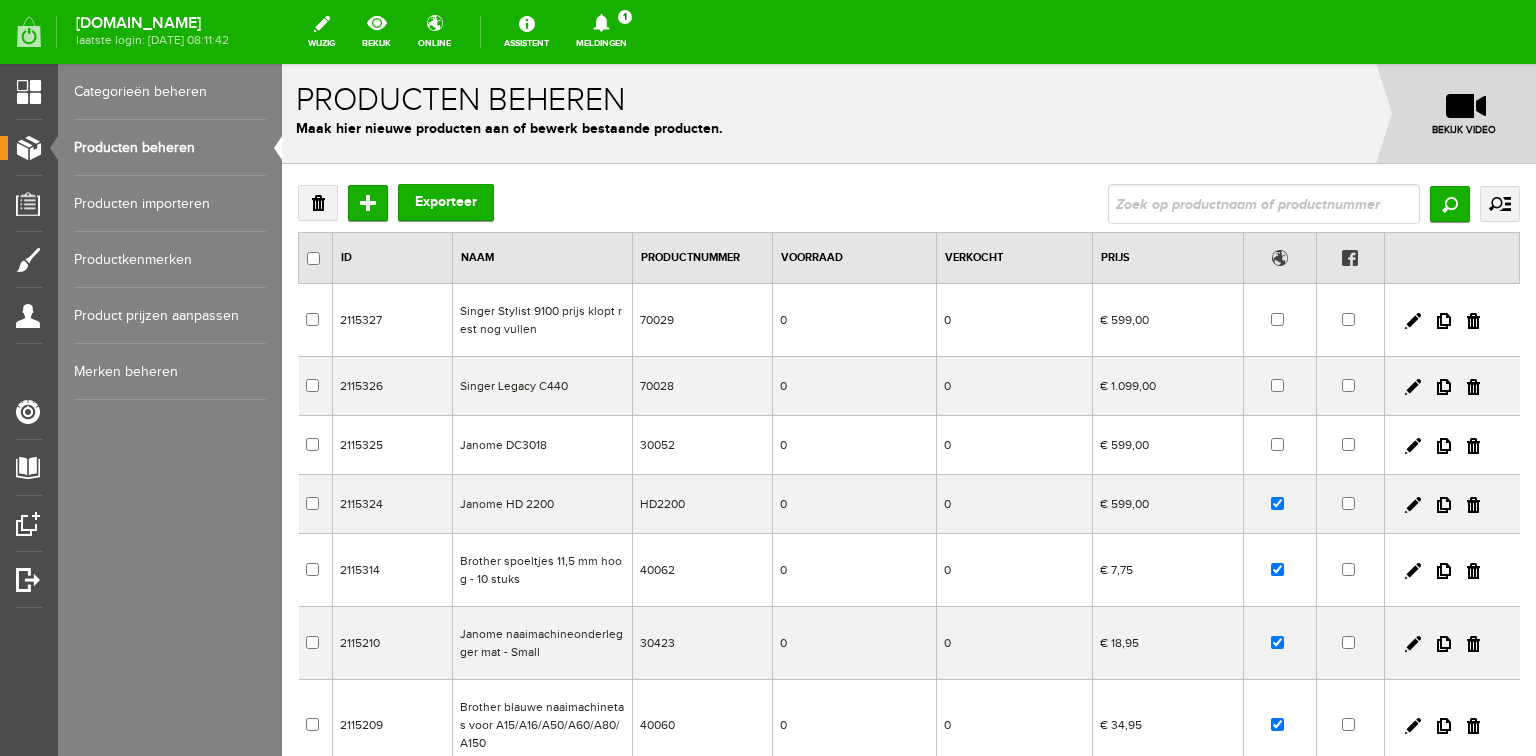 click on "Categorieën beheren" at bounding box center [170, 92] 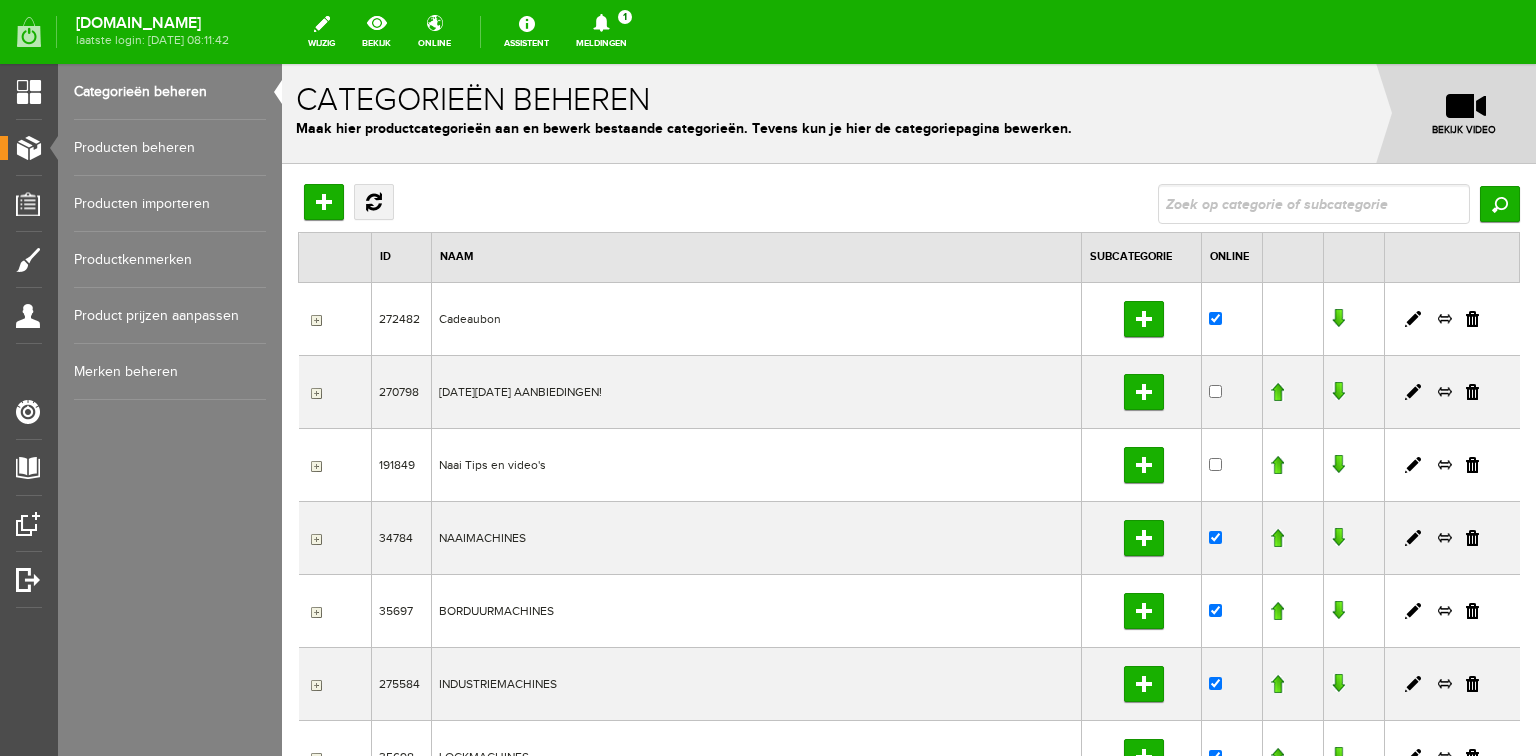 scroll, scrollTop: 0, scrollLeft: 0, axis: both 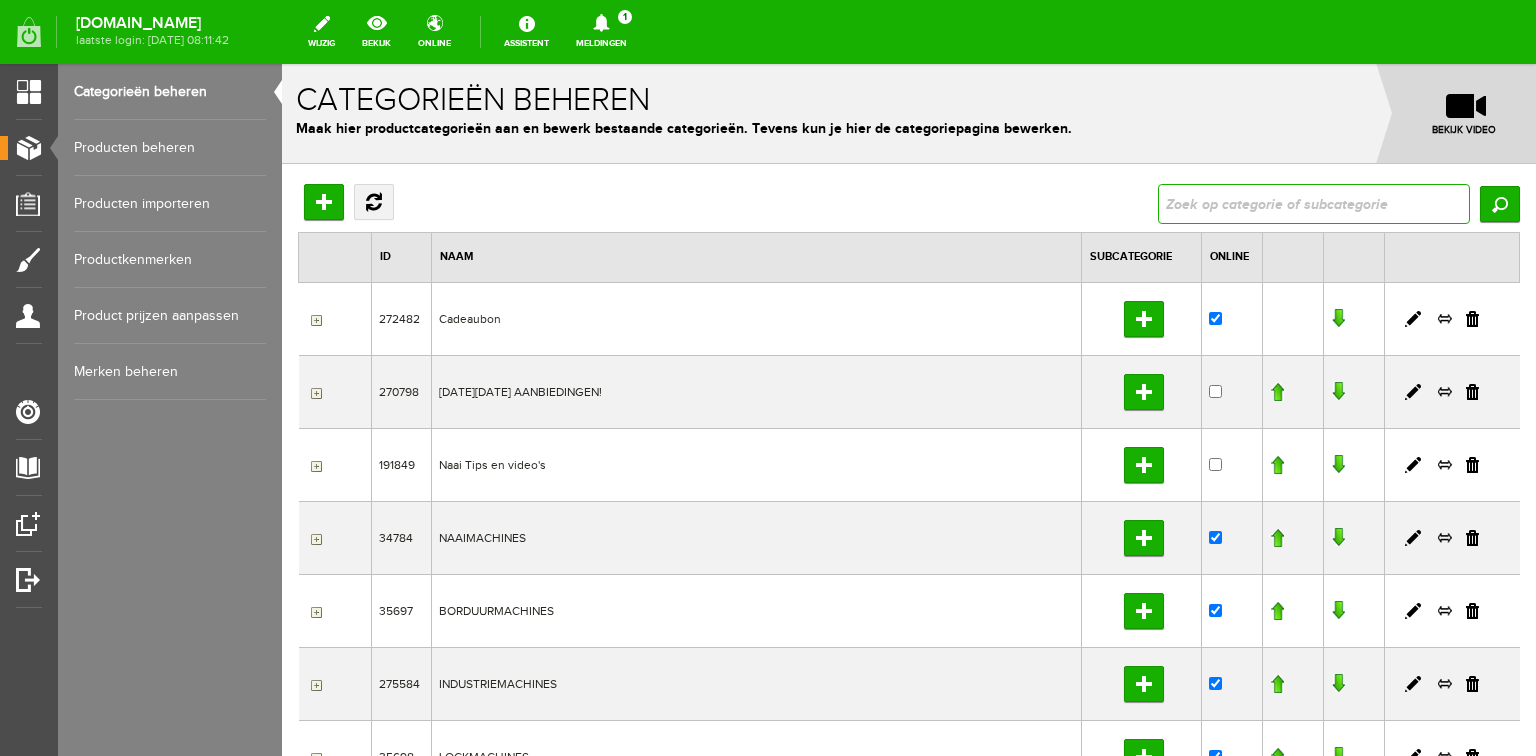 click at bounding box center (1314, 204) 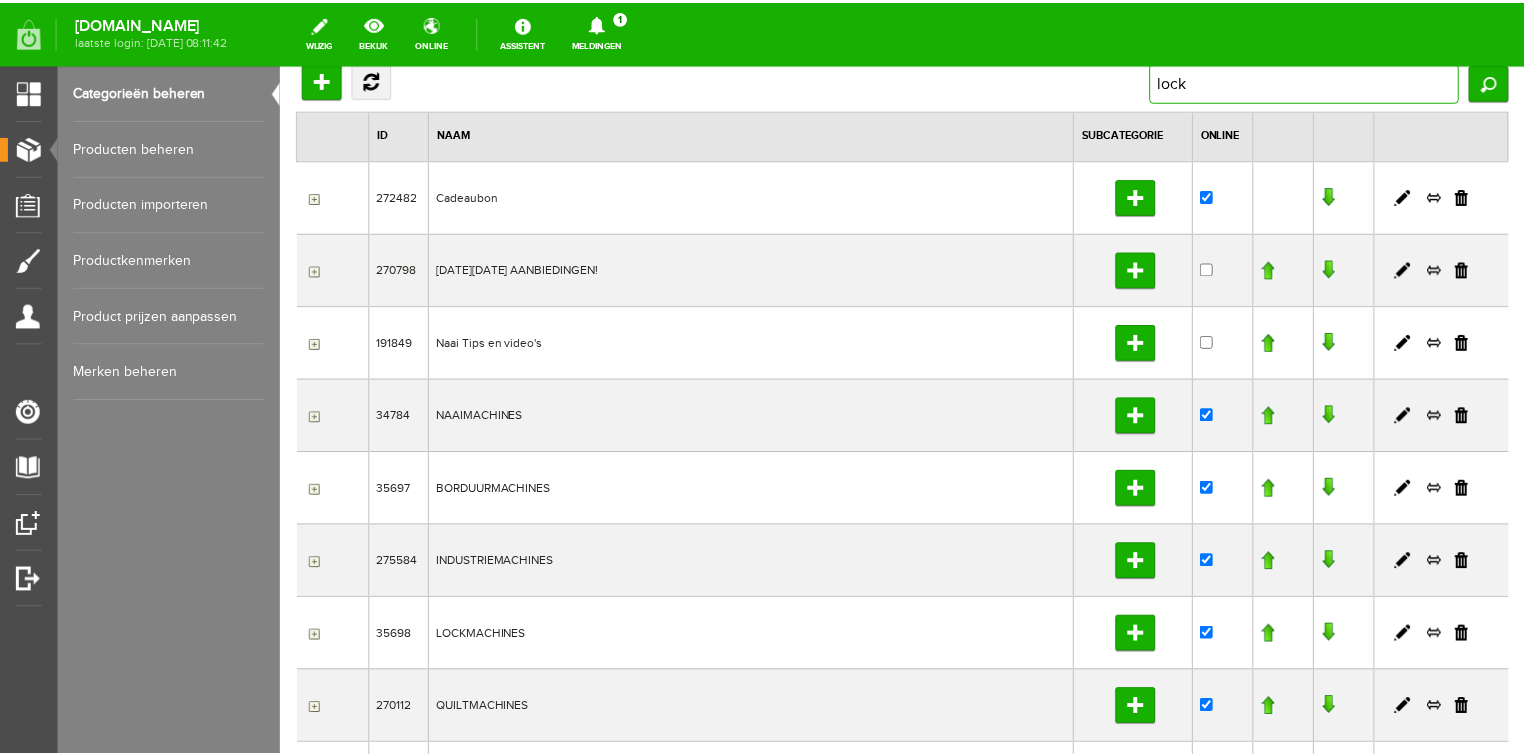 scroll, scrollTop: 160, scrollLeft: 0, axis: vertical 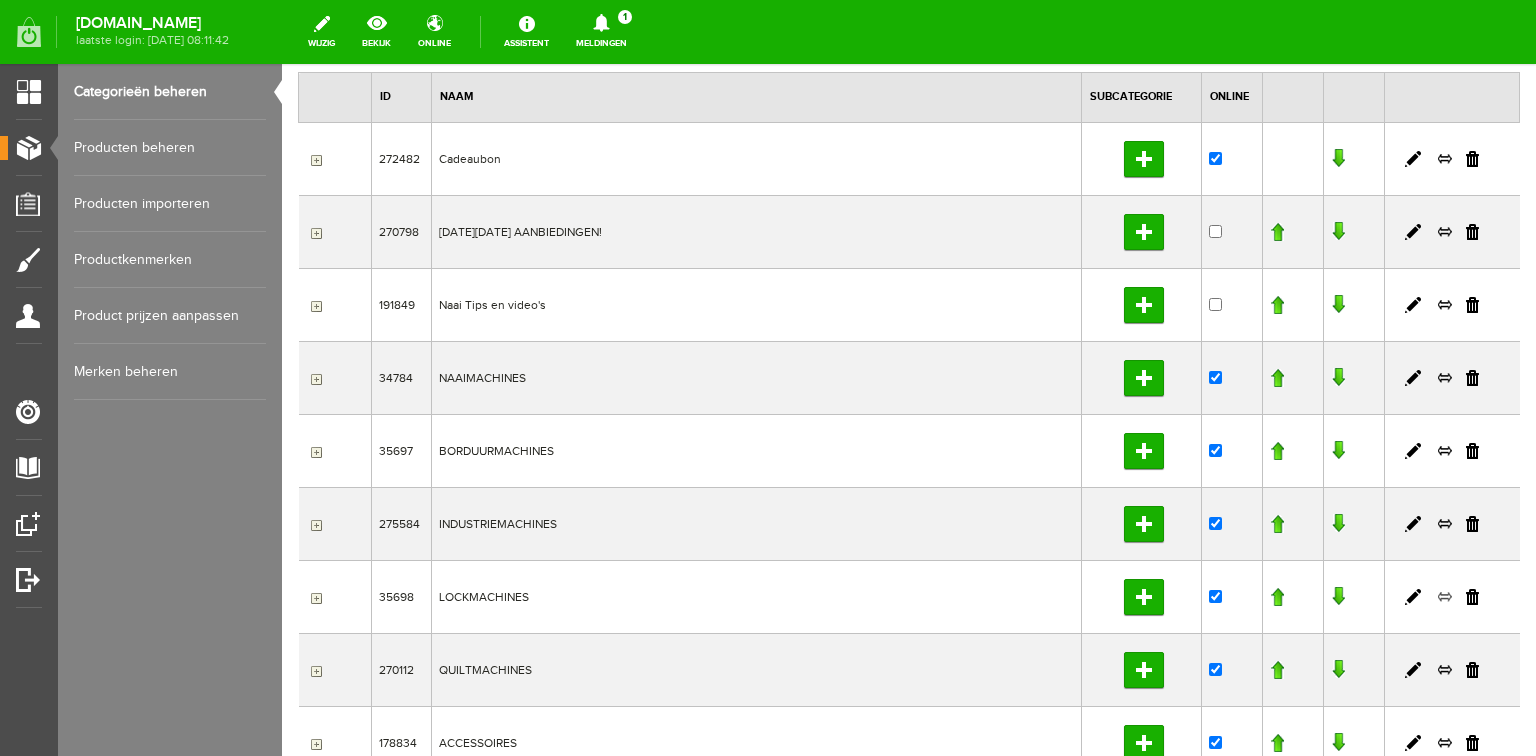 type on "lock" 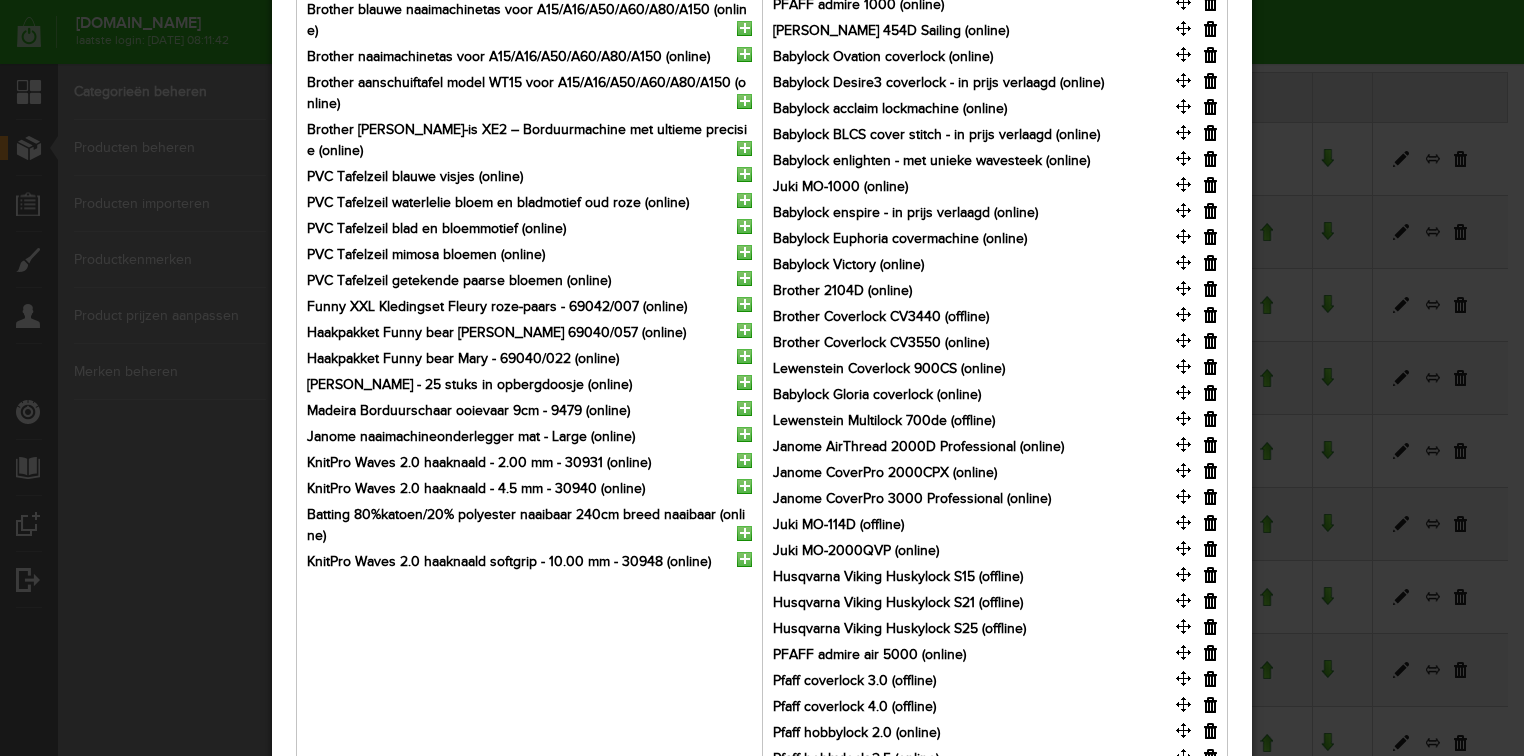scroll, scrollTop: 368, scrollLeft: 0, axis: vertical 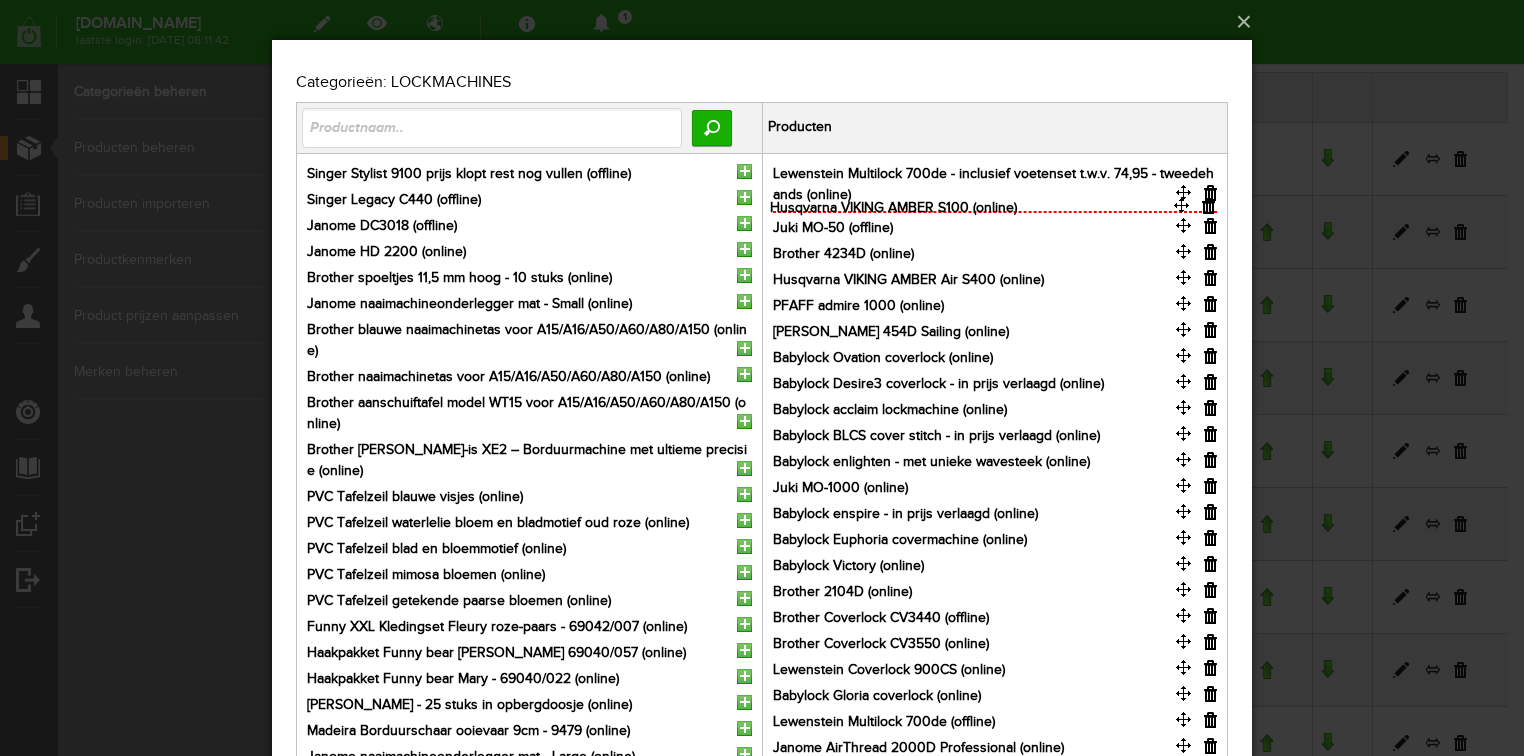 drag, startPoint x: 1184, startPoint y: 269, endPoint x: 1182, endPoint y: 205, distance: 64.03124 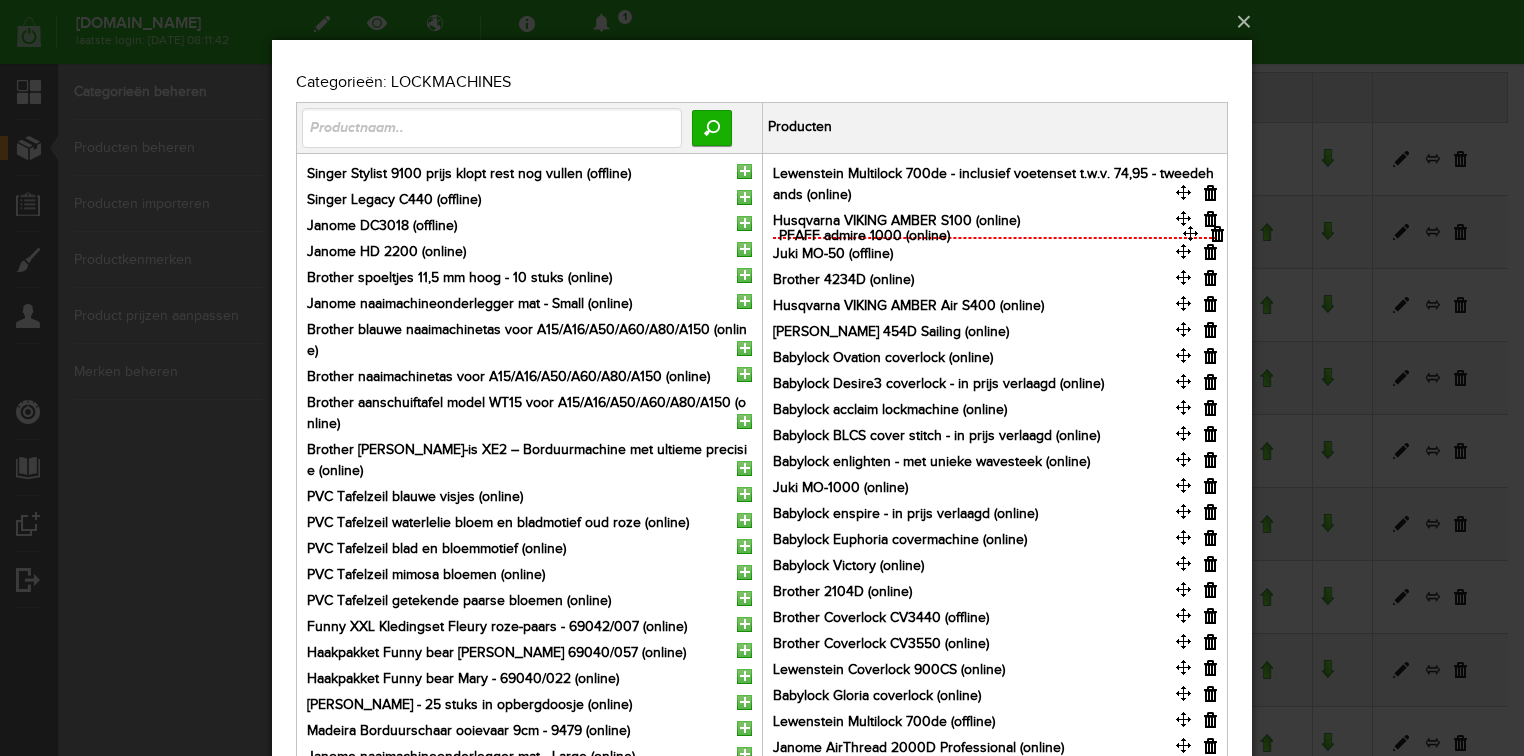 drag, startPoint x: 1184, startPoint y: 324, endPoint x: 1191, endPoint y: 236, distance: 88.27797 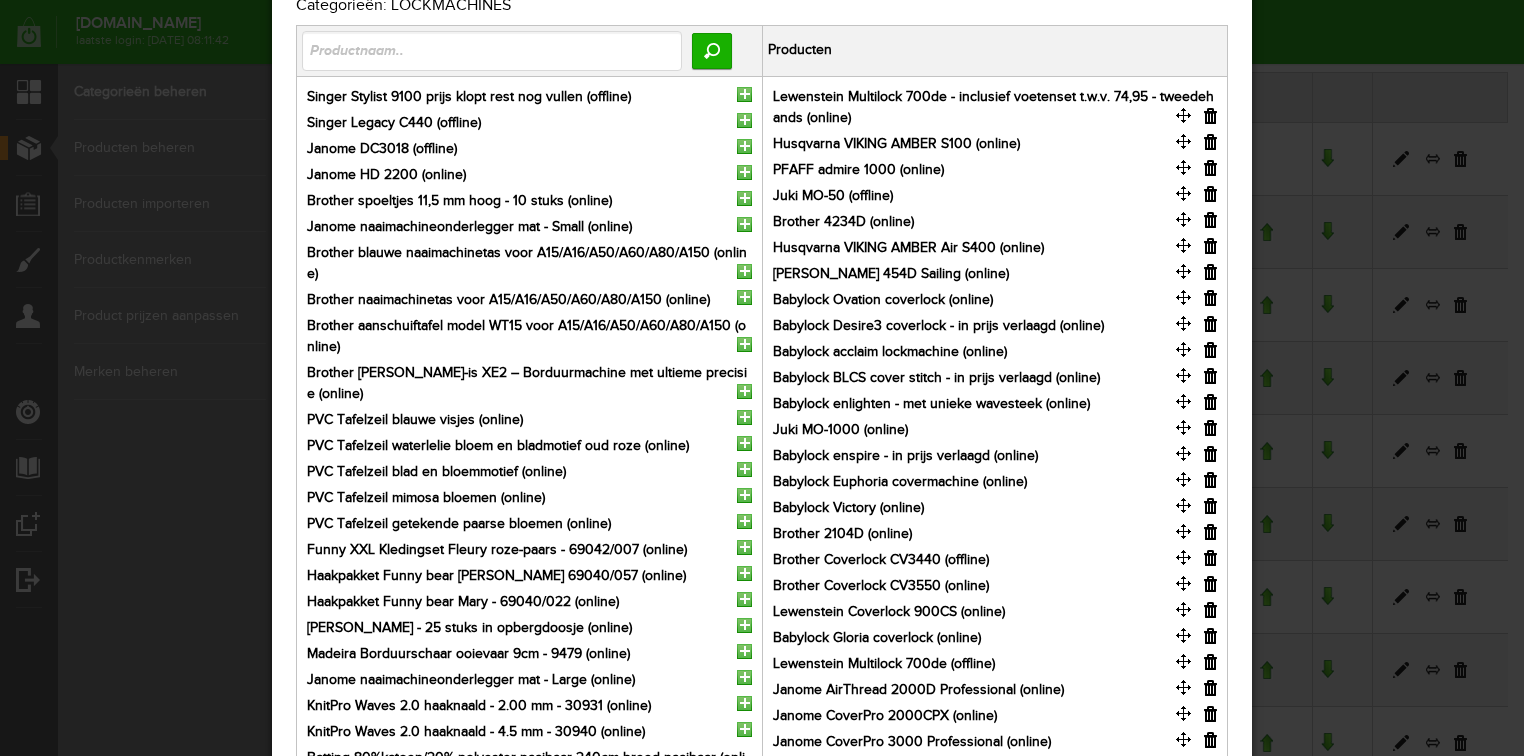 scroll, scrollTop: 0, scrollLeft: 0, axis: both 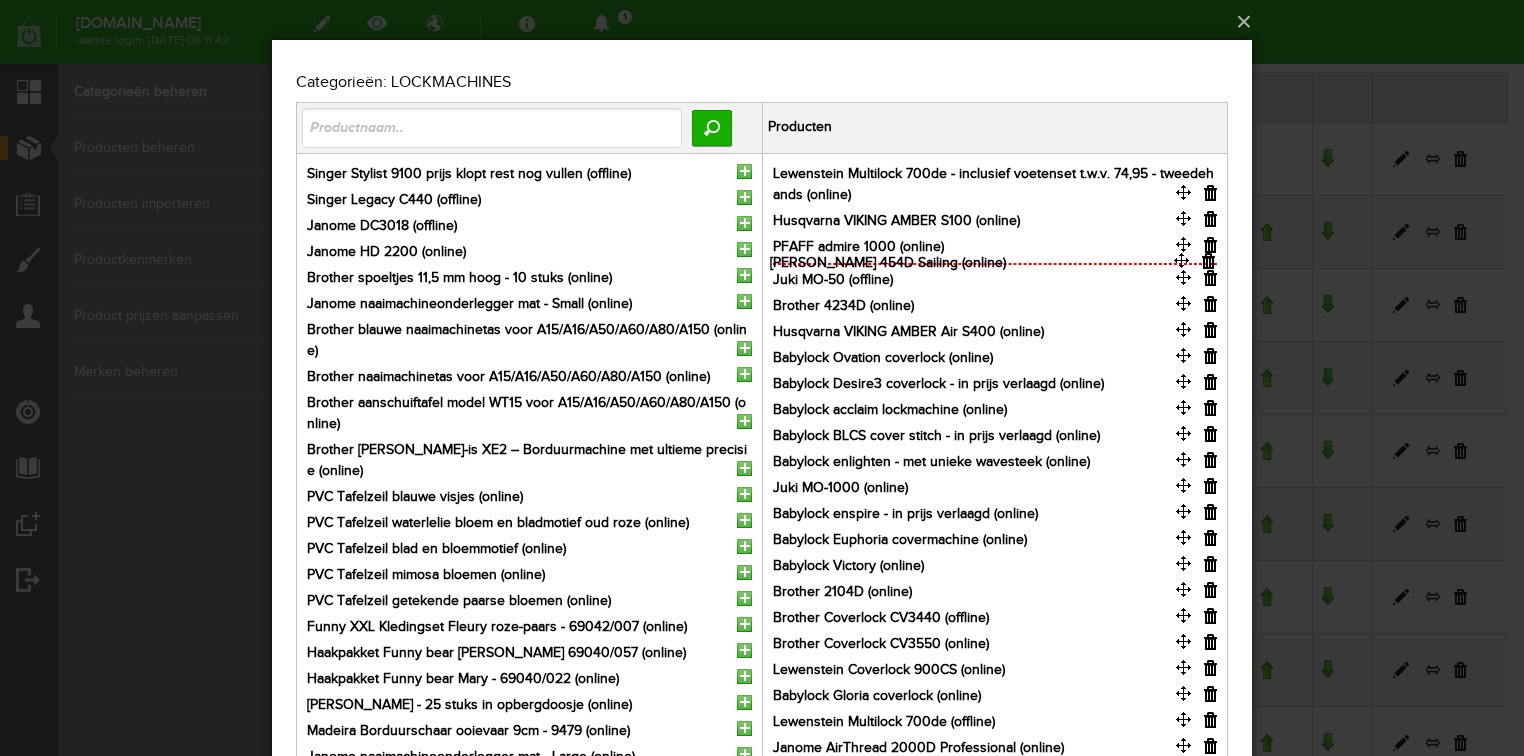 drag, startPoint x: 1182, startPoint y: 347, endPoint x: 1180, endPoint y: 260, distance: 87.02299 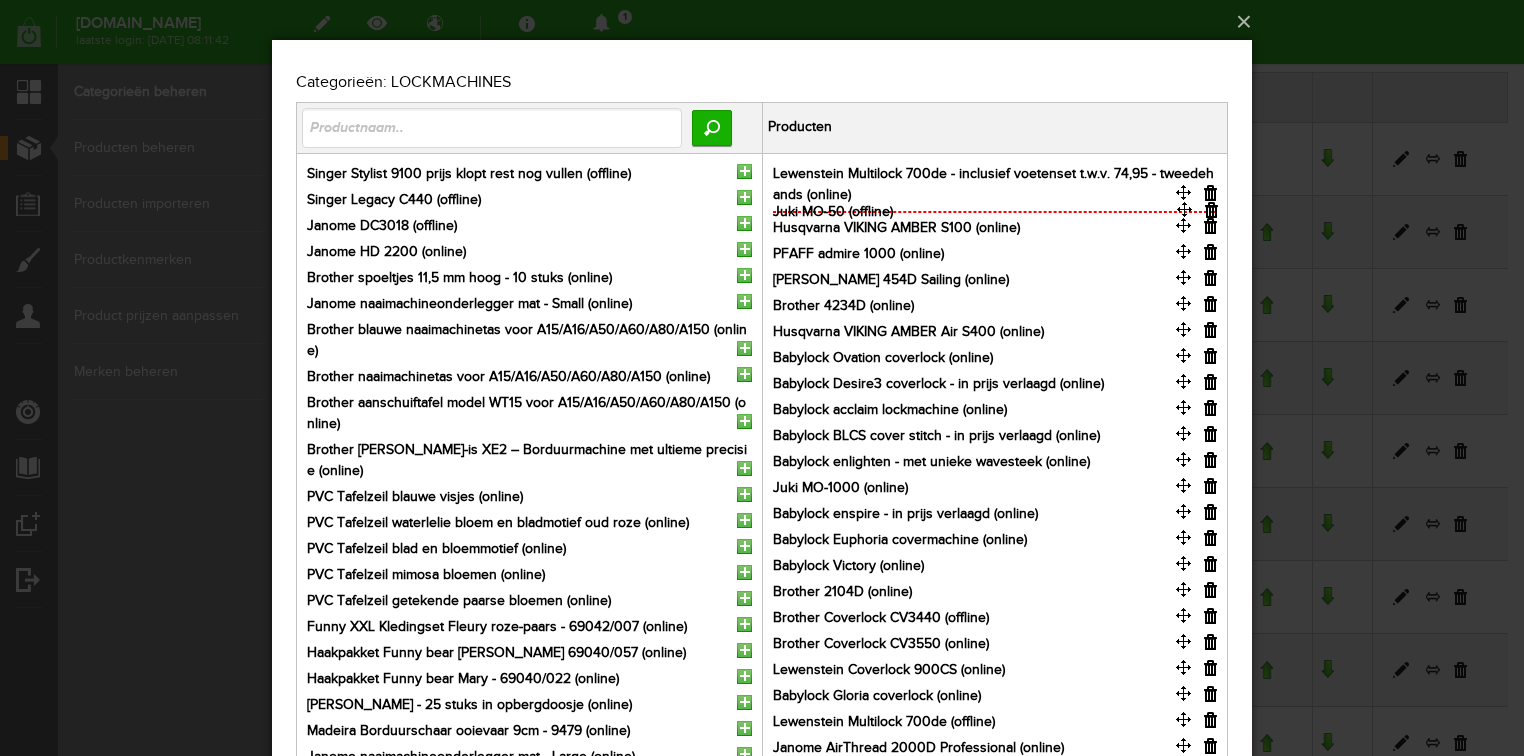 drag, startPoint x: 1184, startPoint y: 296, endPoint x: 1185, endPoint y: 210, distance: 86.00581 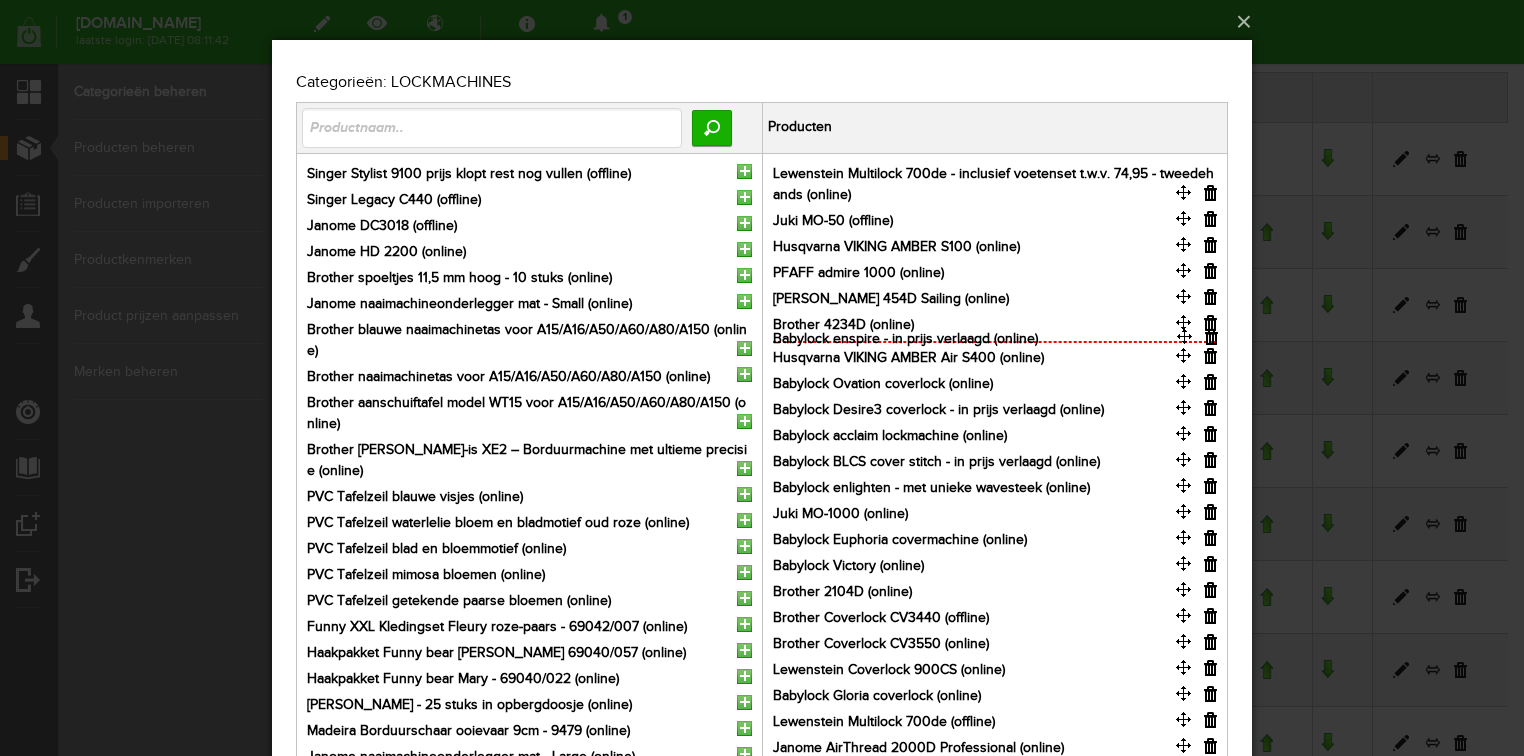 drag, startPoint x: 1181, startPoint y: 531, endPoint x: 1182, endPoint y: 338, distance: 193.0026 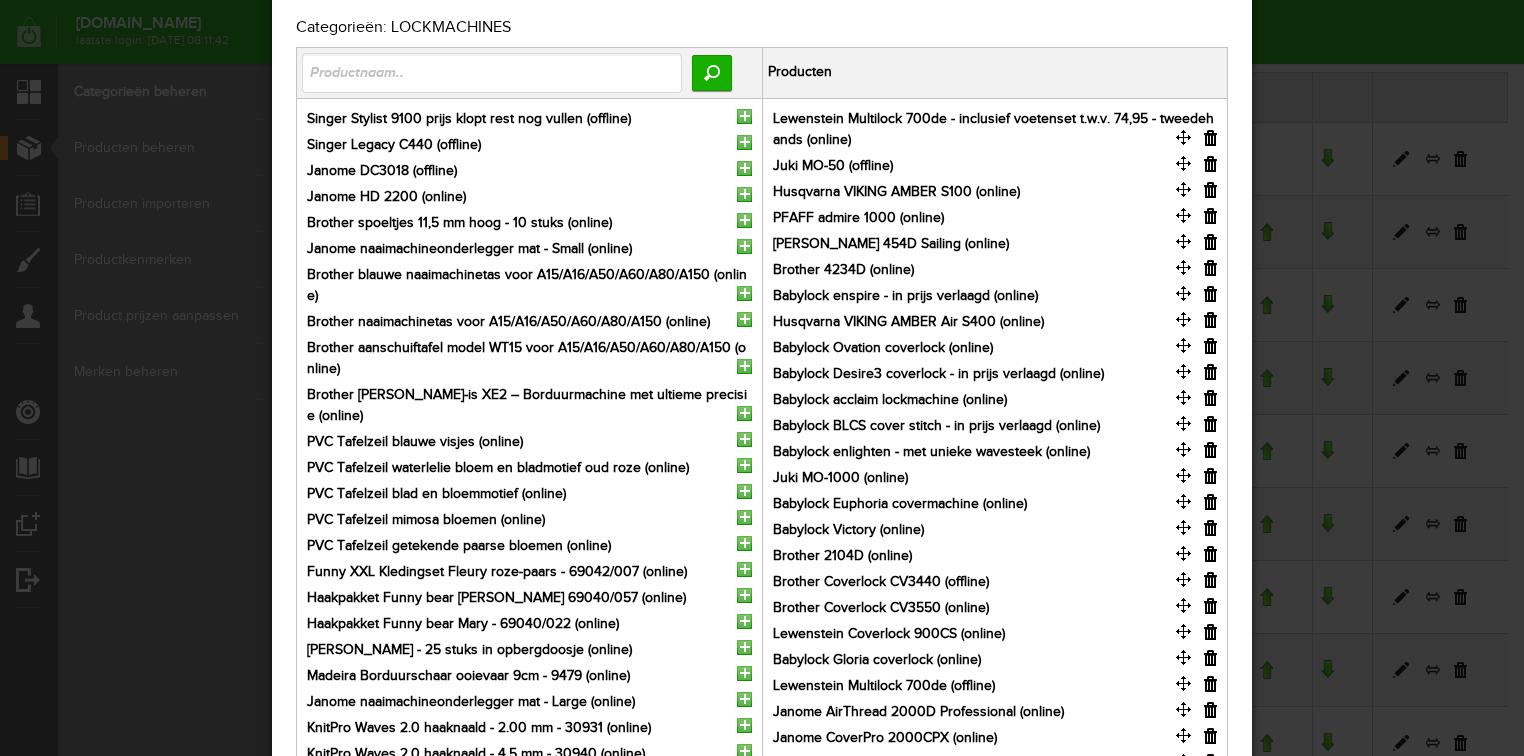 scroll, scrollTop: 80, scrollLeft: 0, axis: vertical 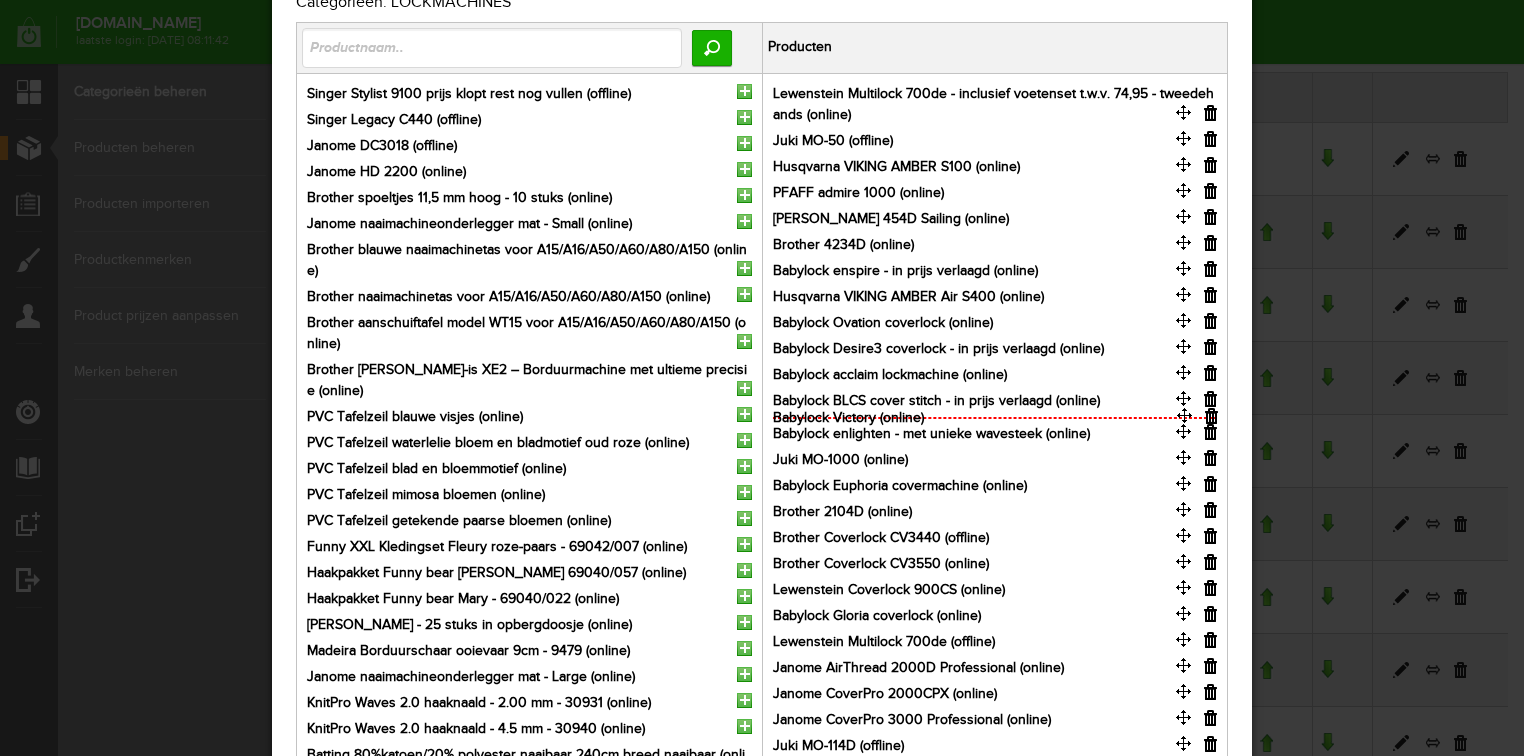 drag, startPoint x: 1183, startPoint y: 504, endPoint x: 1184, endPoint y: 418, distance: 86.00581 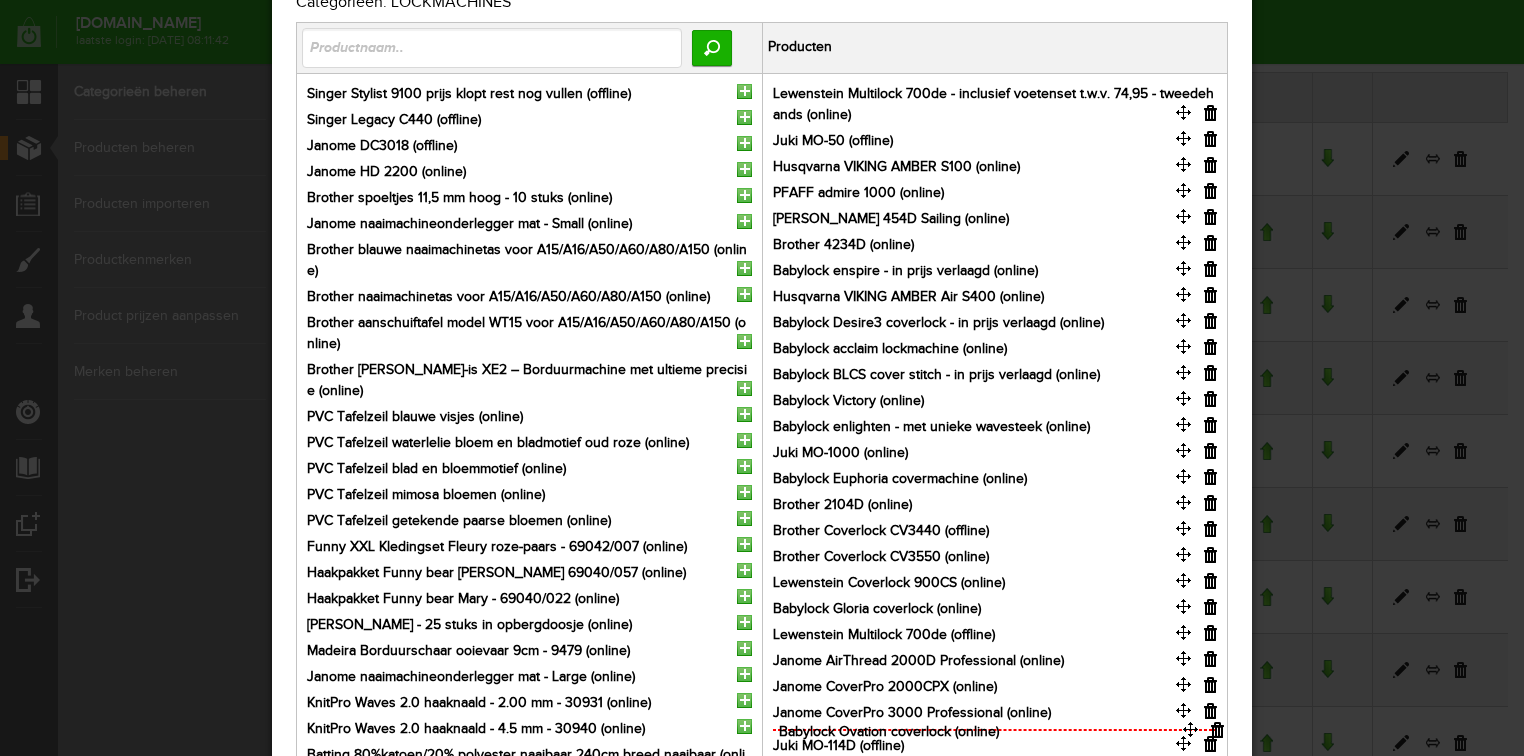drag, startPoint x: 1185, startPoint y: 319, endPoint x: 1192, endPoint y: 729, distance: 410.05975 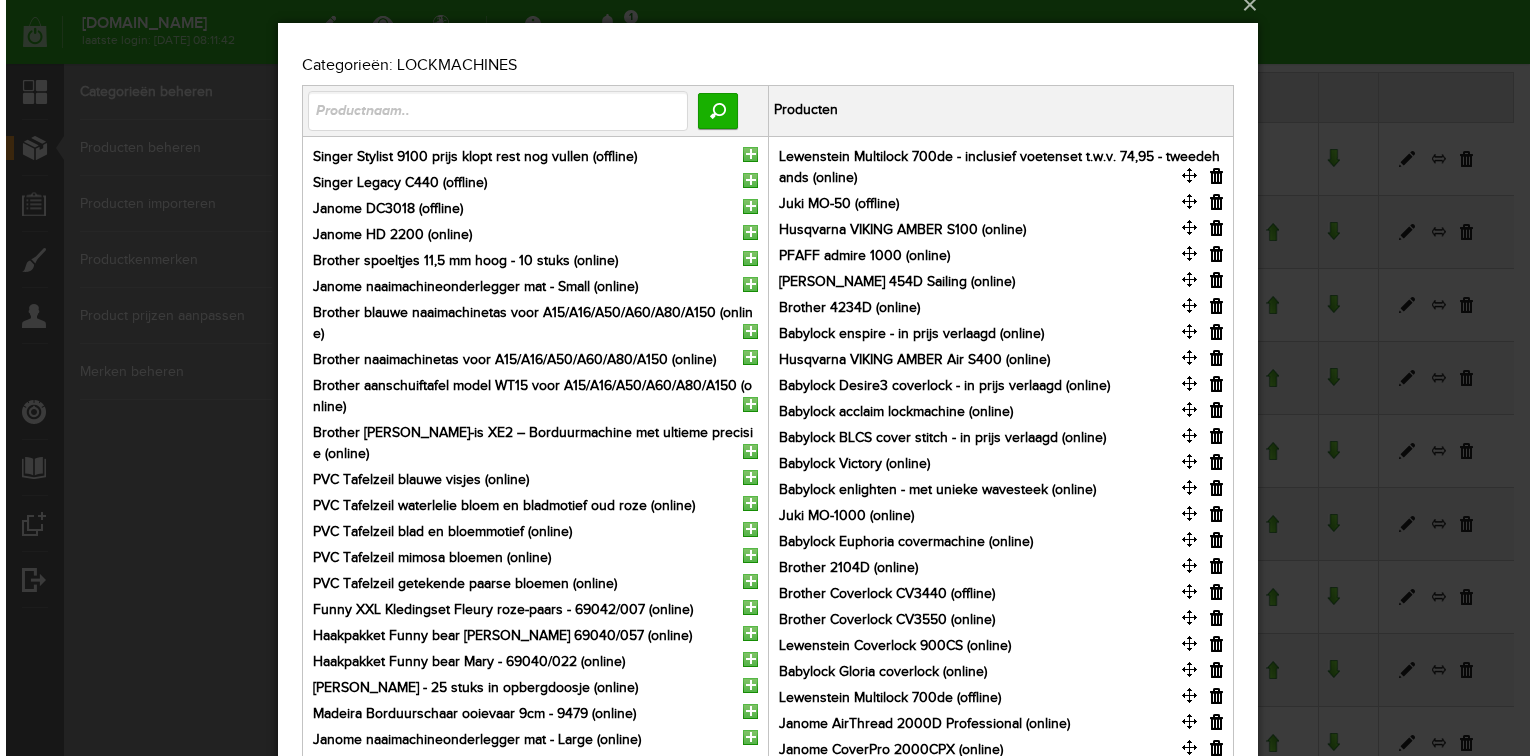 scroll, scrollTop: 0, scrollLeft: 0, axis: both 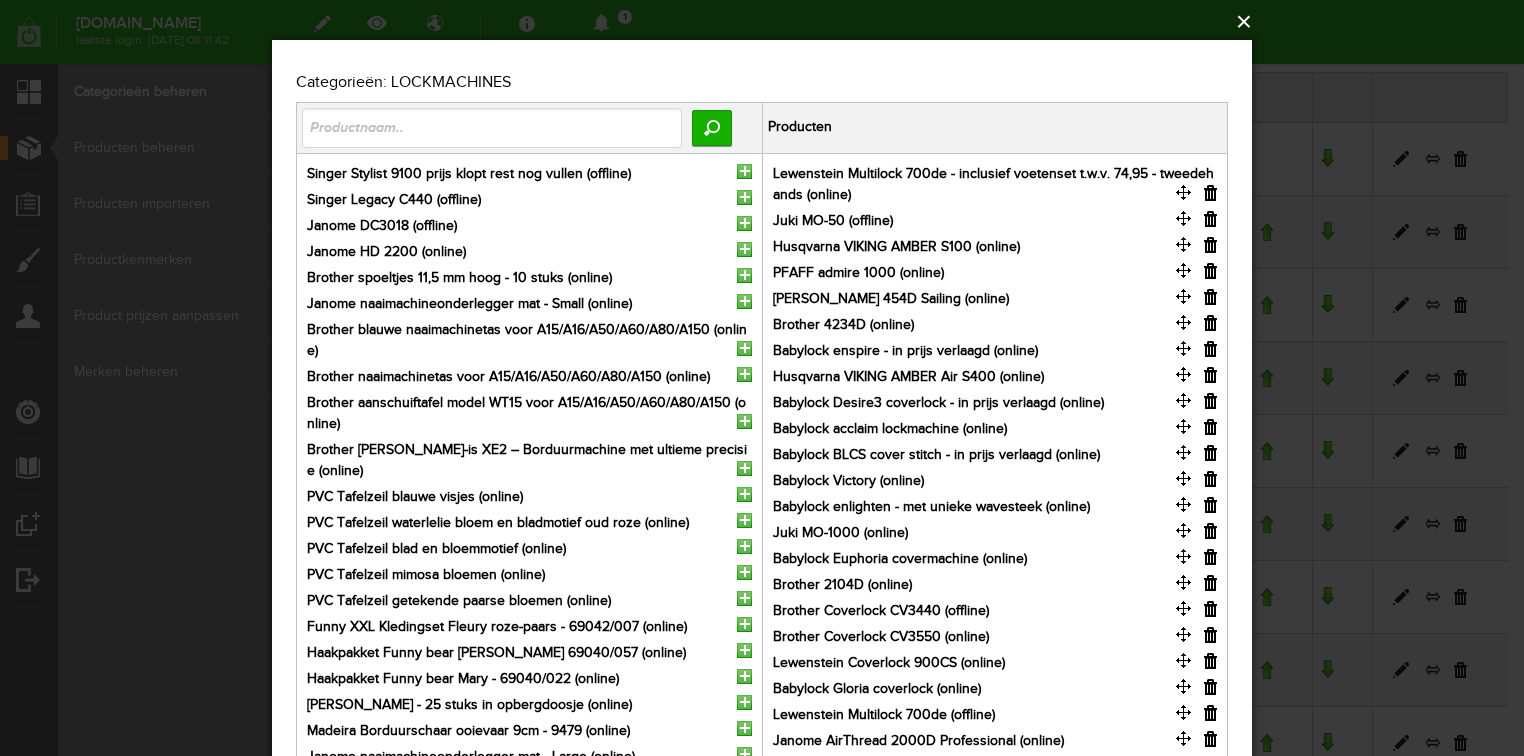 click on "×" at bounding box center (768, 22) 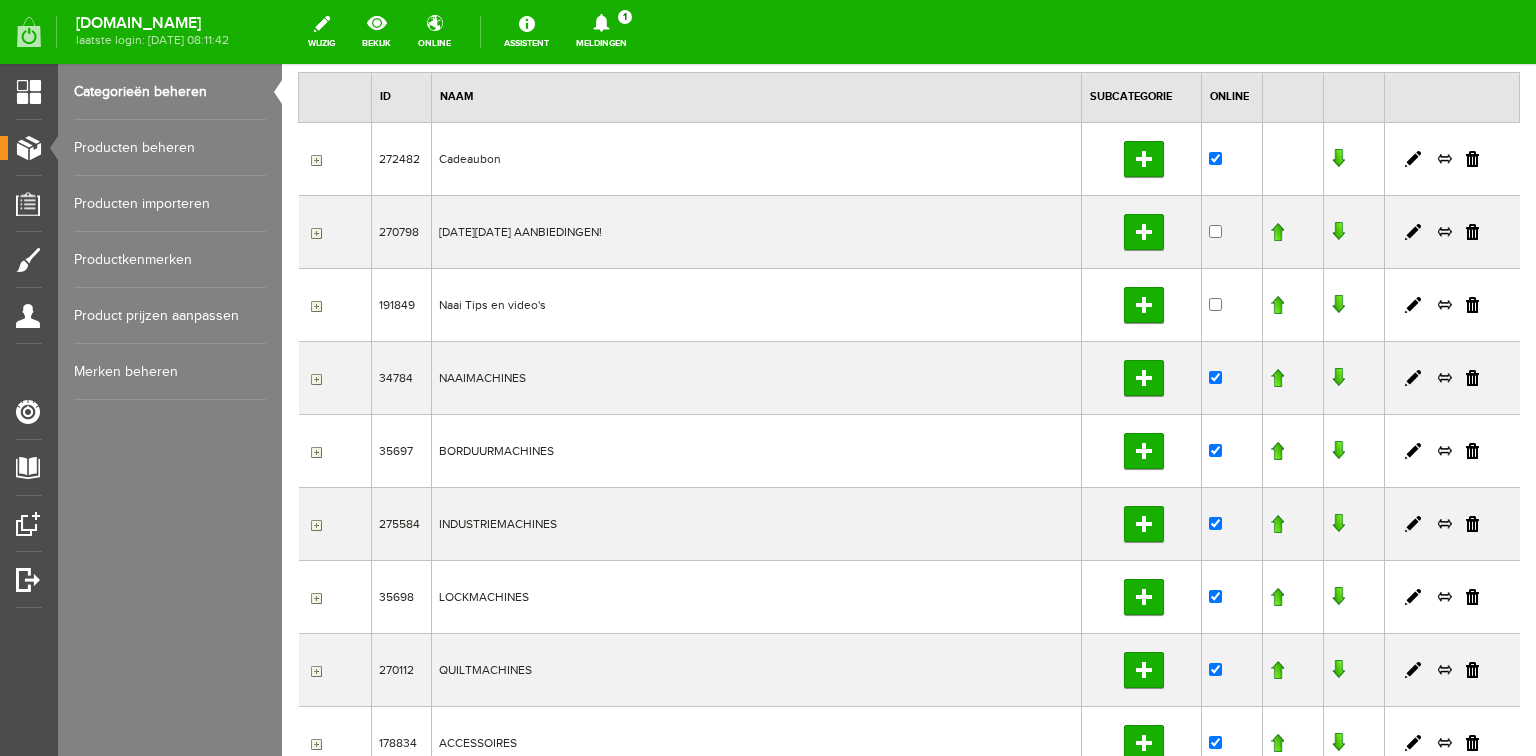 click on "Producten beheren" at bounding box center (170, 148) 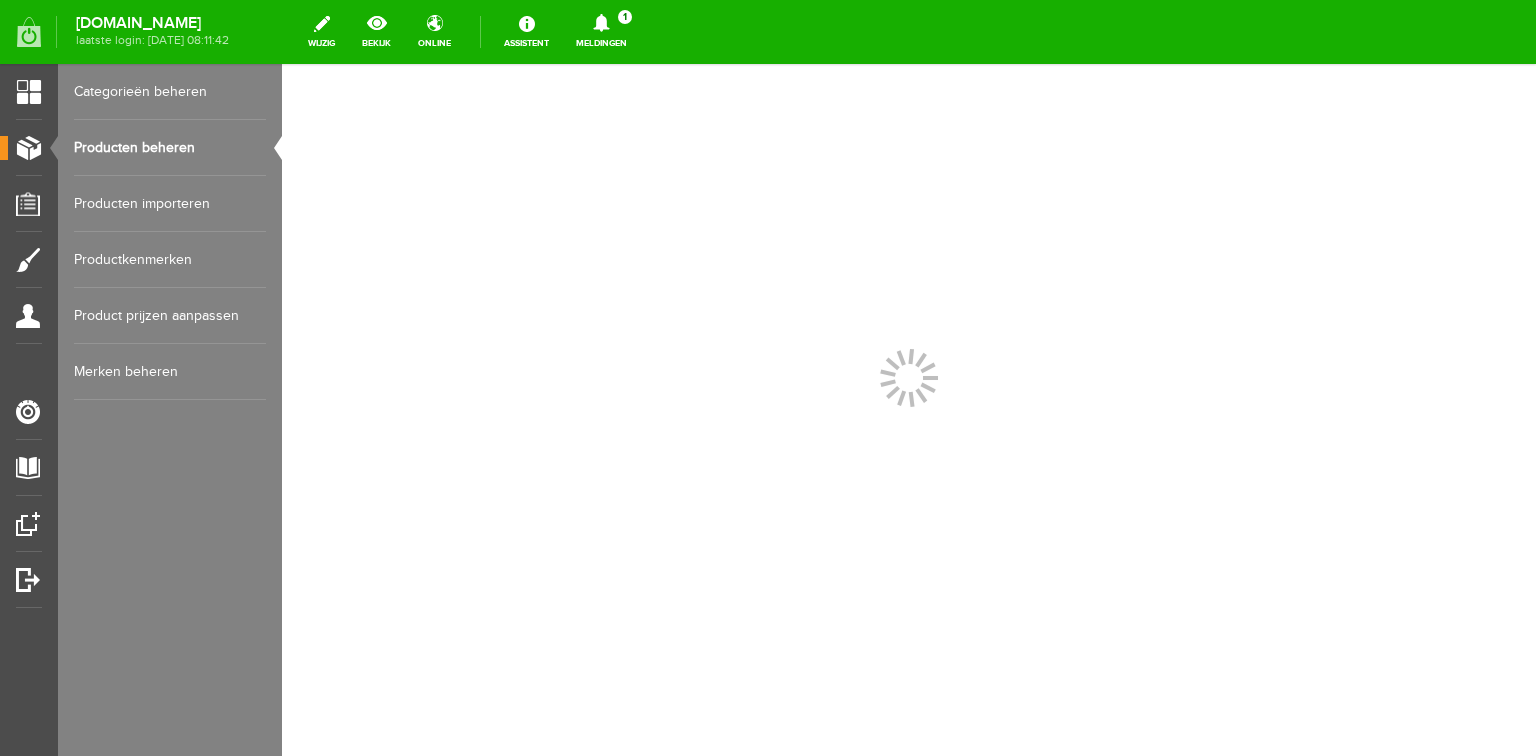 scroll, scrollTop: 0, scrollLeft: 0, axis: both 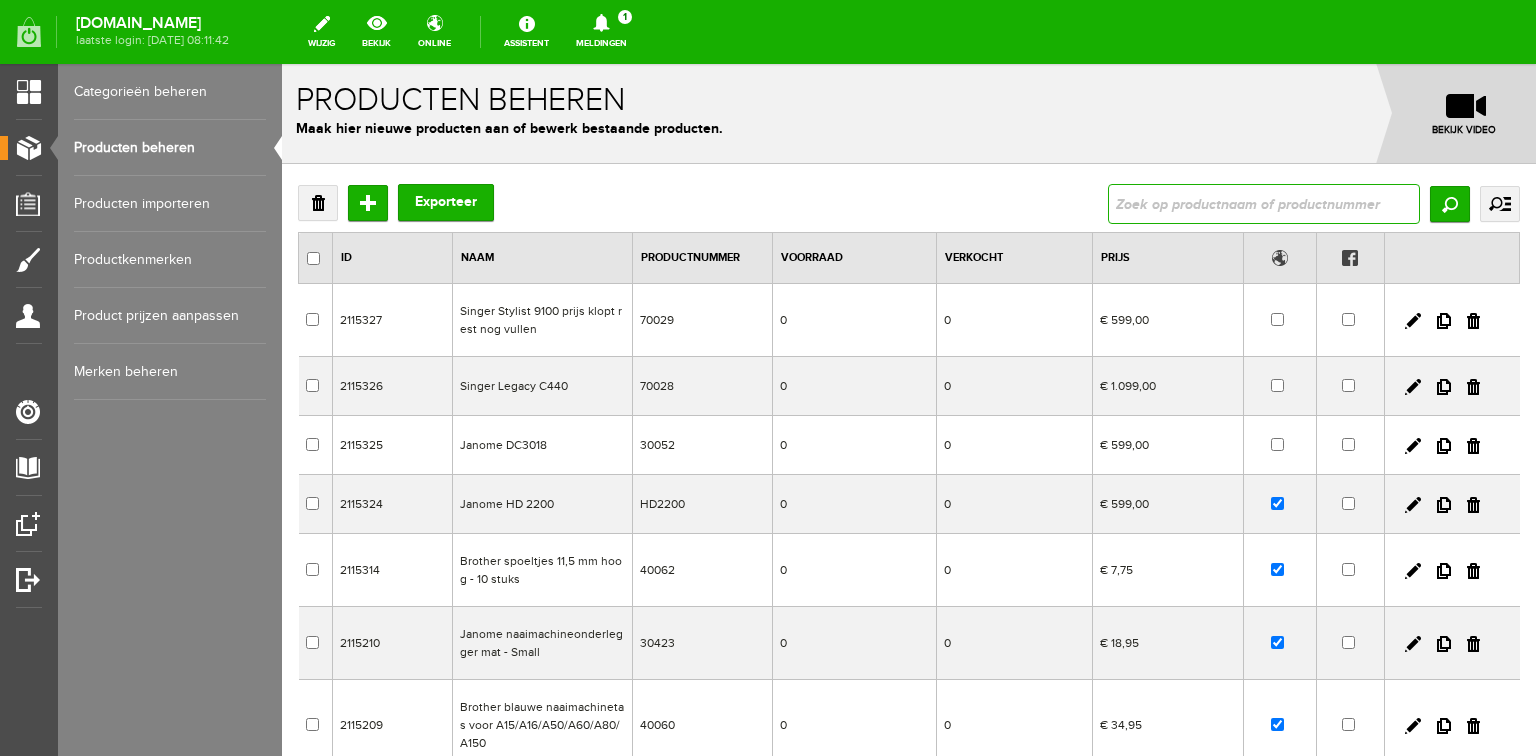click at bounding box center [1264, 204] 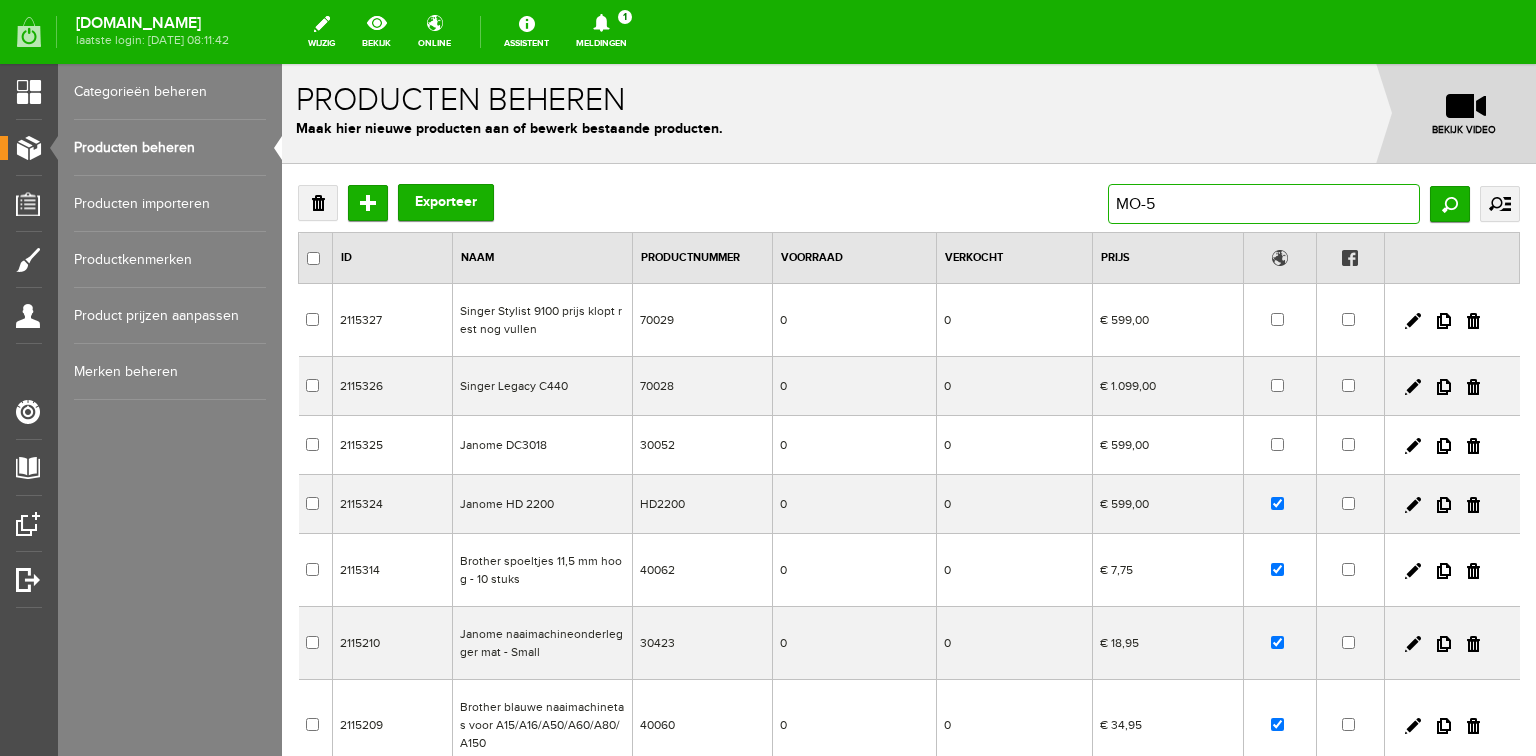 type 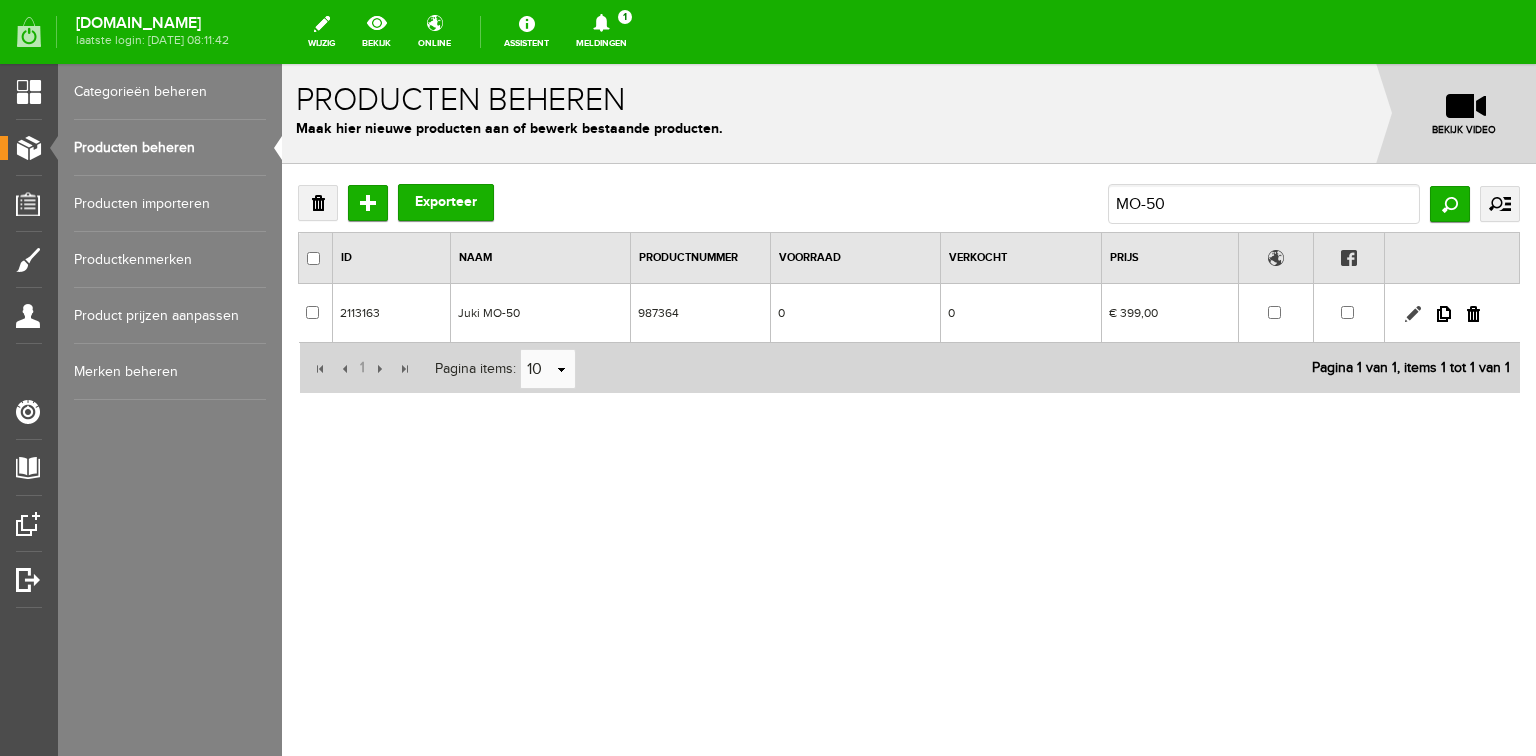 click at bounding box center (1413, 314) 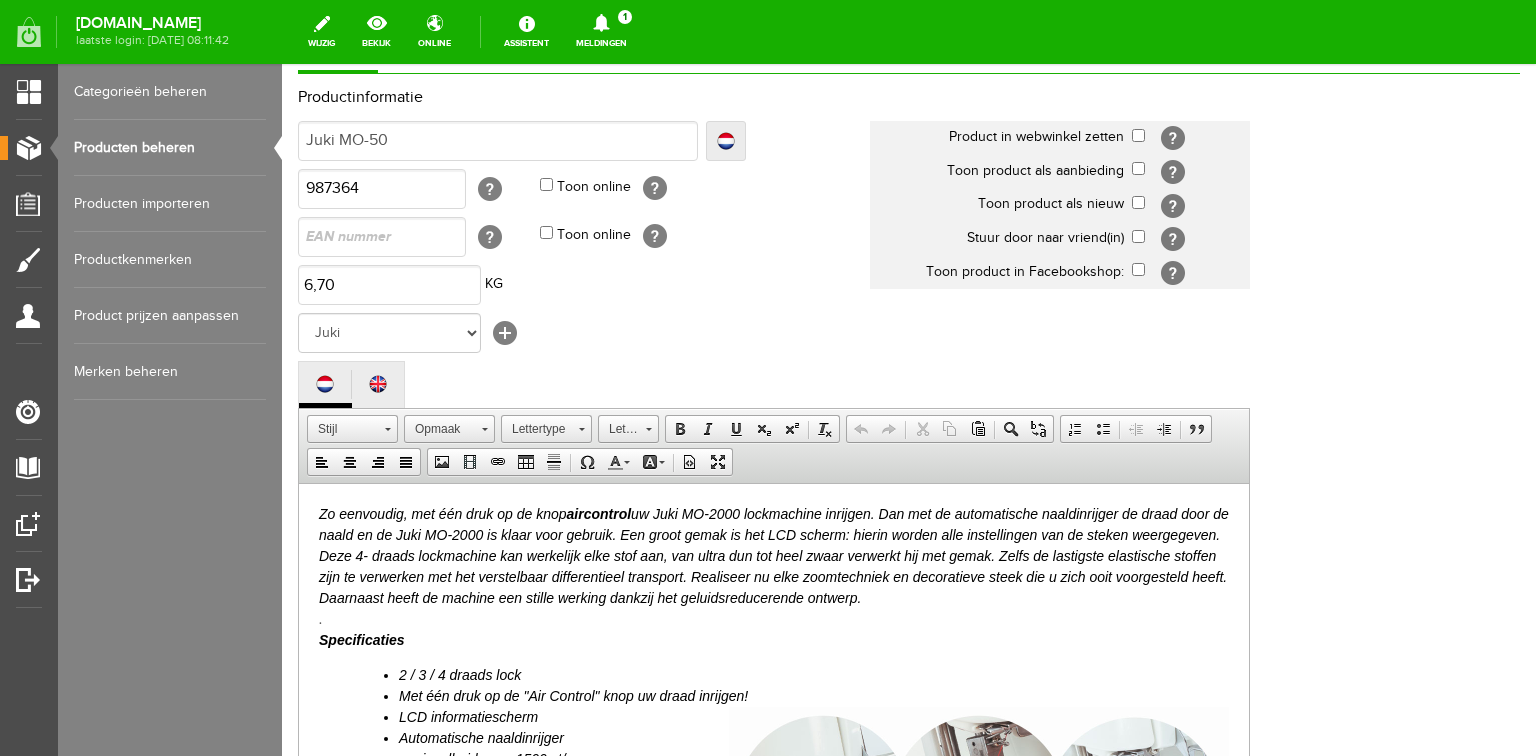 scroll, scrollTop: 160, scrollLeft: 0, axis: vertical 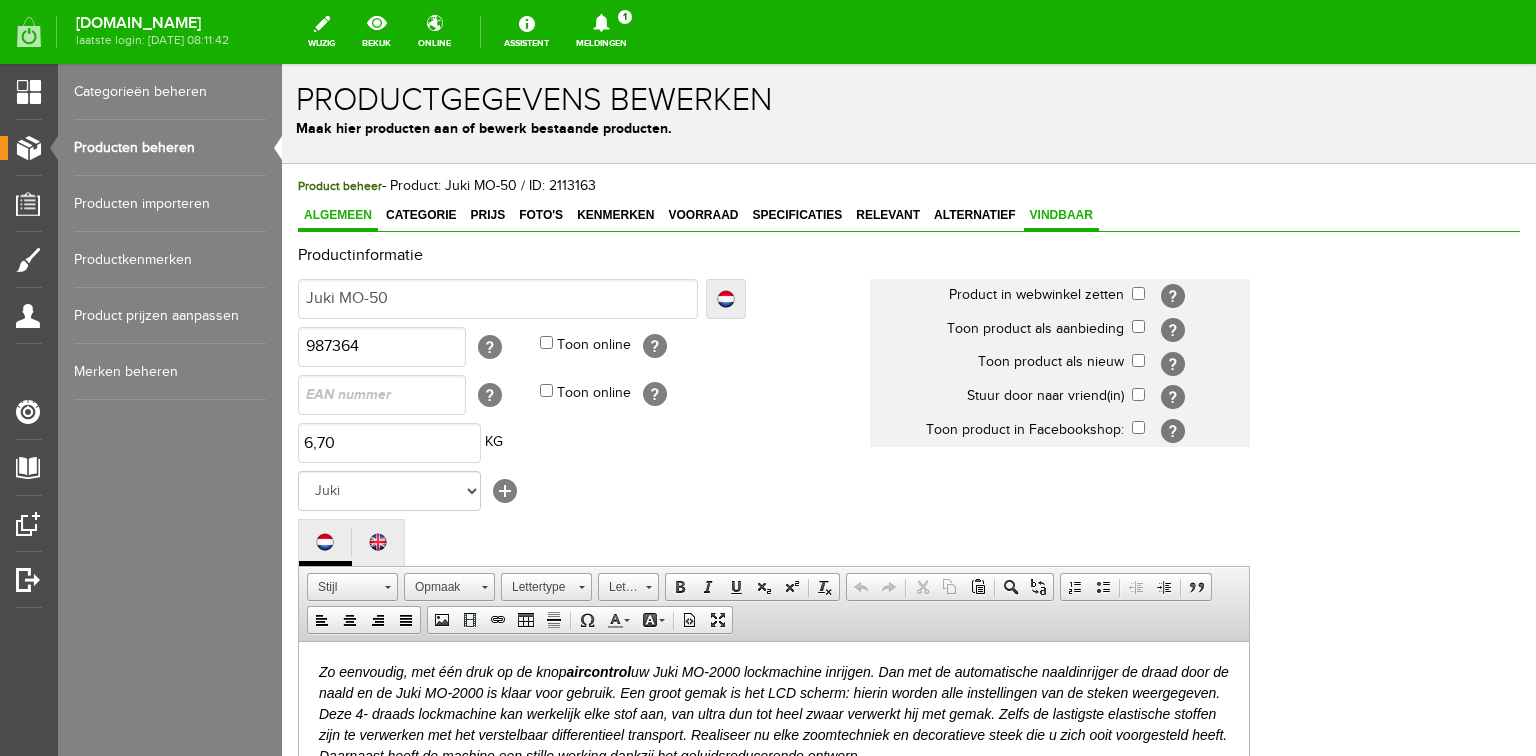 click on "Vindbaar" at bounding box center [1061, 215] 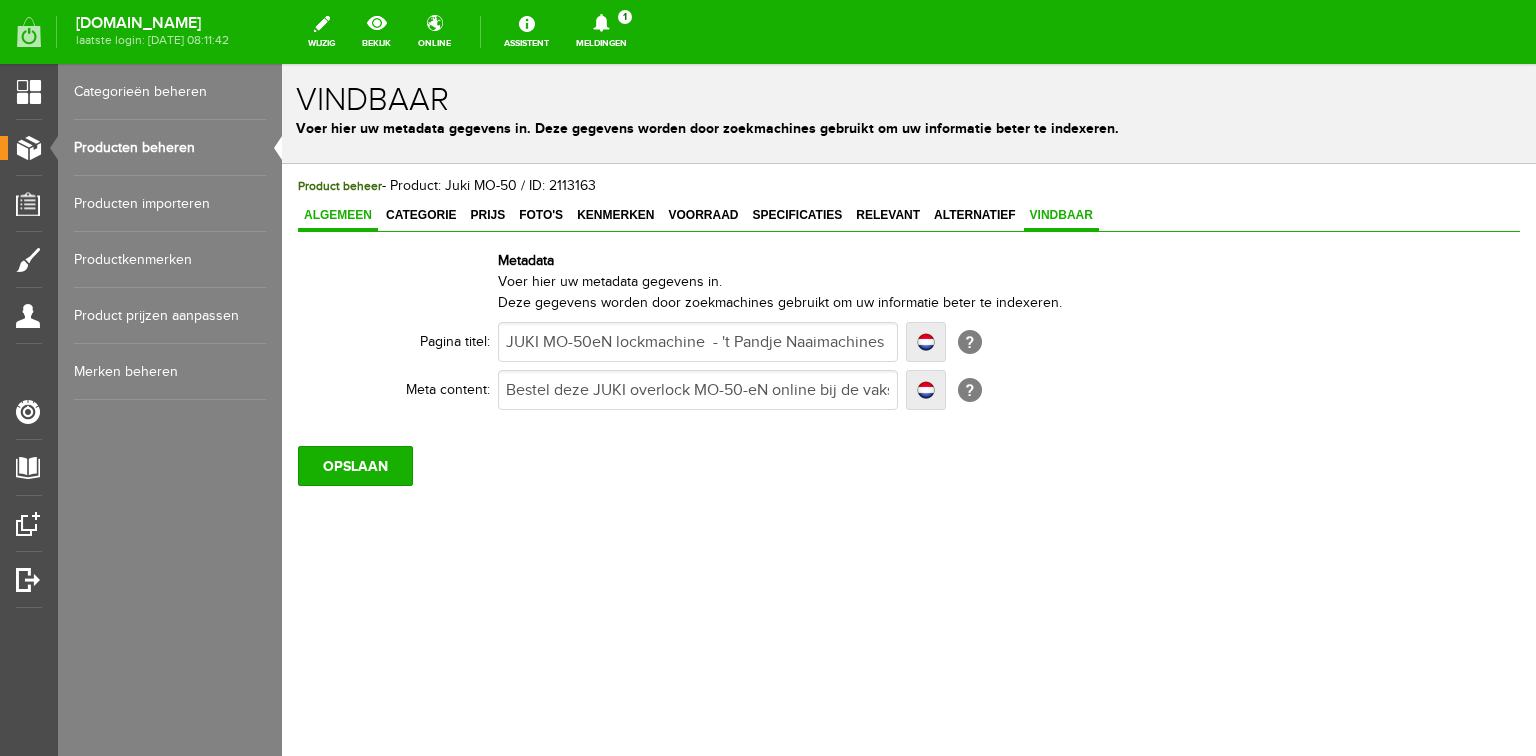click on "Algemeen" at bounding box center (338, 215) 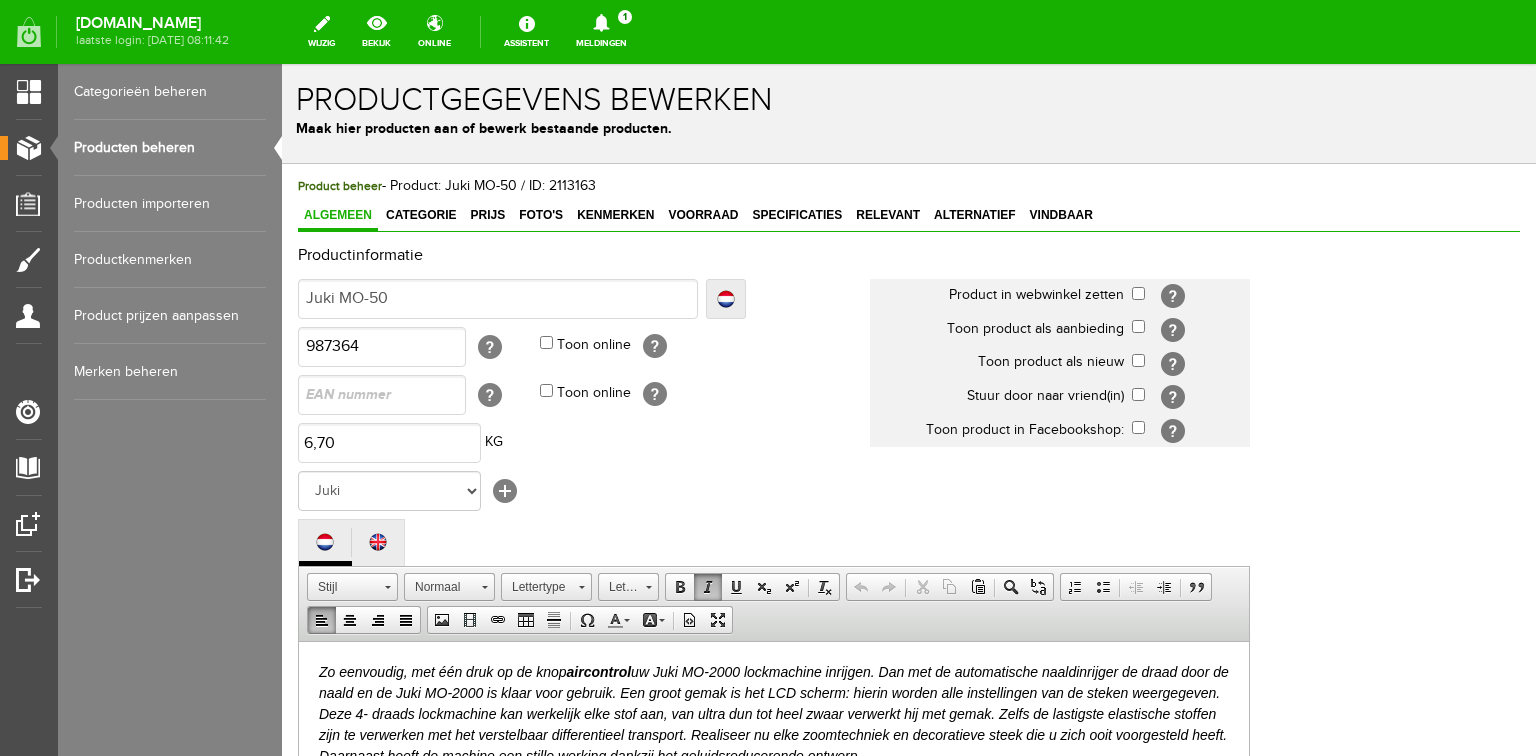 click on "Zo eenvoudig, met één druk op de knop  aircontrol  uw Juki MO-2000 lockmachine inrijgen. Dan met de automatische naaldinrijger de draad door de naald en de Juki MO-2000 is klaar voor gebruik. Een groot gemak is het LCD scherm: hierin worden alle instellingen van de steken weergegeven. Deze 4- draads lockmachine kan werkelijk elke stof aan, van ultra dun tot heel zwaar verwerkt hij met gemak. Zelfs de lastigste elastische stoffen zijn te verwerken met het verstelbaar differentieel transport. Realiseer nu elke zoomtechniek en decoratieve steek die u zich ooit voorgesteld heeft. Daarnaast heeft de machine een stille werking dankzij het geluidsreducerende ontwerp. . Specificaties 2 / 3 / 4 draads lock Met één druk op de "Air Control" knop uw draad inrijgen! LCD informatiescherm Automatische naaldinrijger naaisnelheid max. 1500 st/pm Ingebouwde rolzoom  Verstelbaar differentieel transport Universele naaivoet Verstelbaar ondermes Uitschakelbaar bovenmes Messysteem voor zwaar werk LED-naailicht Snij-afvalbakje" at bounding box center [774, 1311] 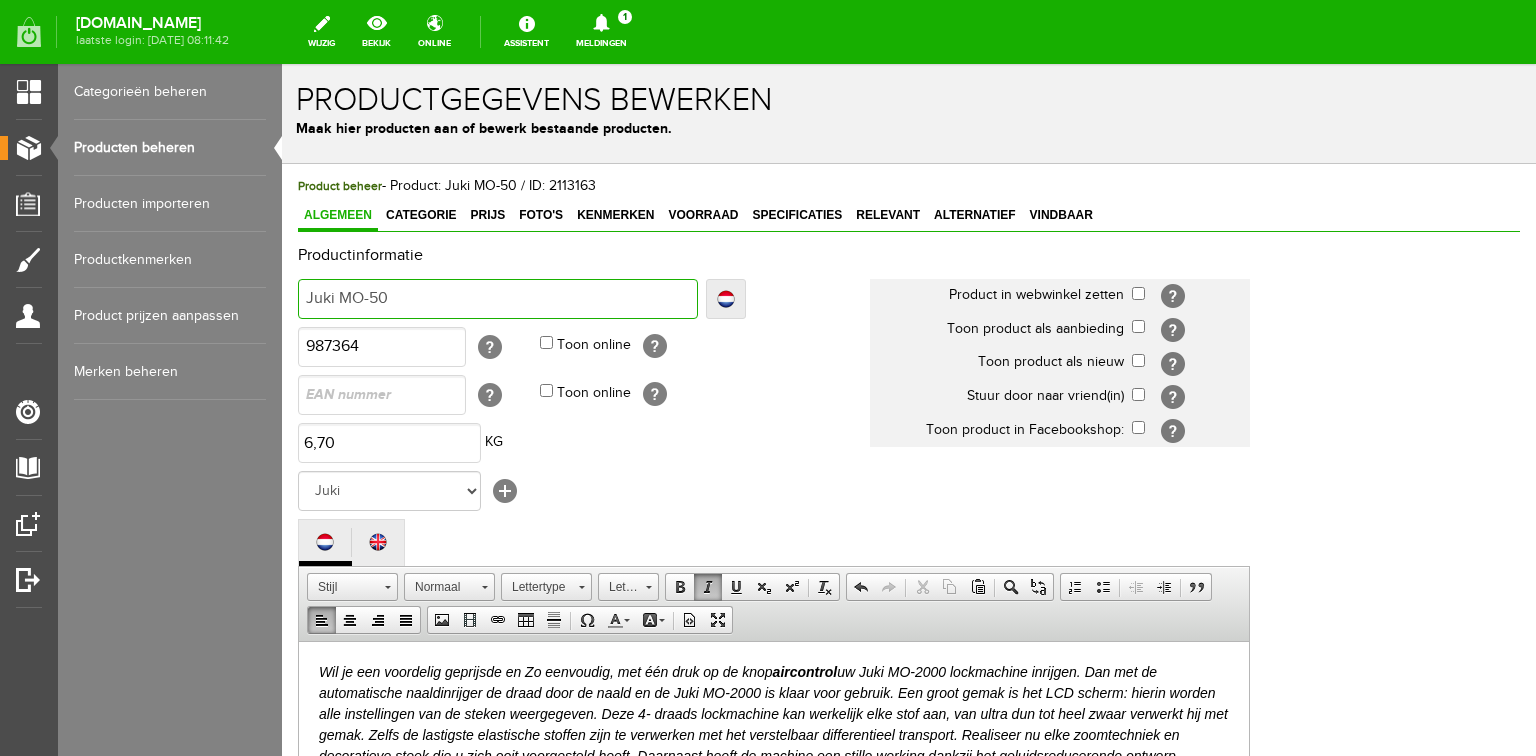 click on "Juki MO-50" at bounding box center (498, 299) 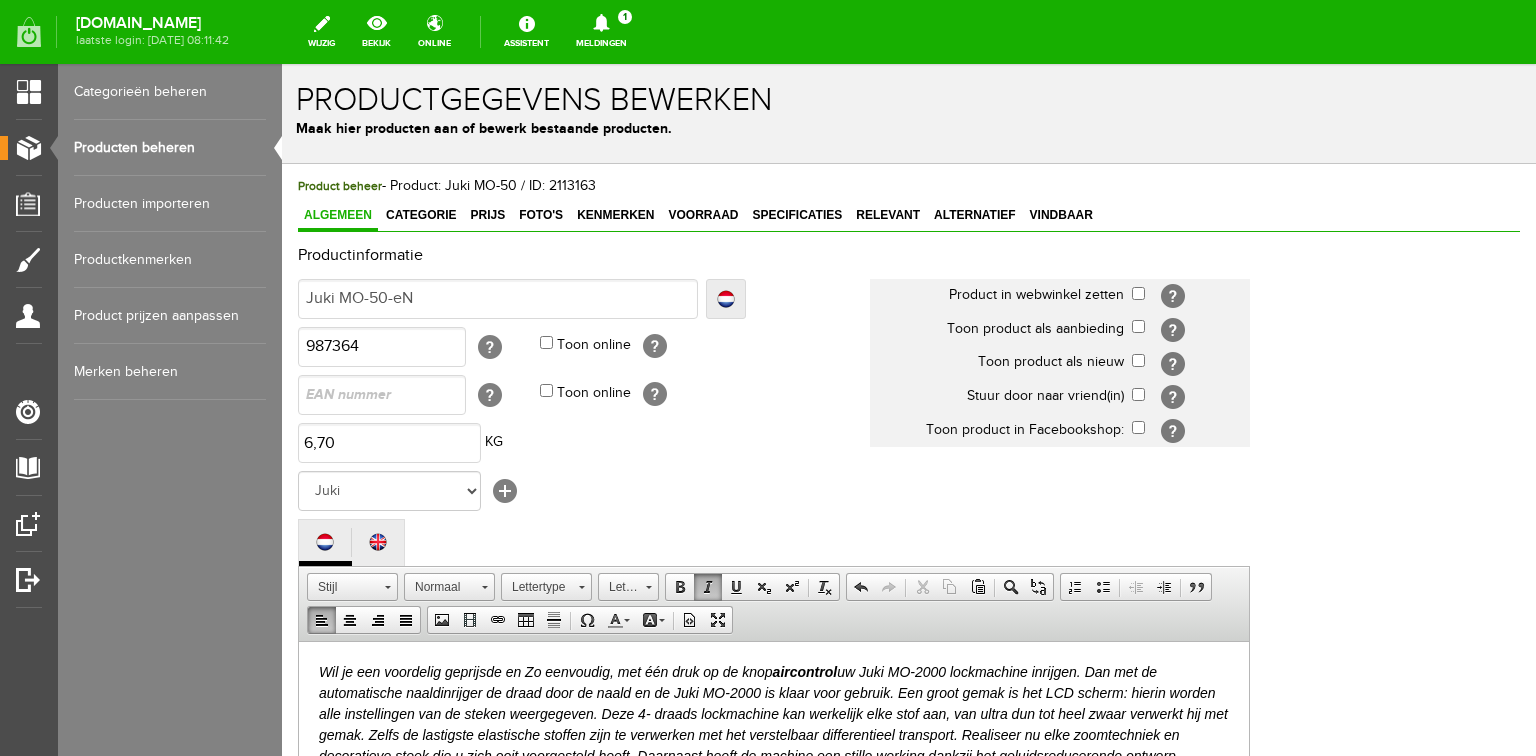 click on "Wil je een voordelig geprijsde en Zo eenvoudig, met één druk op de knop  aircontrol  uw Juki MO-2000 lockmachine inrijgen. Dan met de automatische naaldinrijger de draad door de naald en de Juki MO-2000 is klaar voor gebruik. Een groot gemak is het LCD scherm: hierin worden alle instellingen van de steken weergegeven. Deze 4- draads lockmachine kan werkelijk elke stof aan, van ultra dun tot heel zwaar verwerkt hij met gemak. Zelfs de lastigste elastische stoffen zijn te verwerken met het verstelbaar differentieel transport. Realiseer nu elke zoomtechniek en decoratieve steek die u zich ooit voorgesteld heeft. Daarnaast heeft de machine een stille werking dankzij het geluidsreducerende ontwerp. . Specificaties" at bounding box center (773, 734) 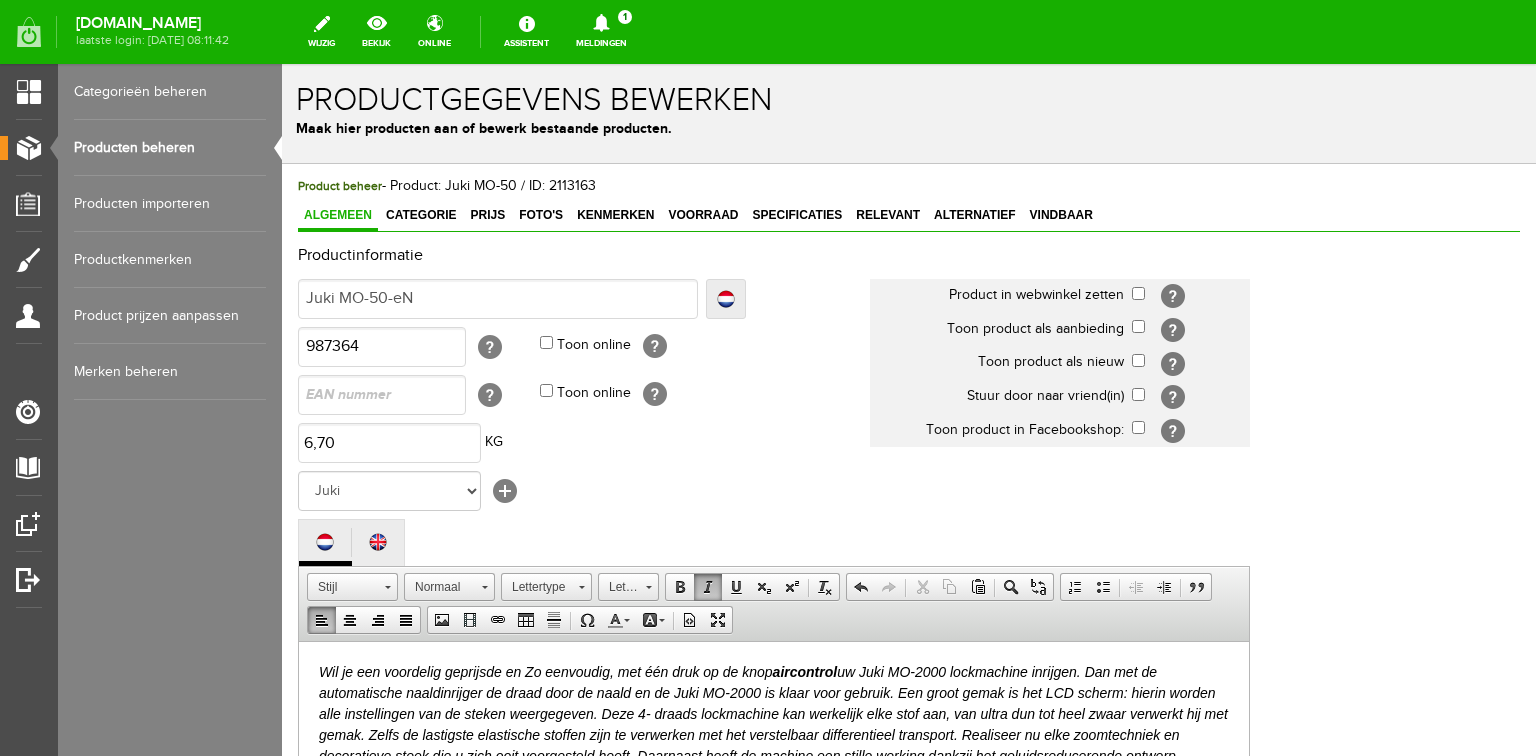 click on "Wil je een voordelig geprijsde en Zo eenvoudig, met één druk op de knop  aircontrol  uw Juki MO-2000 lockmachine inrijgen. Dan met de automatische naaldinrijger de draad door de naald en de Juki MO-2000 is klaar voor gebruik. Een groot gemak is het LCD scherm: hierin worden alle instellingen van de steken weergegeven. Deze 4- draads lockmachine kan werkelijk elke stof aan, van ultra dun tot heel zwaar verwerkt hij met gemak. Zelfs de lastigste elastische stoffen zijn te verwerken met het verstelbaar differentieel transport. Realiseer nu elke zoomtechniek en decoratieve steek die u zich ooit voorgesteld heeft. Daarnaast heeft de machine een stille werking dankzij het geluidsreducerende ontwerp. . Specificaties" at bounding box center (773, 734) 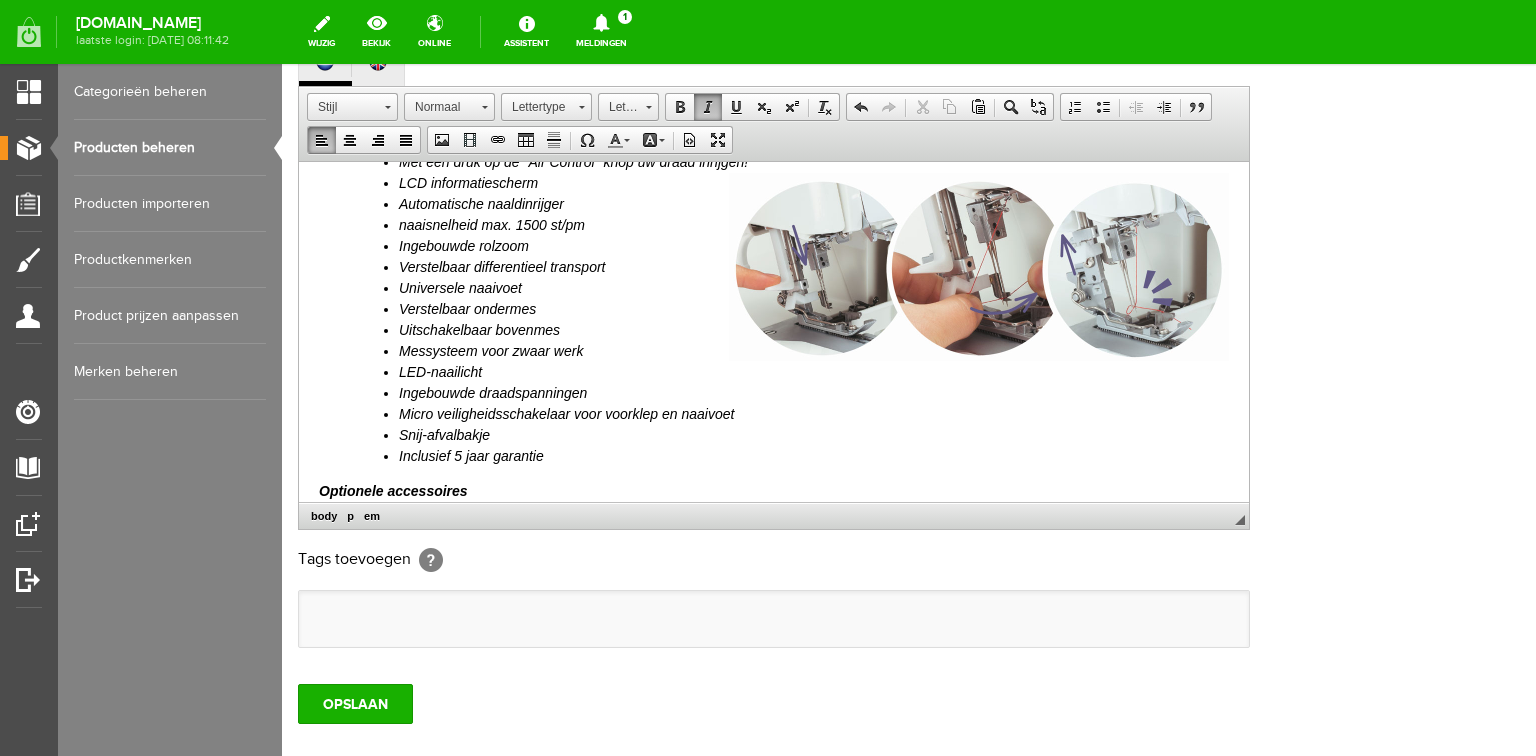 scroll, scrollTop: 480, scrollLeft: 0, axis: vertical 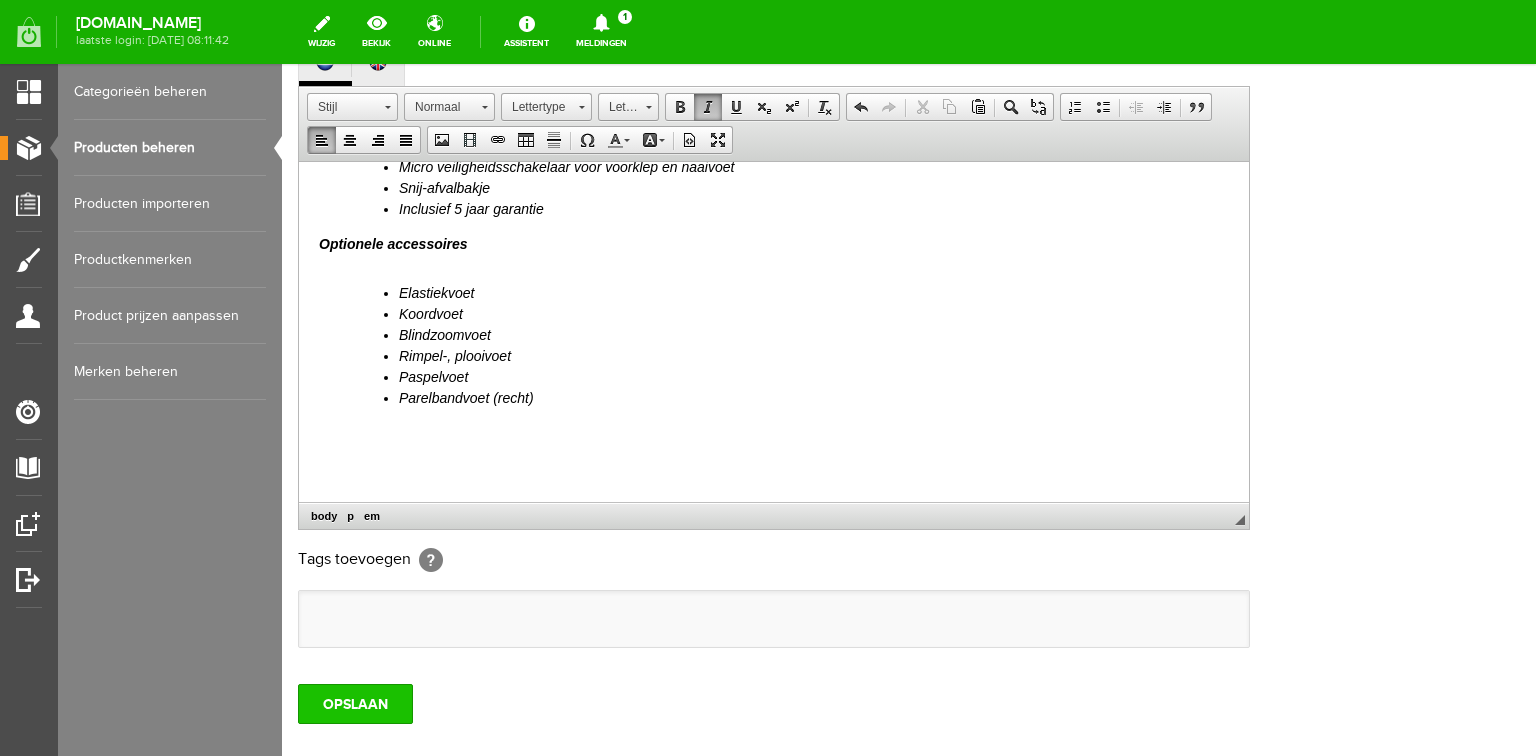click on "OPSLAAN" at bounding box center (355, 704) 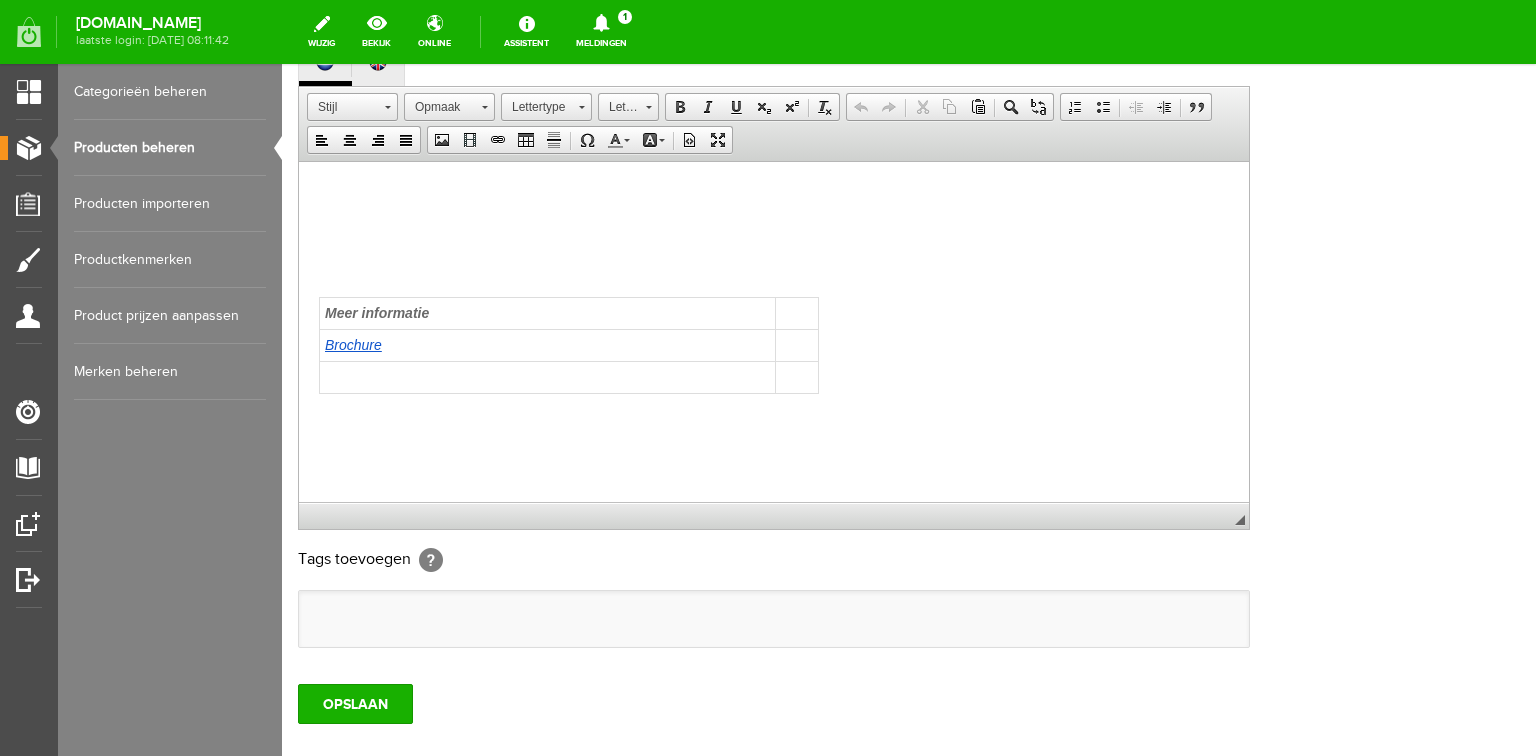 scroll, scrollTop: 1020, scrollLeft: 0, axis: vertical 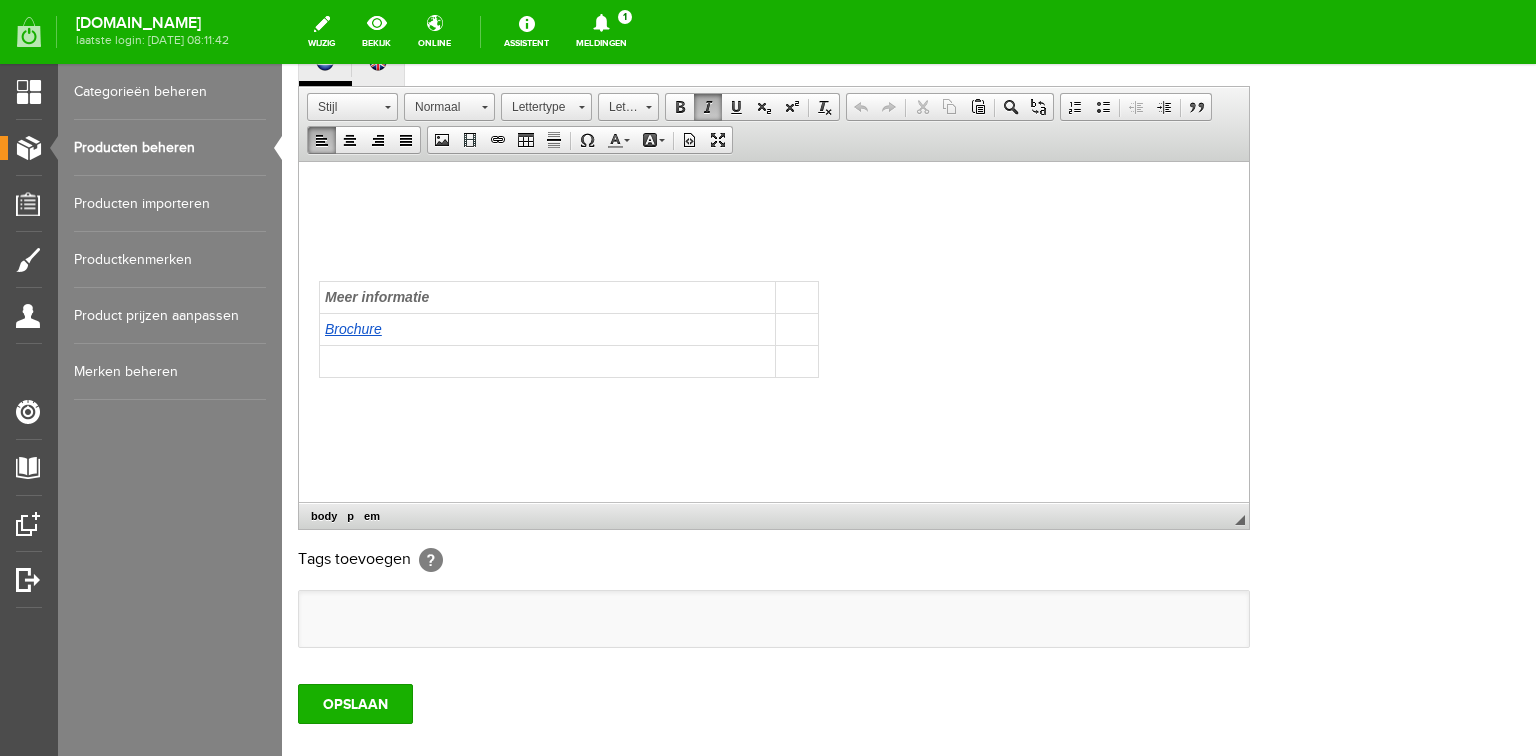 click at bounding box center [796, 297] 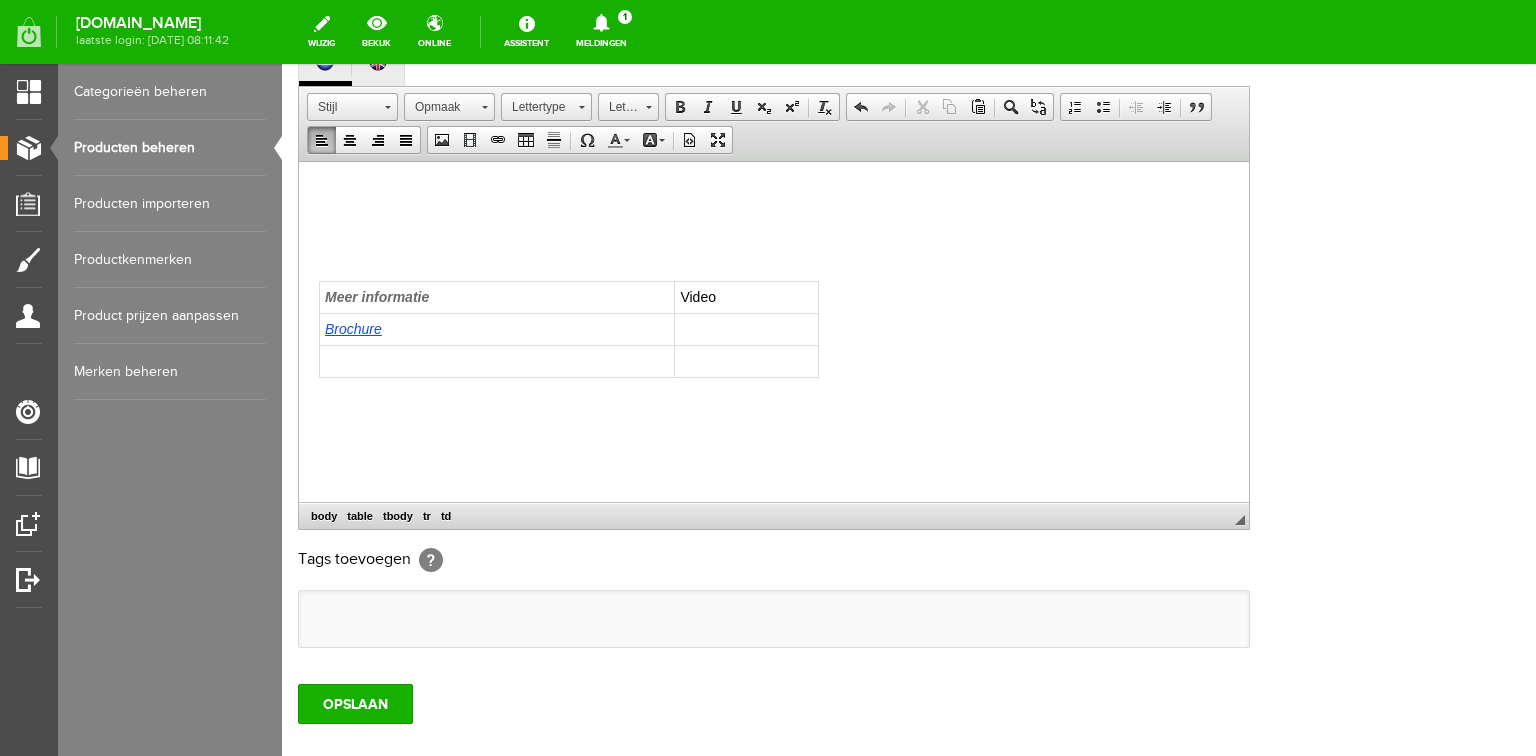 click at bounding box center (747, 329) 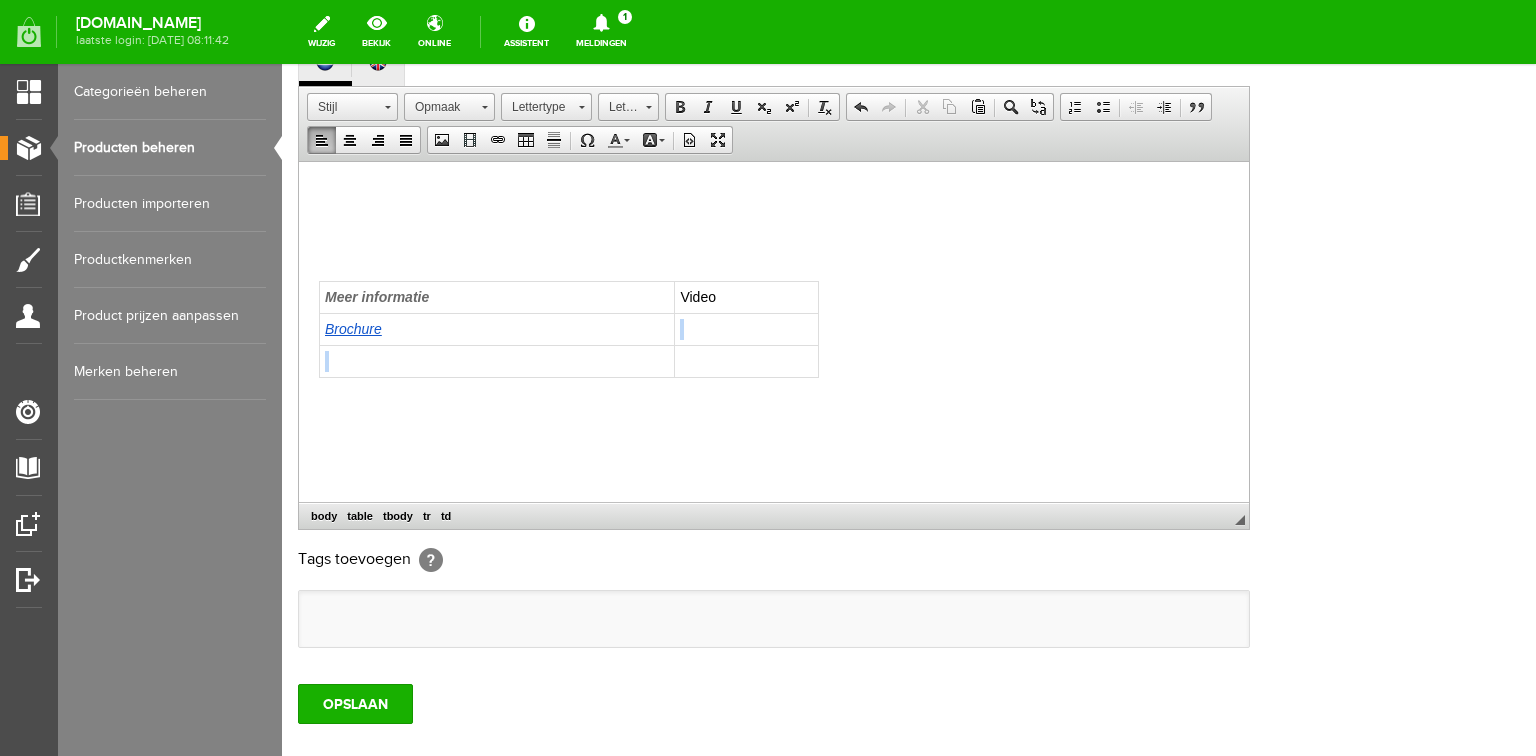 click at bounding box center [747, 329] 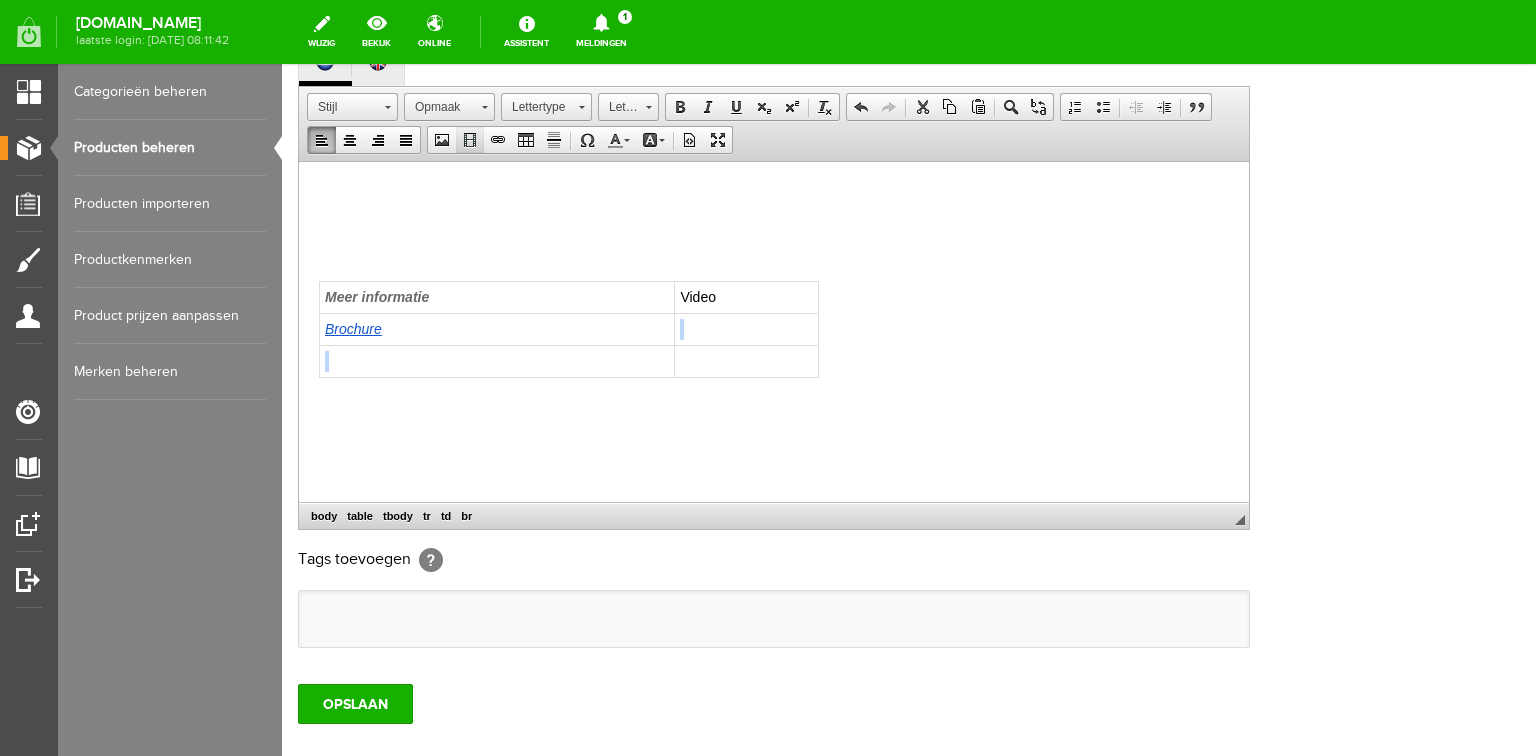 click at bounding box center [470, 140] 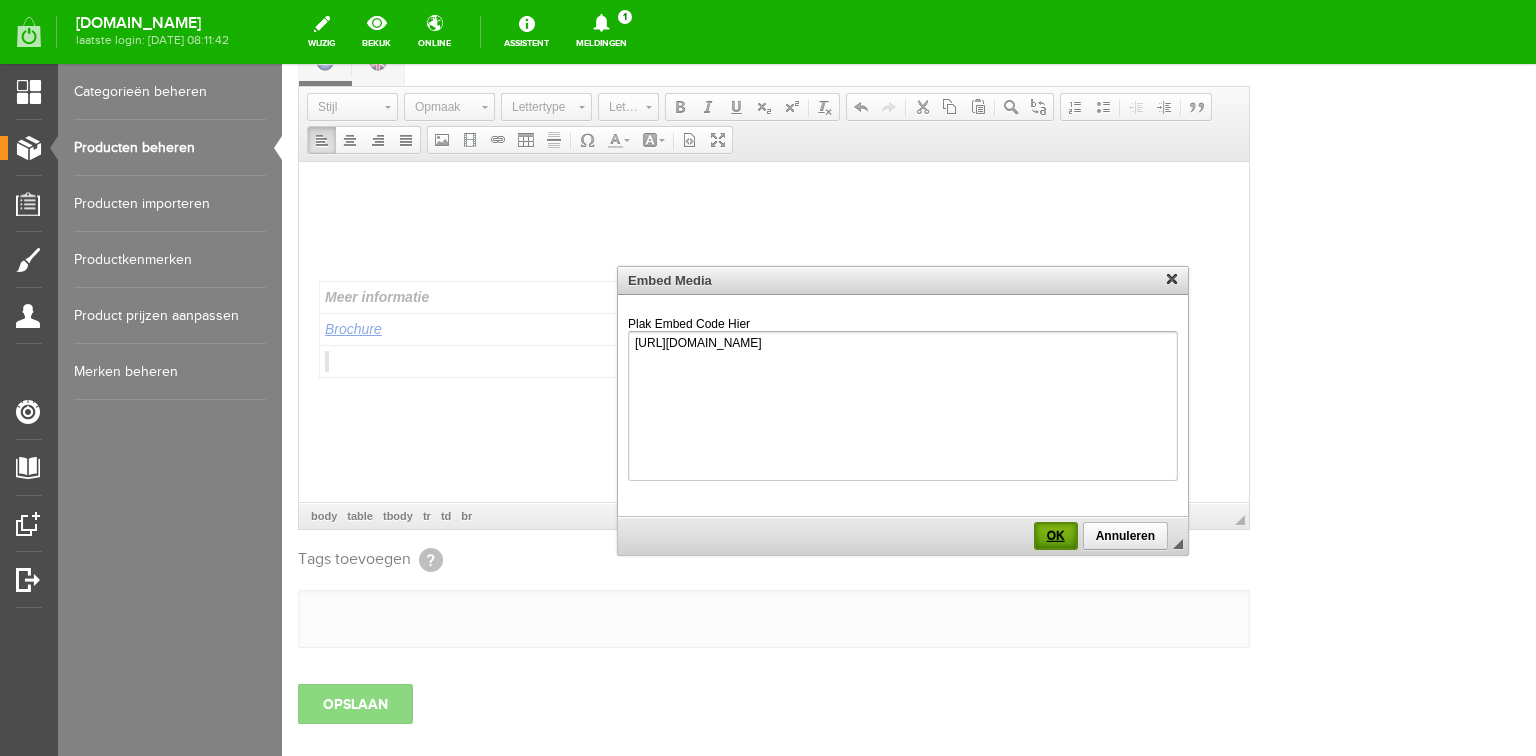 click on "OK" at bounding box center (1056, 536) 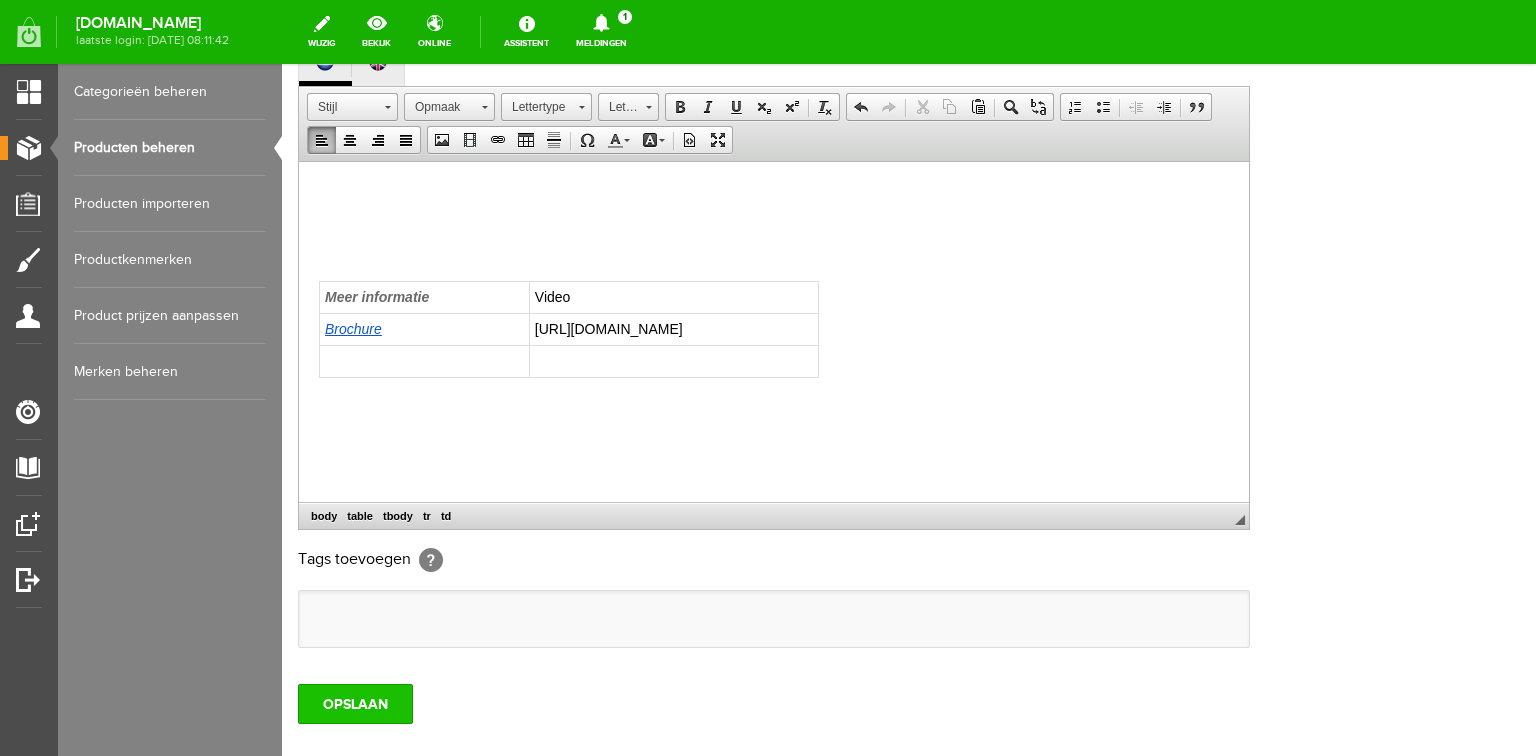 click on "OPSLAAN" at bounding box center (355, 704) 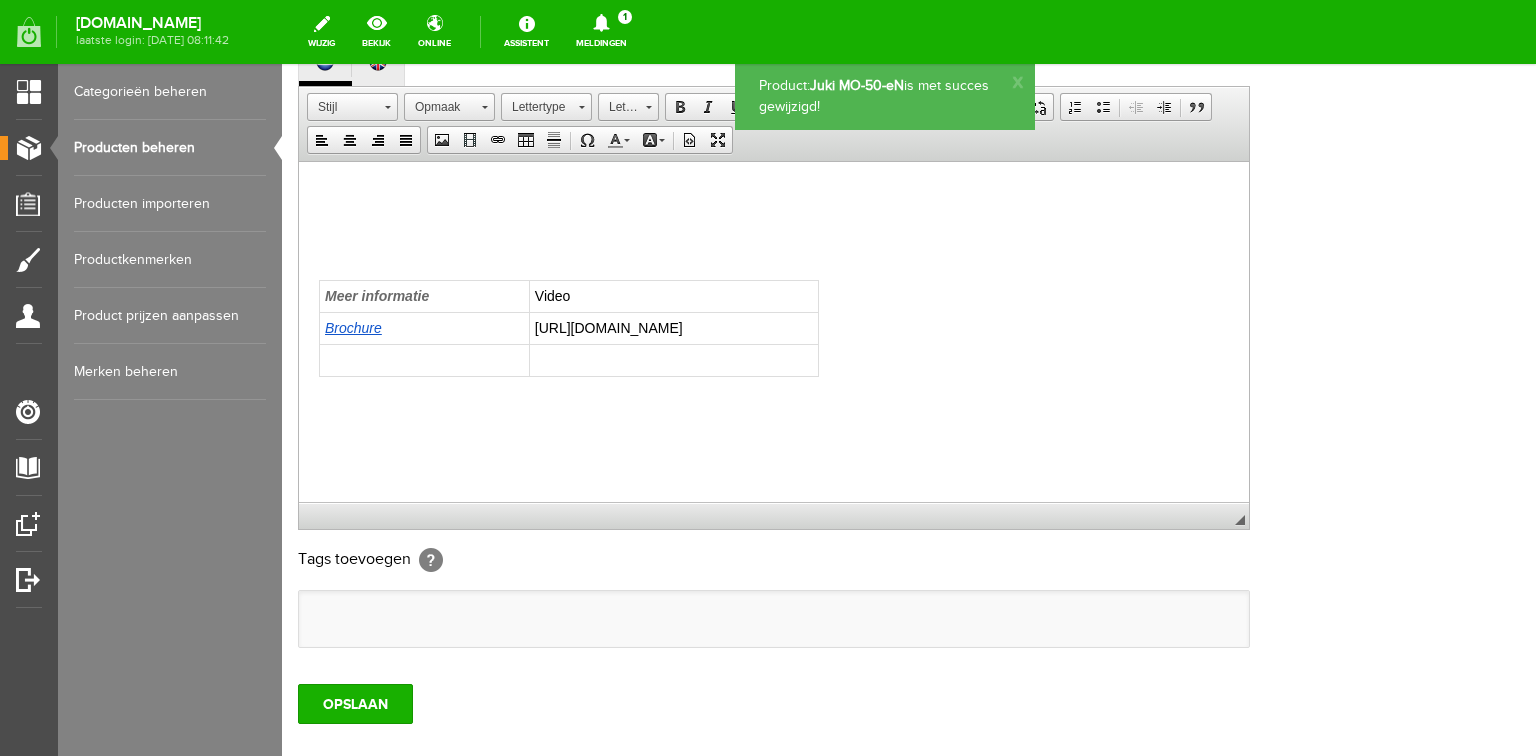 scroll, scrollTop: 1062, scrollLeft: 0, axis: vertical 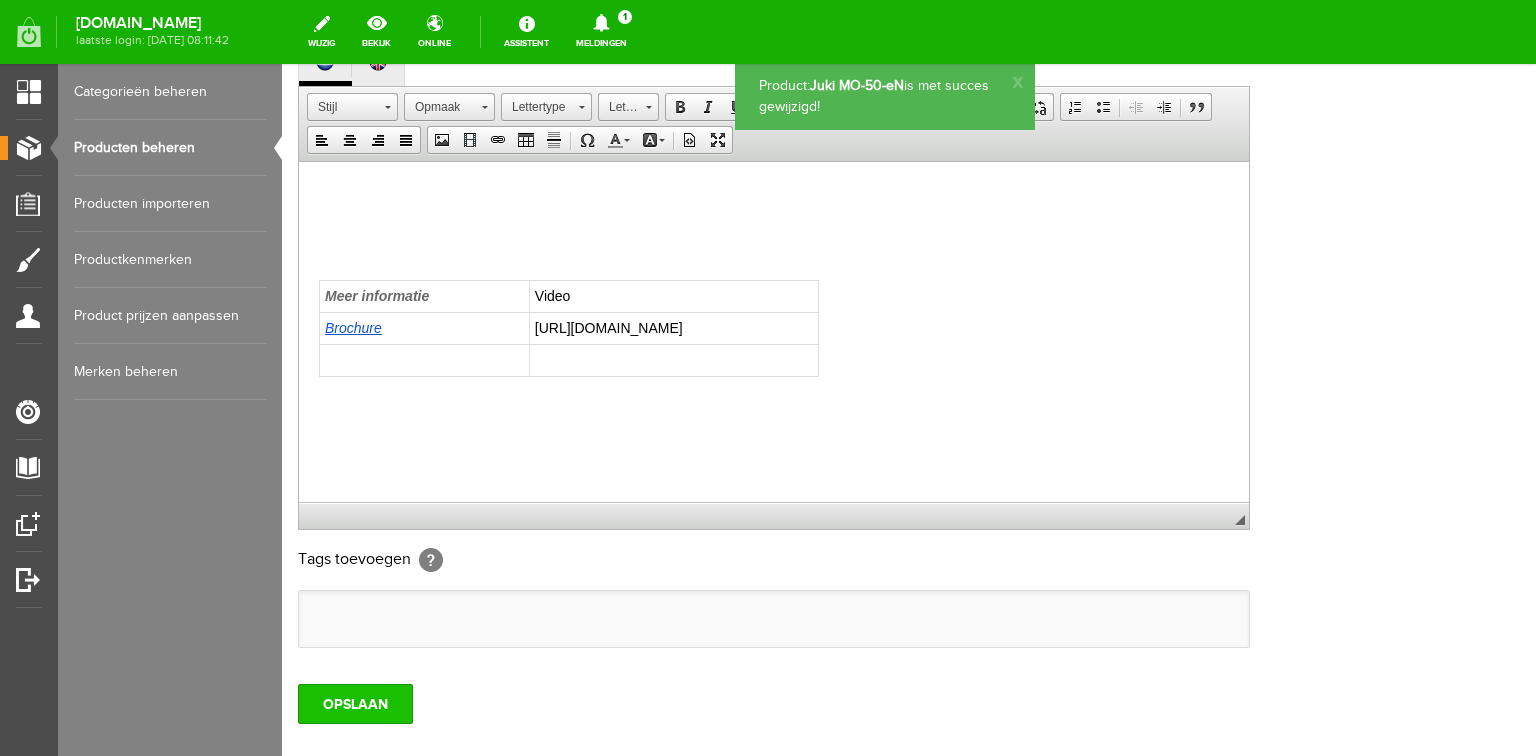 click on "OPSLAAN" at bounding box center [355, 704] 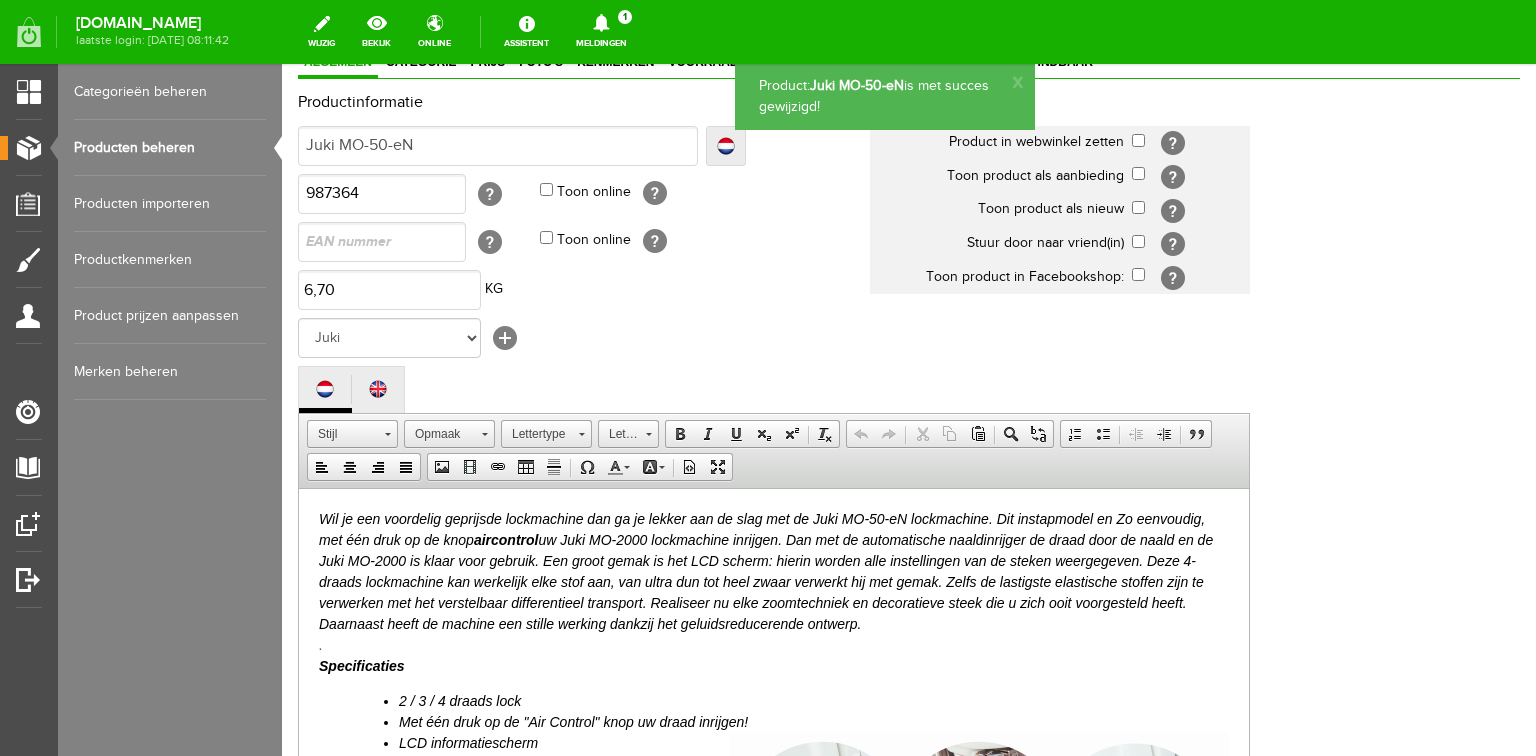 scroll, scrollTop: 160, scrollLeft: 0, axis: vertical 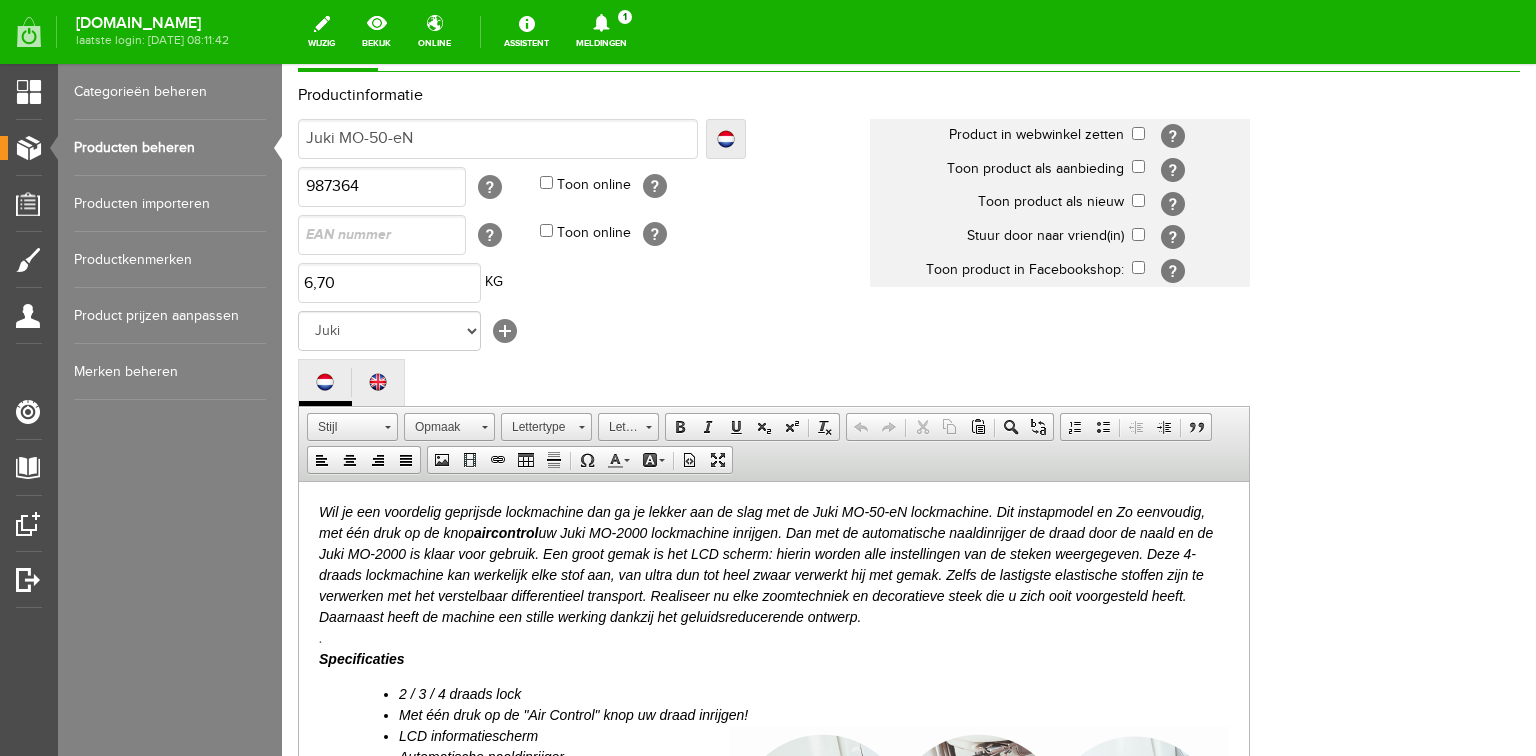 click on "Wil je een voordelig geprijsde lockmachine dan ga je lekker aan de slag met de Juki MO-50-eN lockmachine. Dit instapmodel en Zo eenvoudig, met één druk op de knop  aircontrol  uw Juki MO-2000 lockmachine inrijgen. Dan met de automatische naaldinrijger de draad door de naald en de Juki MO-2000 is klaar voor gebruik. Een groot gemak is het LCD scherm: hierin worden alle instellingen van de steken weergegeven. Deze 4- draads lockmachine kan werkelijk elke stof aan, van ultra dun tot heel zwaar verwerkt hij met gemak. Zelfs de lastigste elastische stoffen zijn te verwerken met het verstelbaar differentieel transport. Realiseer nu elke zoomtechniek en decoratieve steek die u zich ooit voorgesteld heeft. Daarnaast heeft de machine een stille werking dankzij het geluidsreducerende ontwerp. . Specificaties" at bounding box center (766, 584) 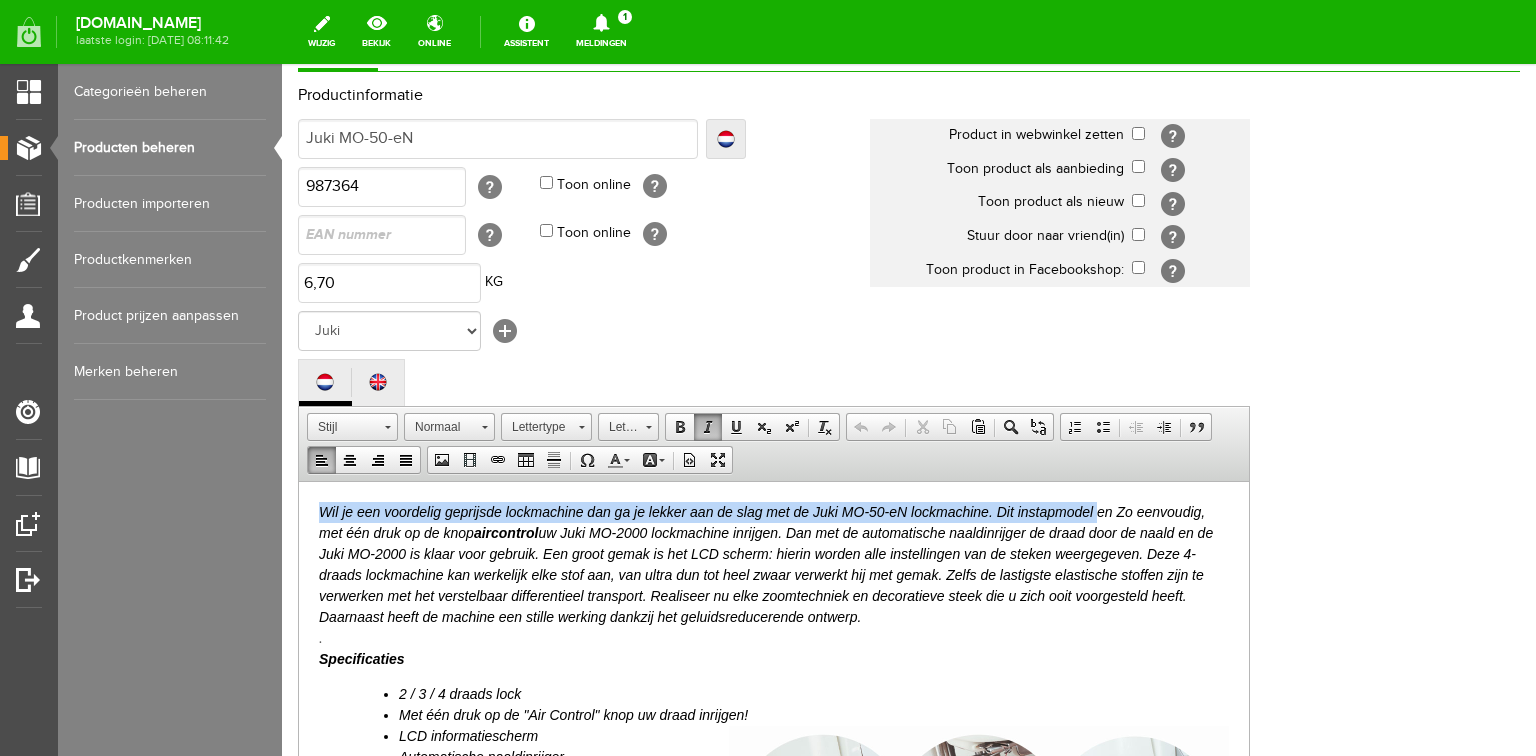 drag, startPoint x: 1095, startPoint y: 510, endPoint x: 310, endPoint y: 913, distance: 882.4024 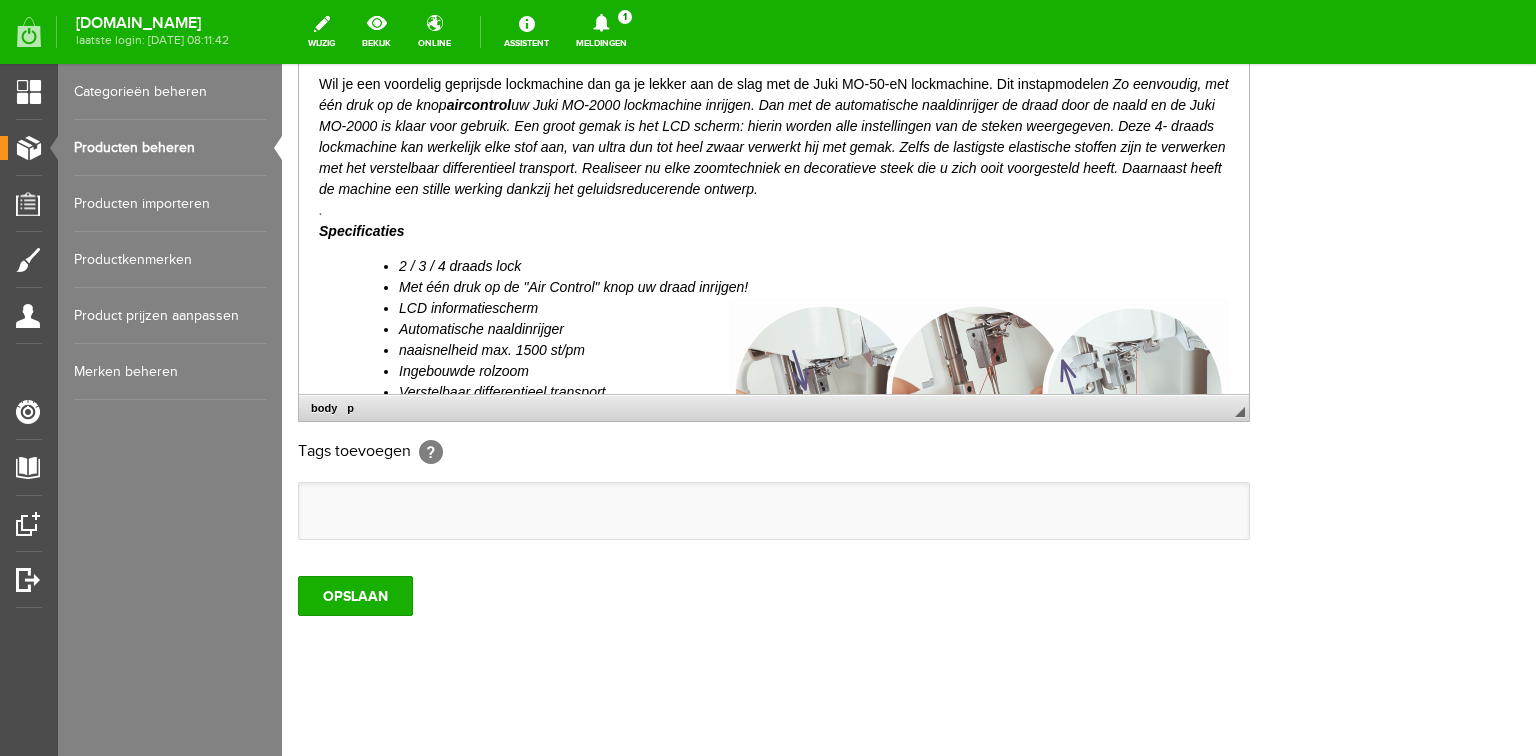 scroll, scrollTop: 592, scrollLeft: 0, axis: vertical 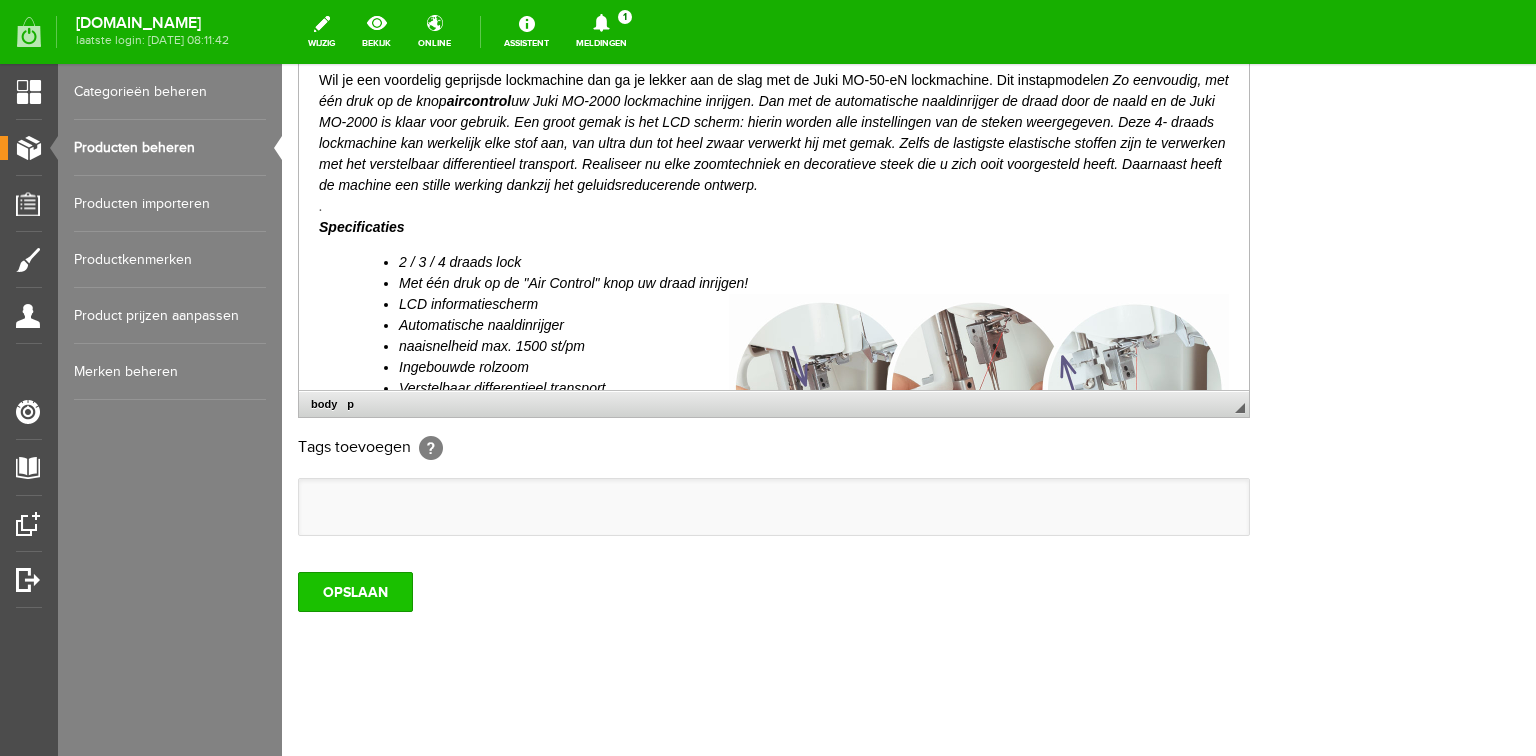 click on "OPSLAAN" at bounding box center [355, 592] 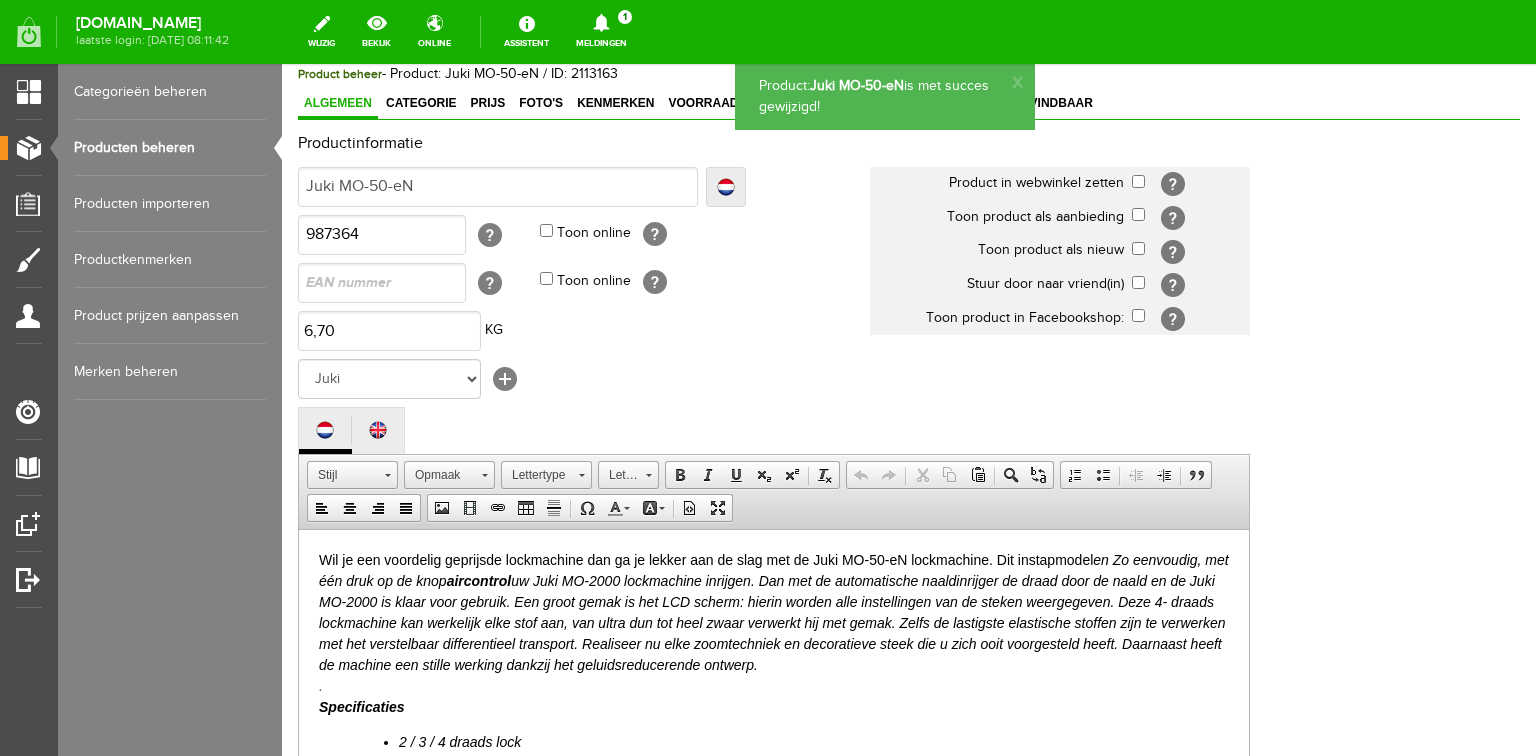 scroll, scrollTop: 0, scrollLeft: 0, axis: both 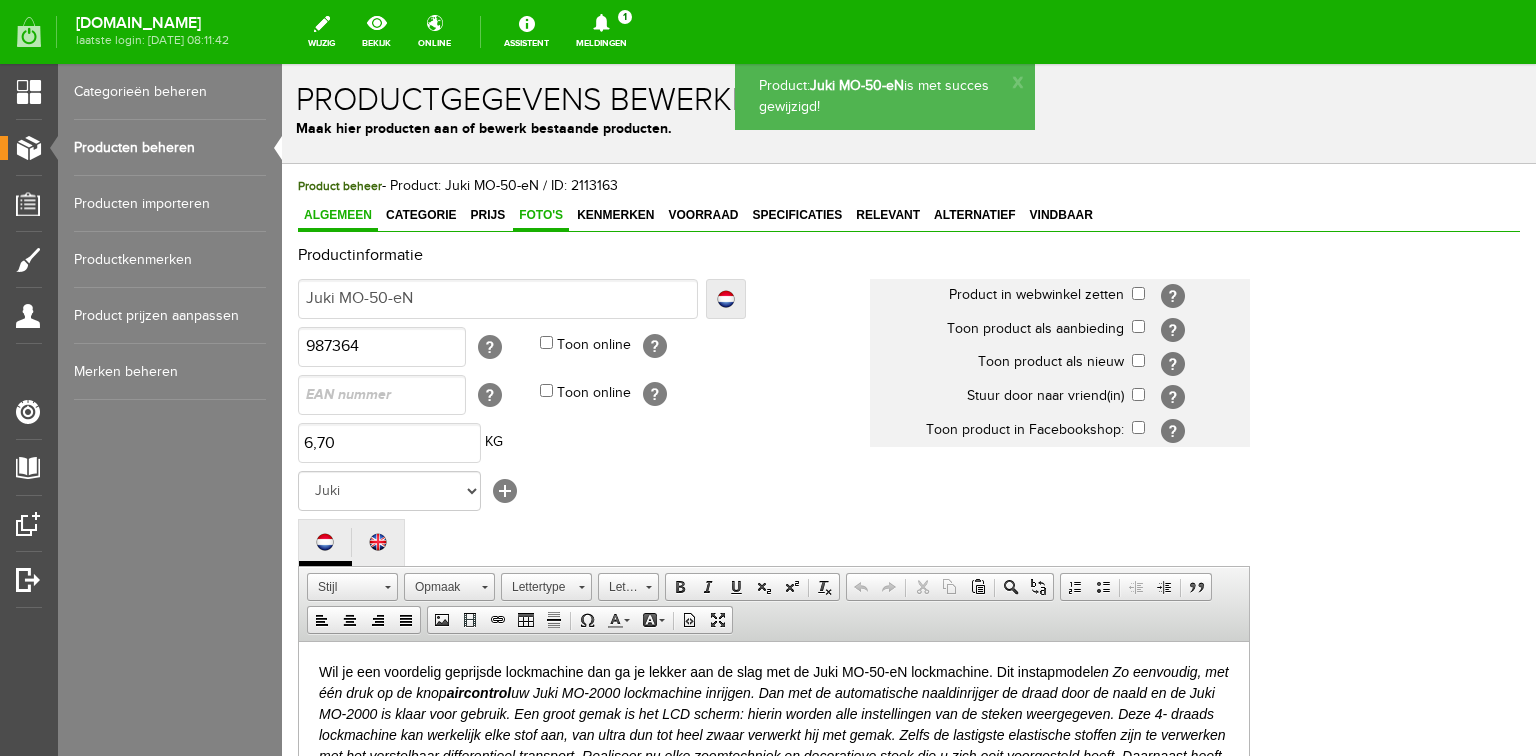 click on "Foto's" at bounding box center [541, 215] 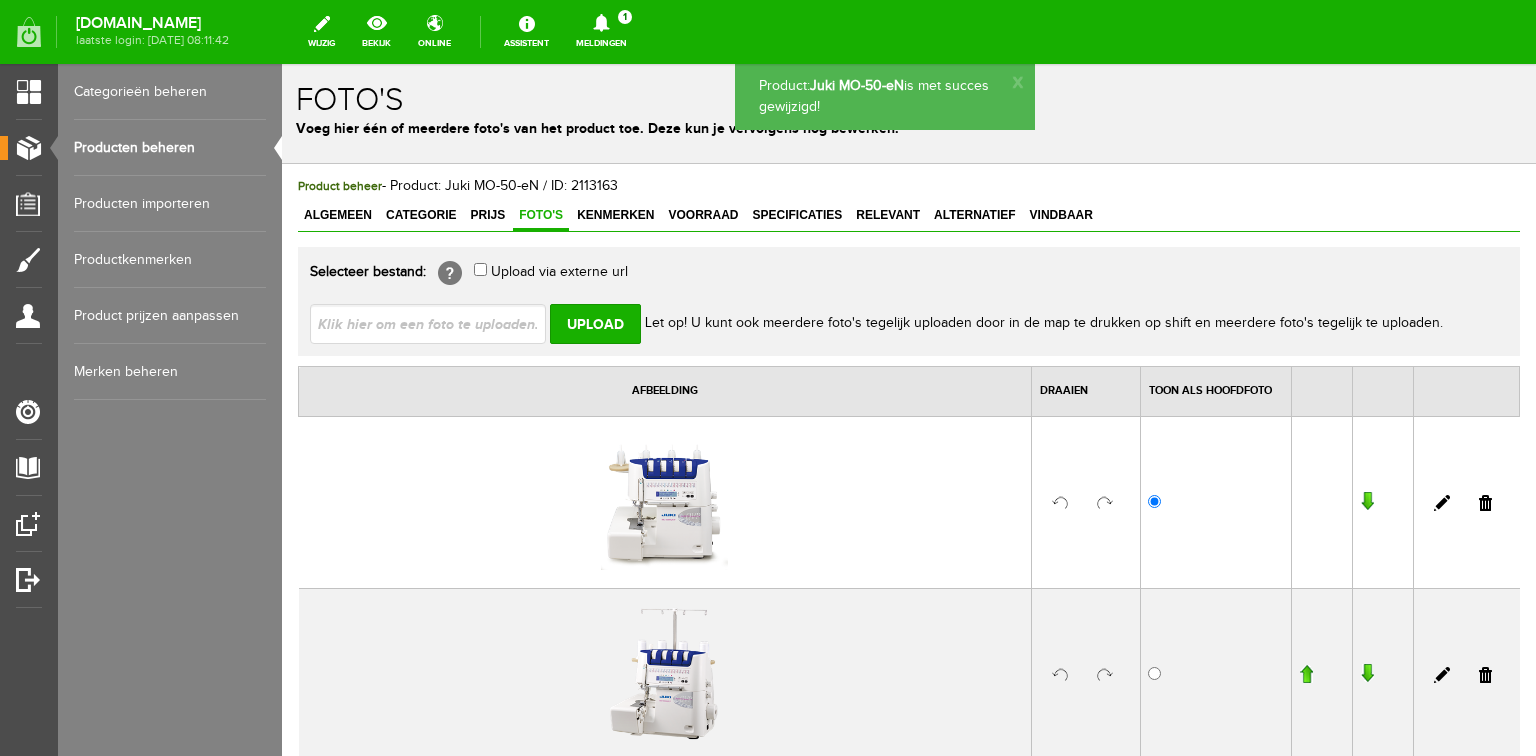 click at bounding box center (1485, 503) 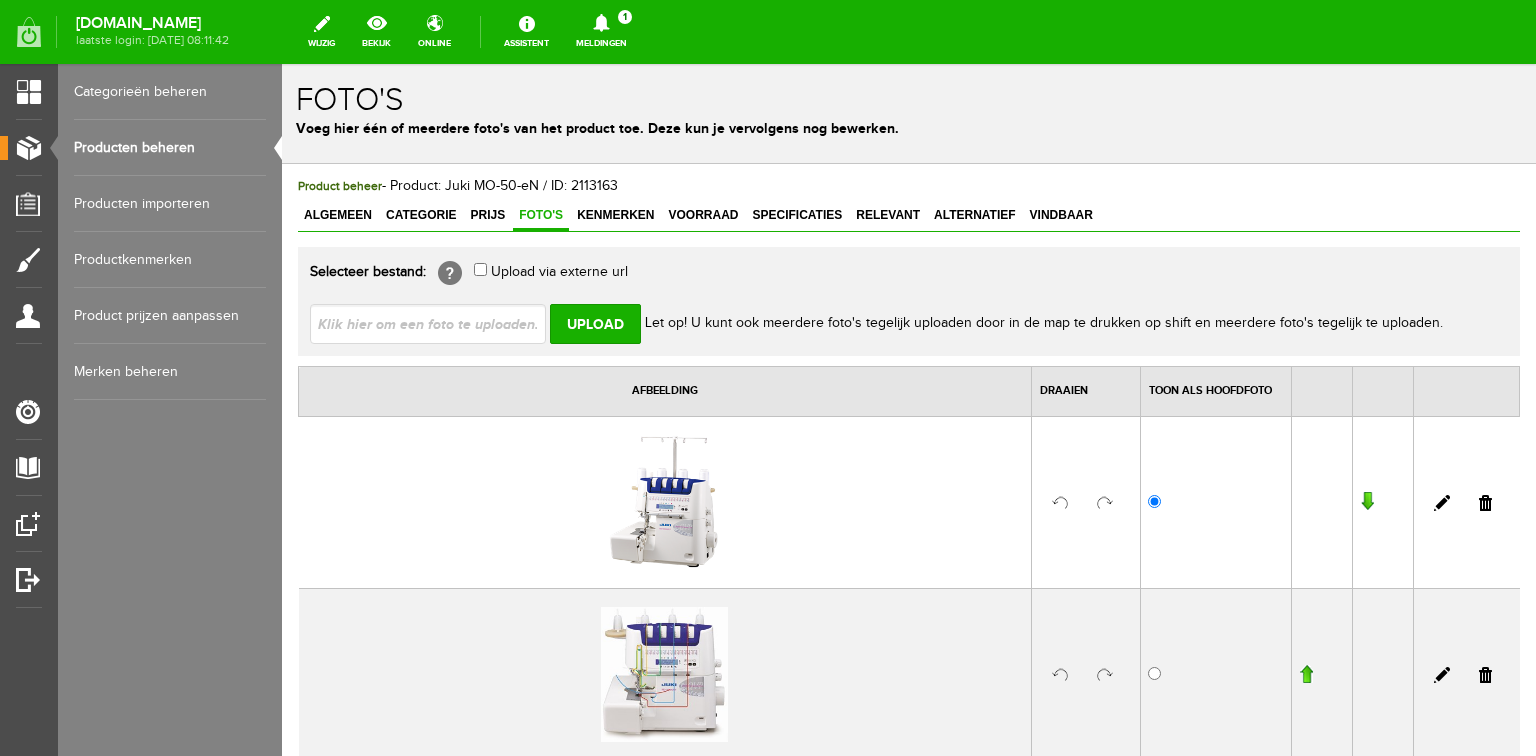 click at bounding box center [1485, 503] 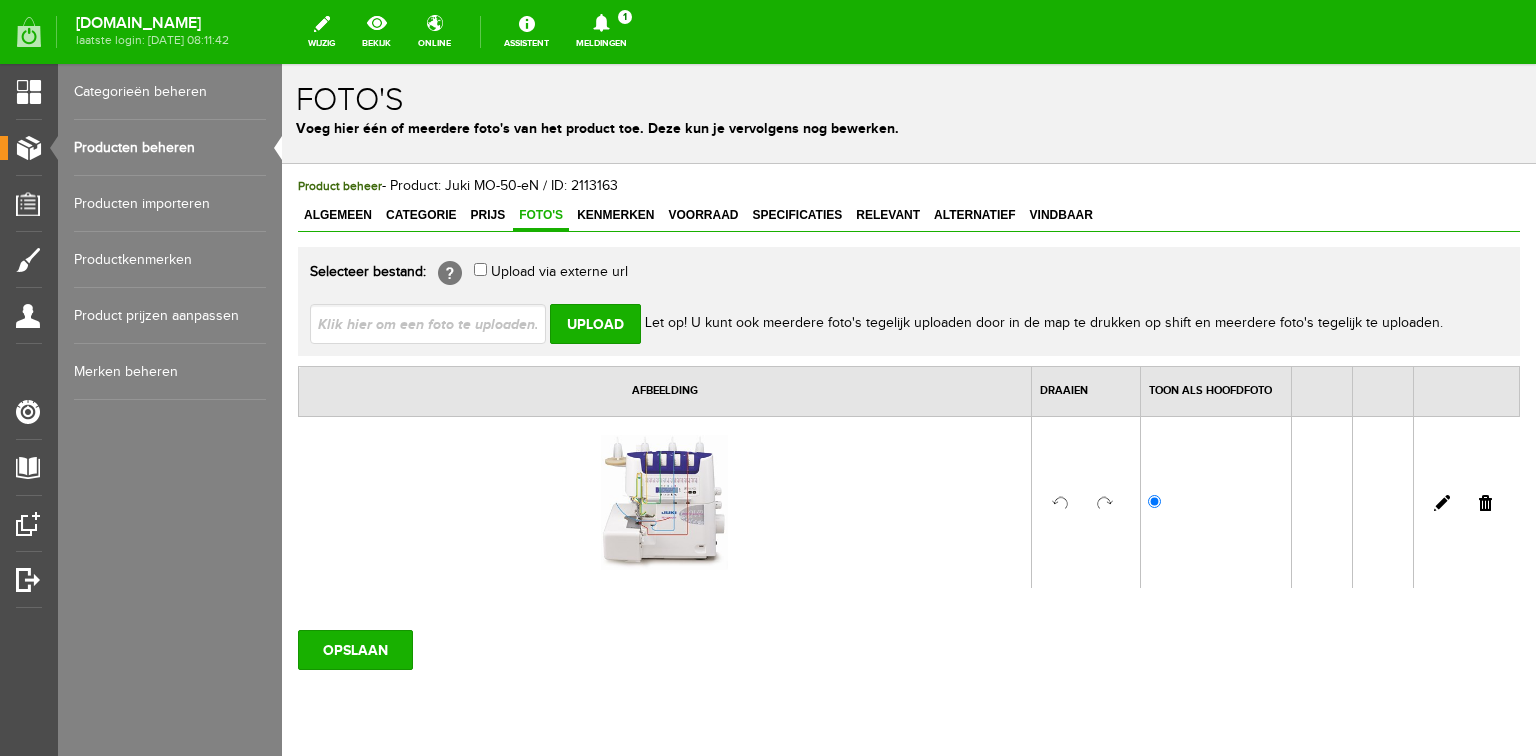 click at bounding box center [1485, 503] 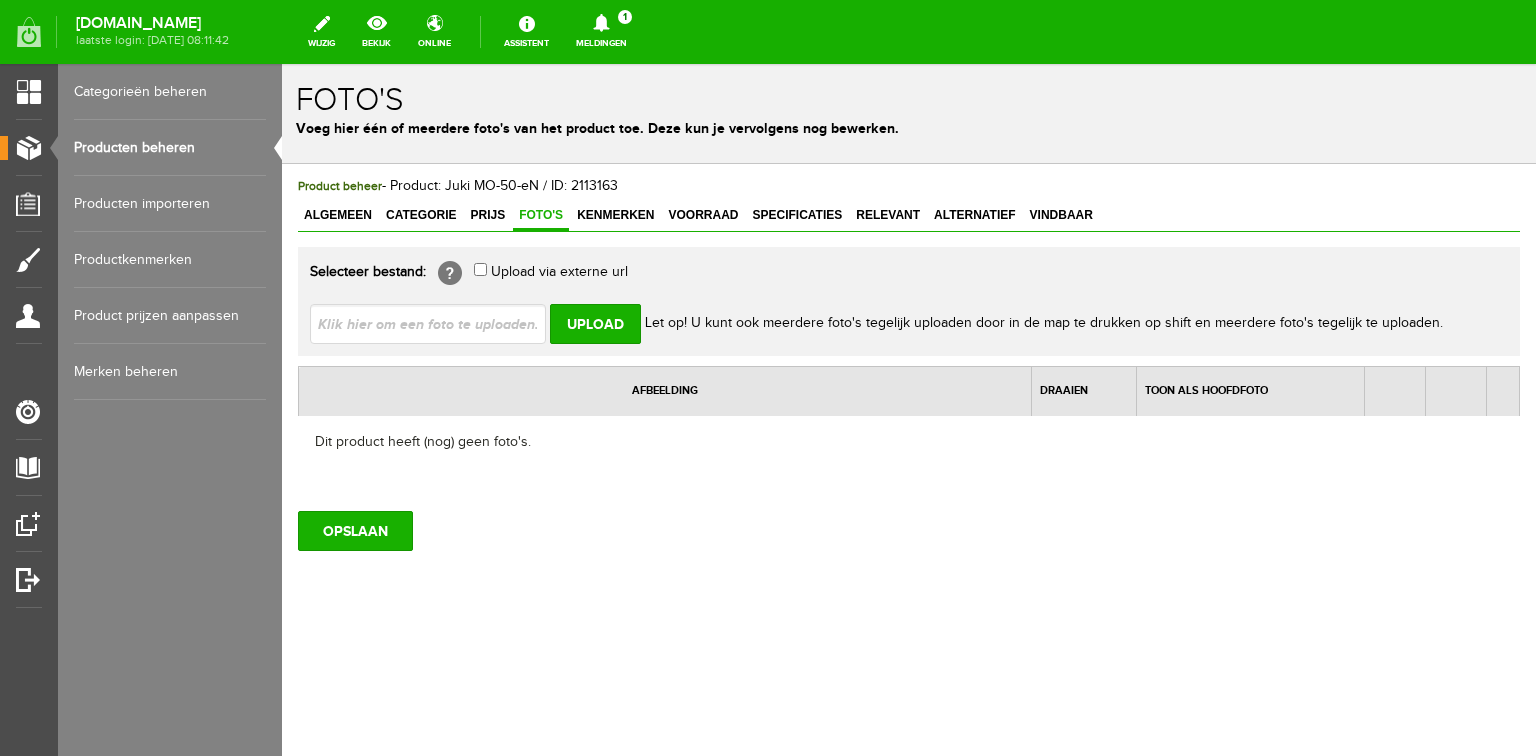 click at bounding box center [436, 323] 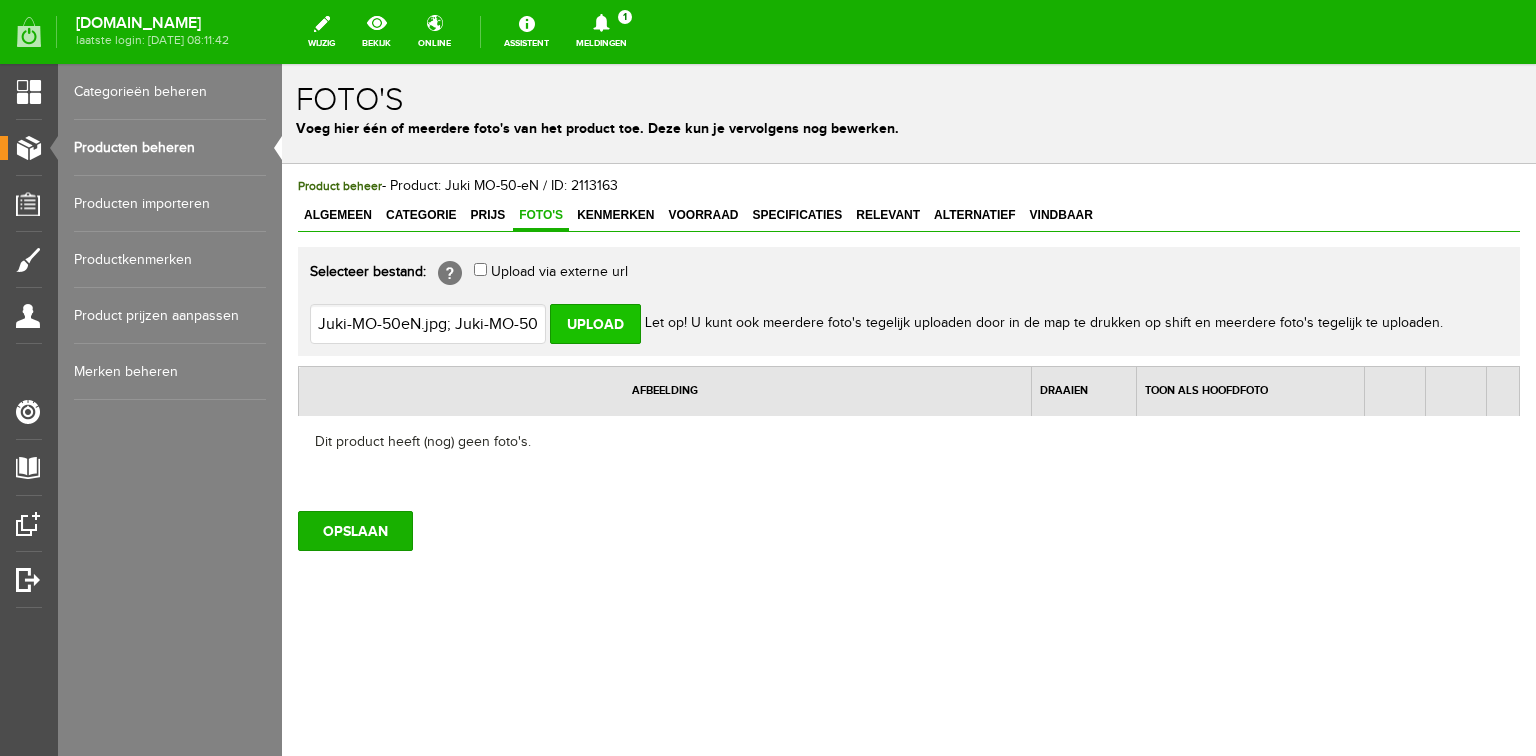 click on "Upload" at bounding box center (595, 324) 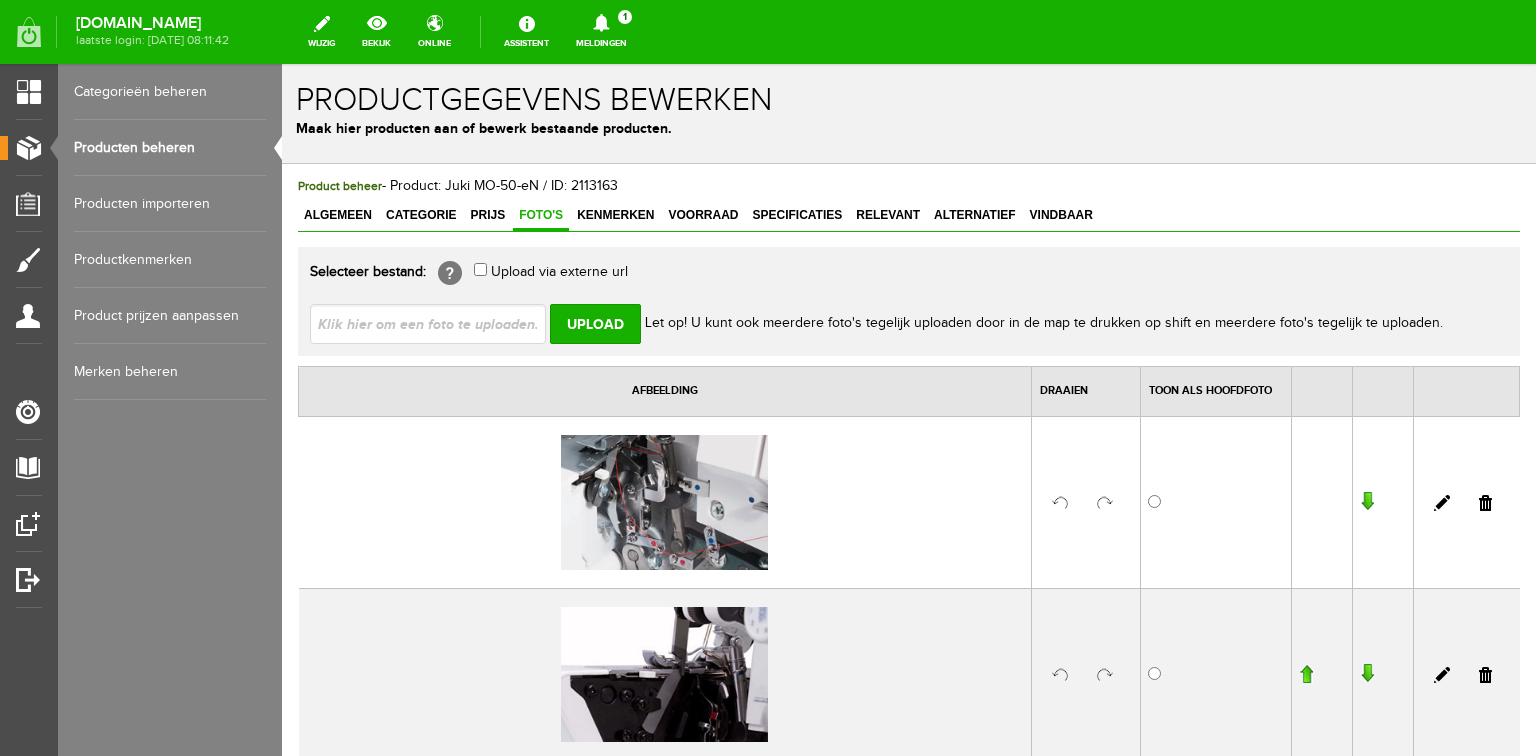 scroll, scrollTop: 0, scrollLeft: 0, axis: both 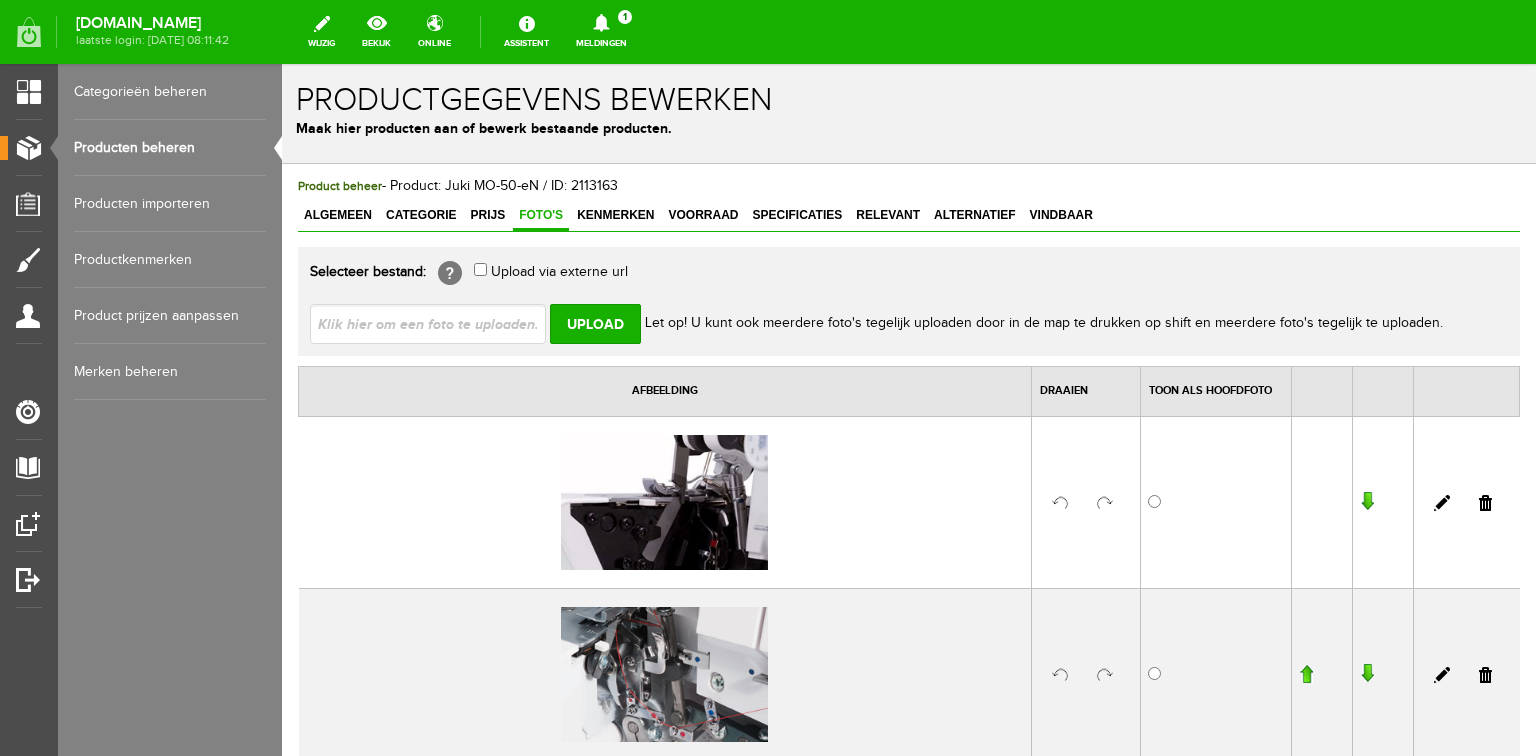 click at bounding box center [1367, 674] 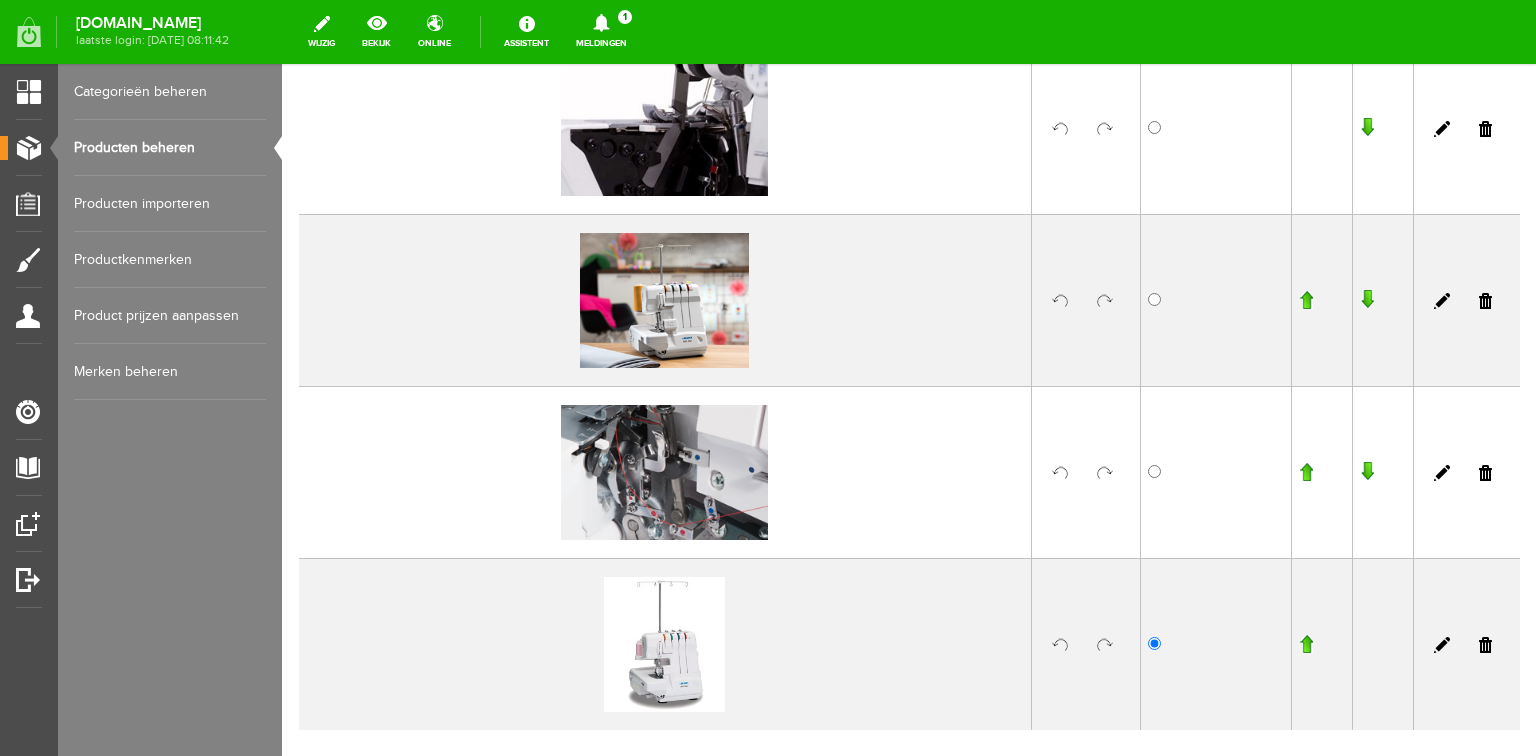 scroll, scrollTop: 400, scrollLeft: 0, axis: vertical 